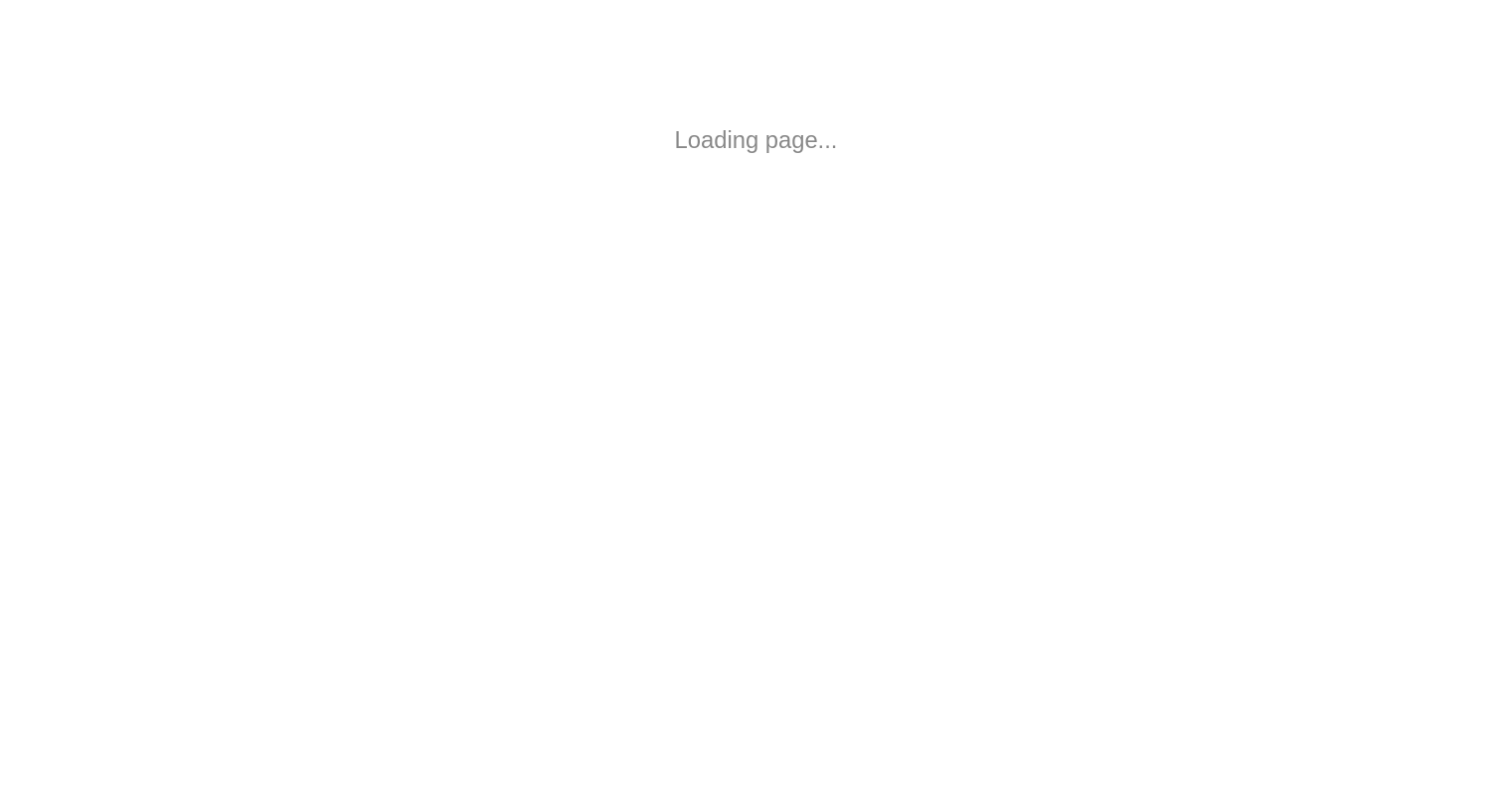 scroll, scrollTop: 0, scrollLeft: 0, axis: both 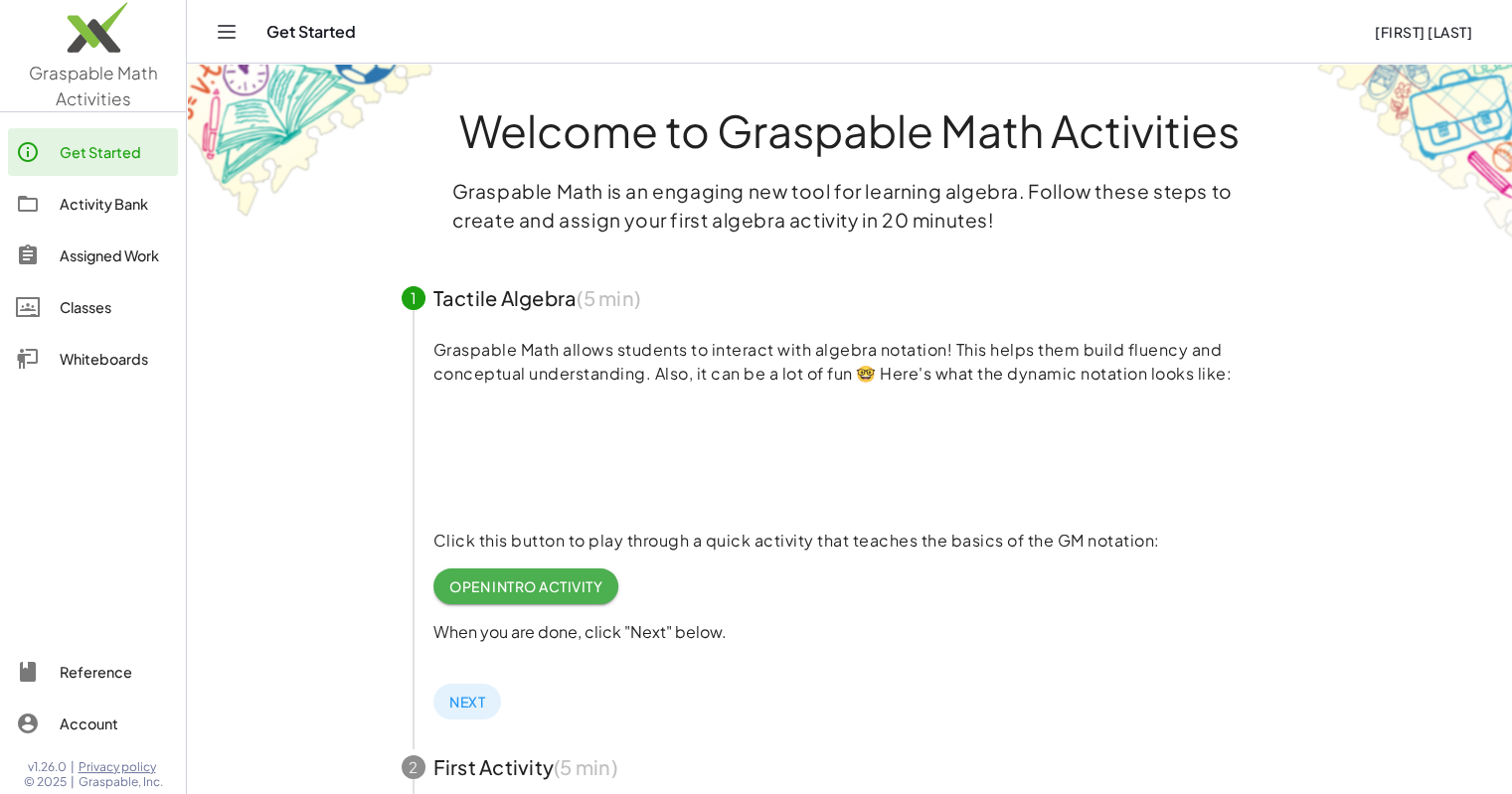click on "Activity Bank" 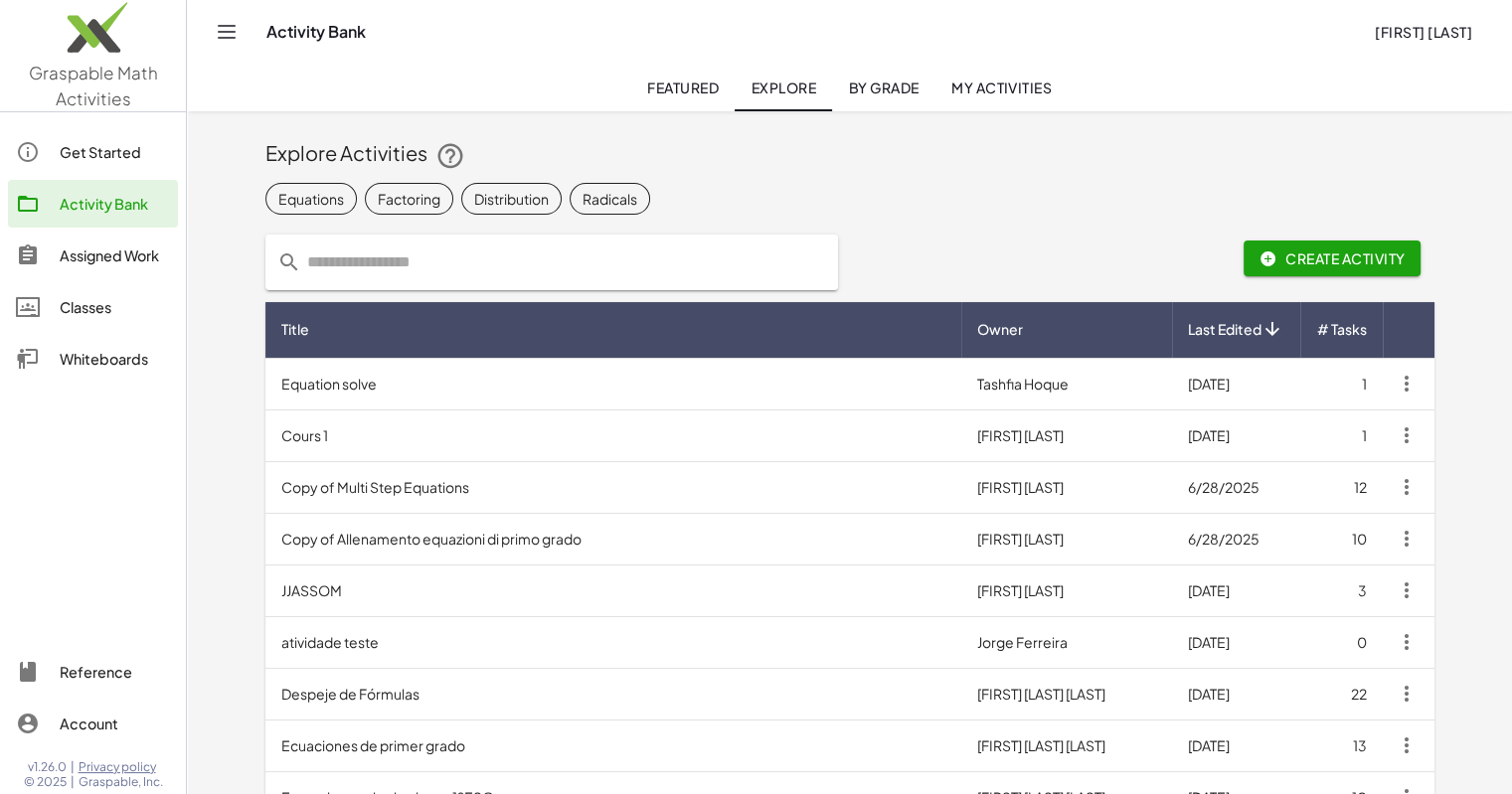 click 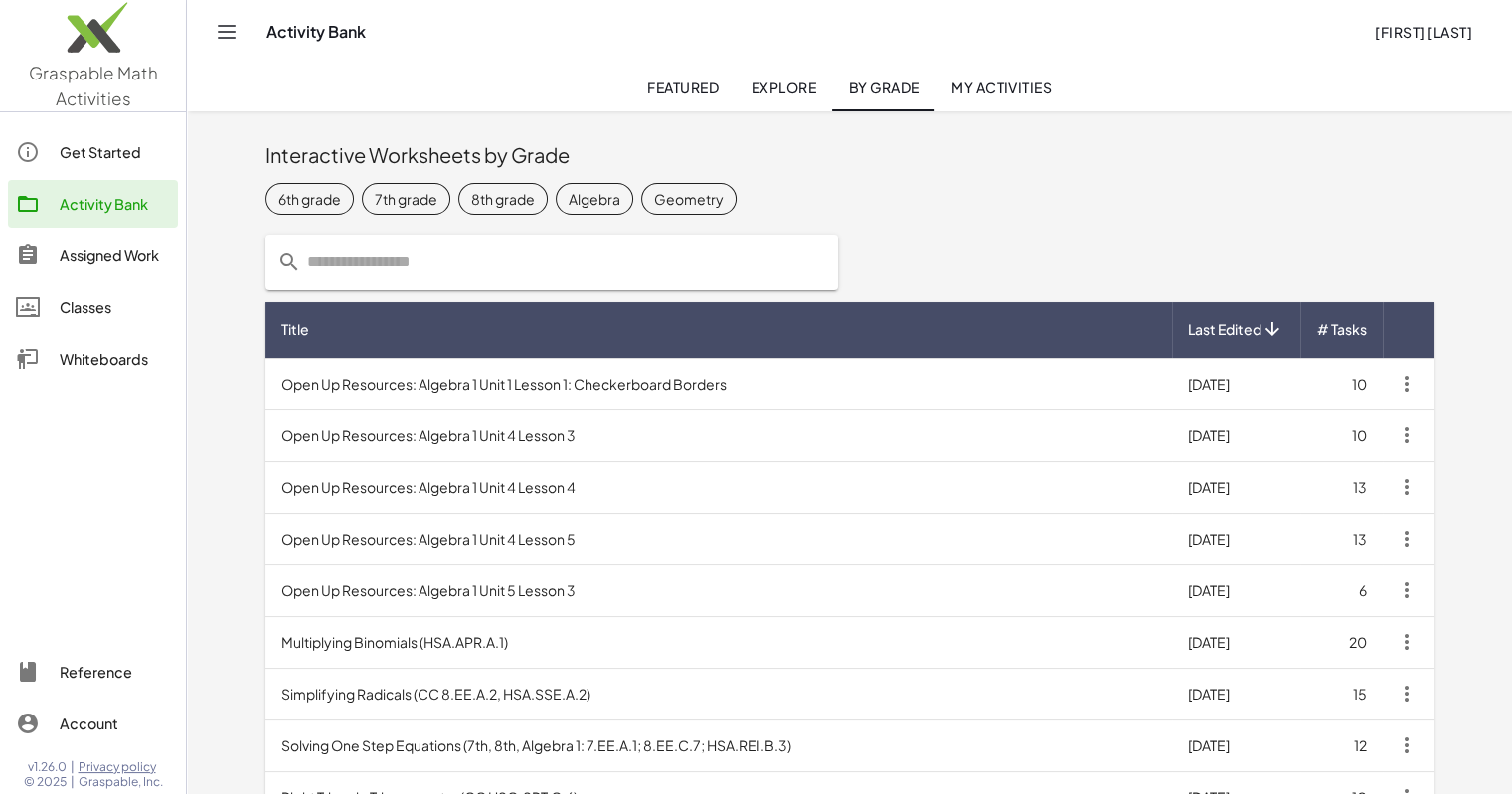 click on "Algebra" 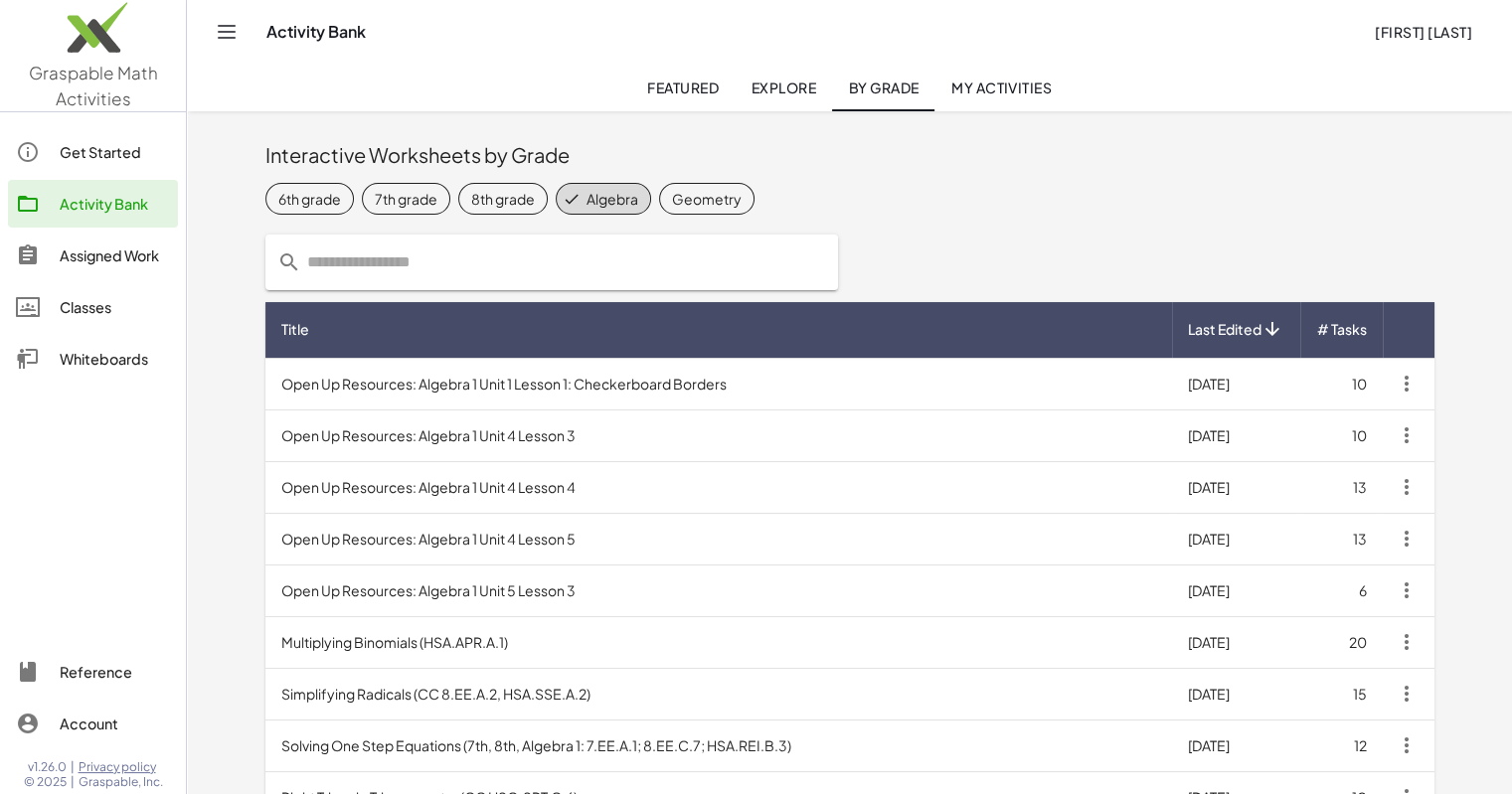 click 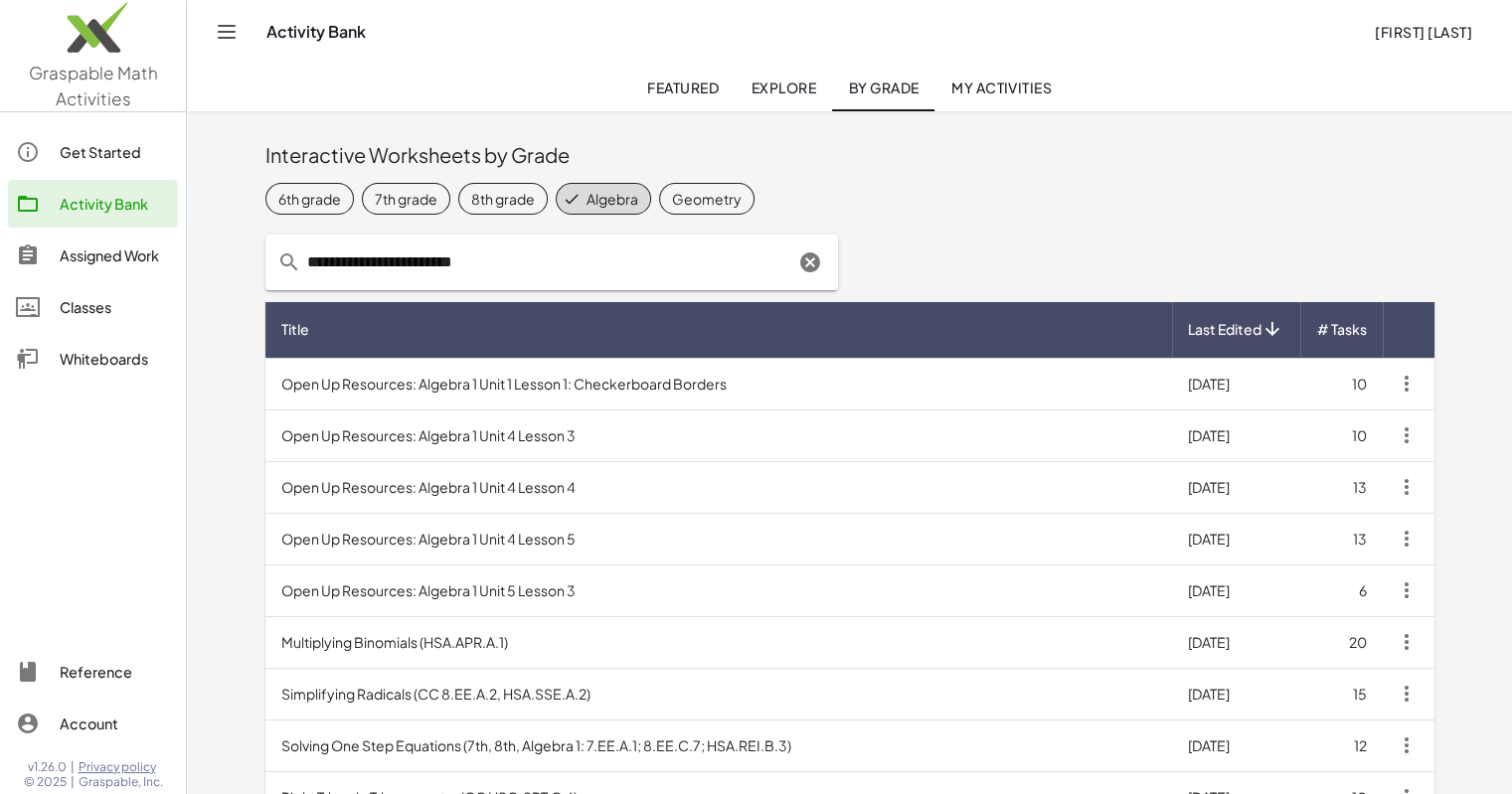 type on "**********" 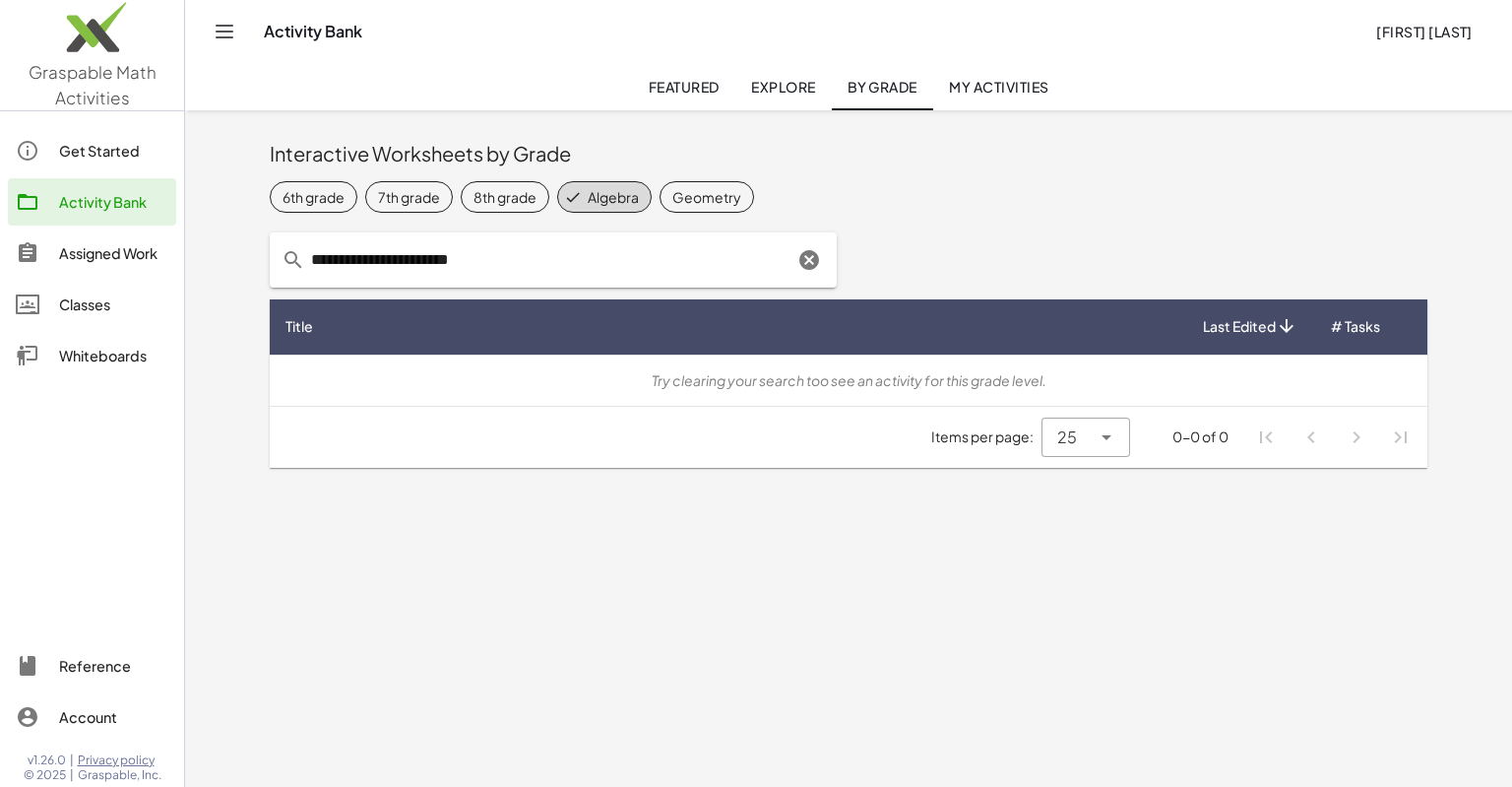 click 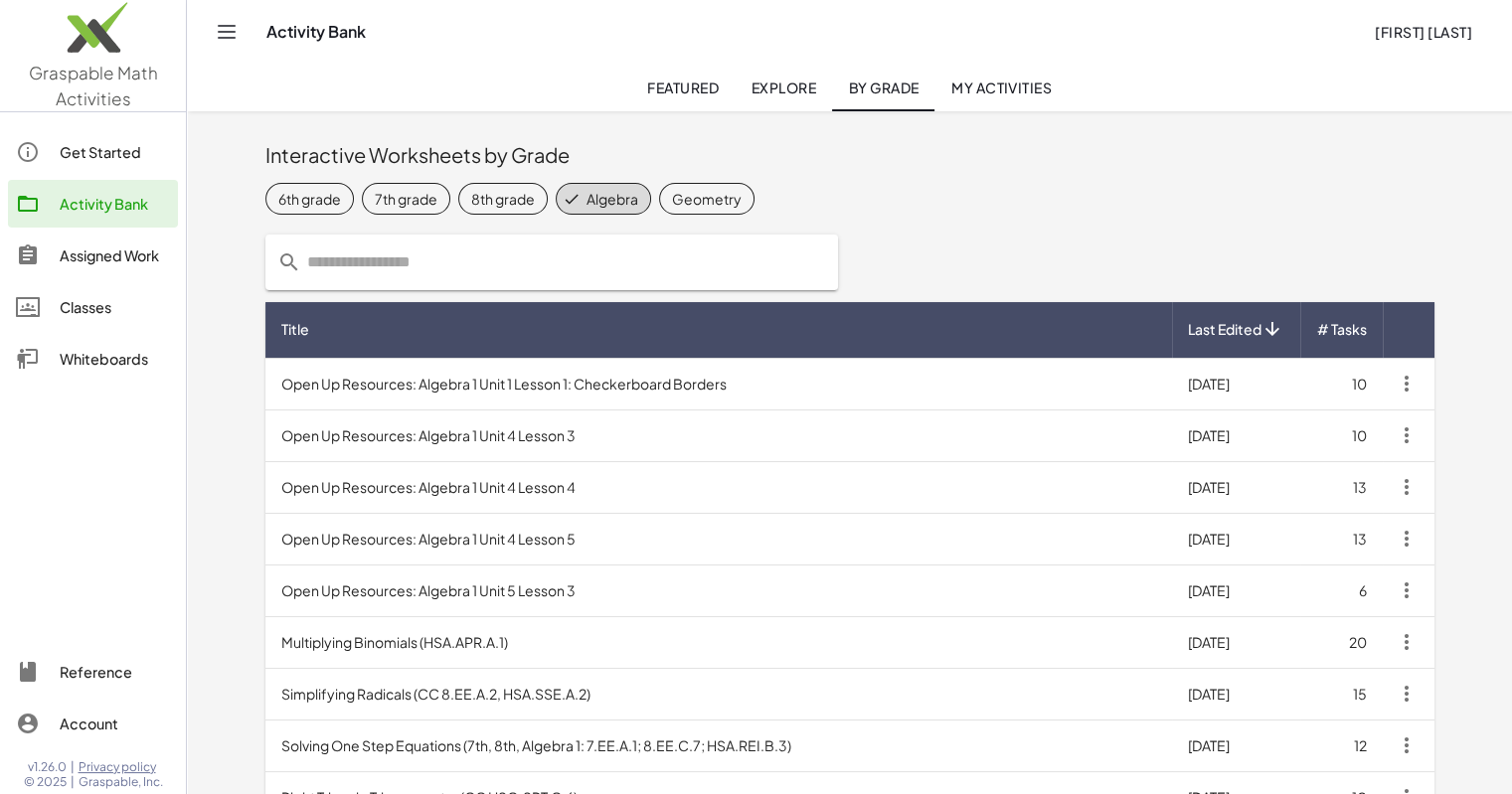 scroll, scrollTop: 257, scrollLeft: 0, axis: vertical 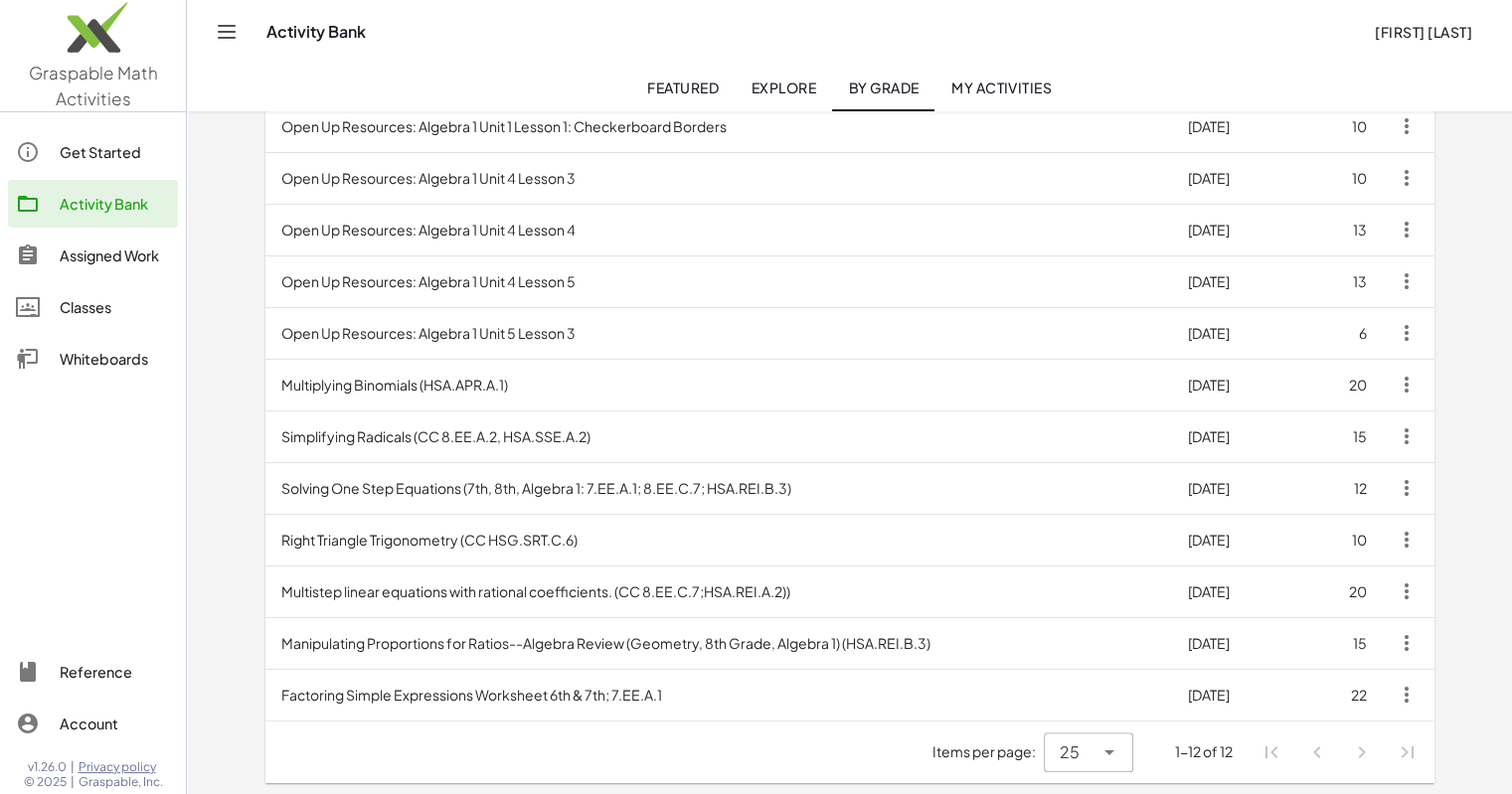click on "Multistep linear equations with rational coefficients. (CC 8.EE.C.7;HSA.REI.A.2))" at bounding box center [719, 591] 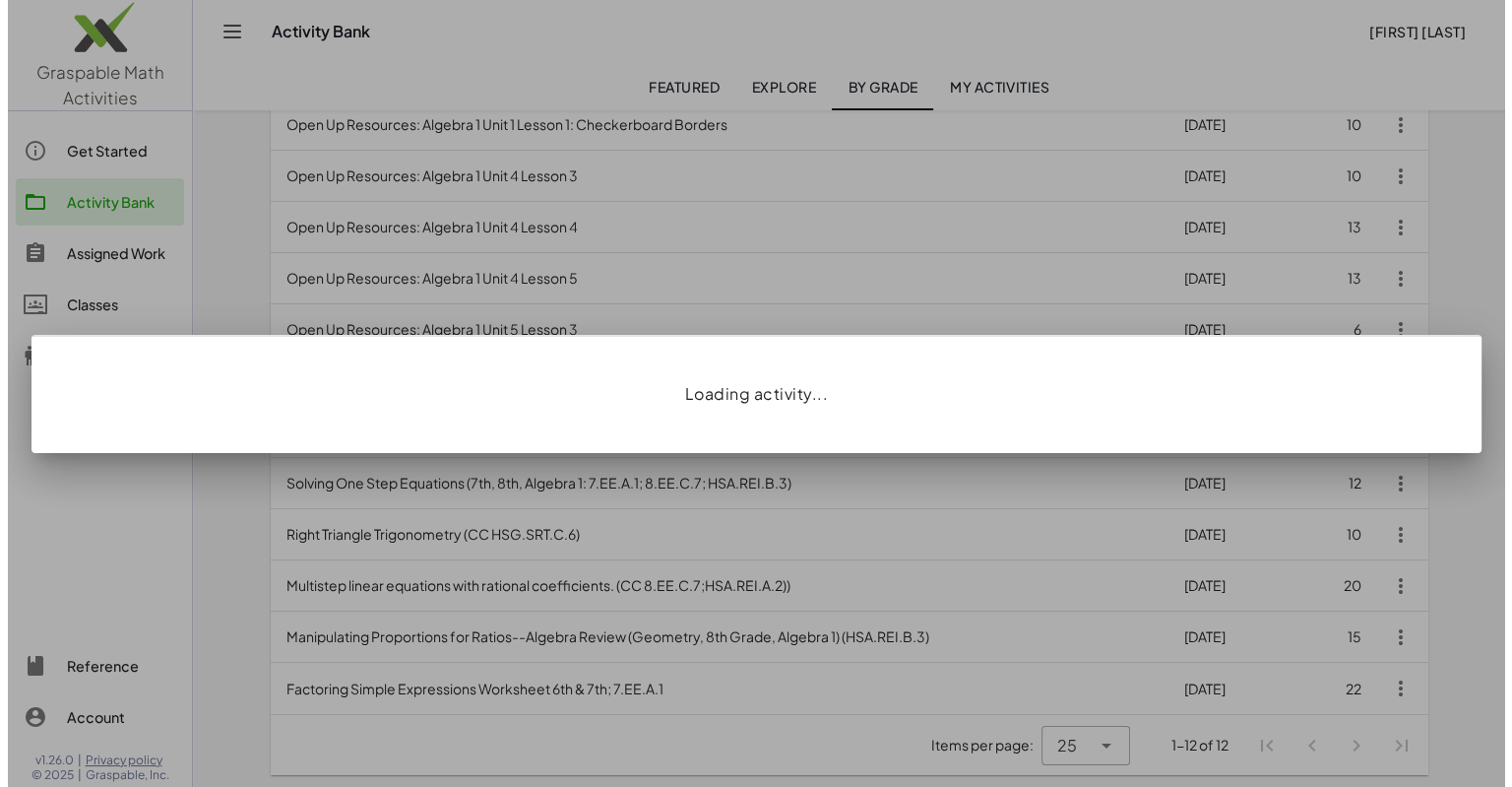scroll, scrollTop: 0, scrollLeft: 0, axis: both 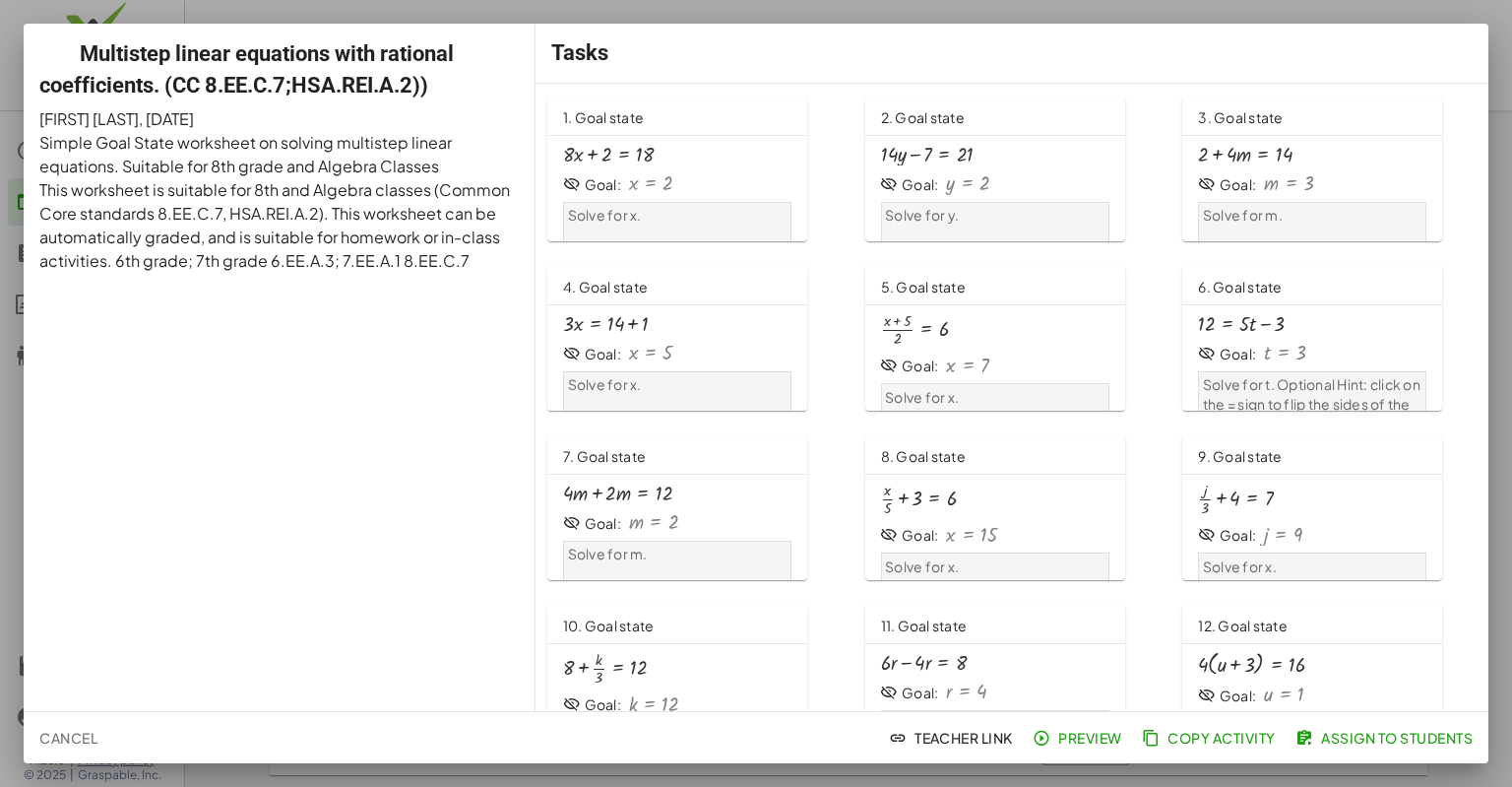 click on "Cancel" 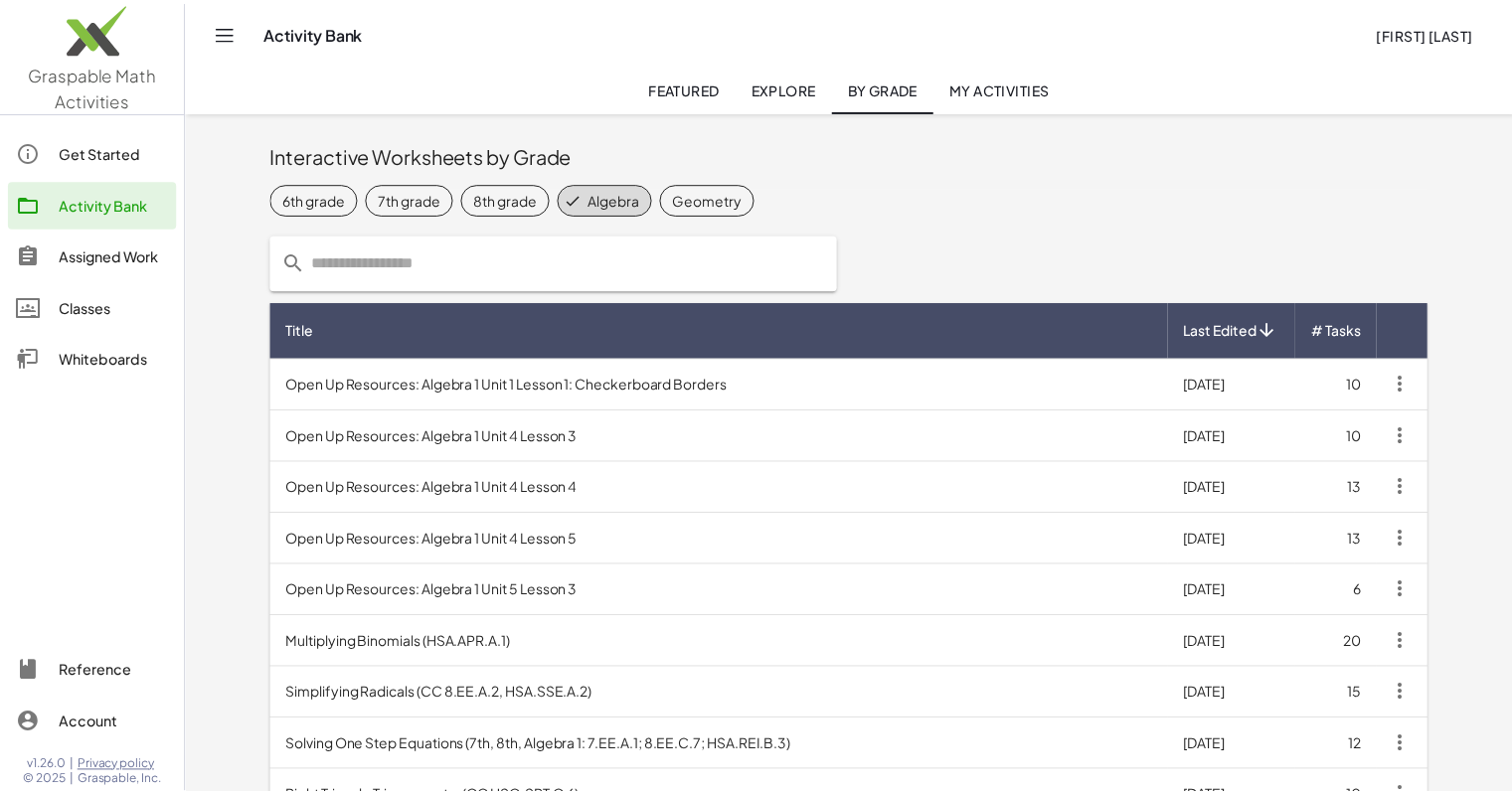 scroll, scrollTop: 257, scrollLeft: 0, axis: vertical 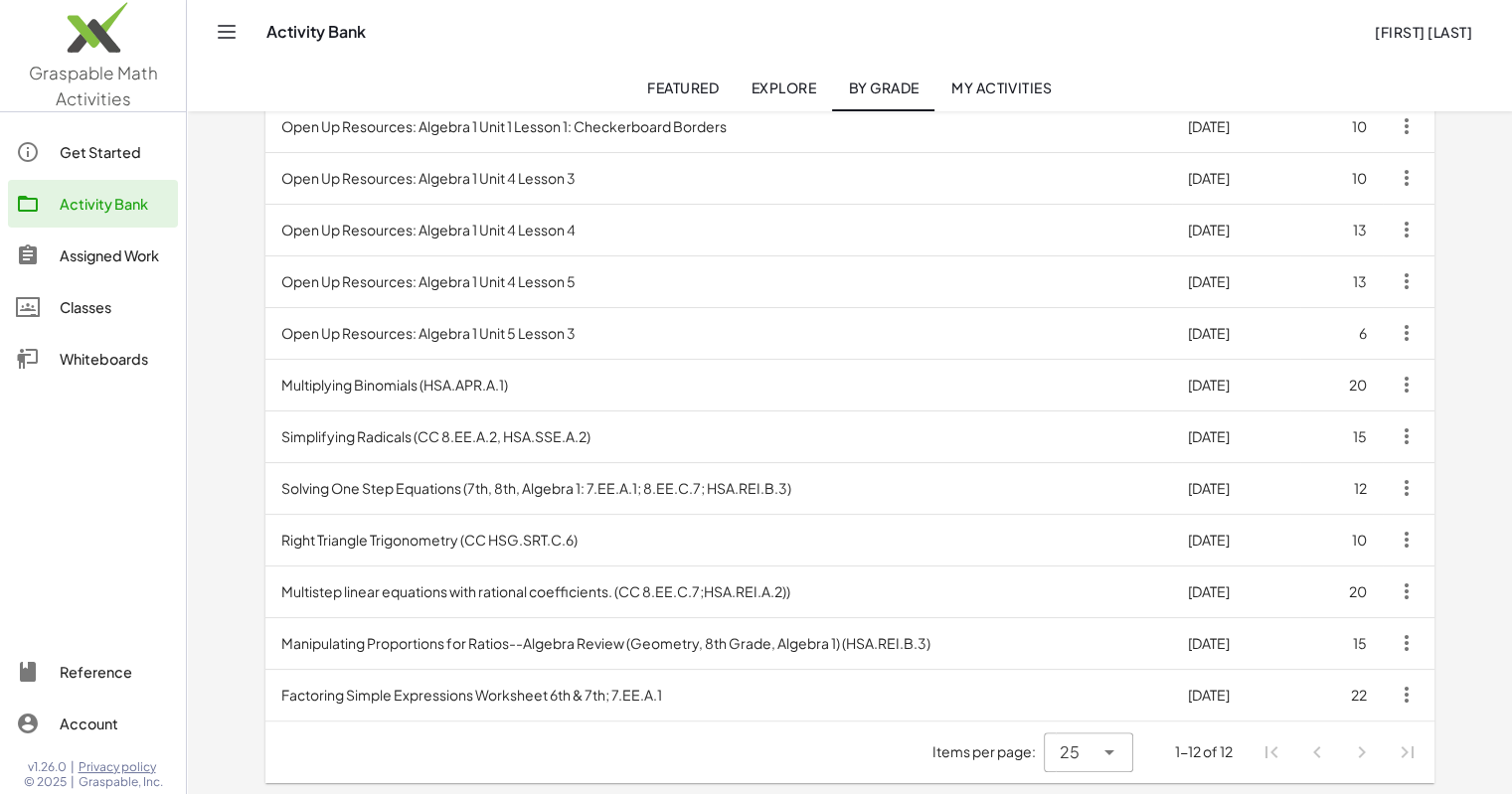 click on "Multiplying Binomials (HSA.APR.A.1)" at bounding box center [719, 385] 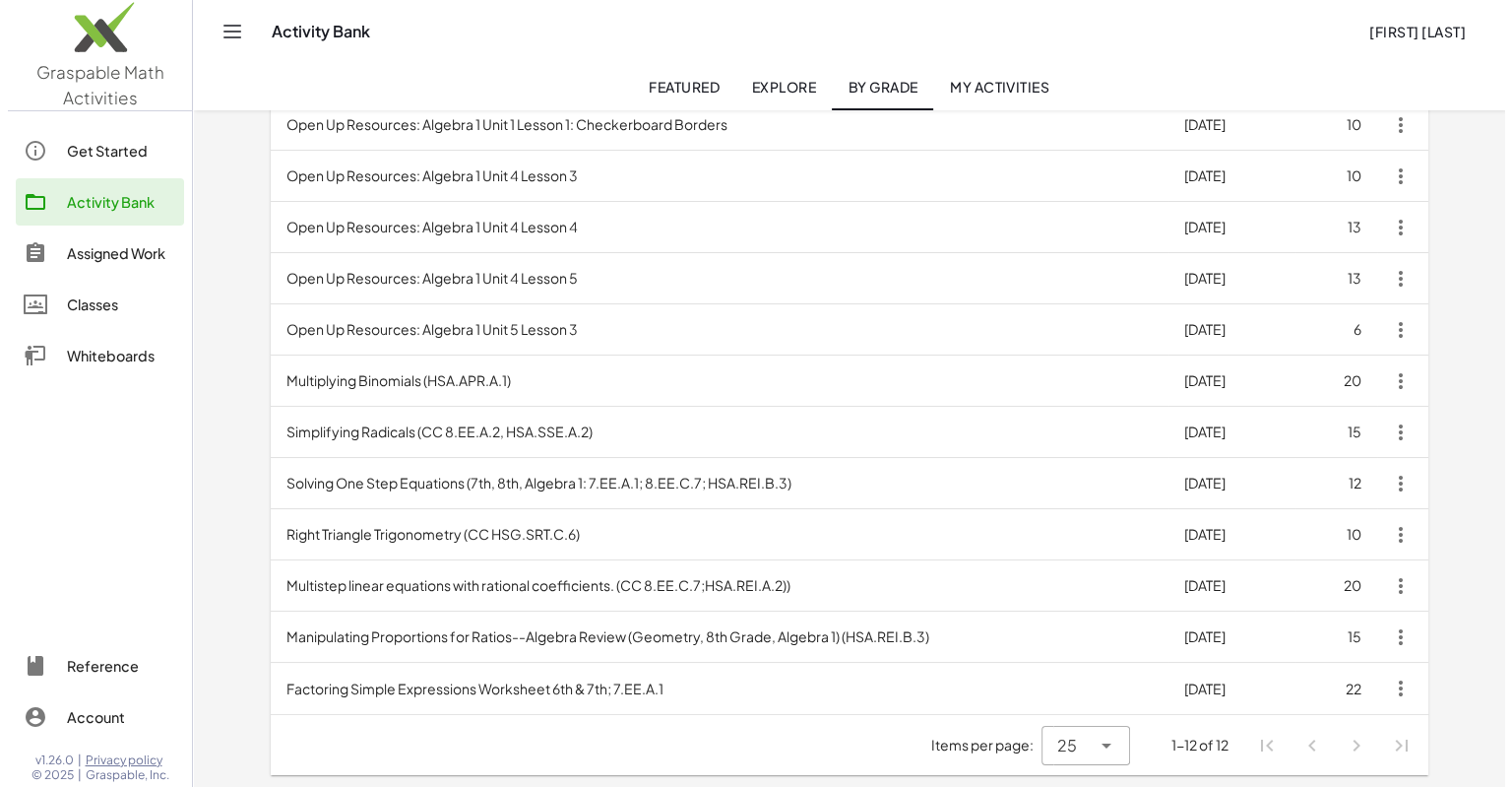 scroll, scrollTop: 0, scrollLeft: 0, axis: both 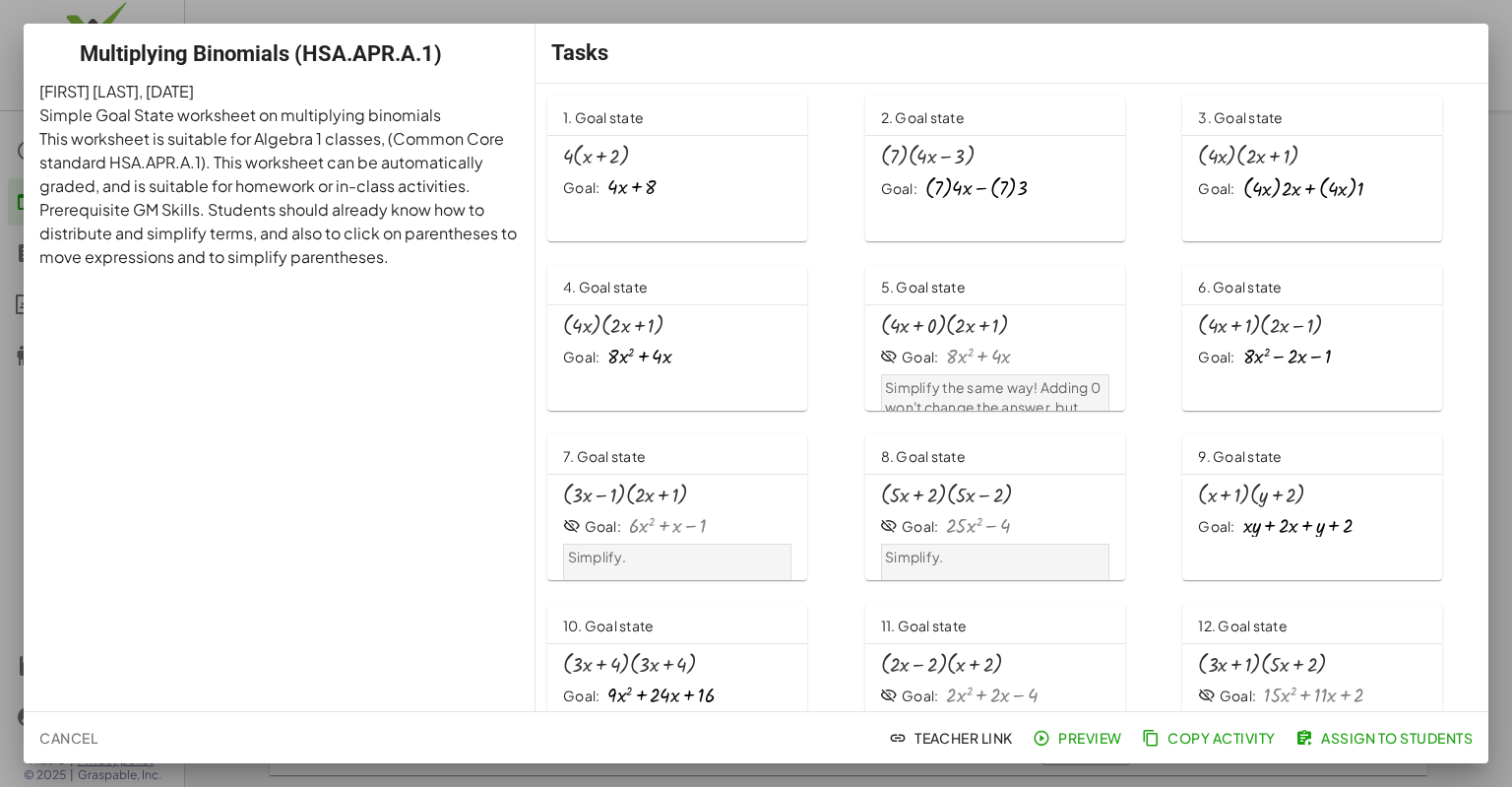 click on "Goal: + · 8 · x 2 + · 4 · x" at bounding box center (995, 357) 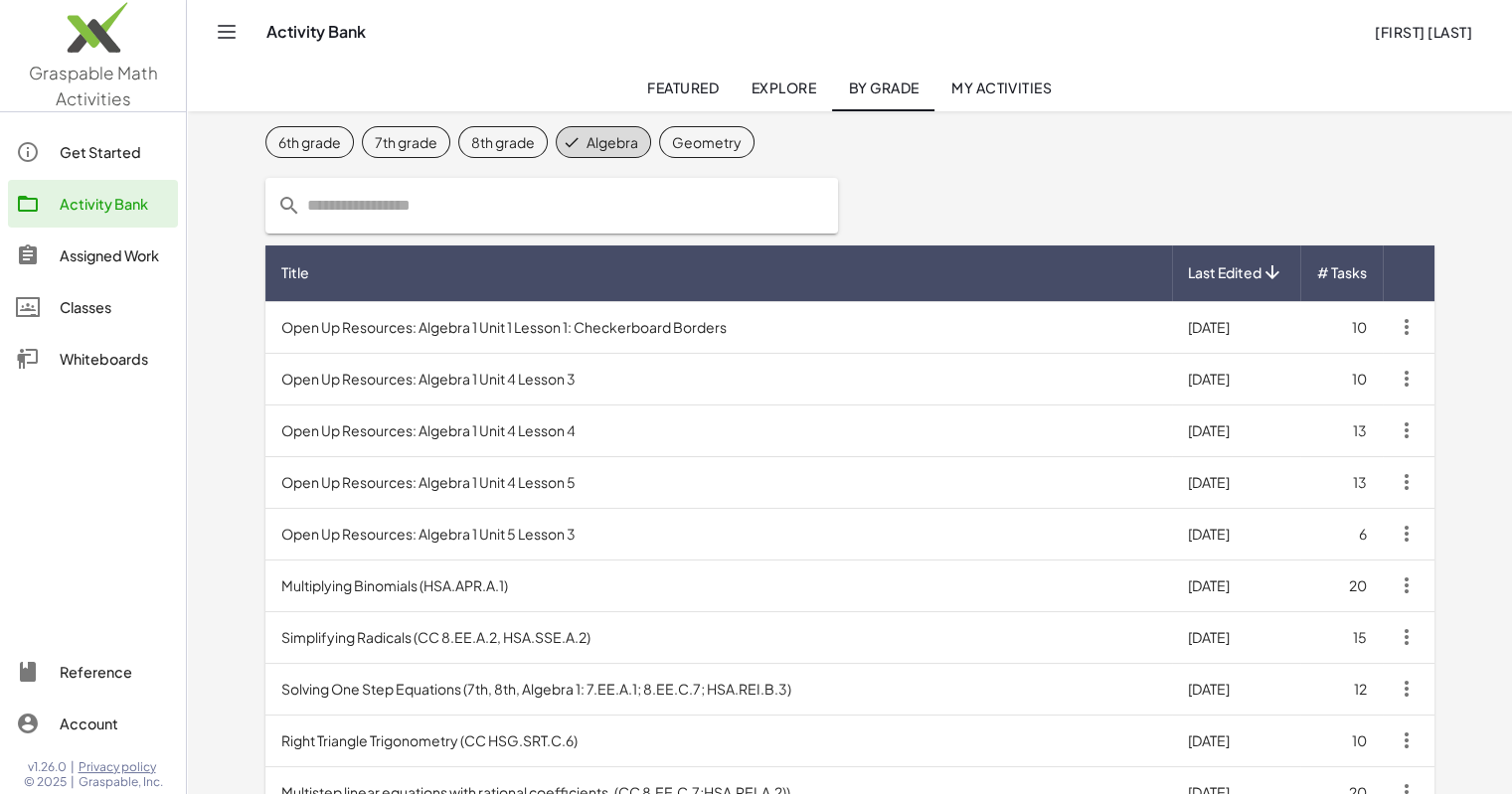scroll, scrollTop: 257, scrollLeft: 0, axis: vertical 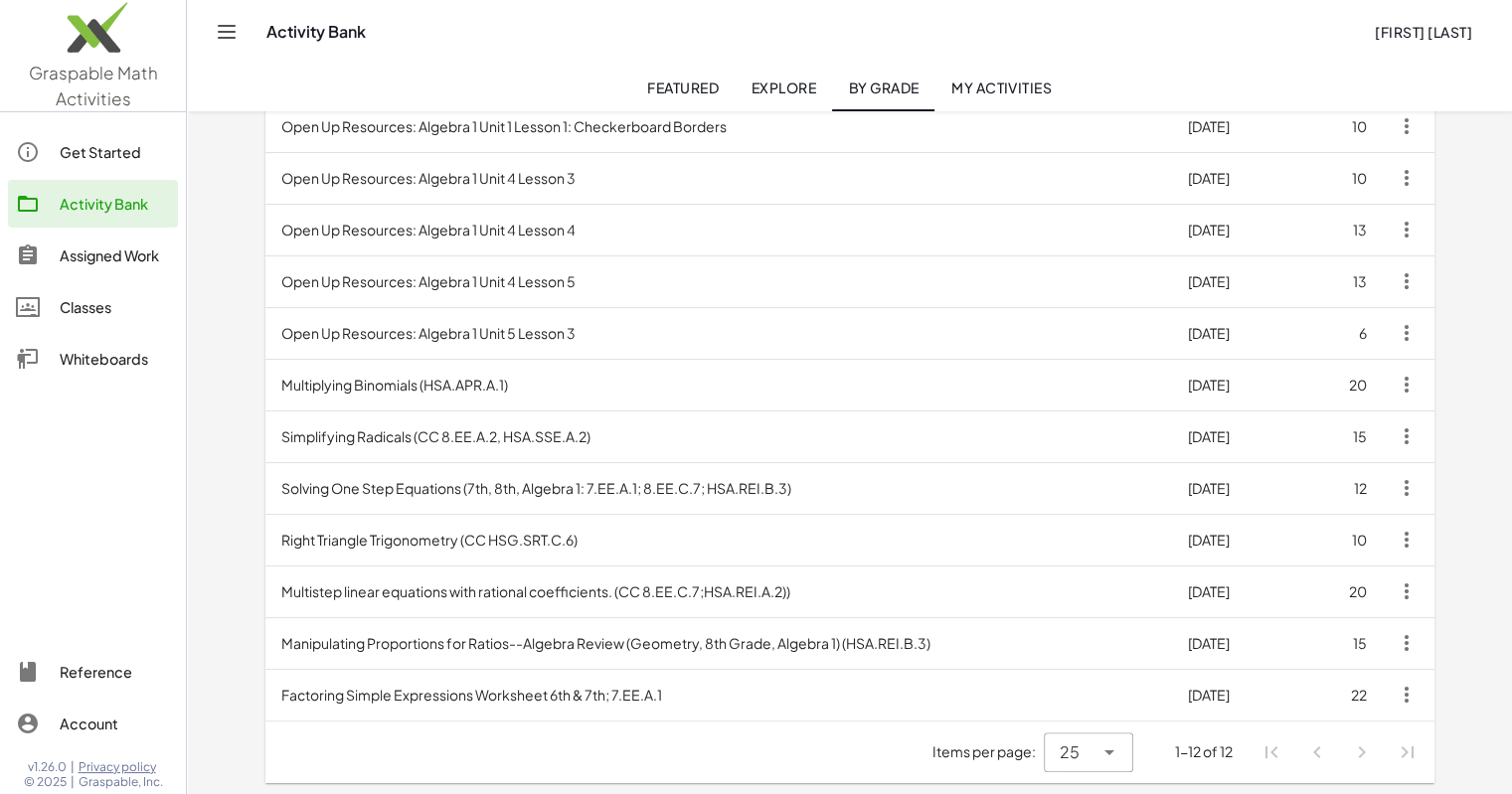 click 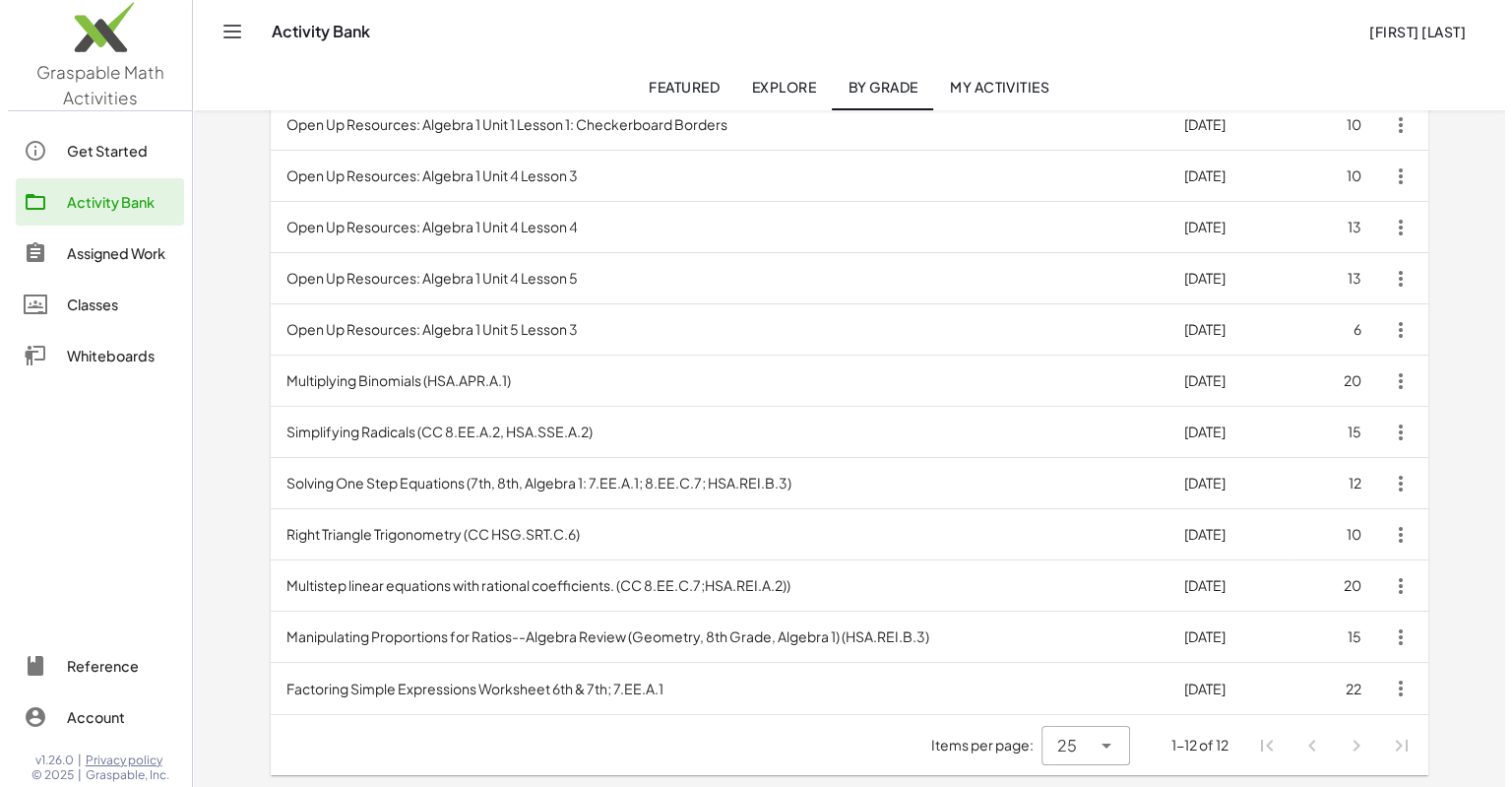 scroll, scrollTop: 0, scrollLeft: 0, axis: both 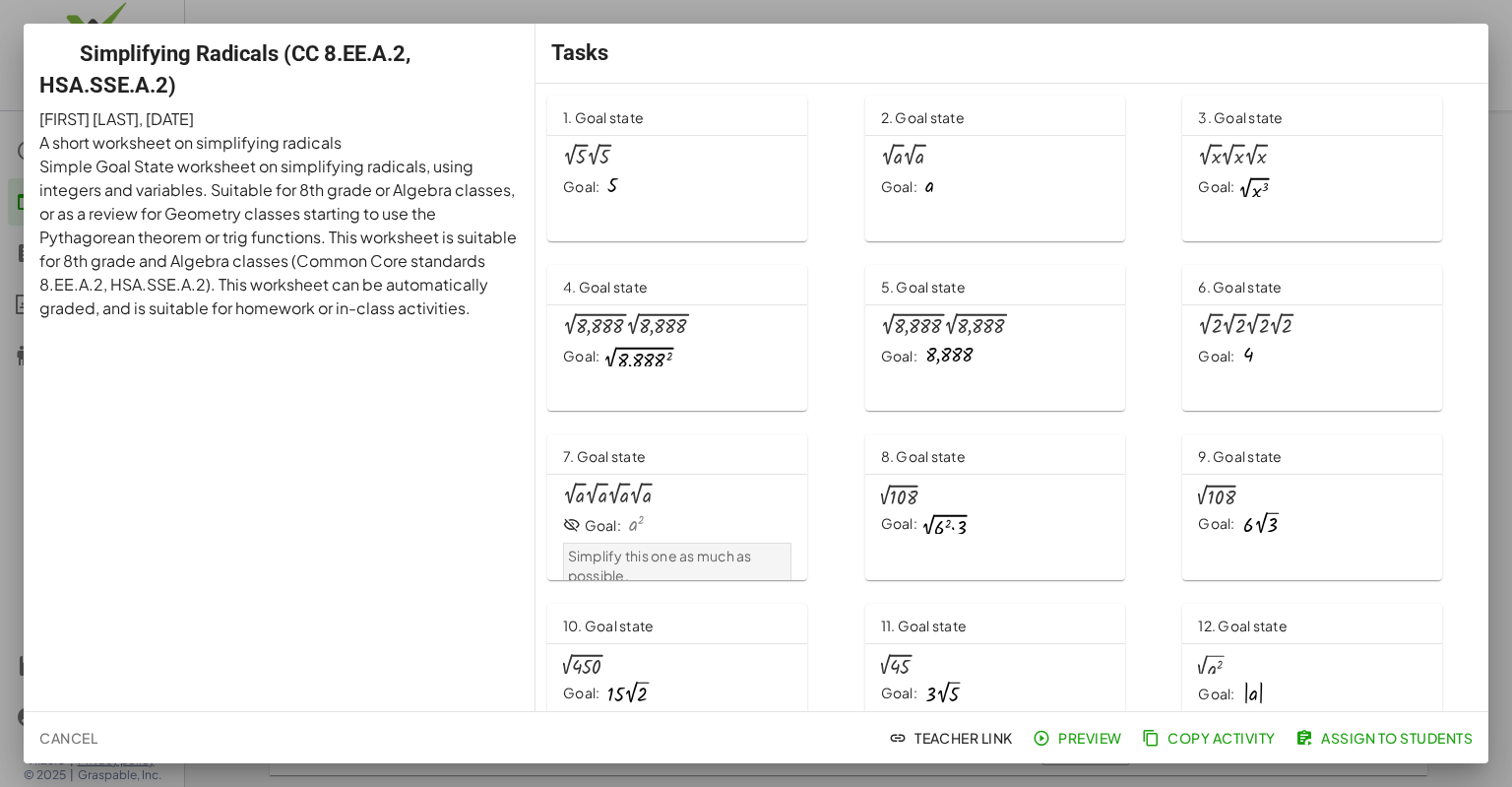 click on "· 2 √ 5 · 2 √ 5 Goal: 5" 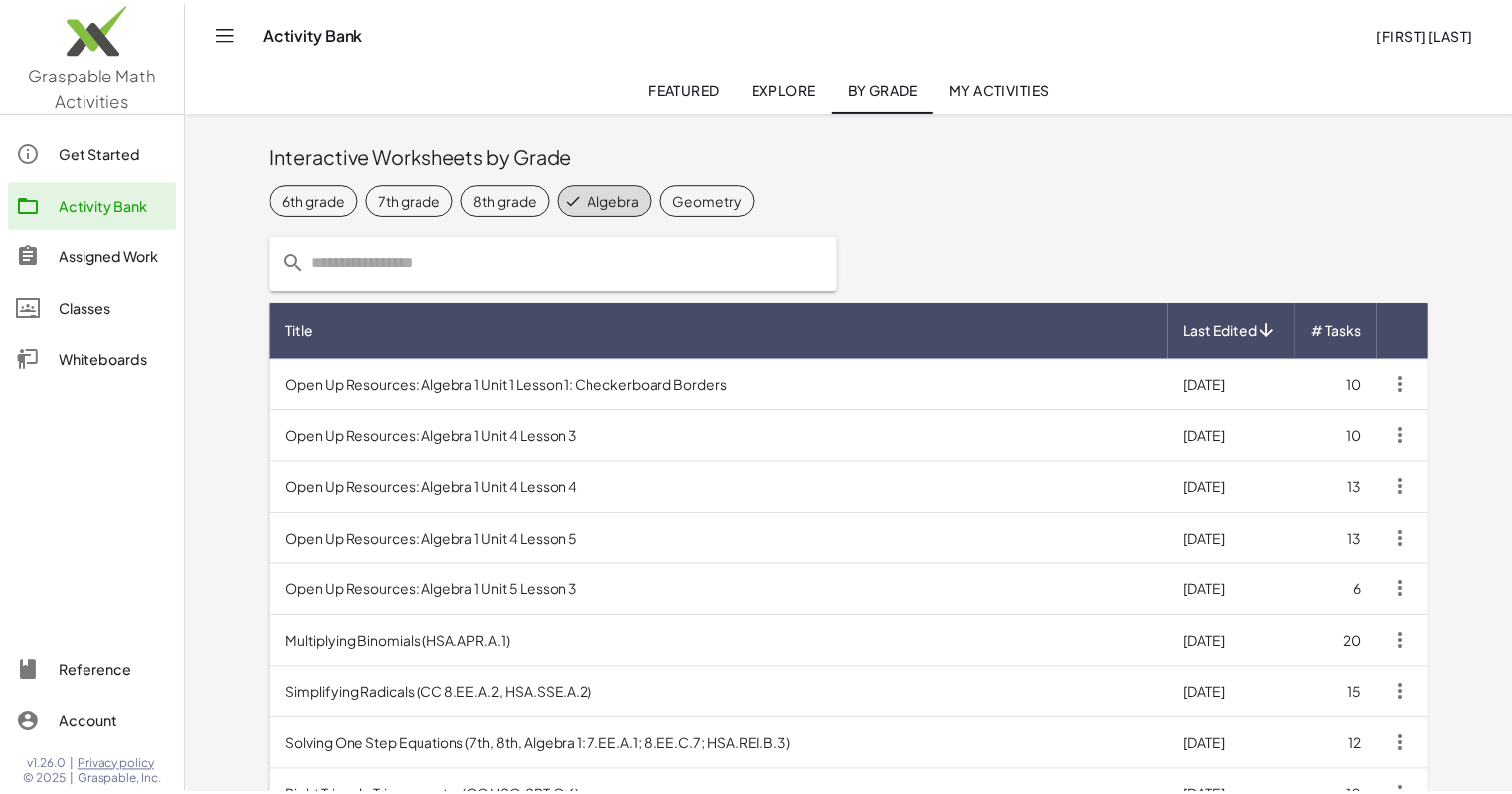 scroll, scrollTop: 257, scrollLeft: 0, axis: vertical 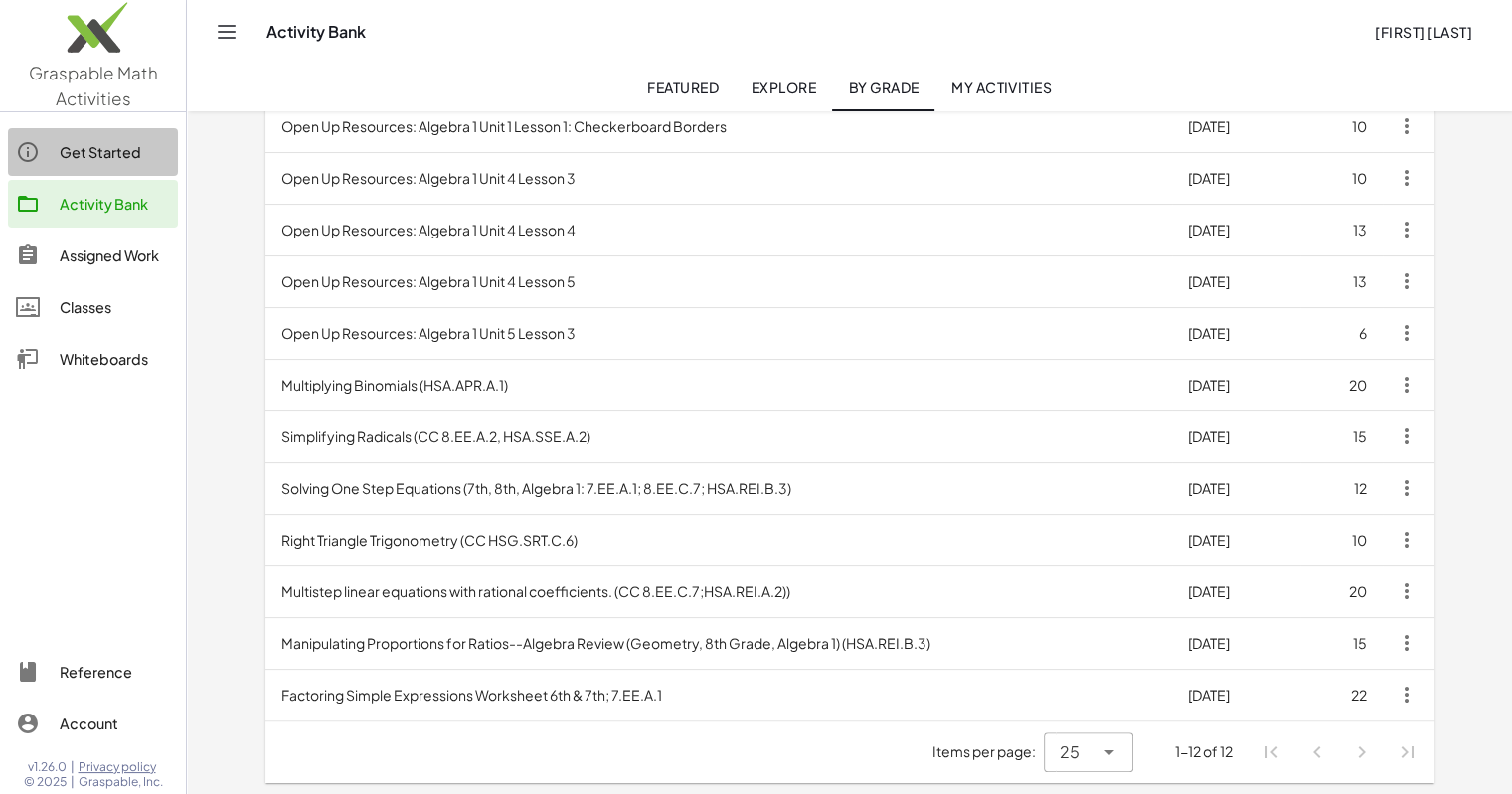 click on "Get Started" 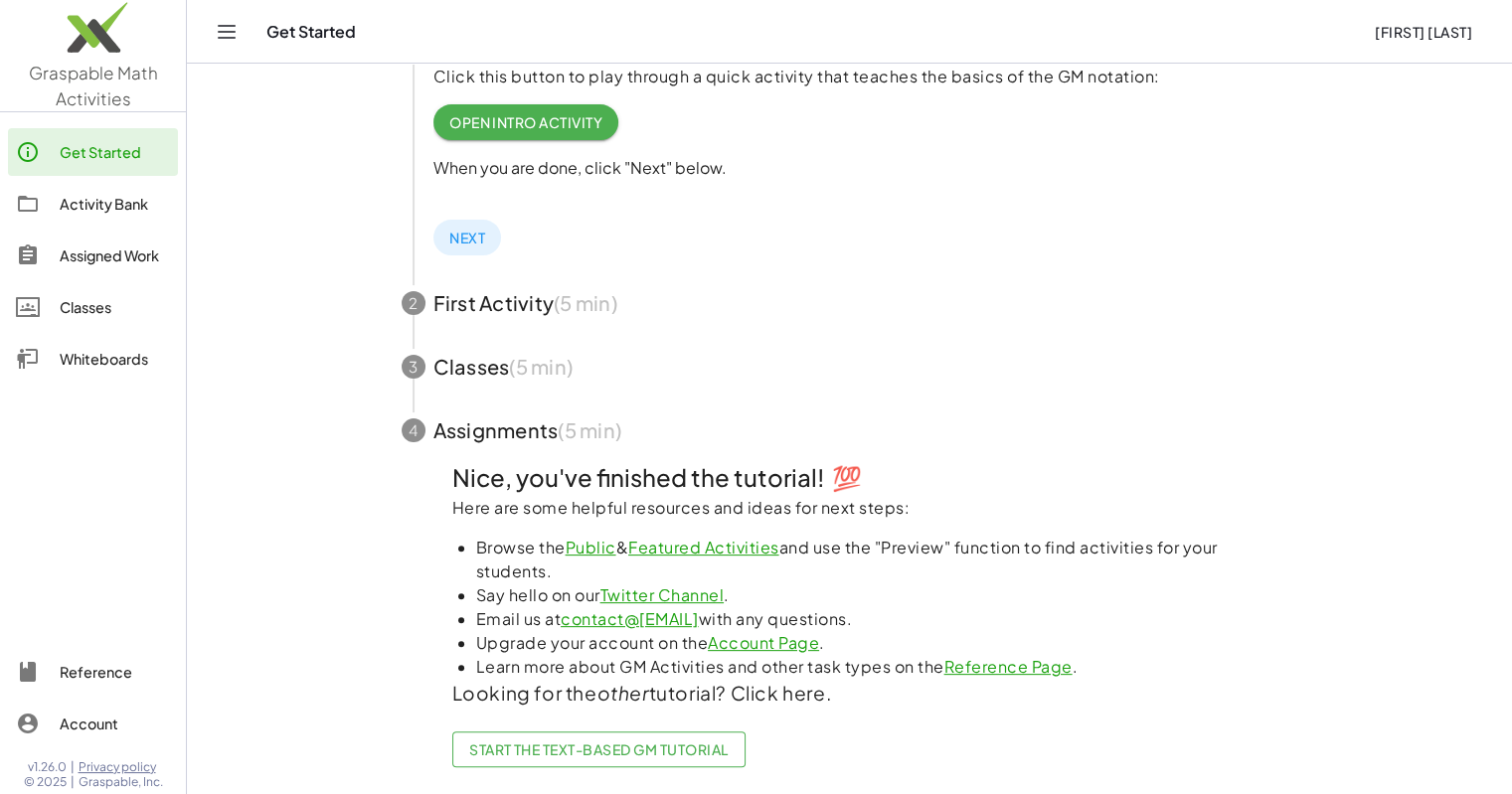 scroll, scrollTop: 465, scrollLeft: 0, axis: vertical 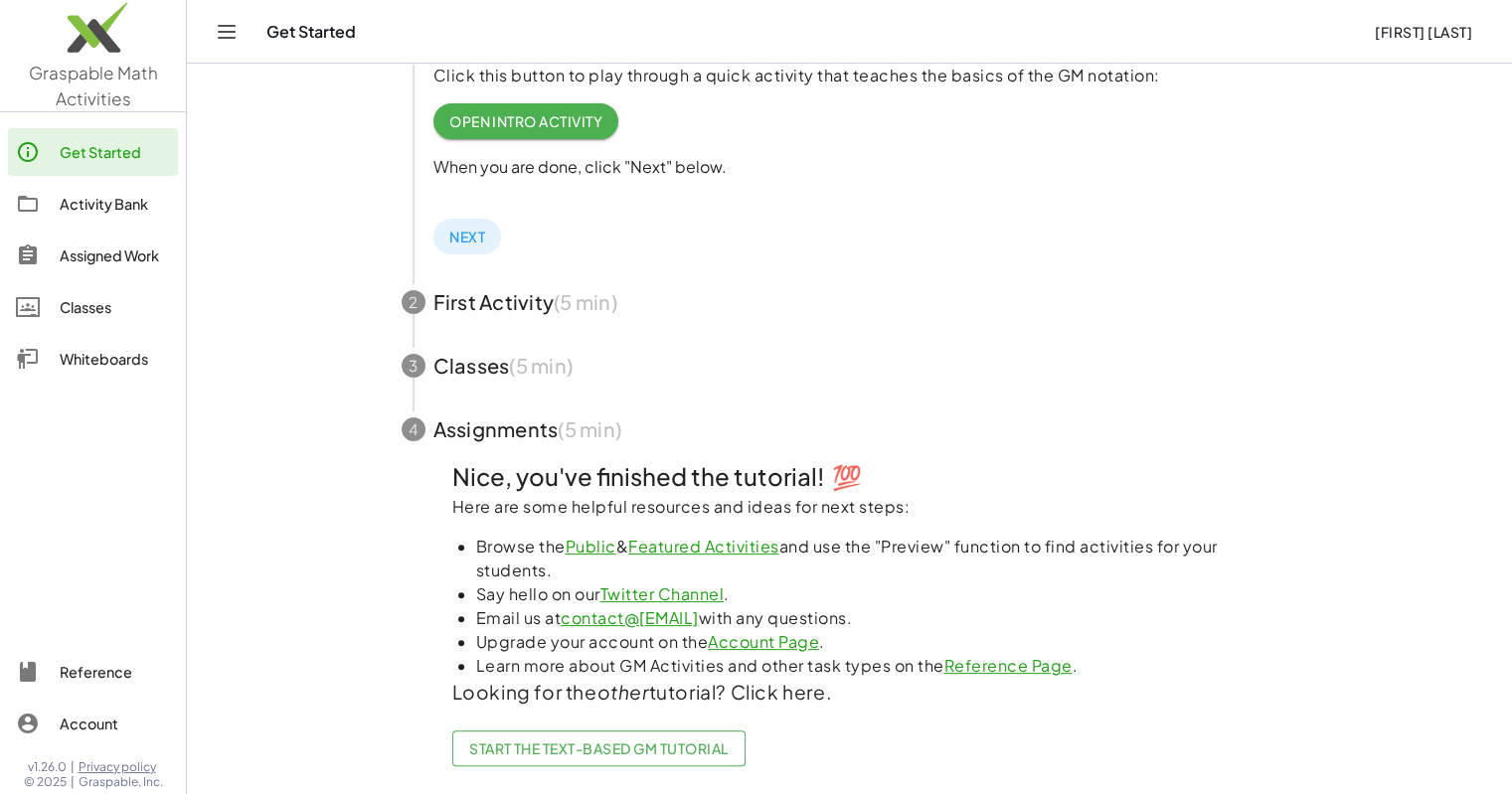 click 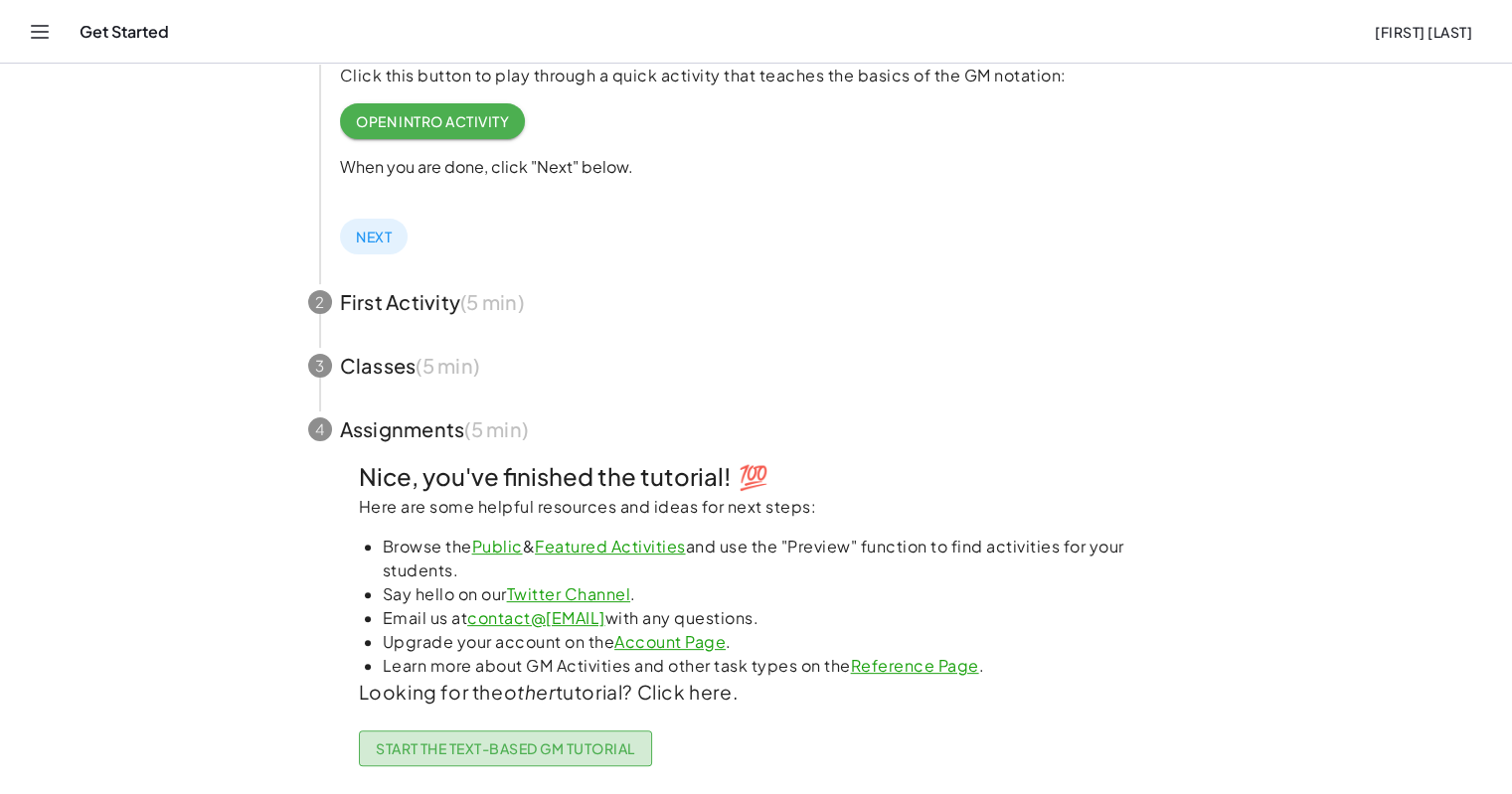 click on "Start the Text-based GM Tutorial" 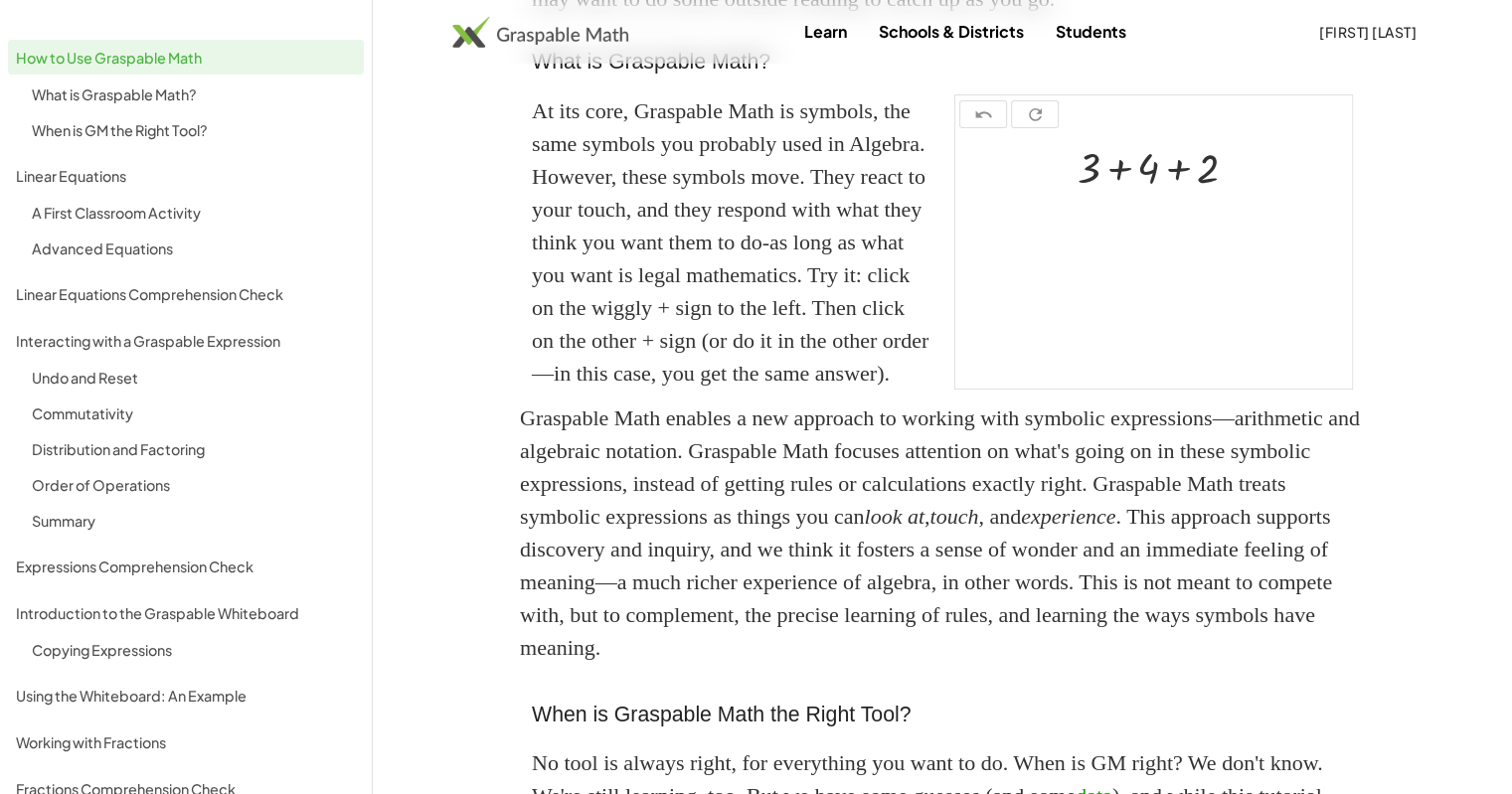 scroll, scrollTop: 0, scrollLeft: 0, axis: both 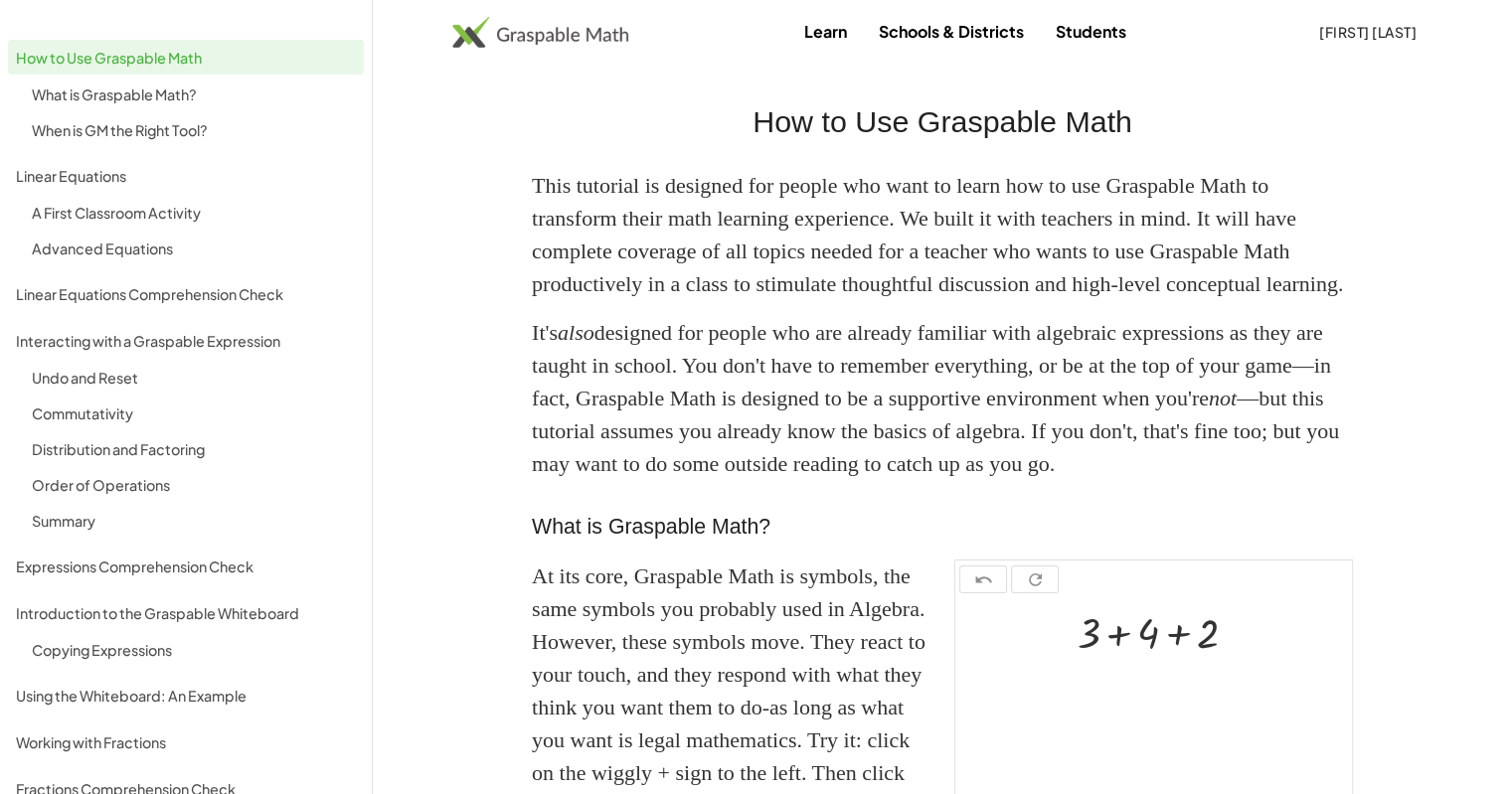 click on "A First Classroom Activity" 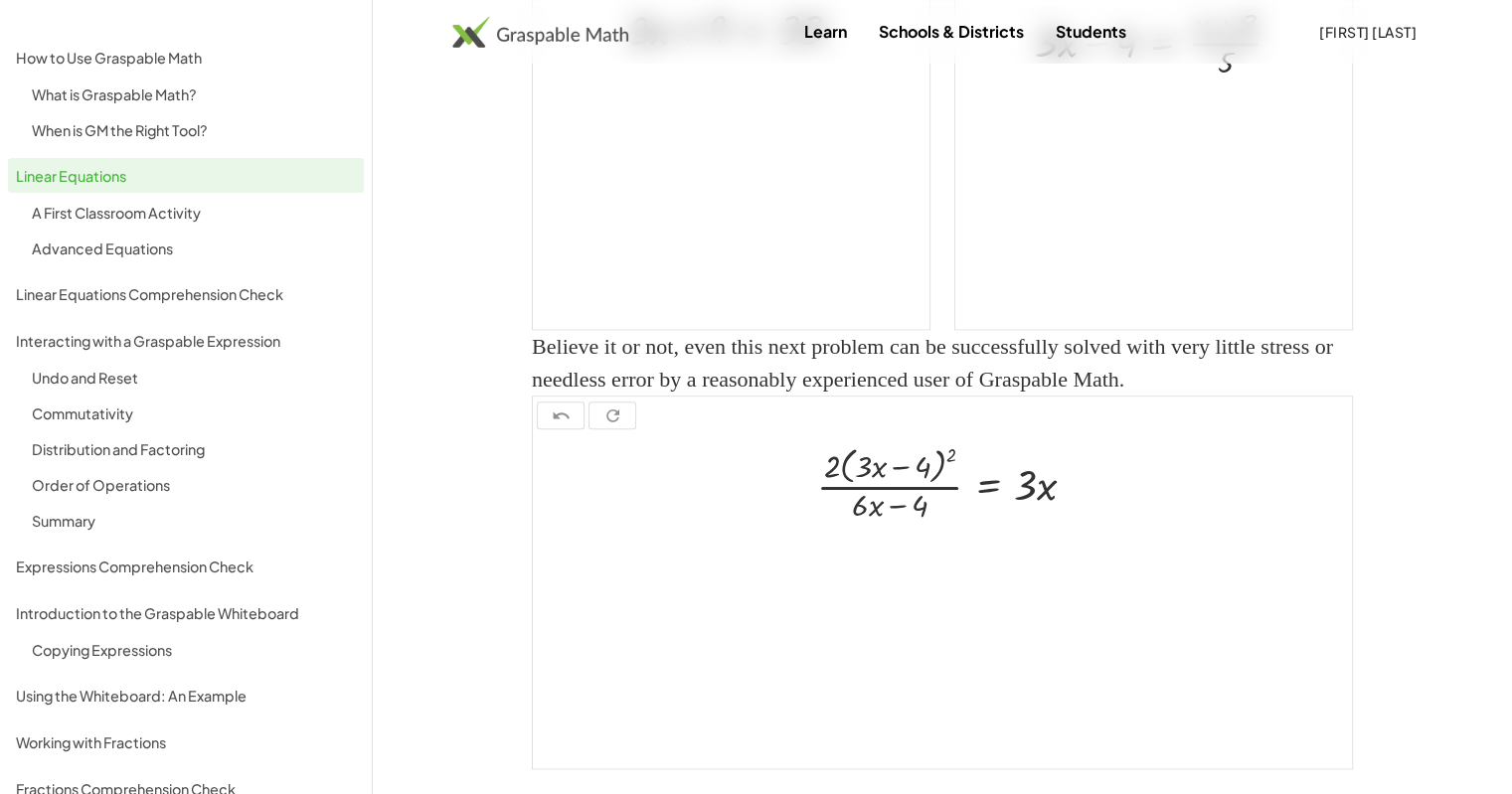 scroll, scrollTop: 2372, scrollLeft: 0, axis: vertical 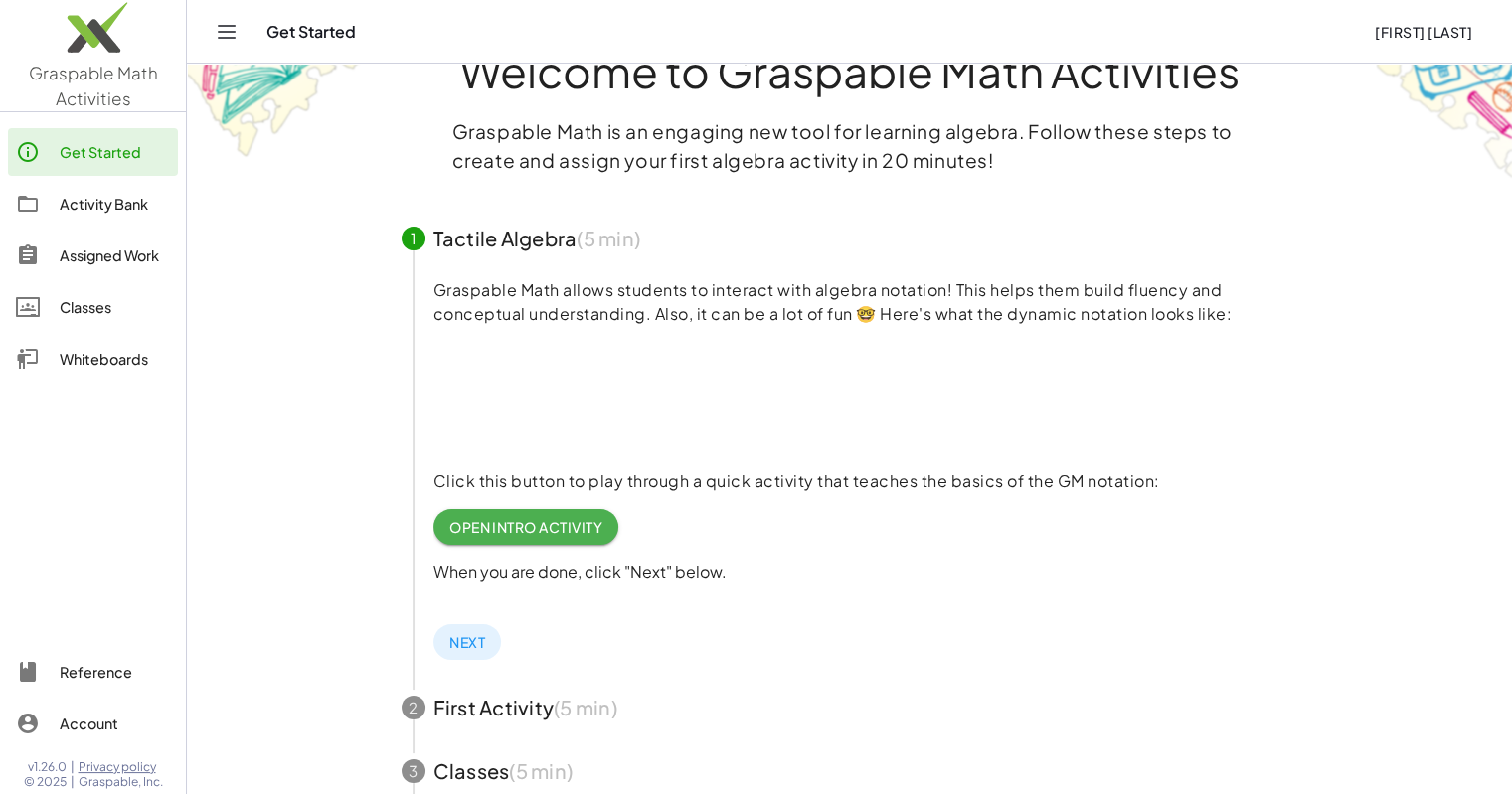 click on "Whiteboards" 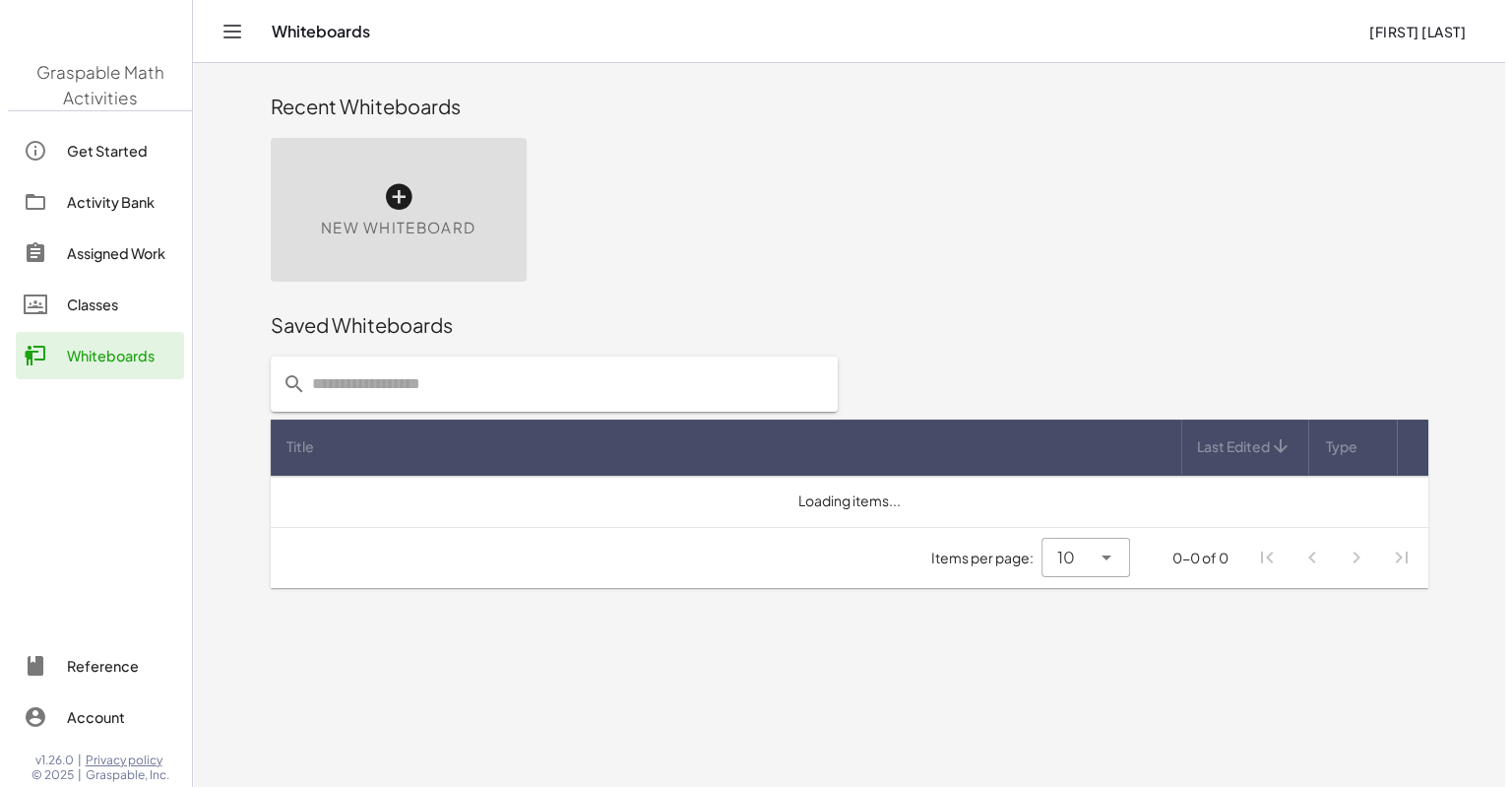 scroll, scrollTop: 0, scrollLeft: 0, axis: both 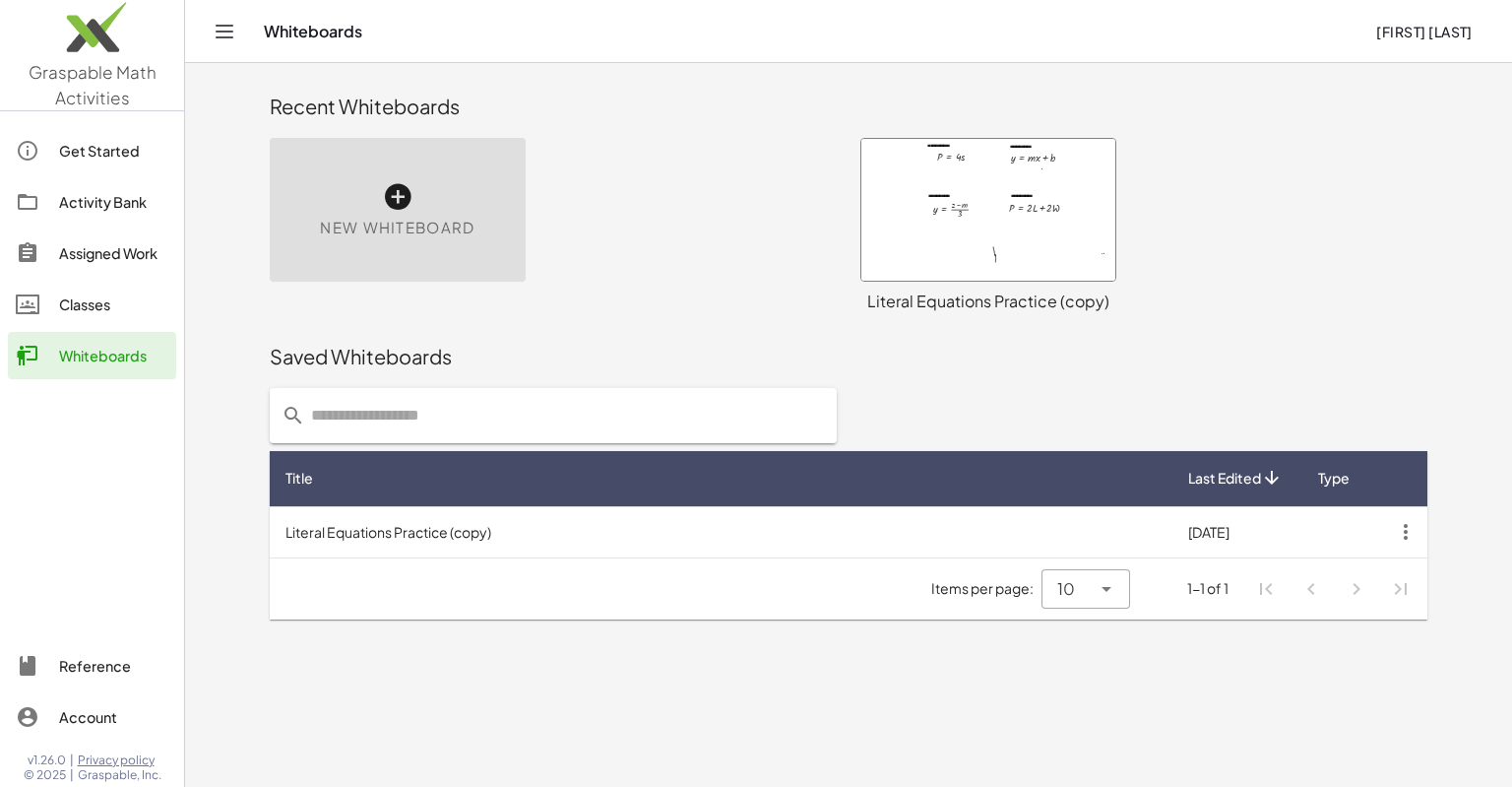 click at bounding box center [988, 210] 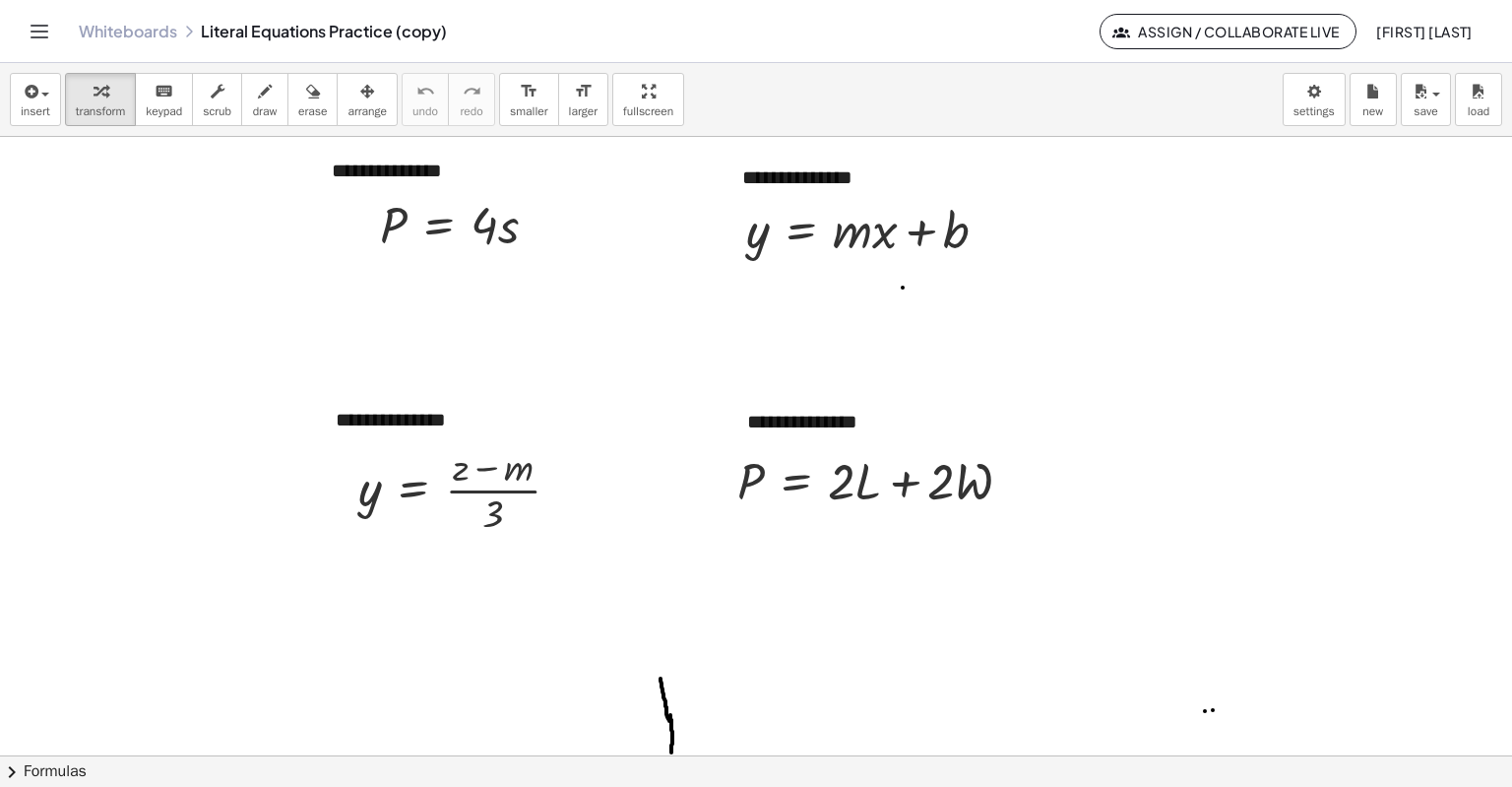 click at bounding box center [756, 756] 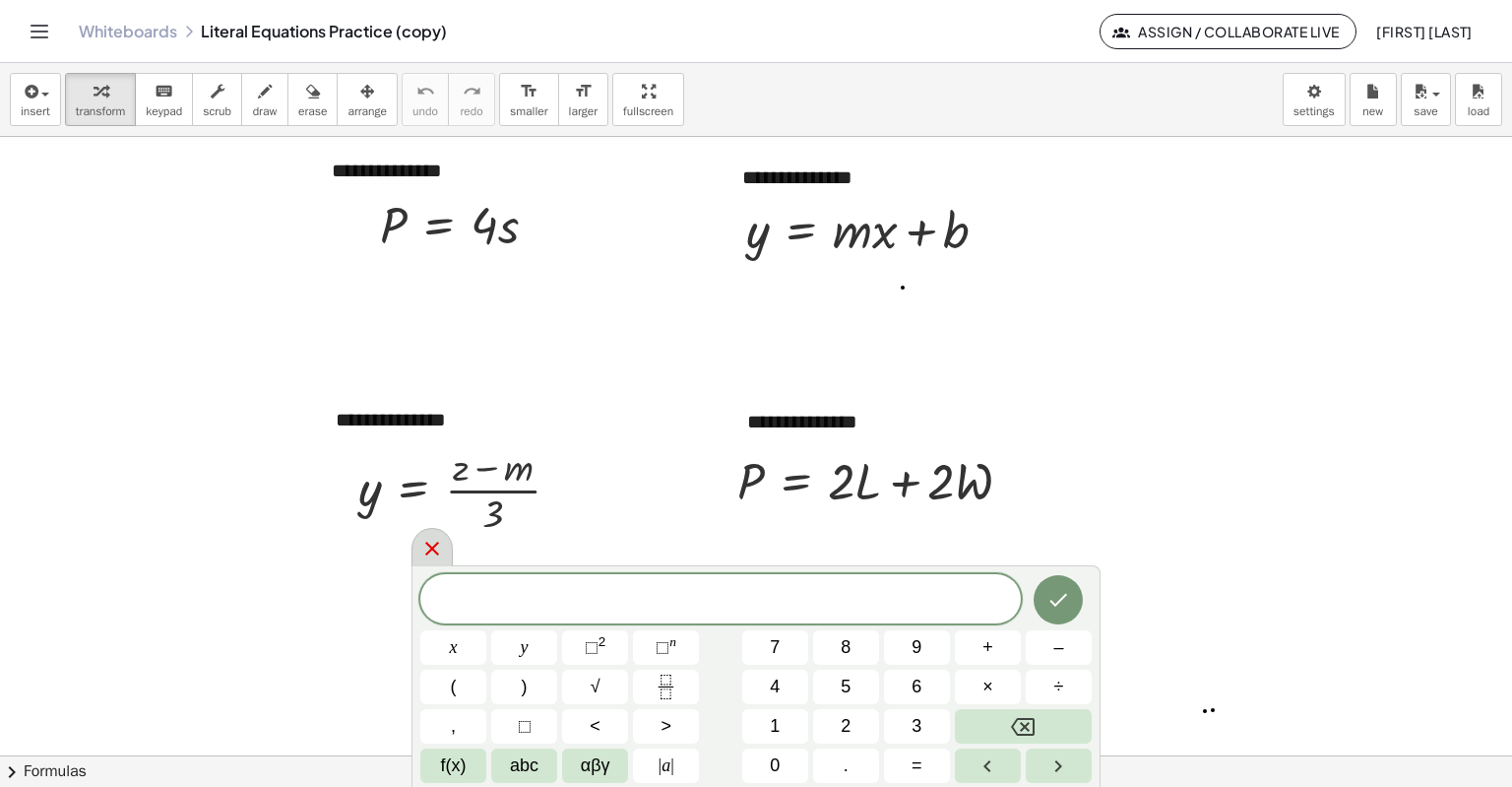 click at bounding box center (432, 547) 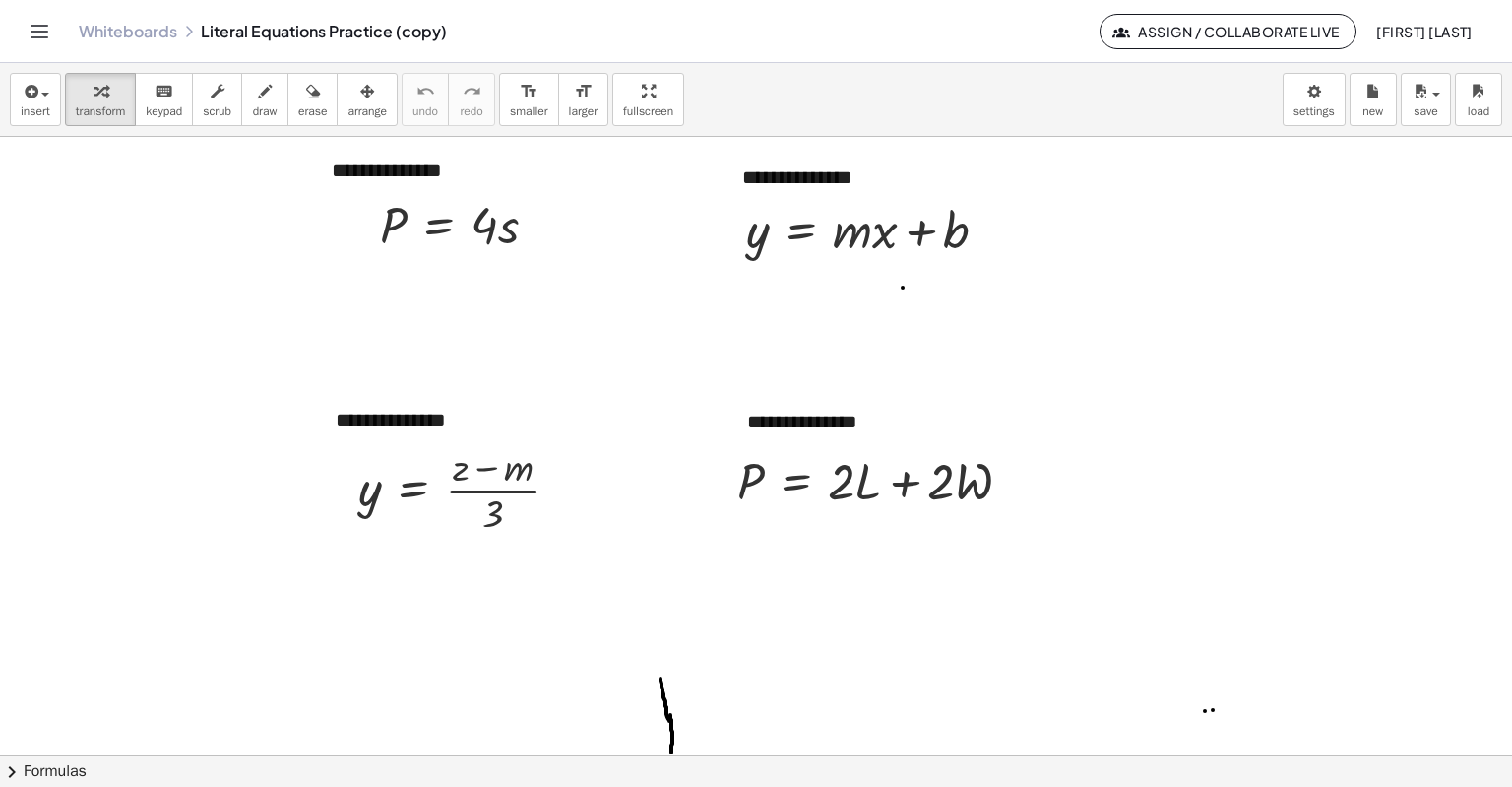 click at bounding box center [756, 756] 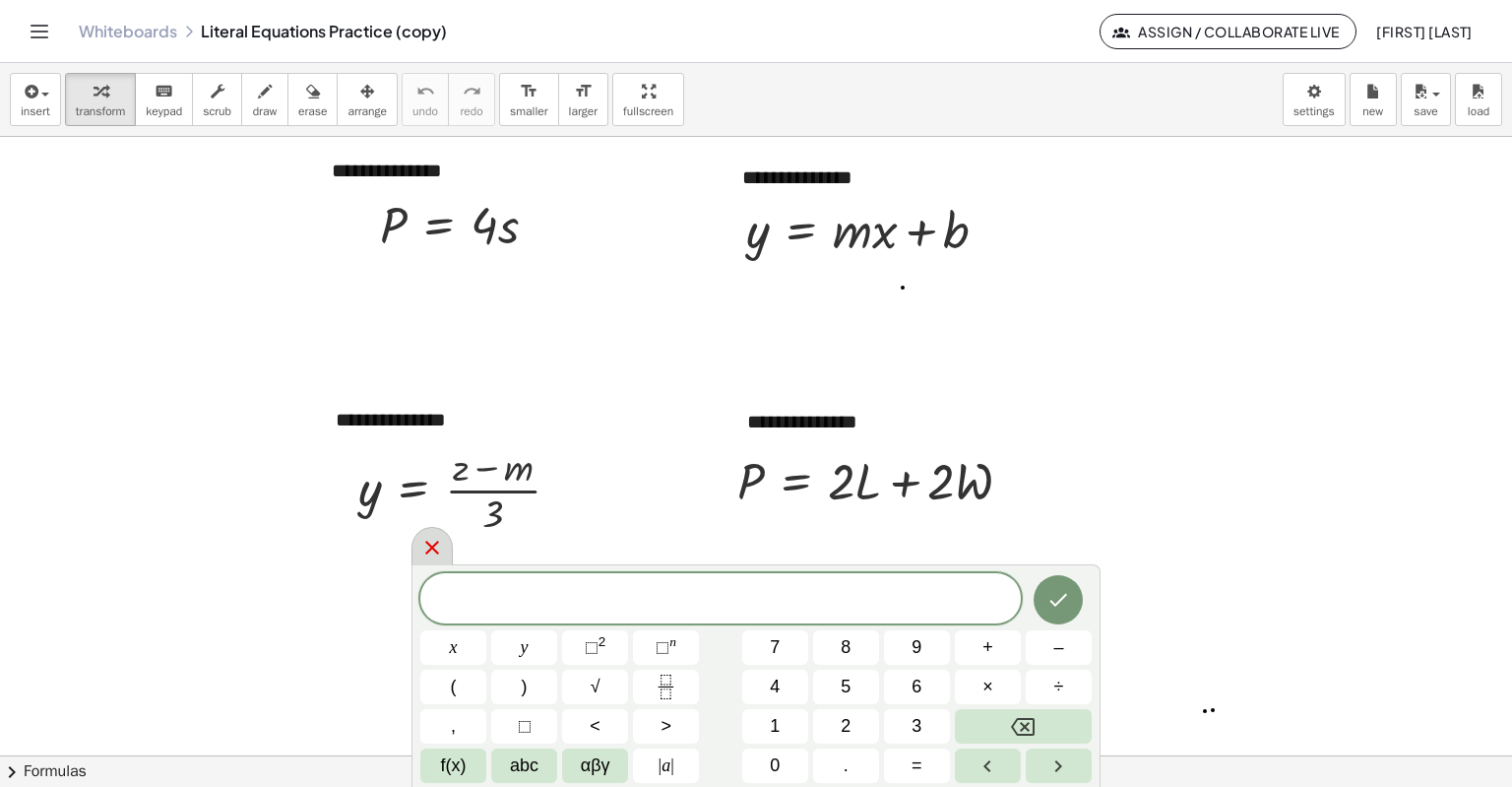 click 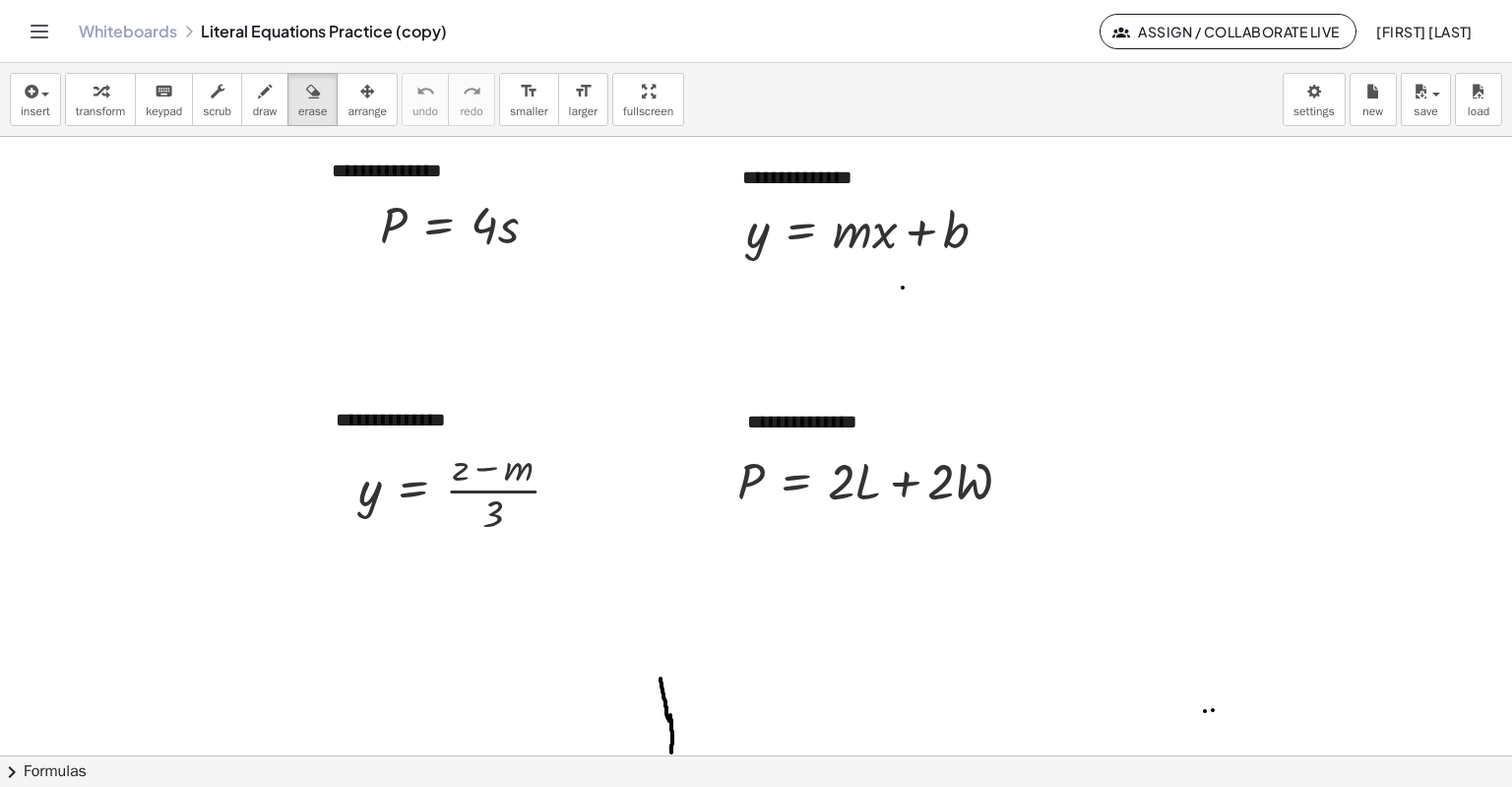 drag, startPoint x: 316, startPoint y: 105, endPoint x: 679, endPoint y: 691, distance: 689.3221 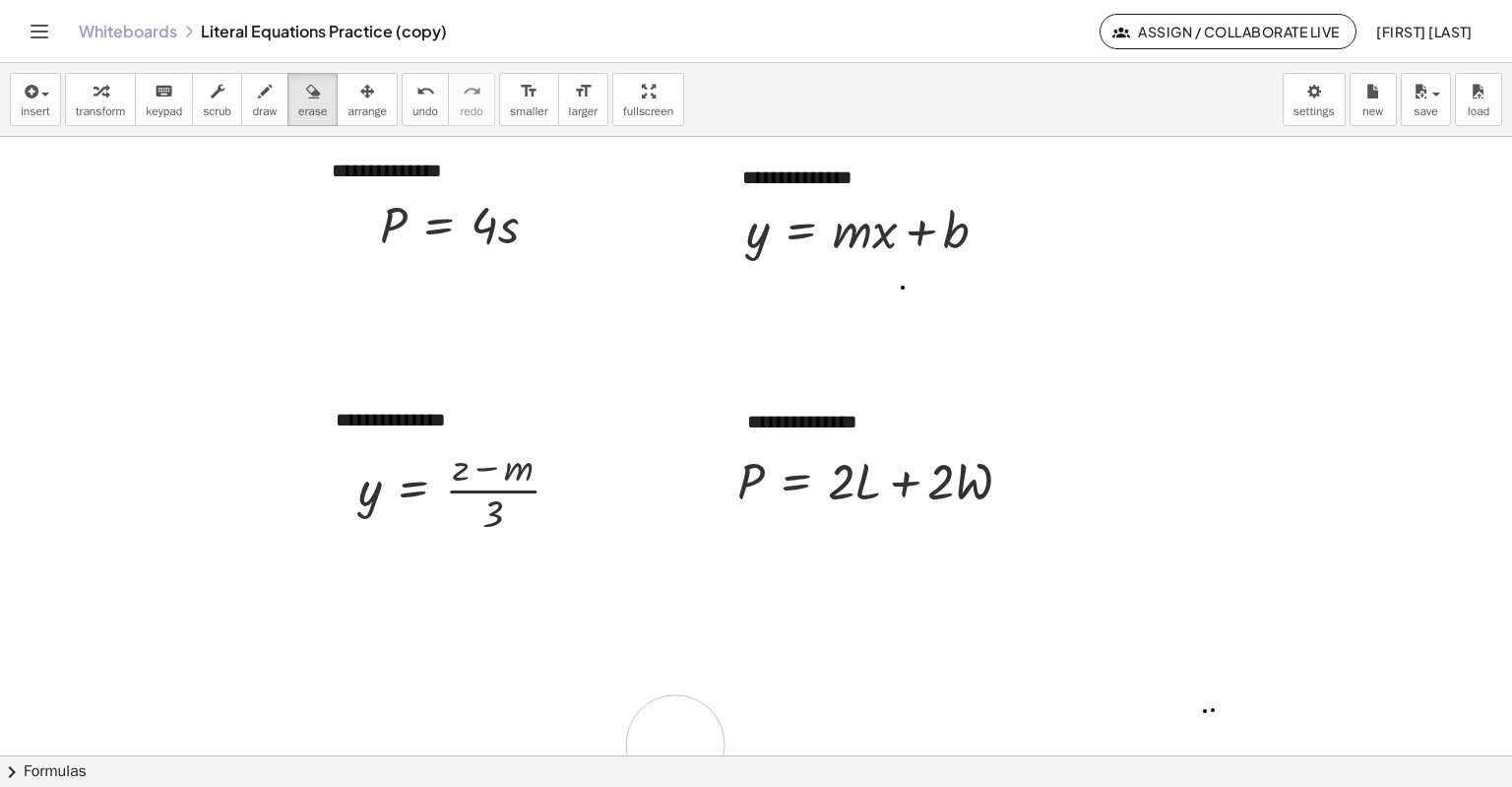 click at bounding box center [756, 756] 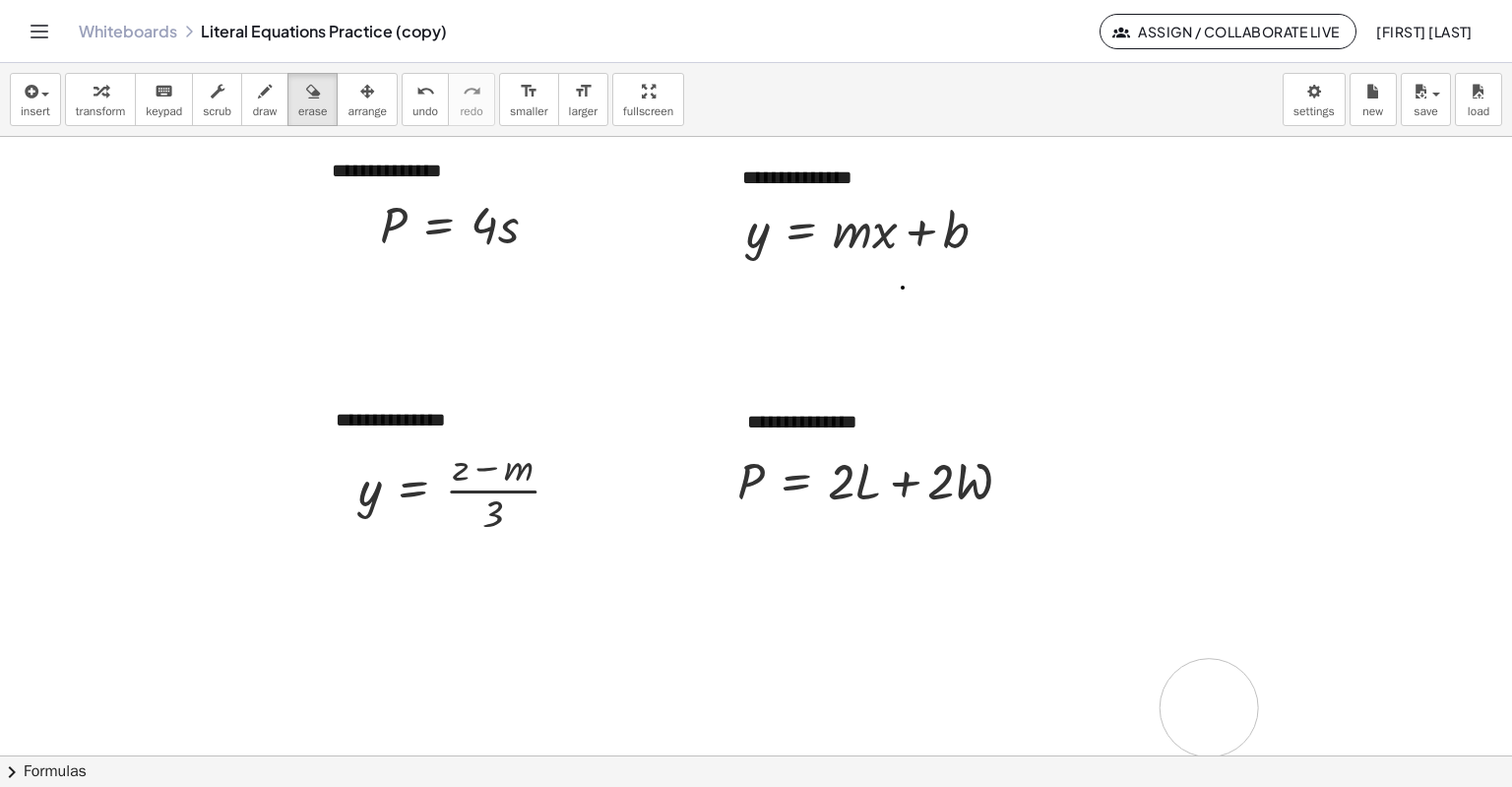 click at bounding box center (756, 756) 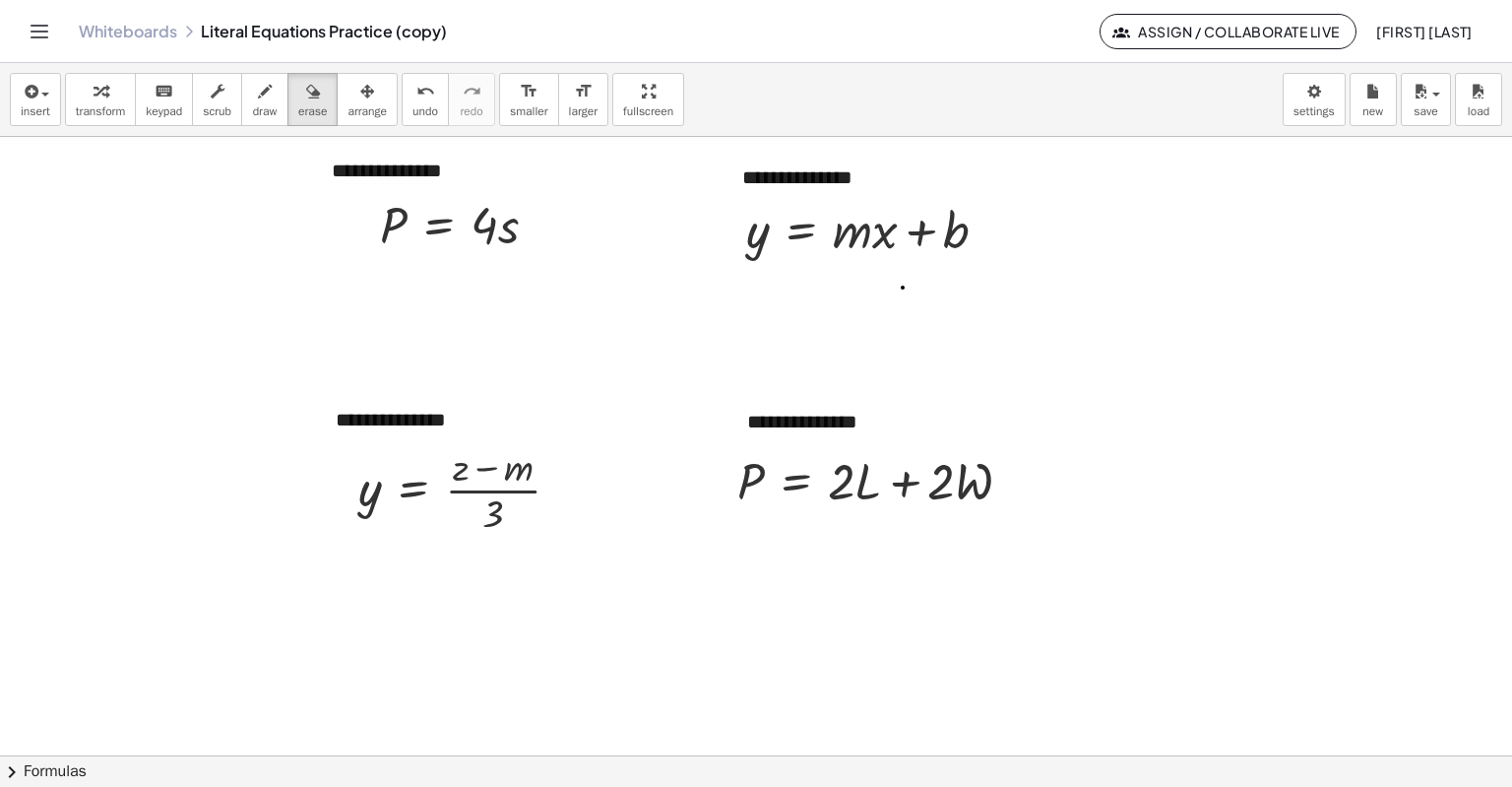 click at bounding box center [756, 756] 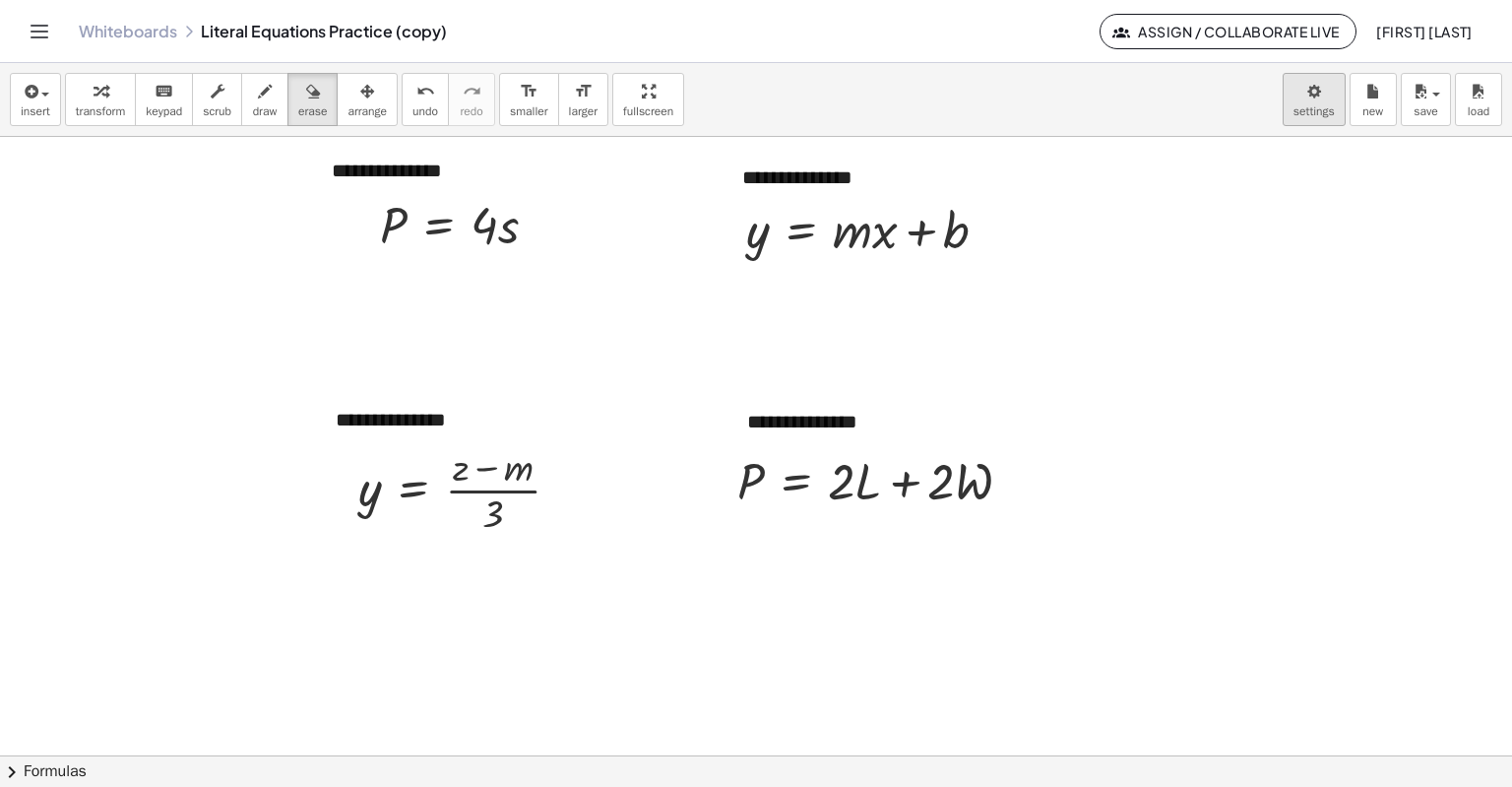 click on "**********" at bounding box center (756, 393) 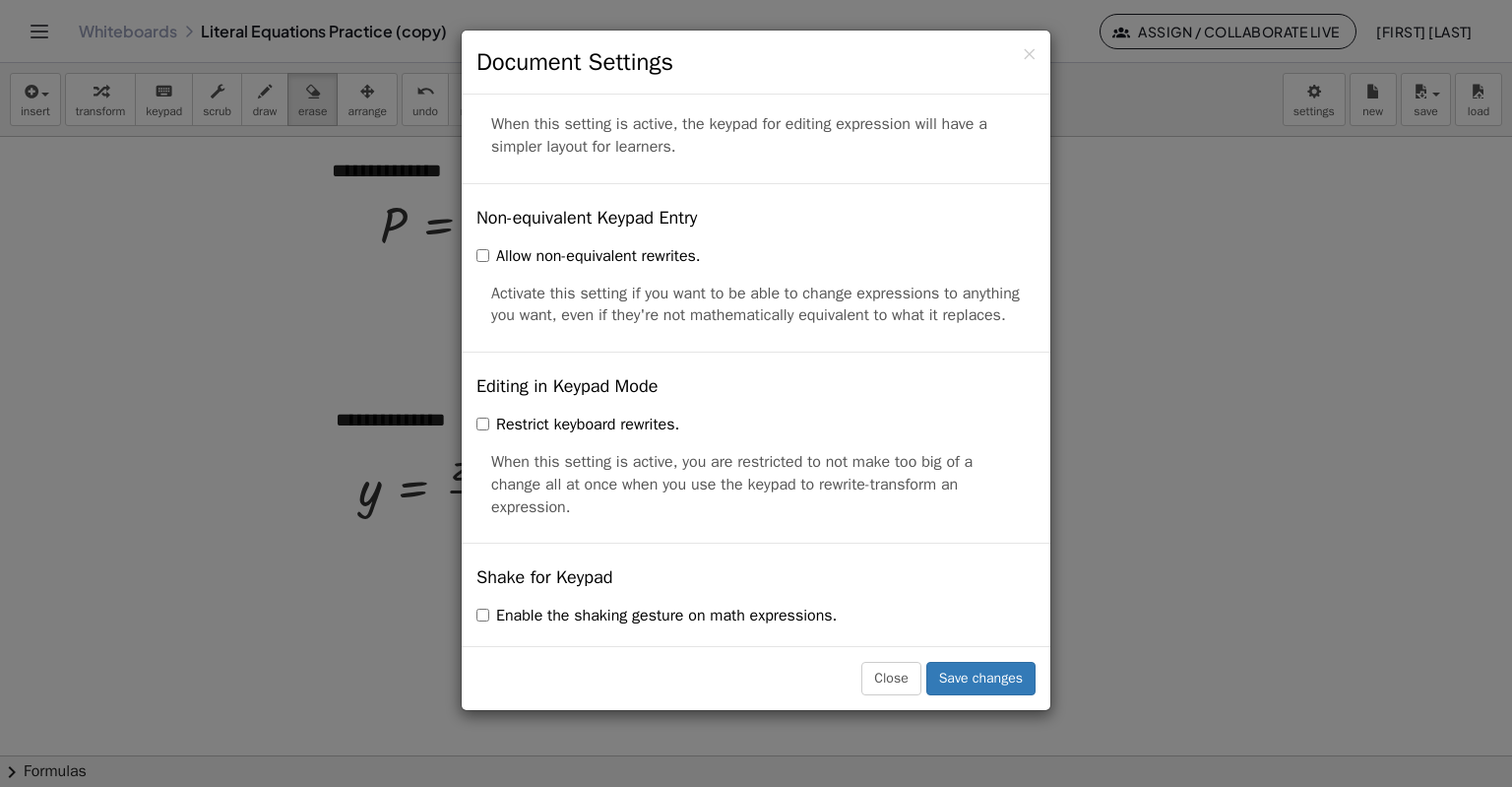 scroll, scrollTop: 4136, scrollLeft: 0, axis: vertical 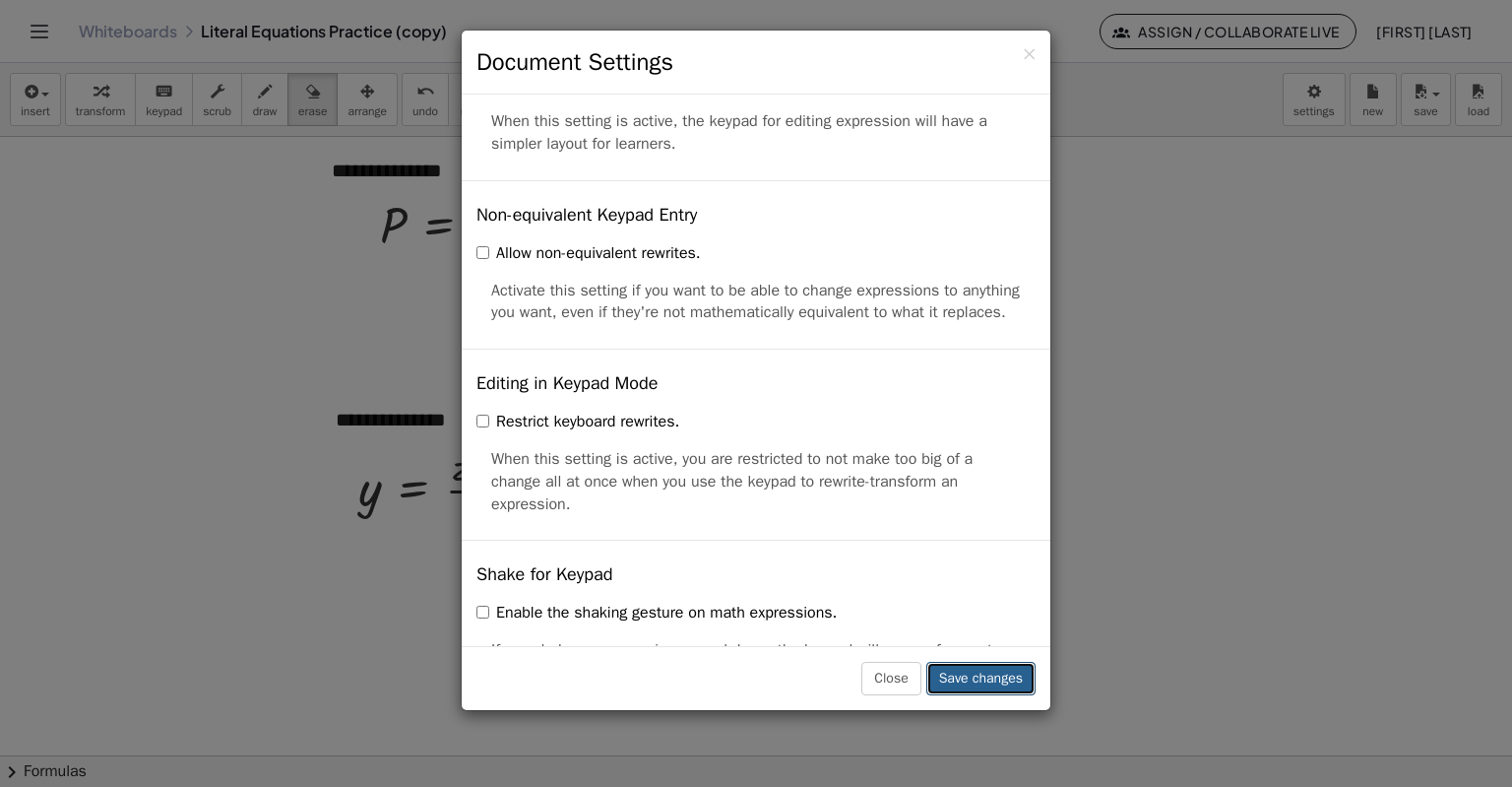 click on "Save changes" at bounding box center [980, 679] 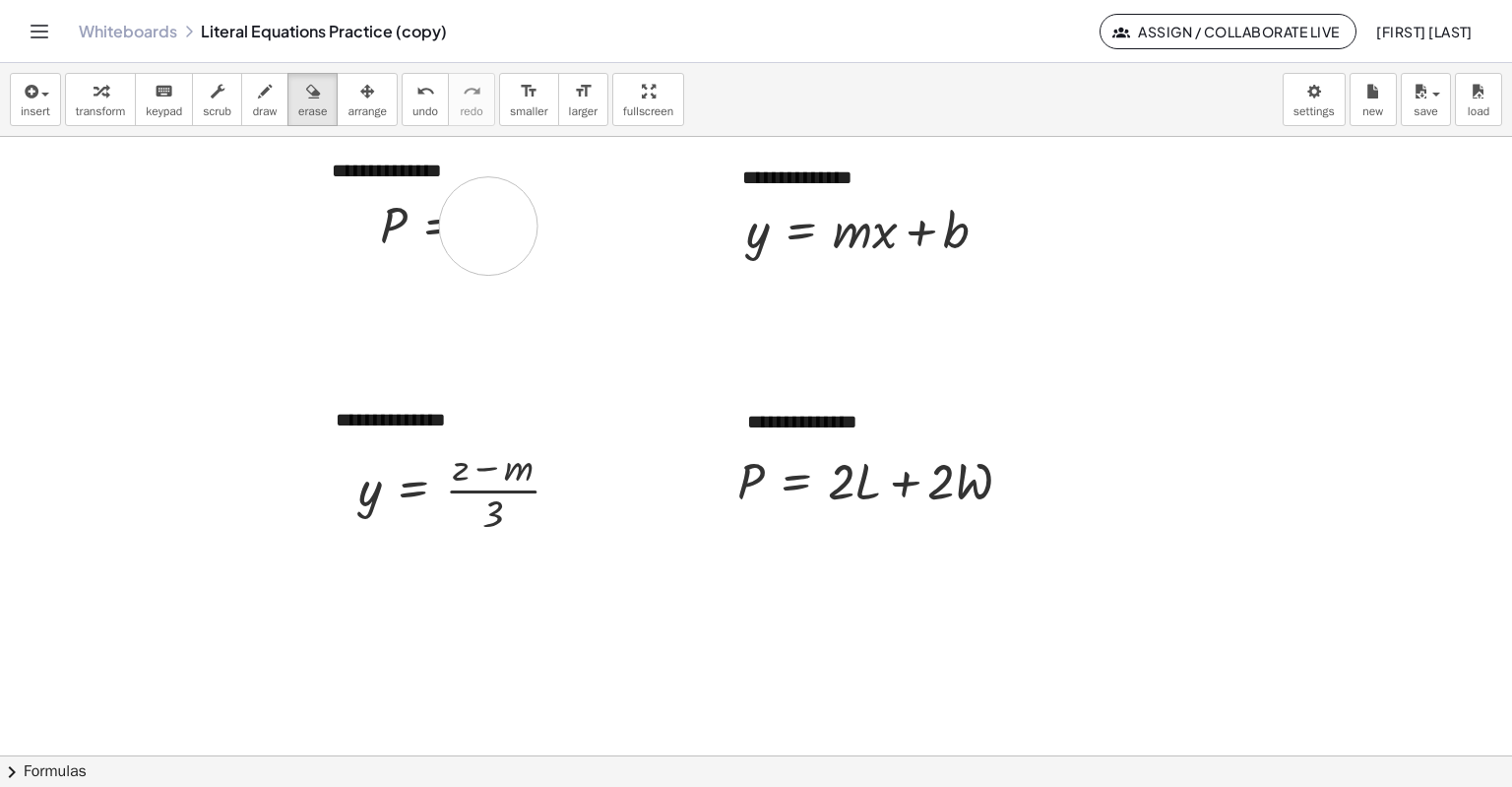 click at bounding box center (756, 756) 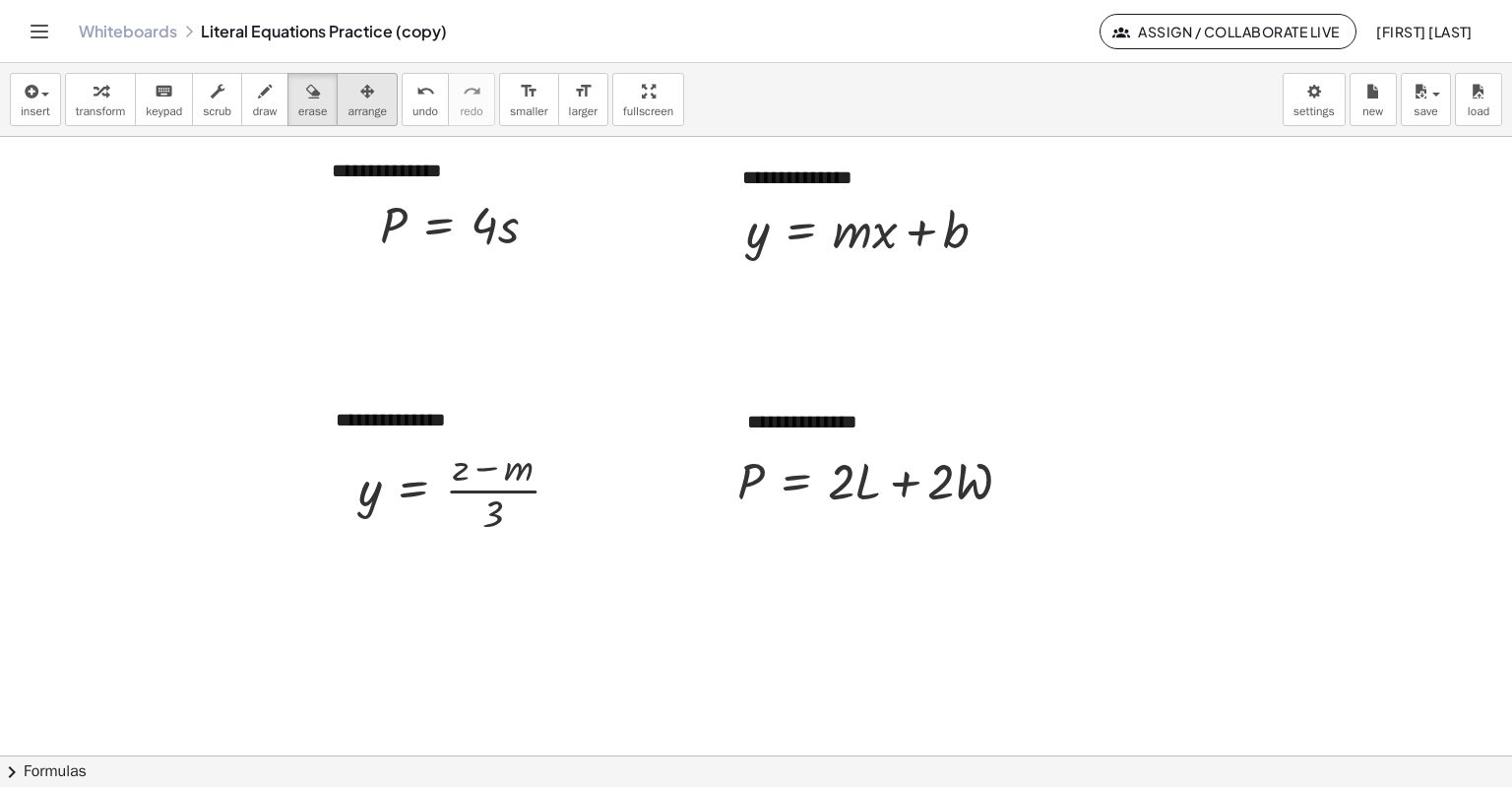 click at bounding box center [367, 91] 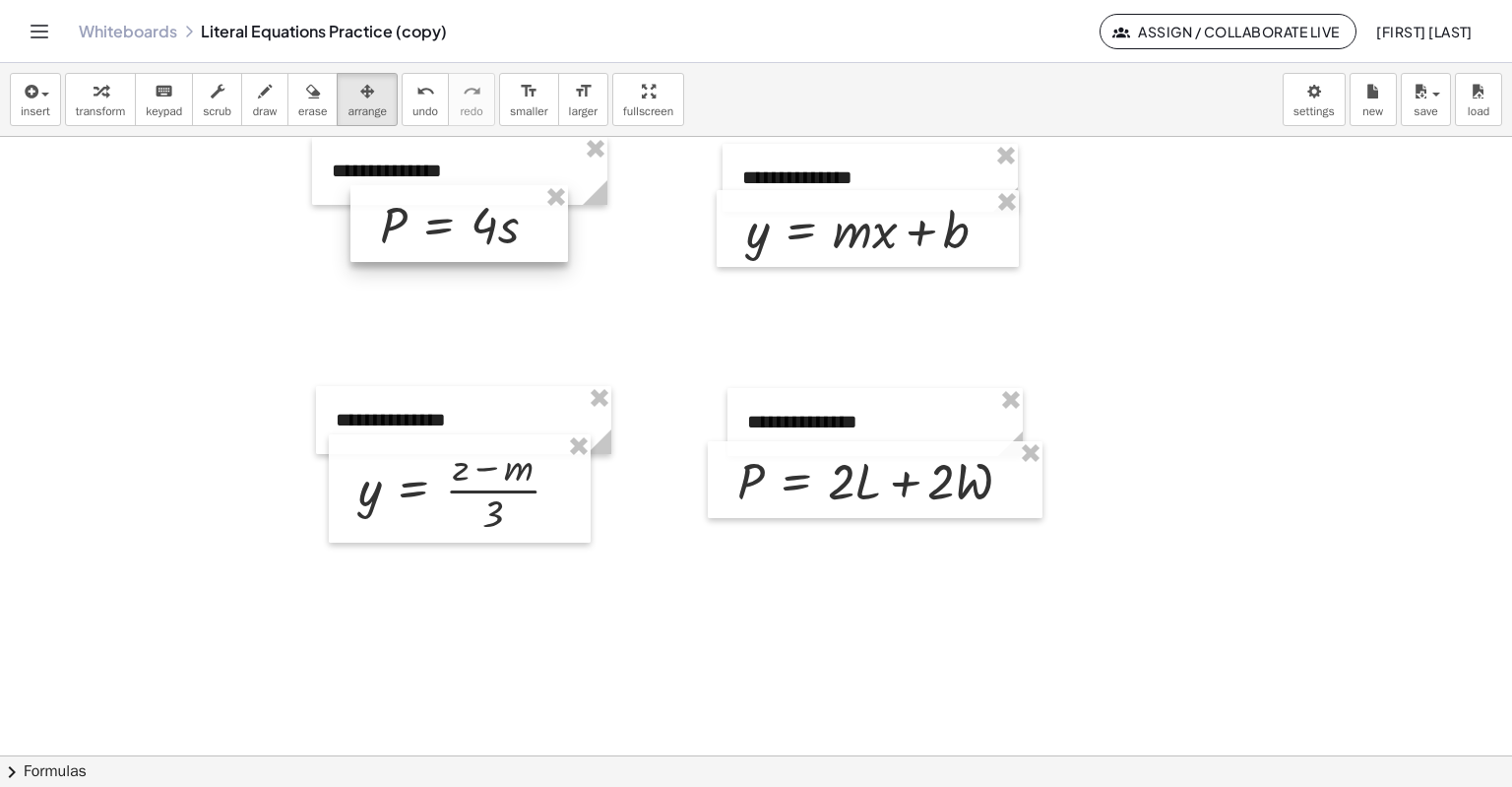 click at bounding box center [459, 224] 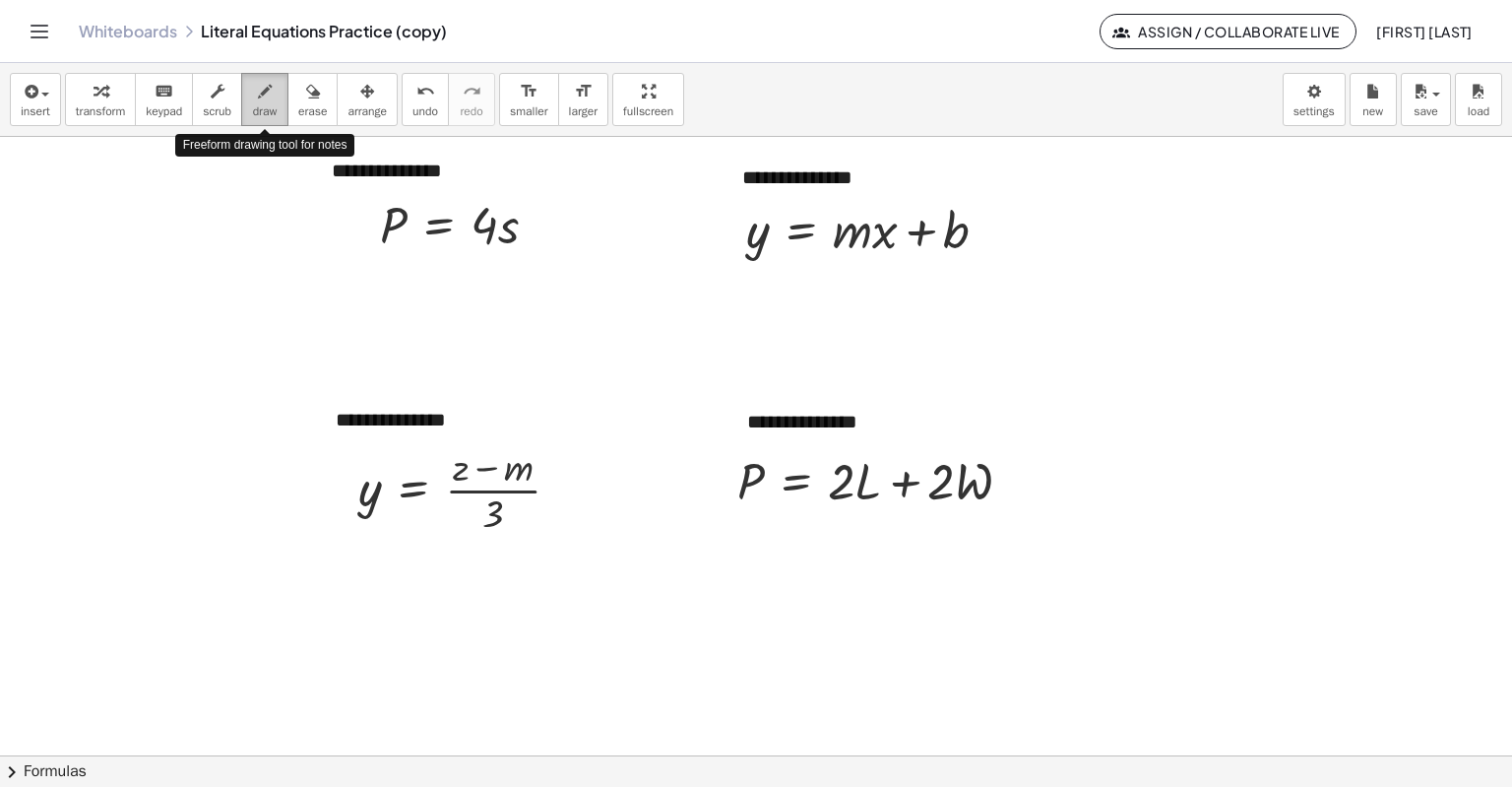click at bounding box center (265, 92) 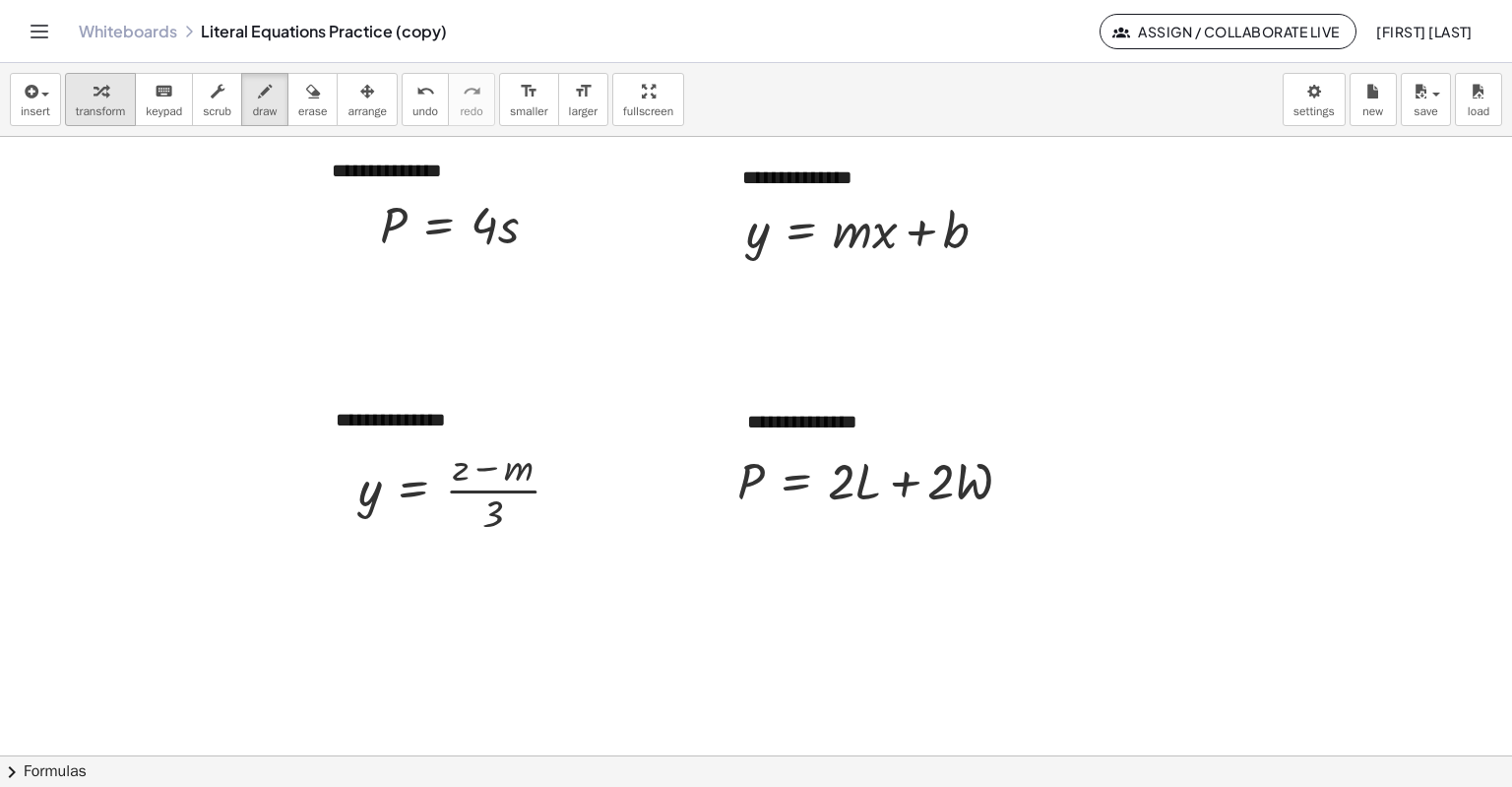 click on "transform" at bounding box center (100, 111) 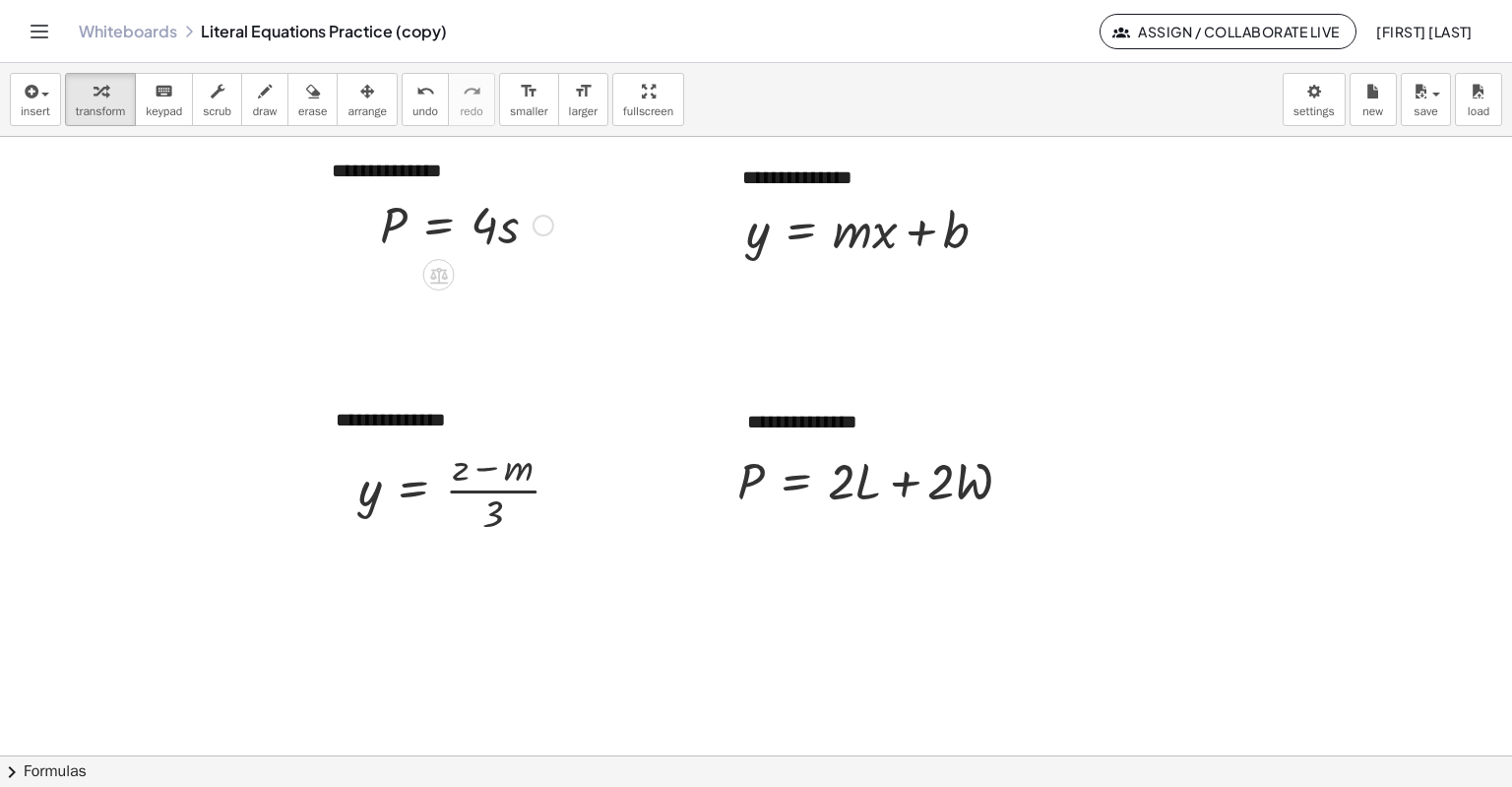 click at bounding box center [467, 224] 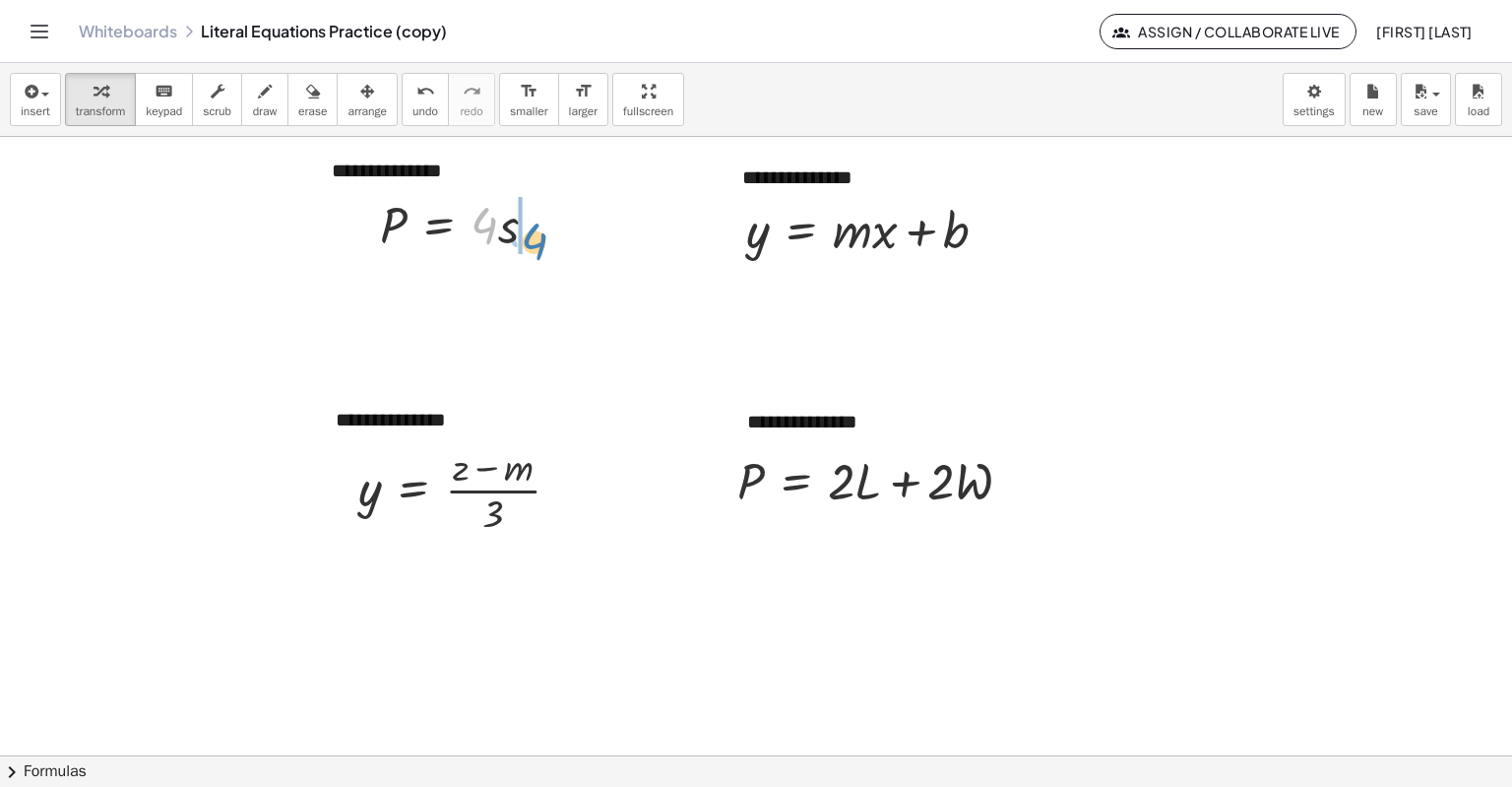 drag, startPoint x: 488, startPoint y: 228, endPoint x: 539, endPoint y: 243, distance: 53.160135 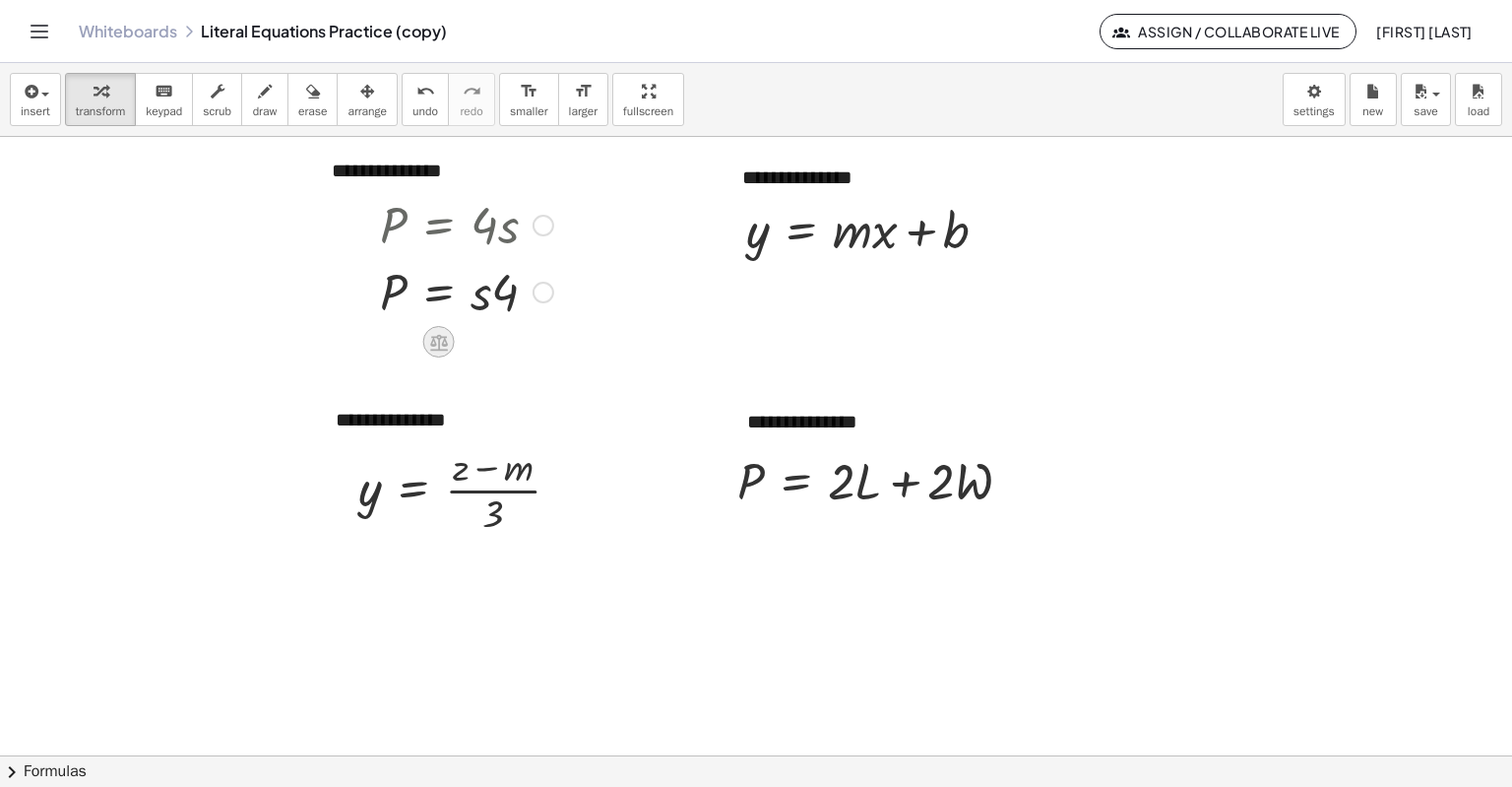 click 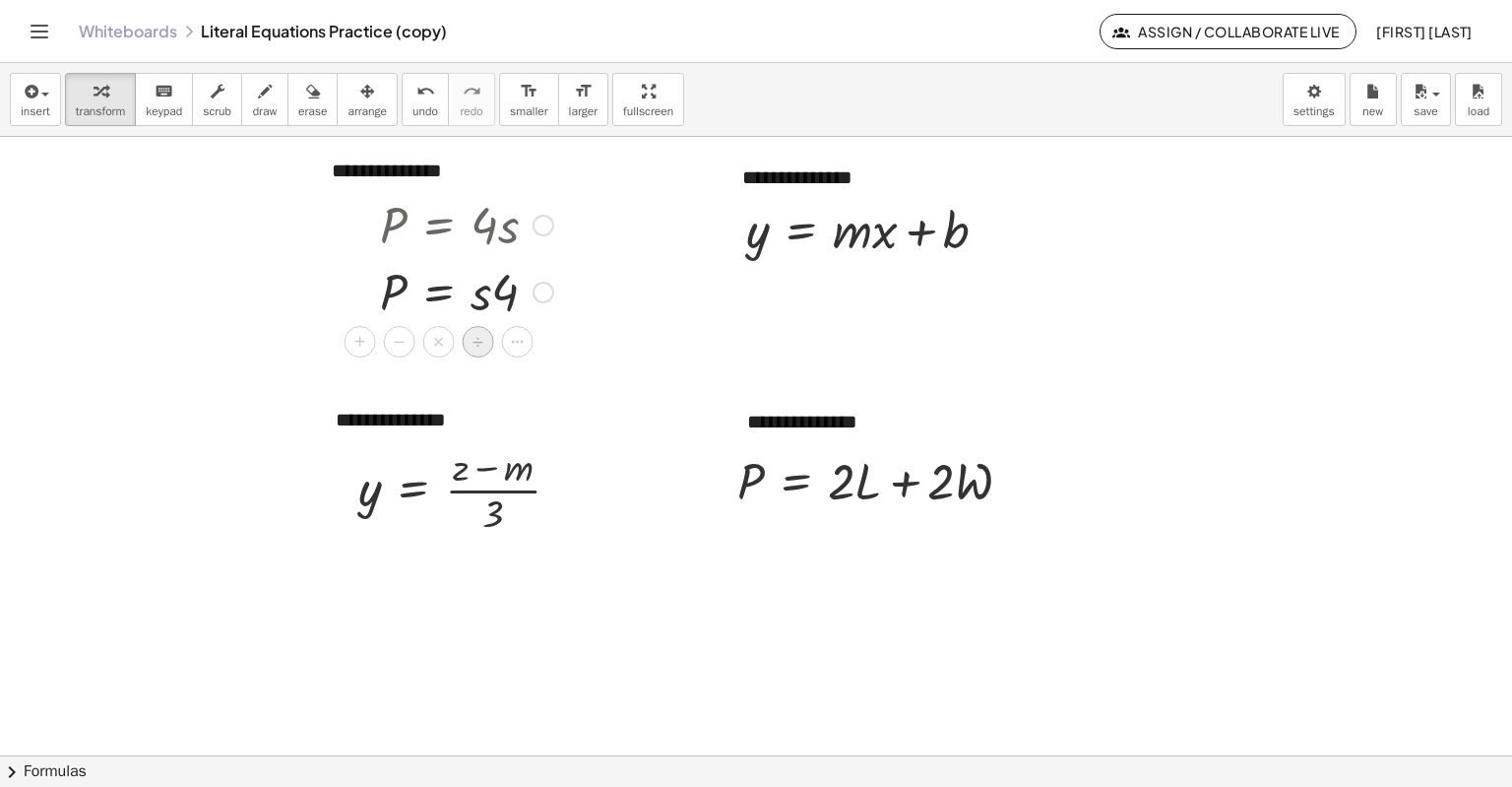 click on "÷" at bounding box center [477, 342] 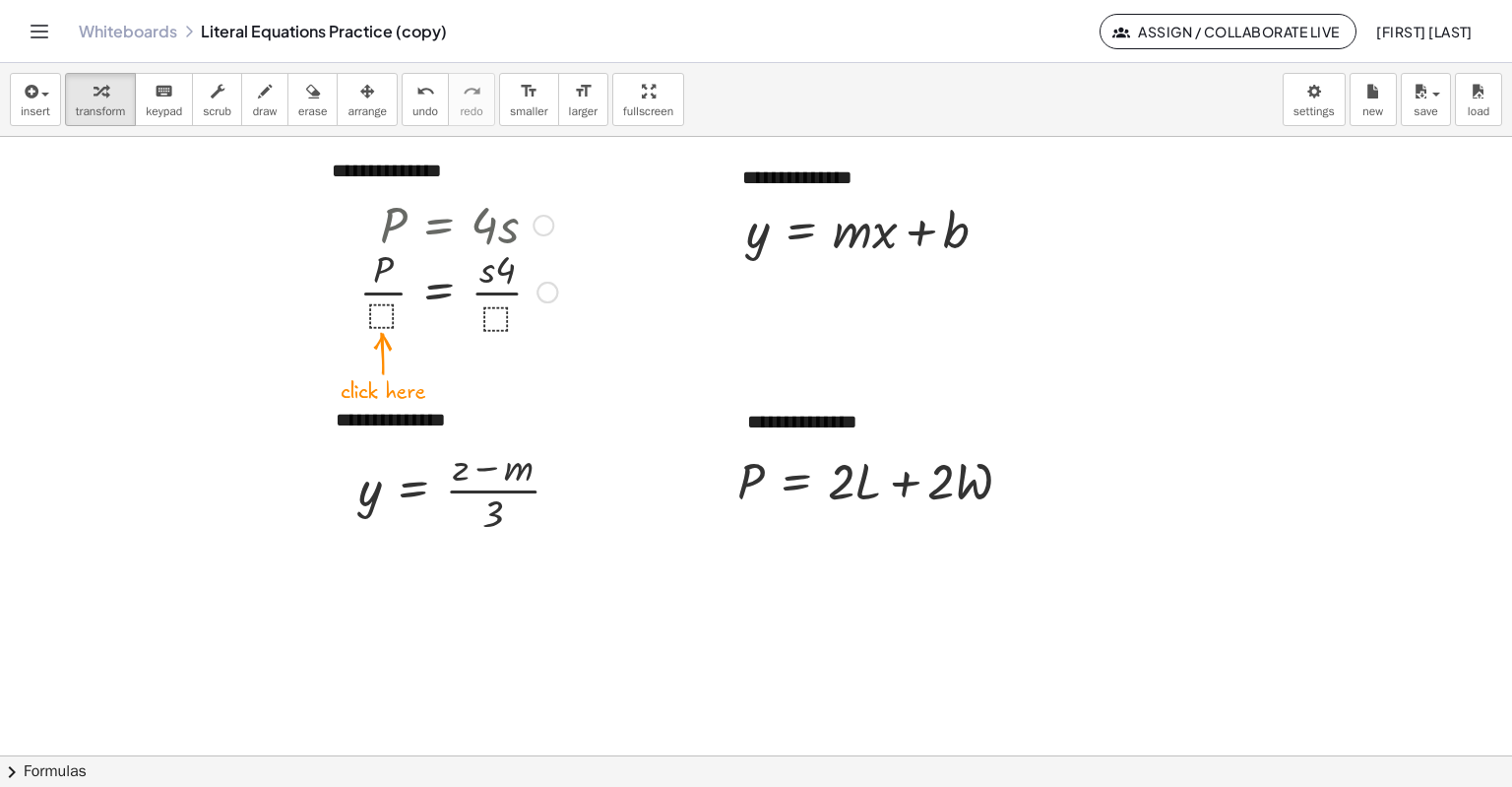 click at bounding box center (458, 291) 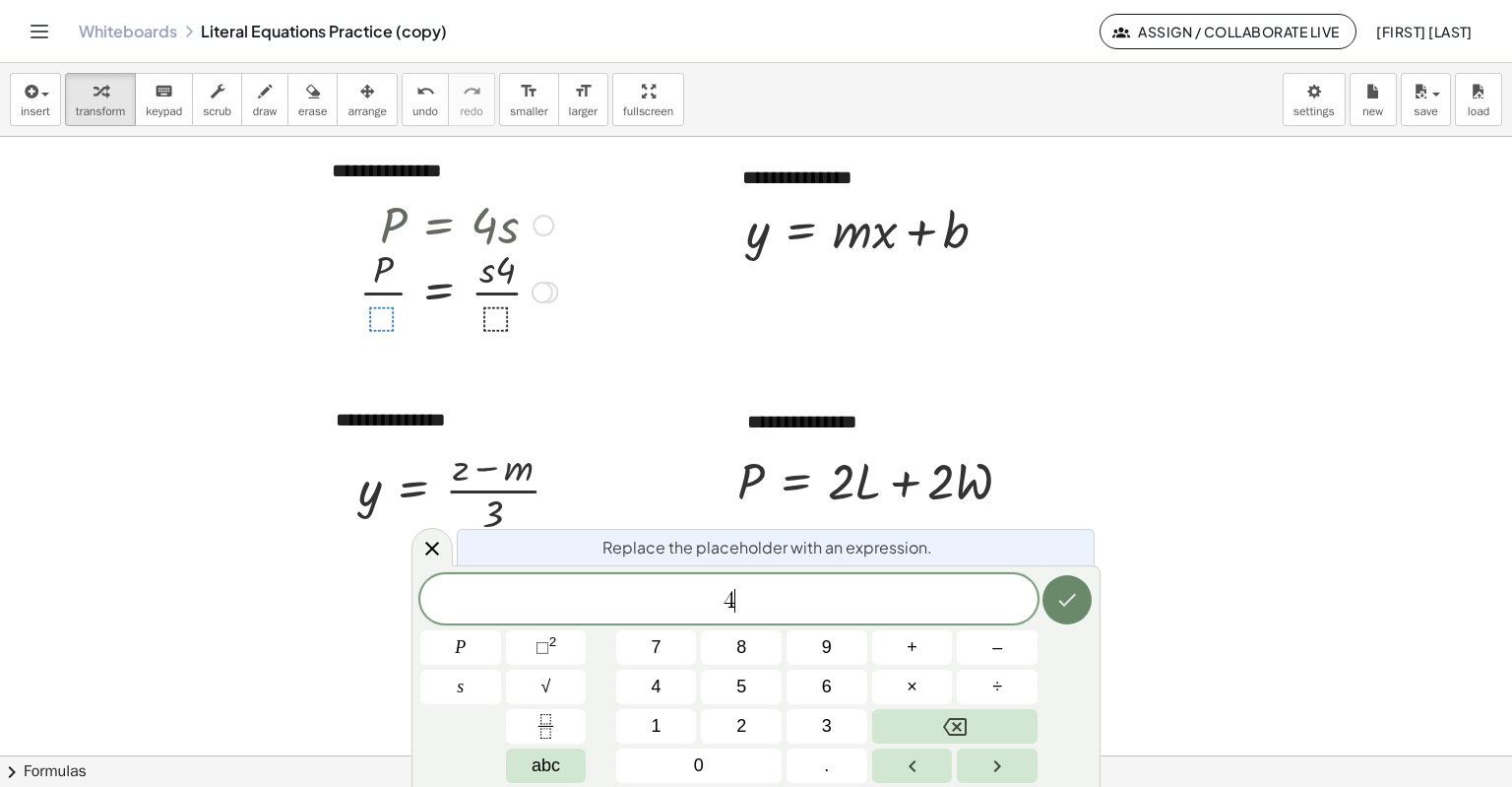 click 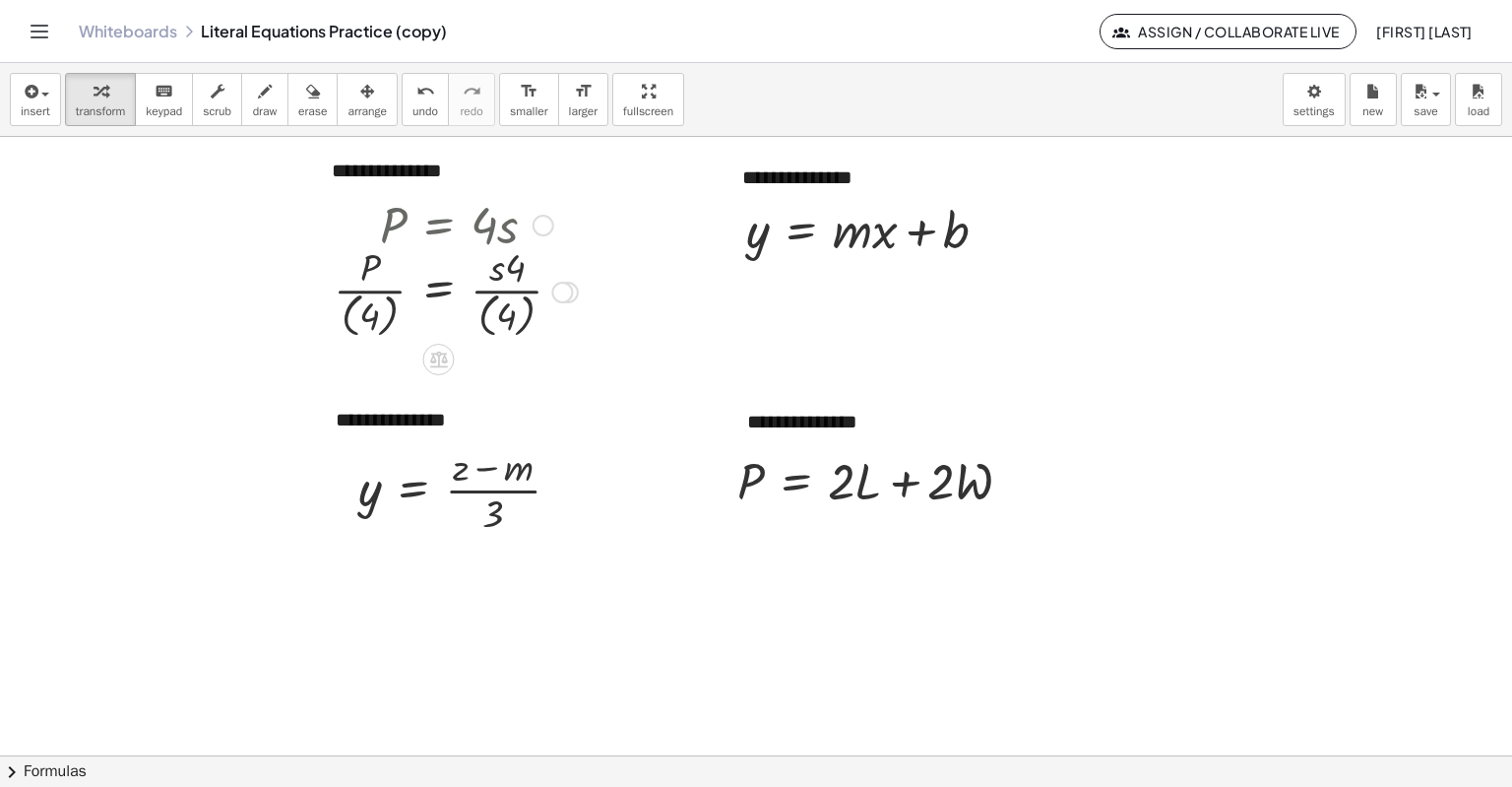click at bounding box center [456, 291] 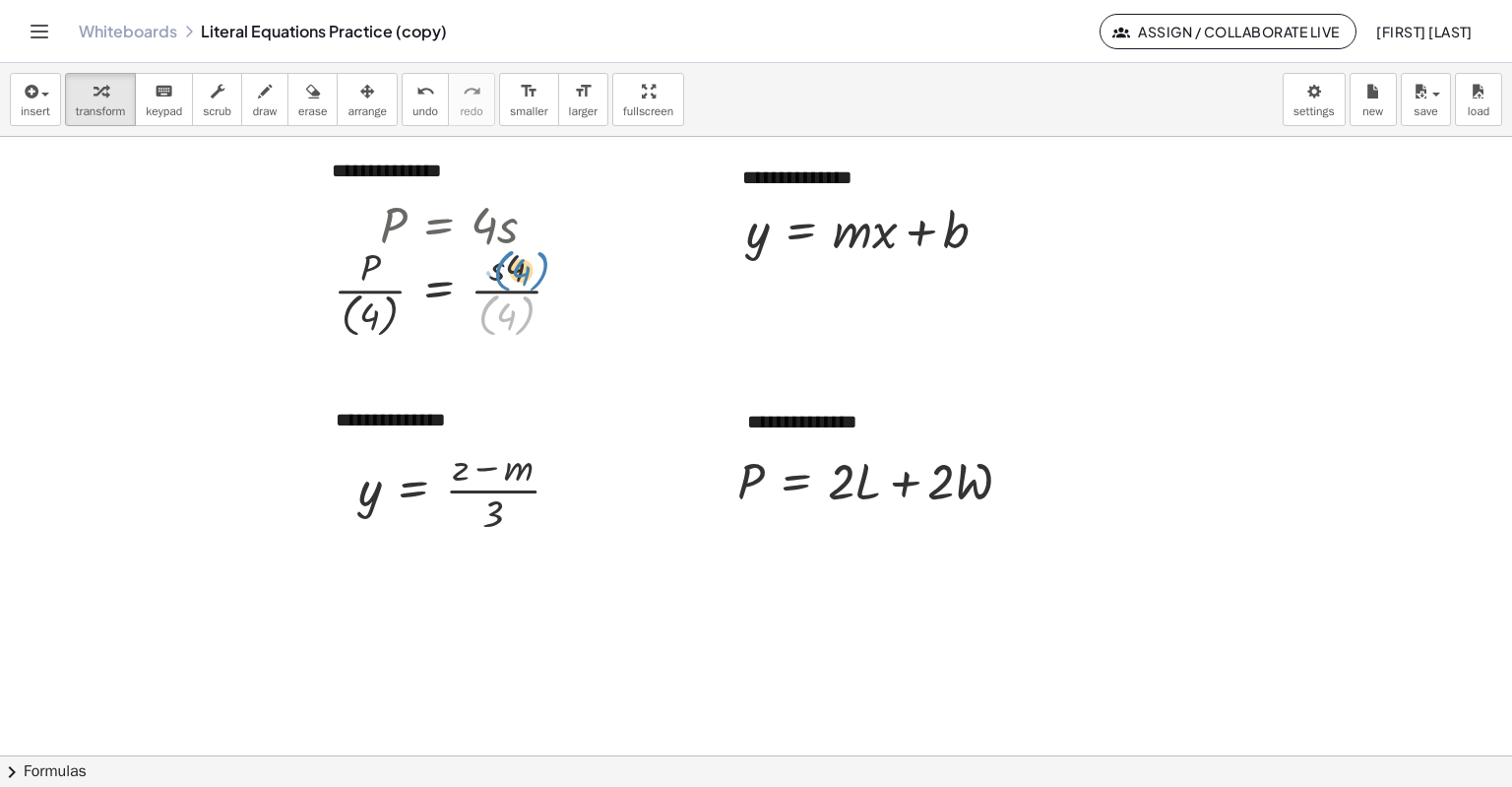 drag, startPoint x: 519, startPoint y: 305, endPoint x: 534, endPoint y: 261, distance: 46.486557 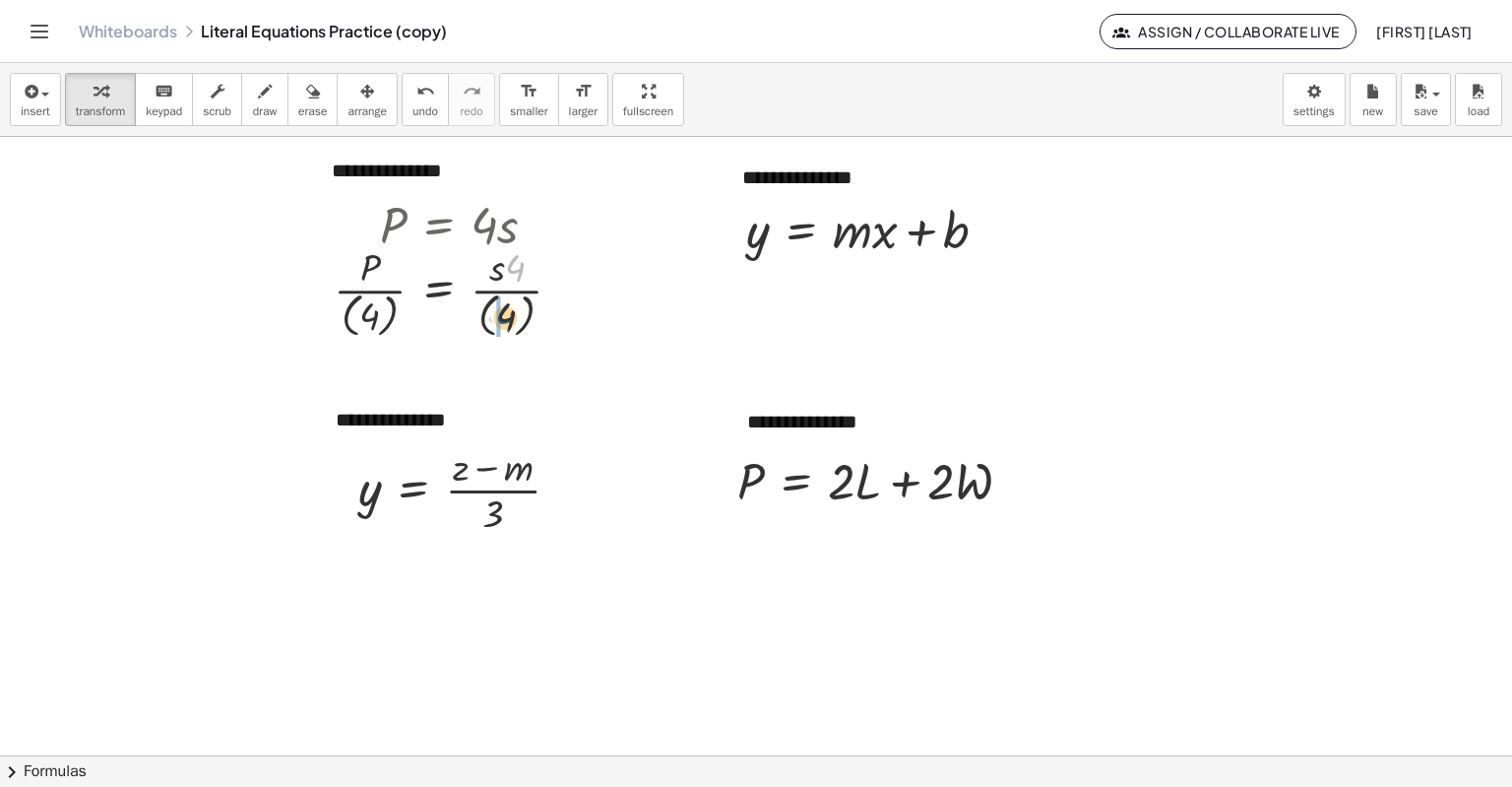 drag, startPoint x: 520, startPoint y: 259, endPoint x: 510, endPoint y: 312, distance: 53.93515 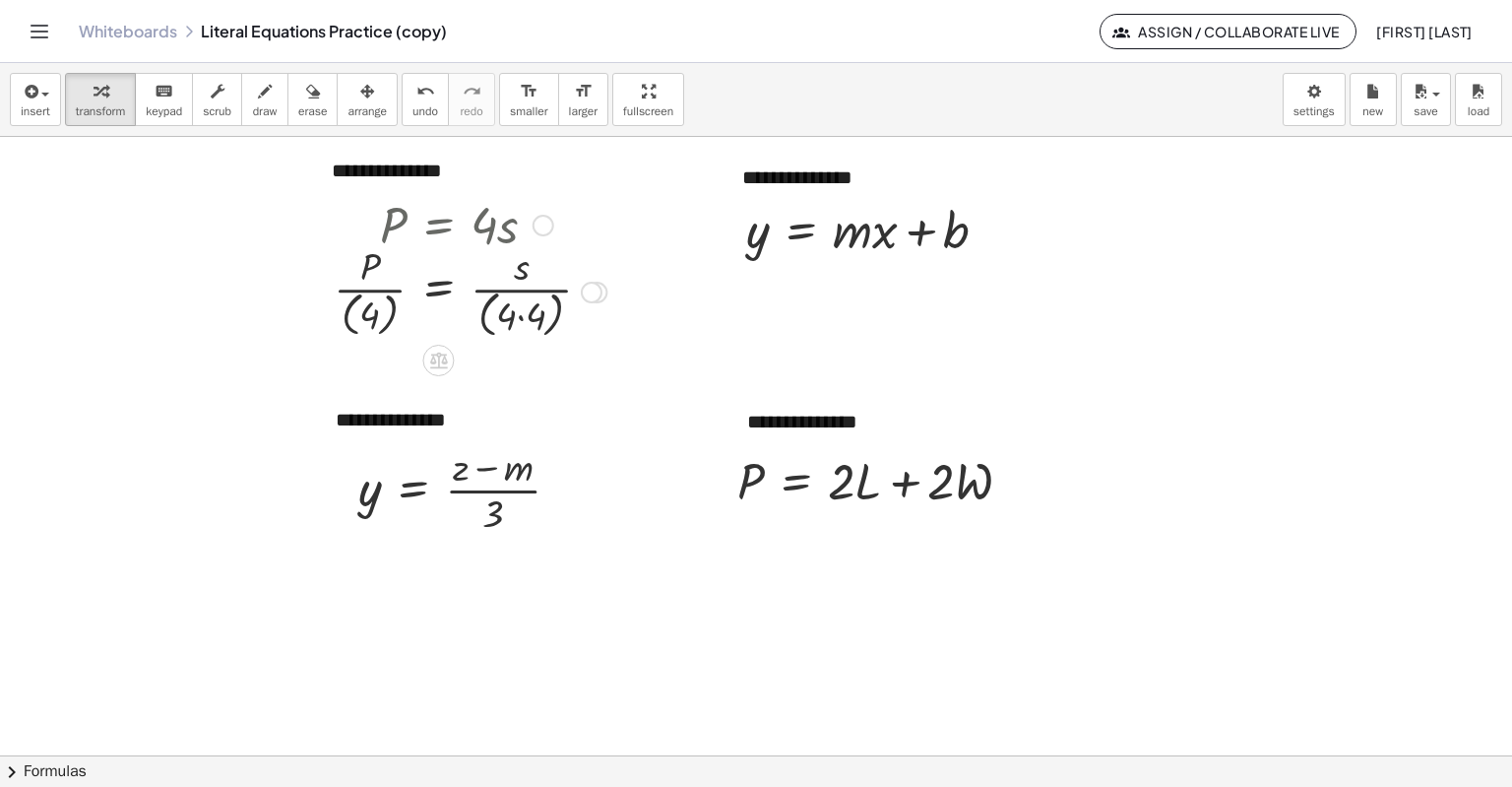 click at bounding box center [470, 291] 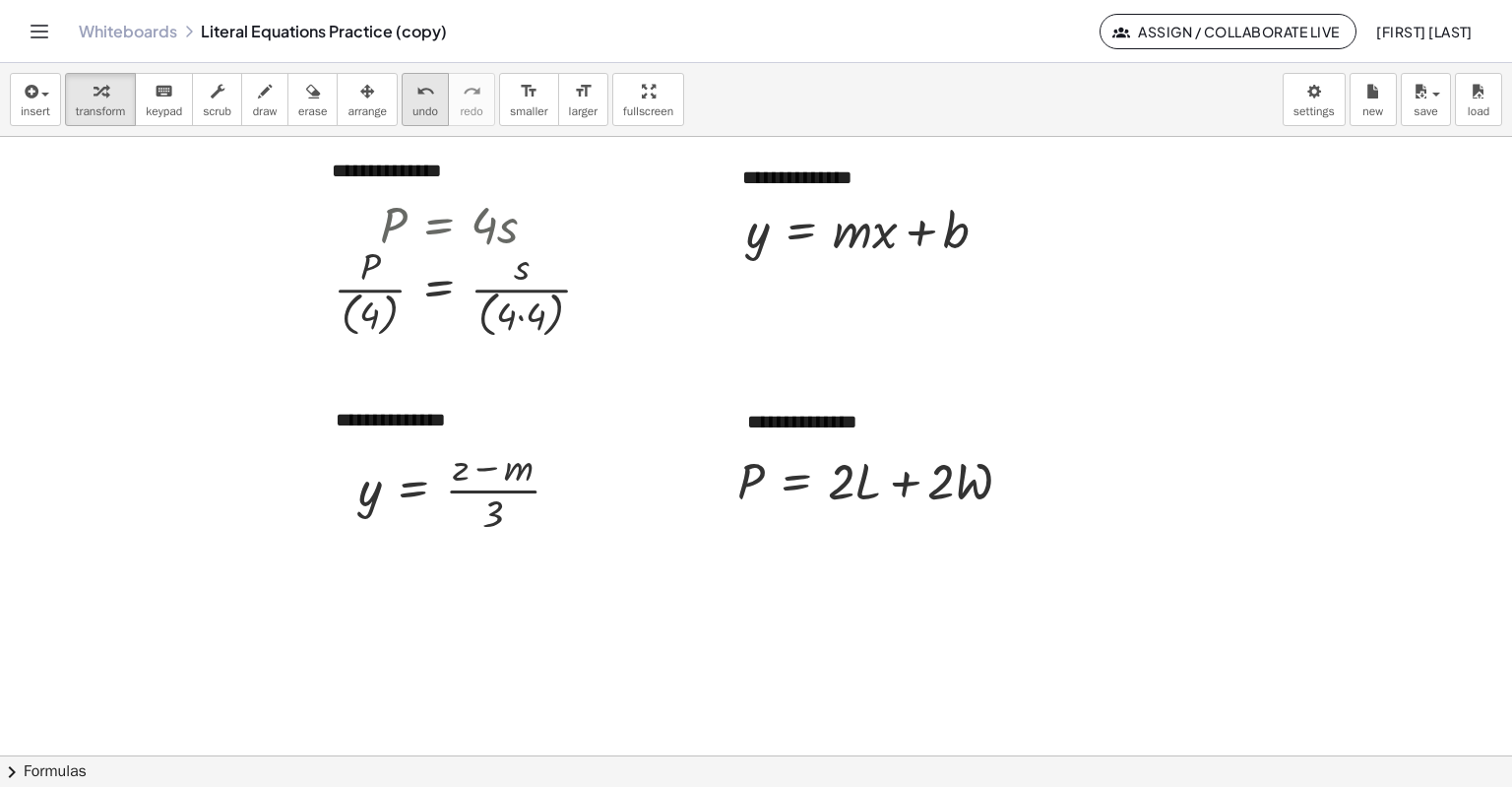 click on "undo" at bounding box center [425, 91] 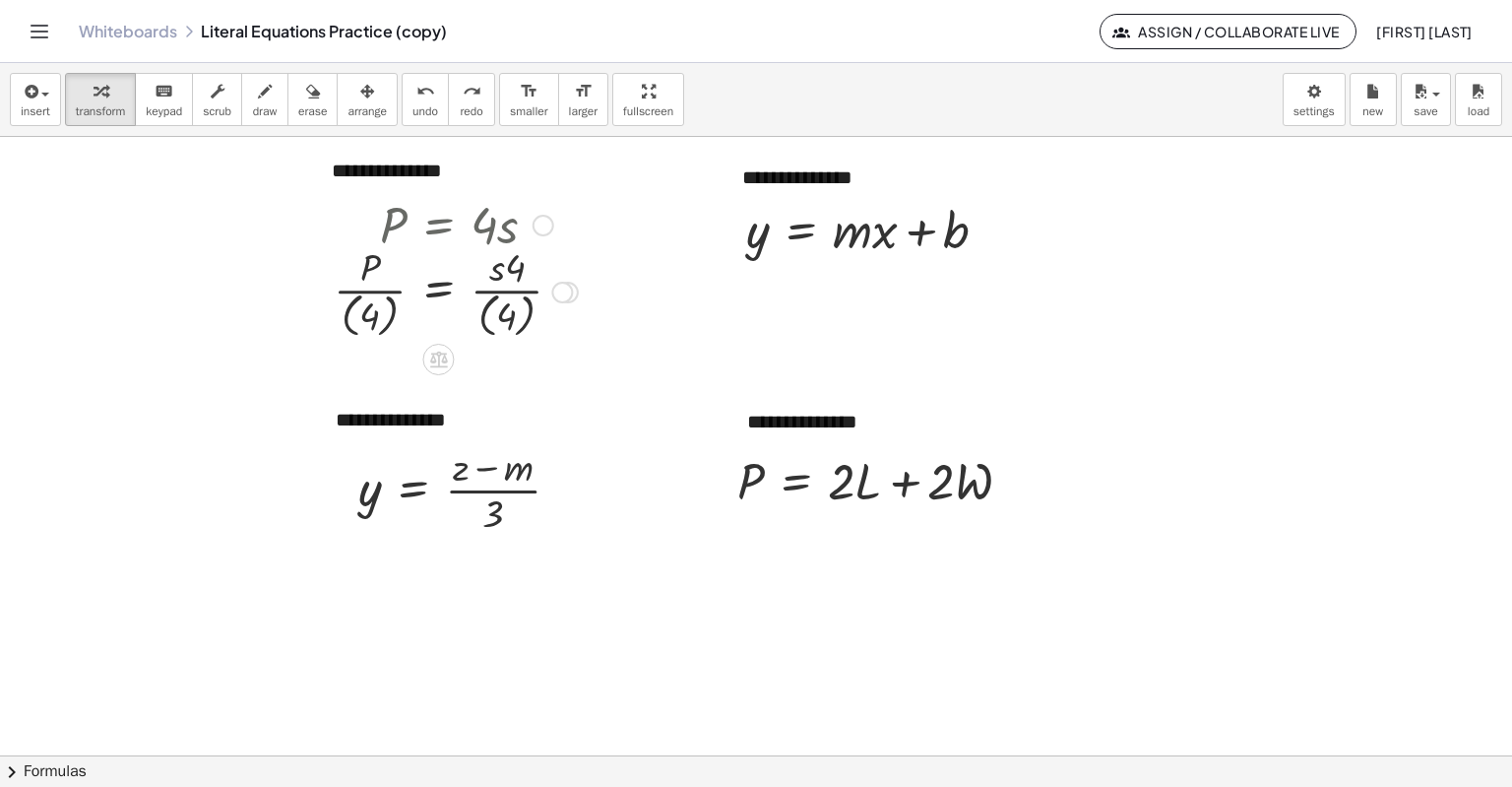 click at bounding box center (562, 293) 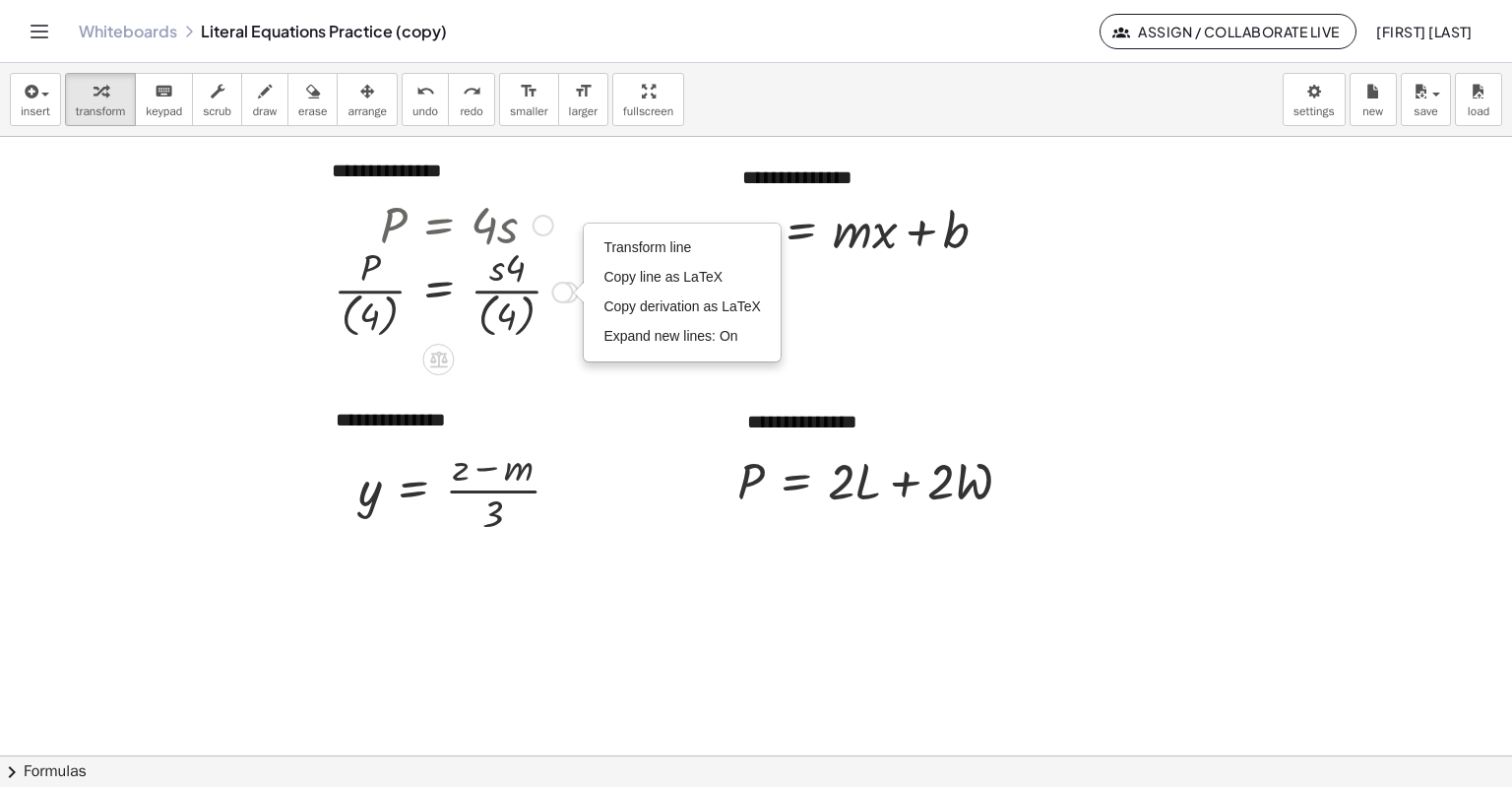 click 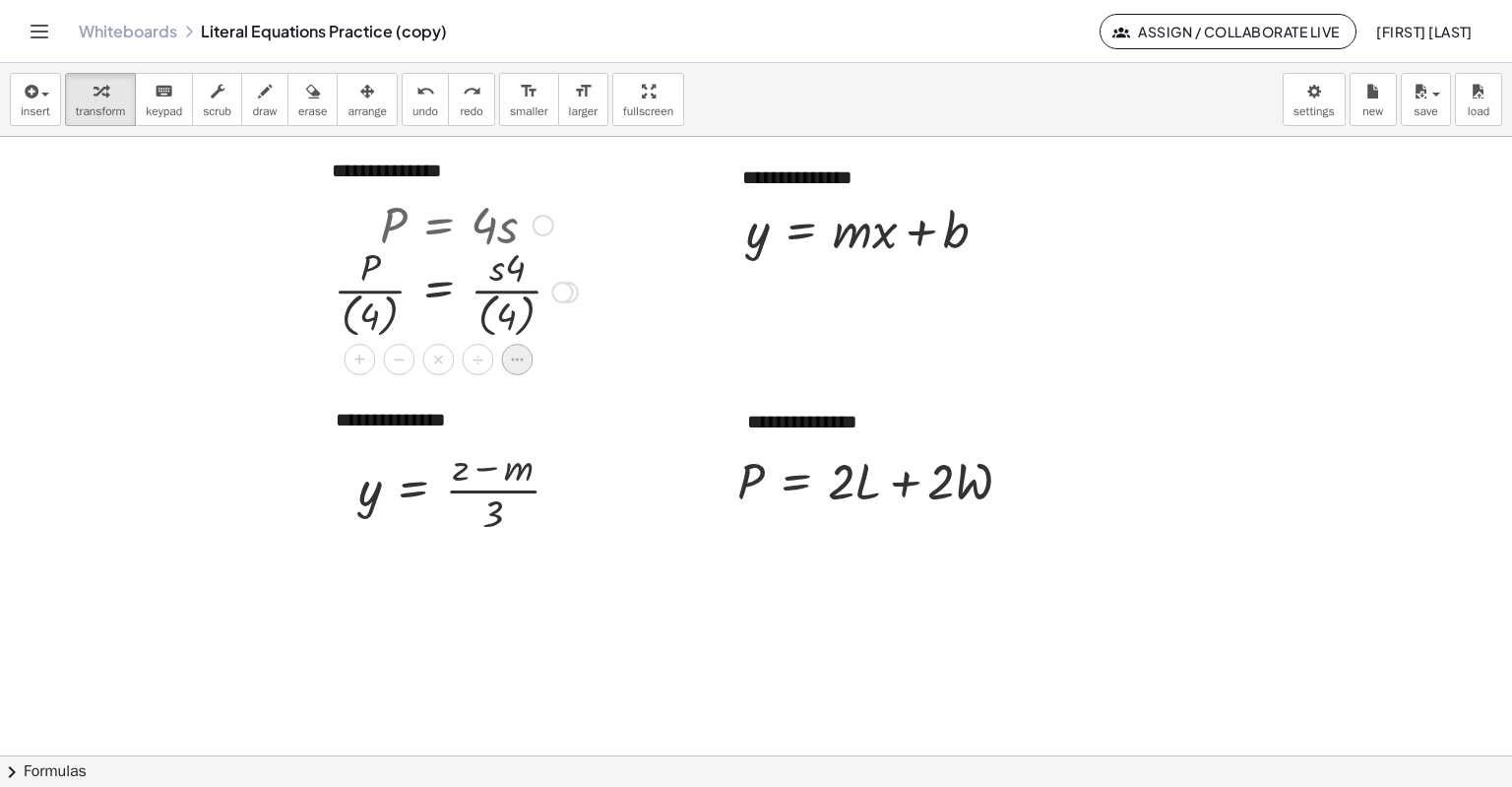 click 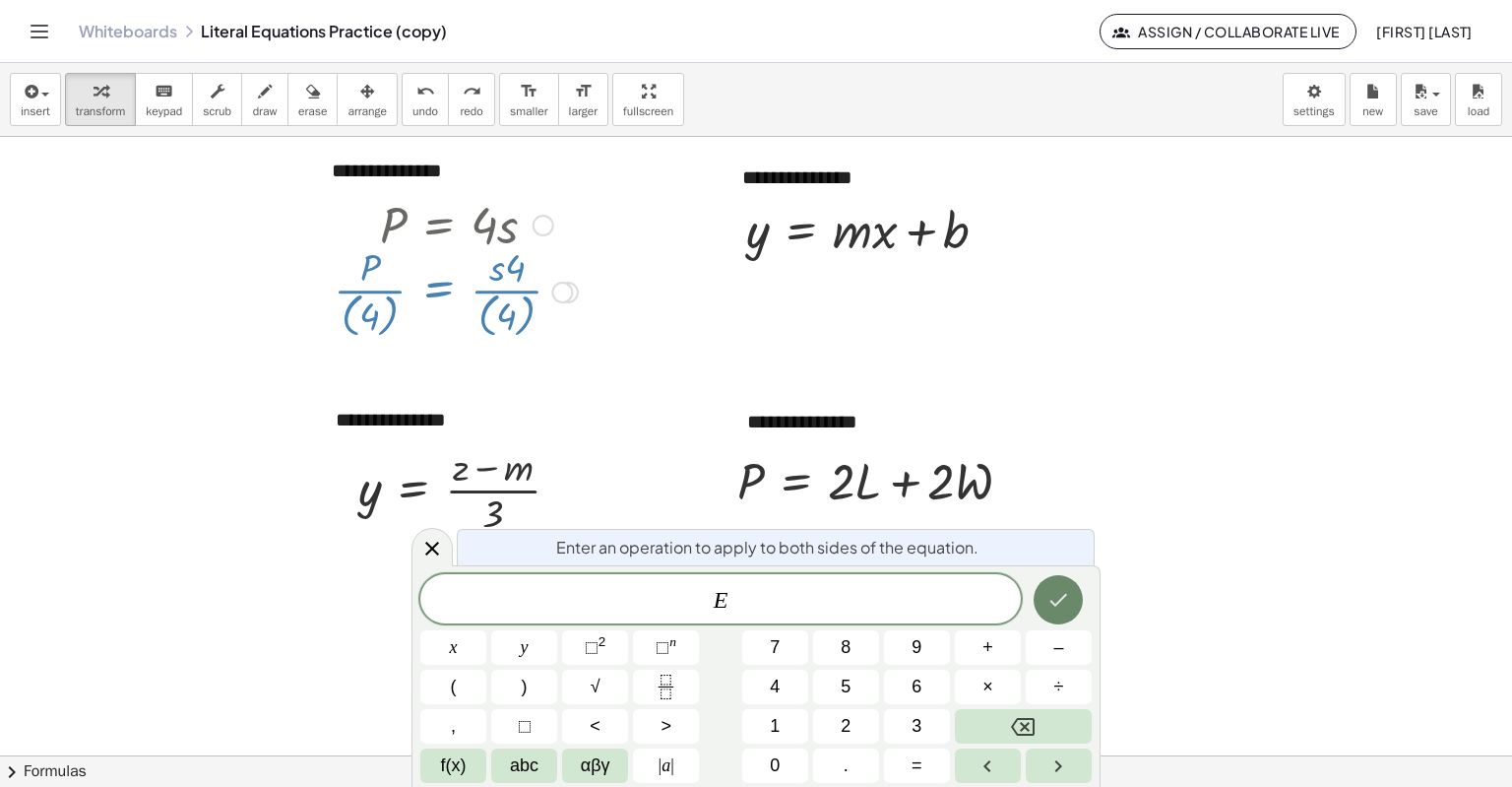 click 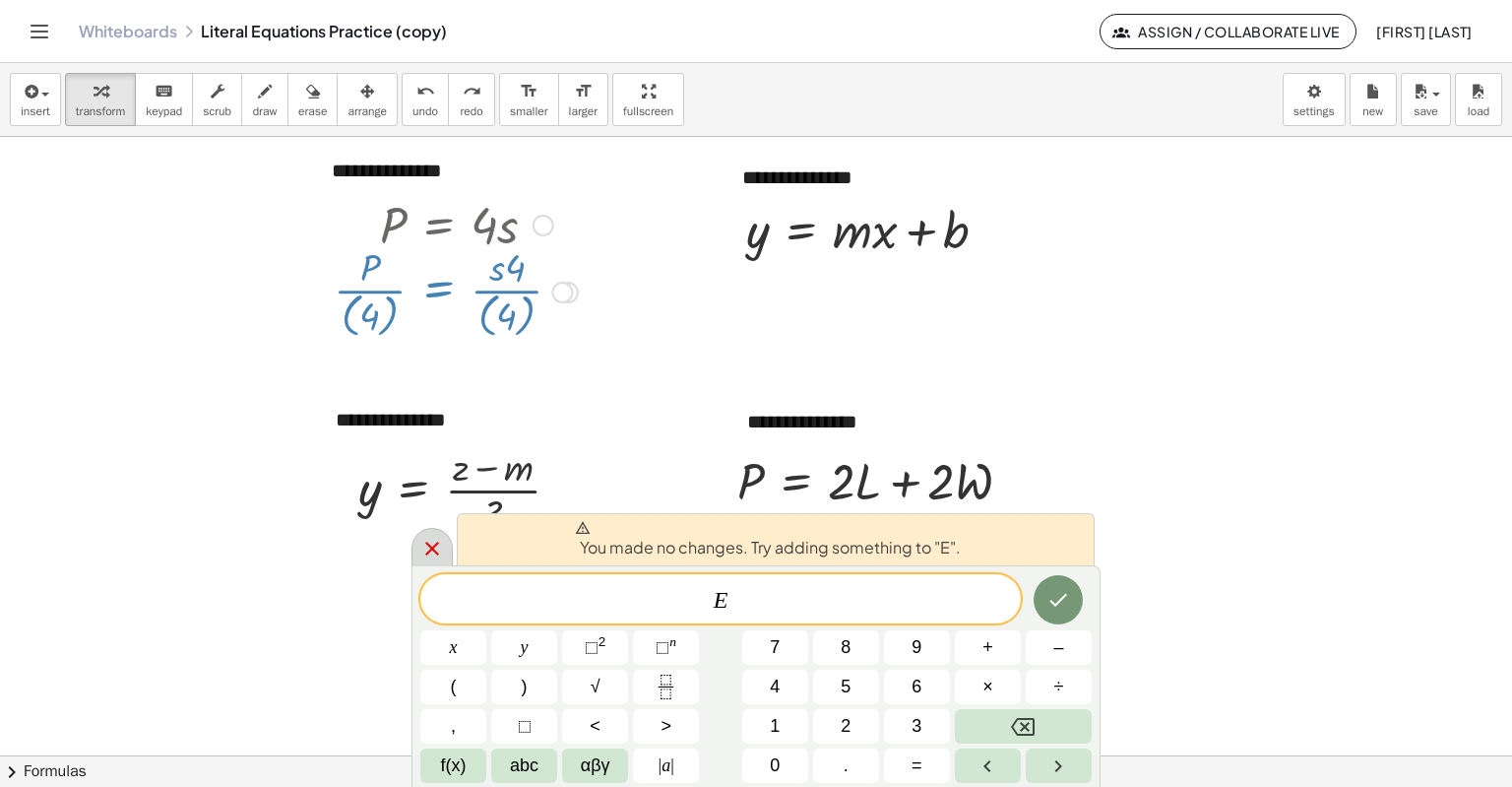 click 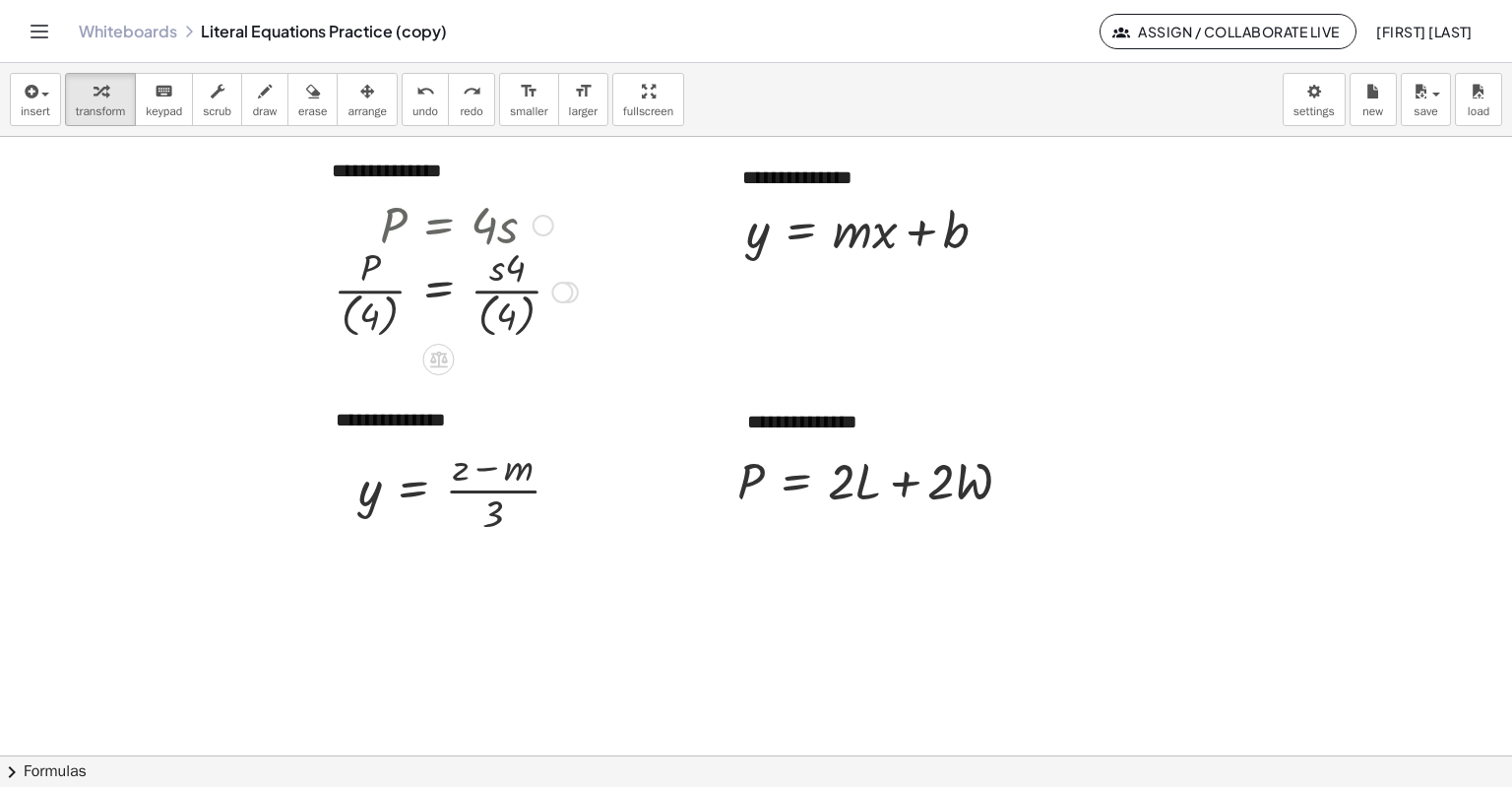 click at bounding box center [456, 291] 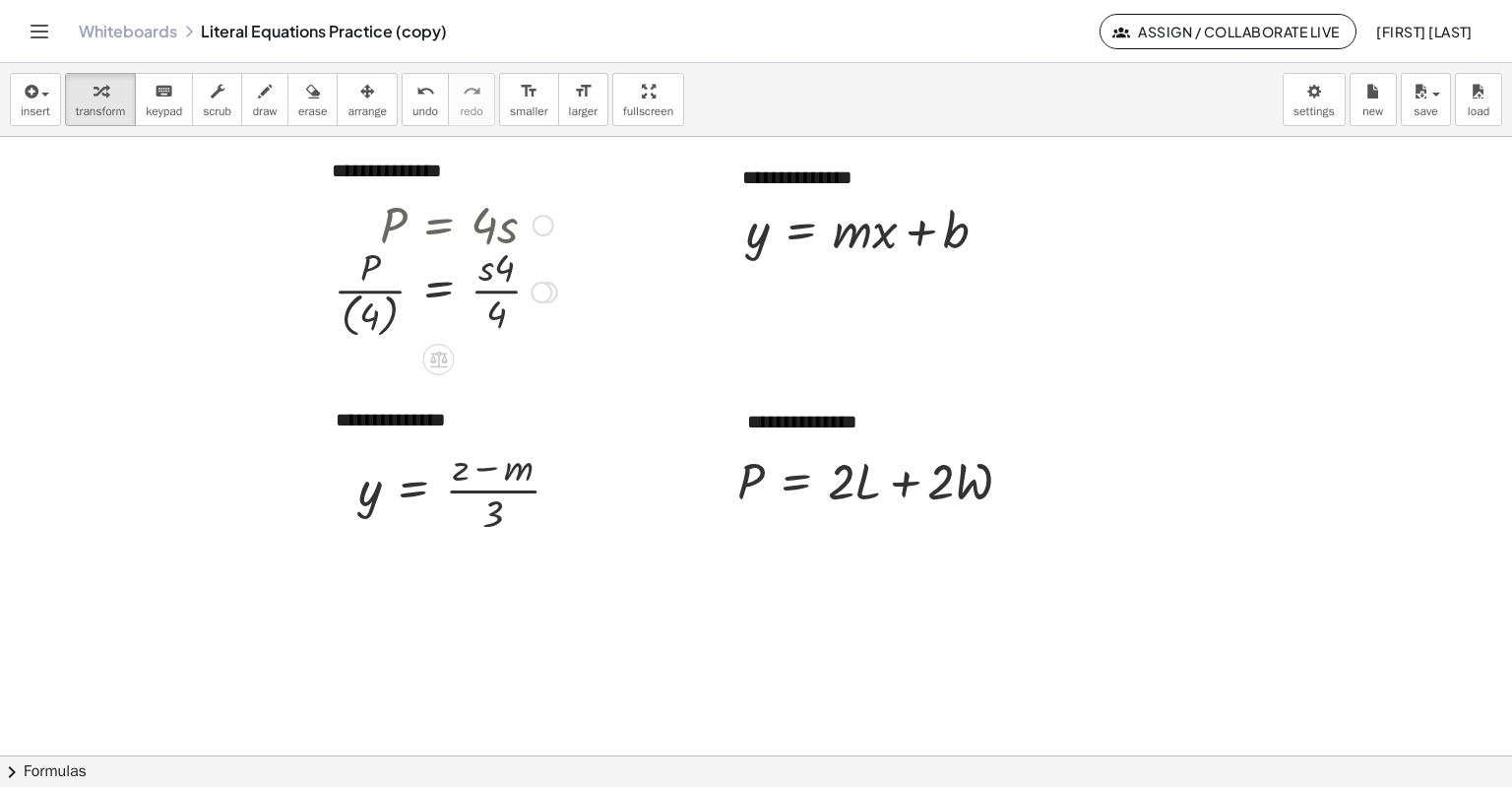 click at bounding box center (445, 291) 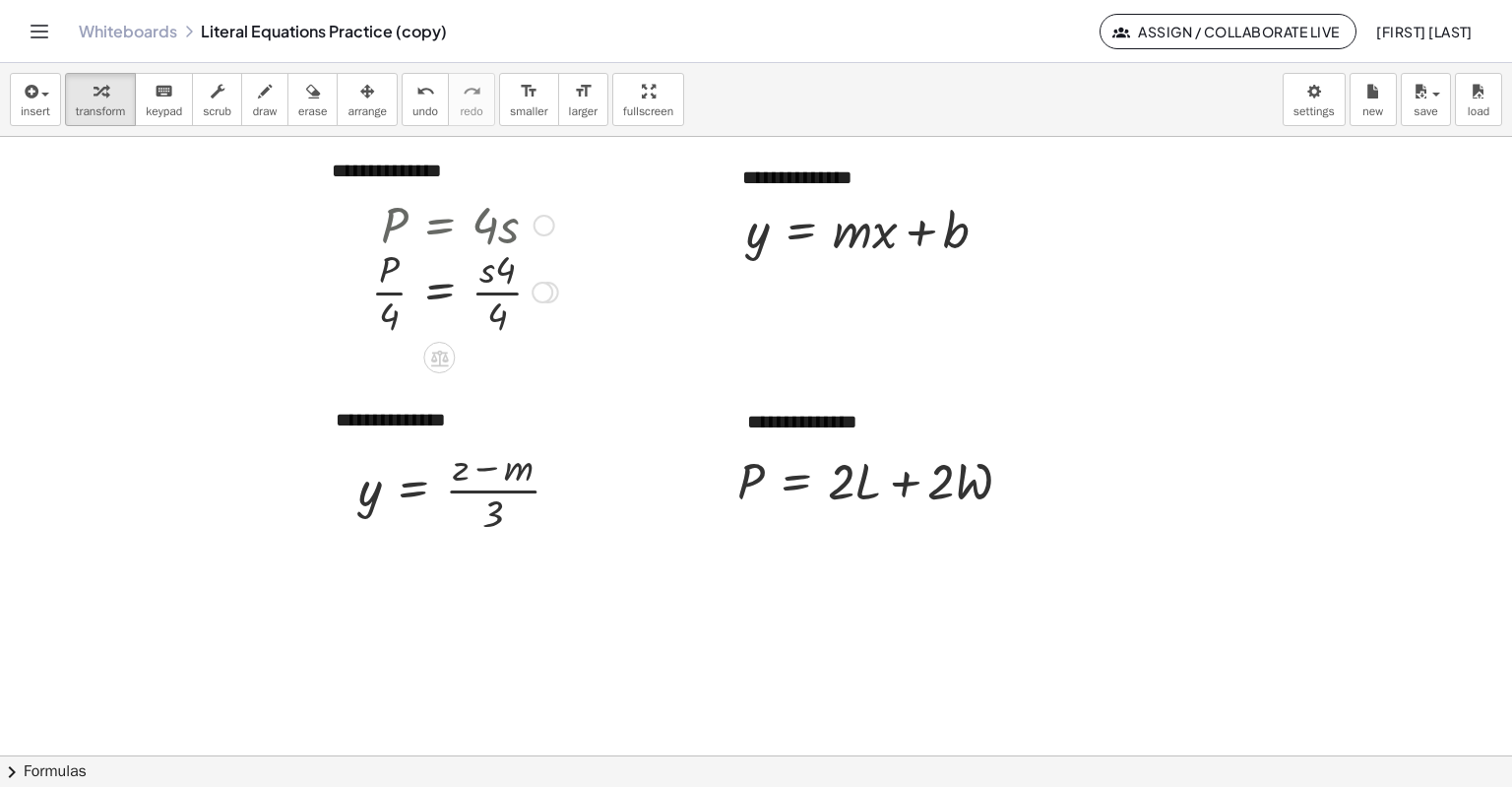 click at bounding box center [465, 291] 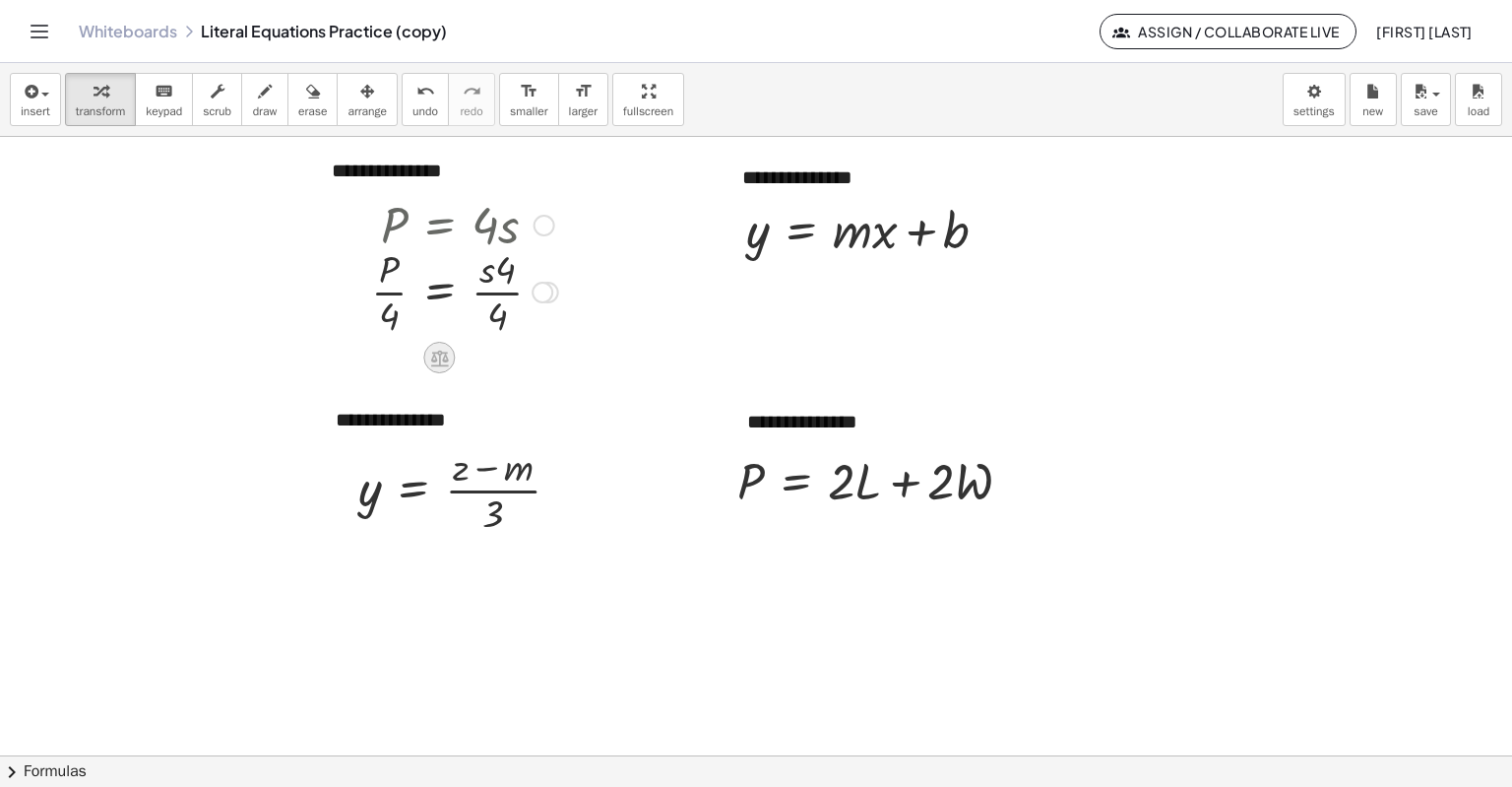 click 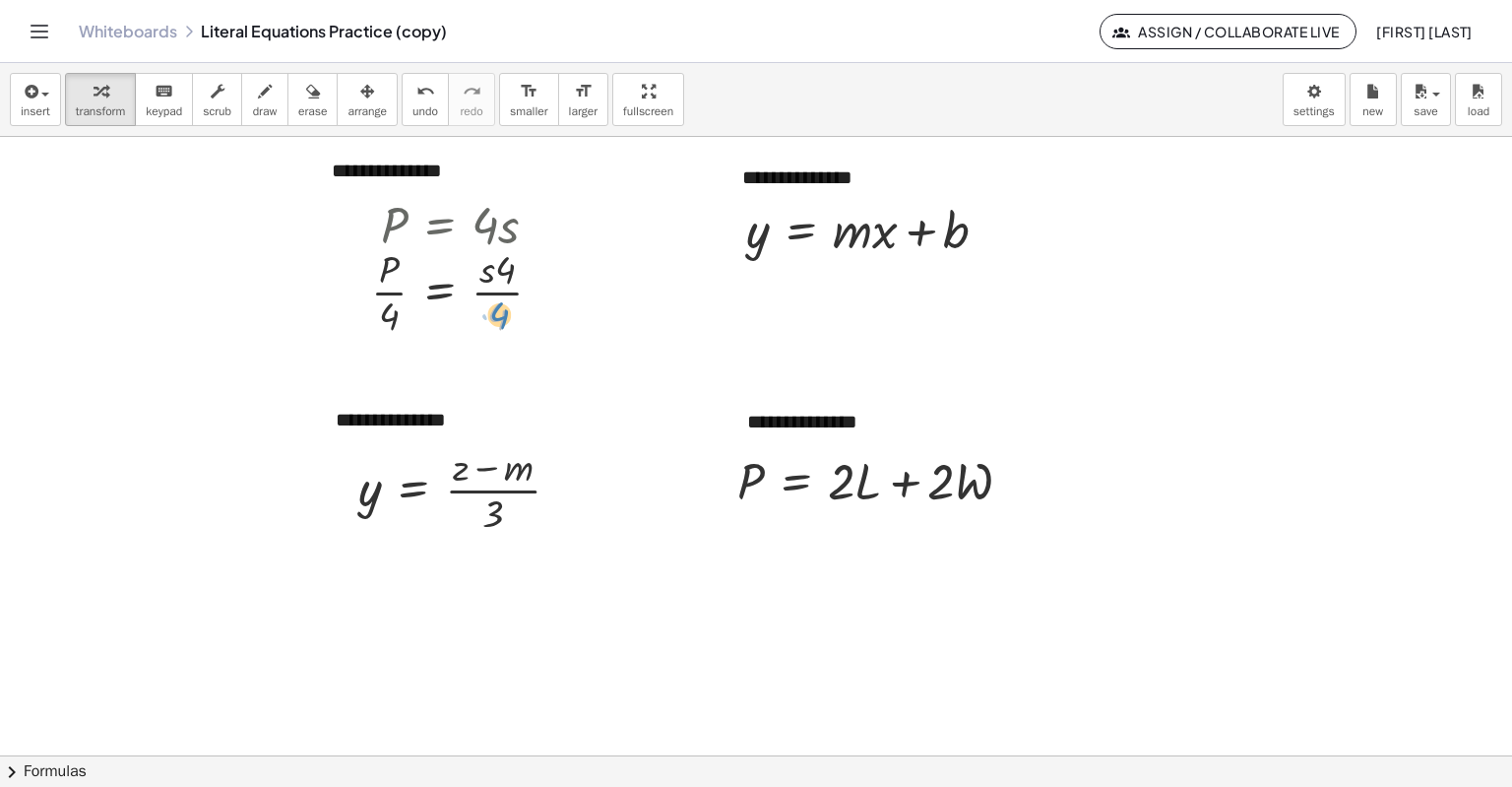 click at bounding box center (465, 291) 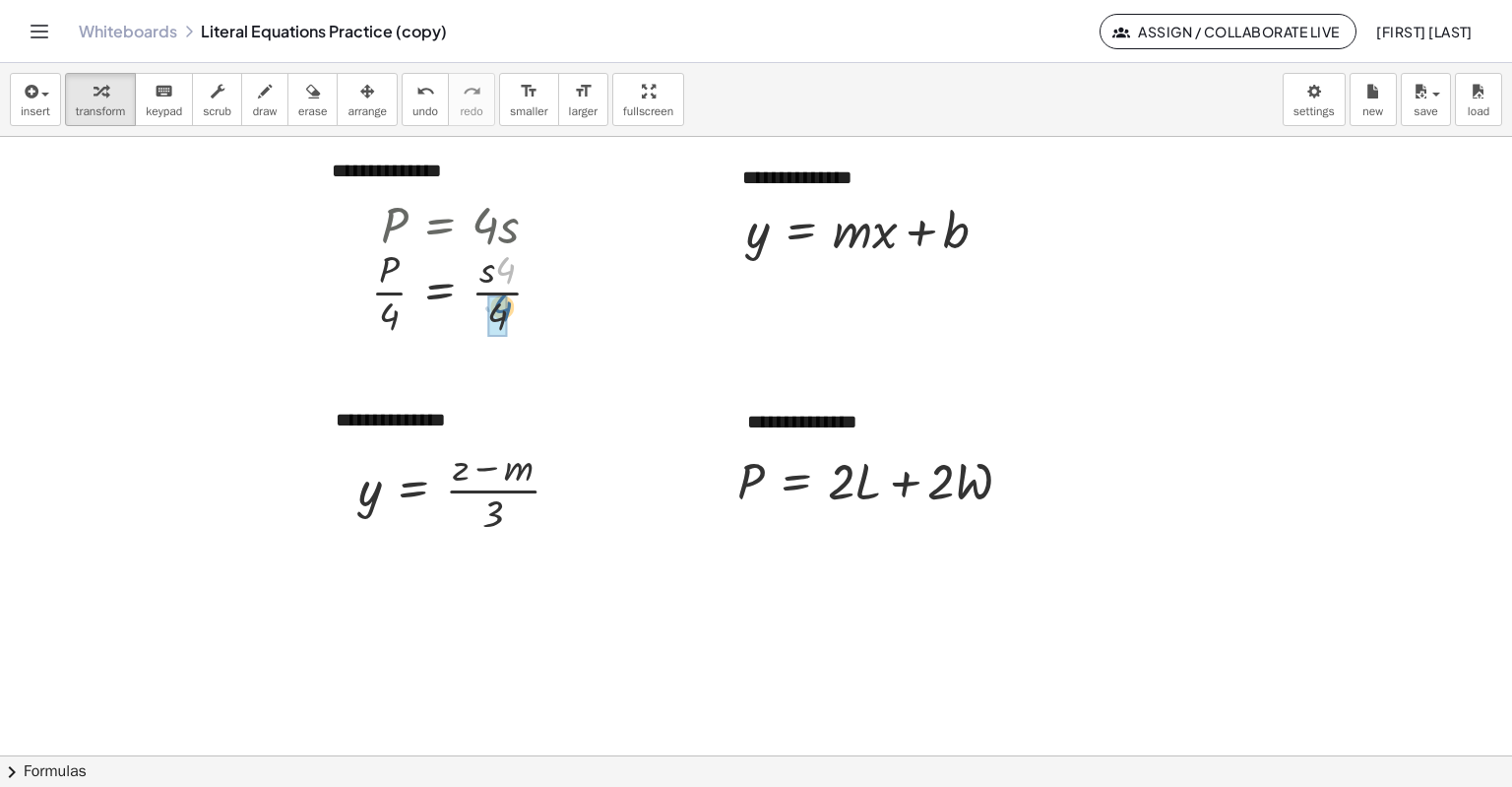 drag, startPoint x: 508, startPoint y: 269, endPoint x: 505, endPoint y: 306, distance: 37.121422 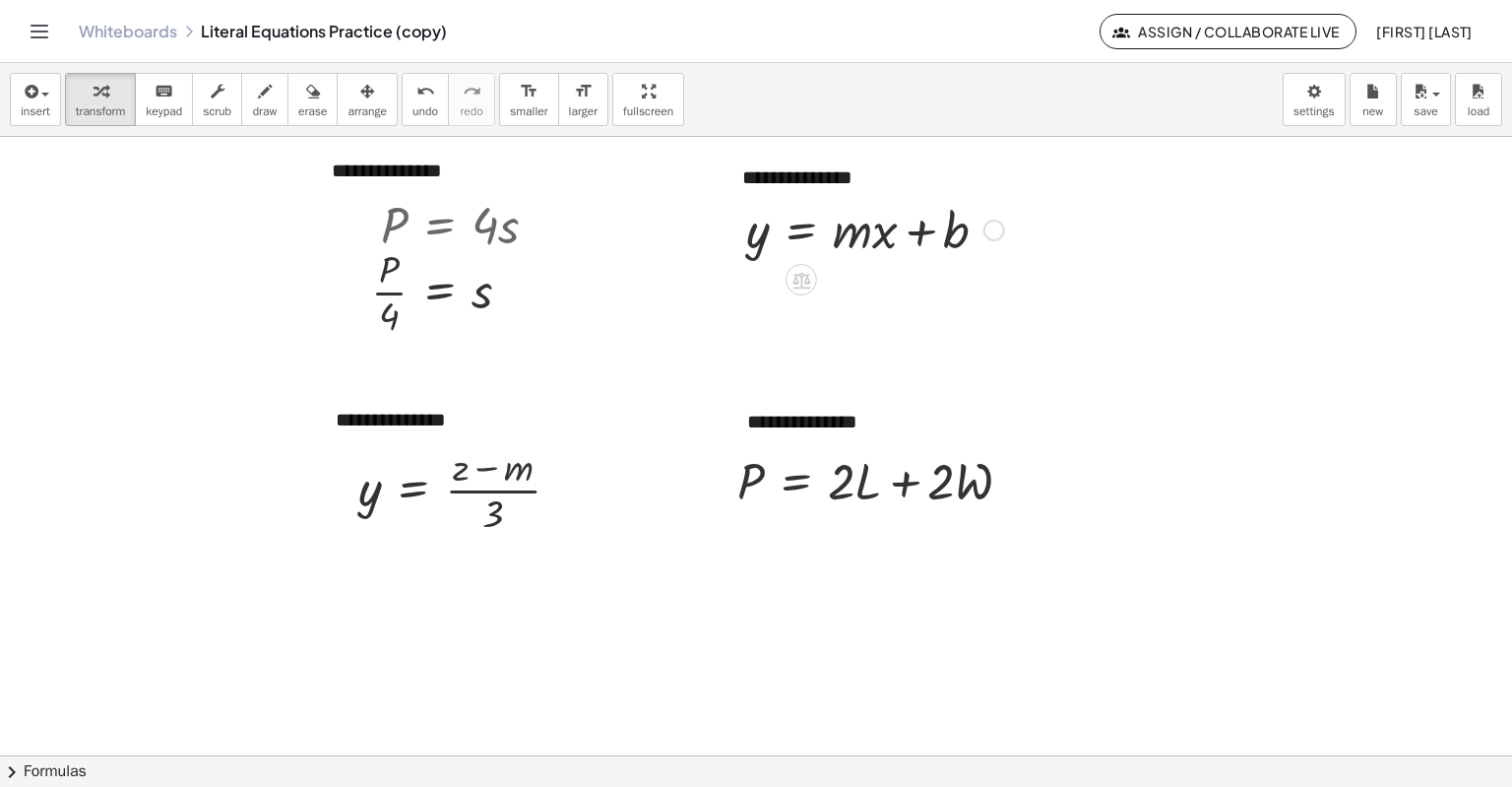 click at bounding box center (875, 229) 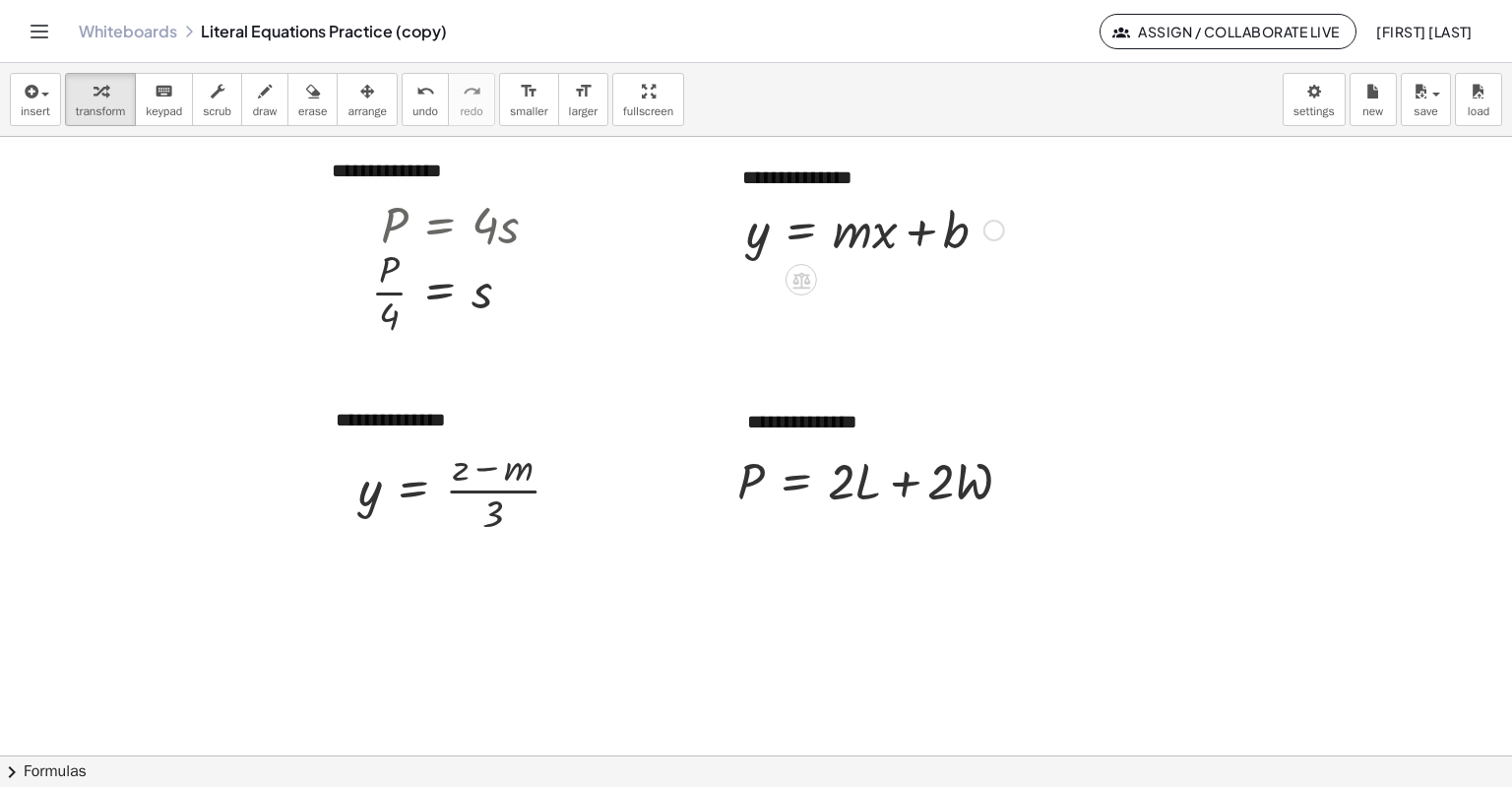 click at bounding box center [801, 280] 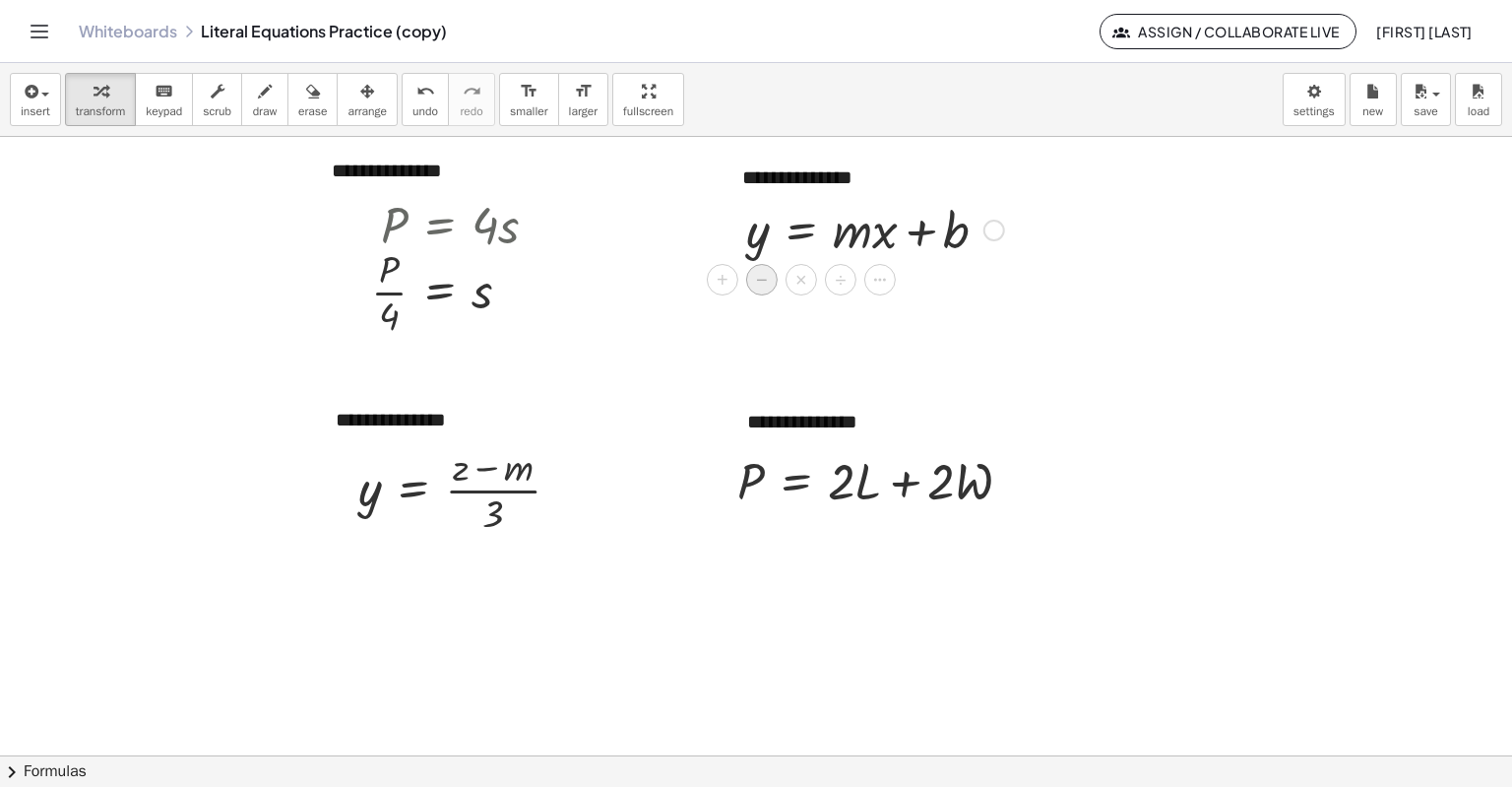 click on "−" at bounding box center (762, 280) 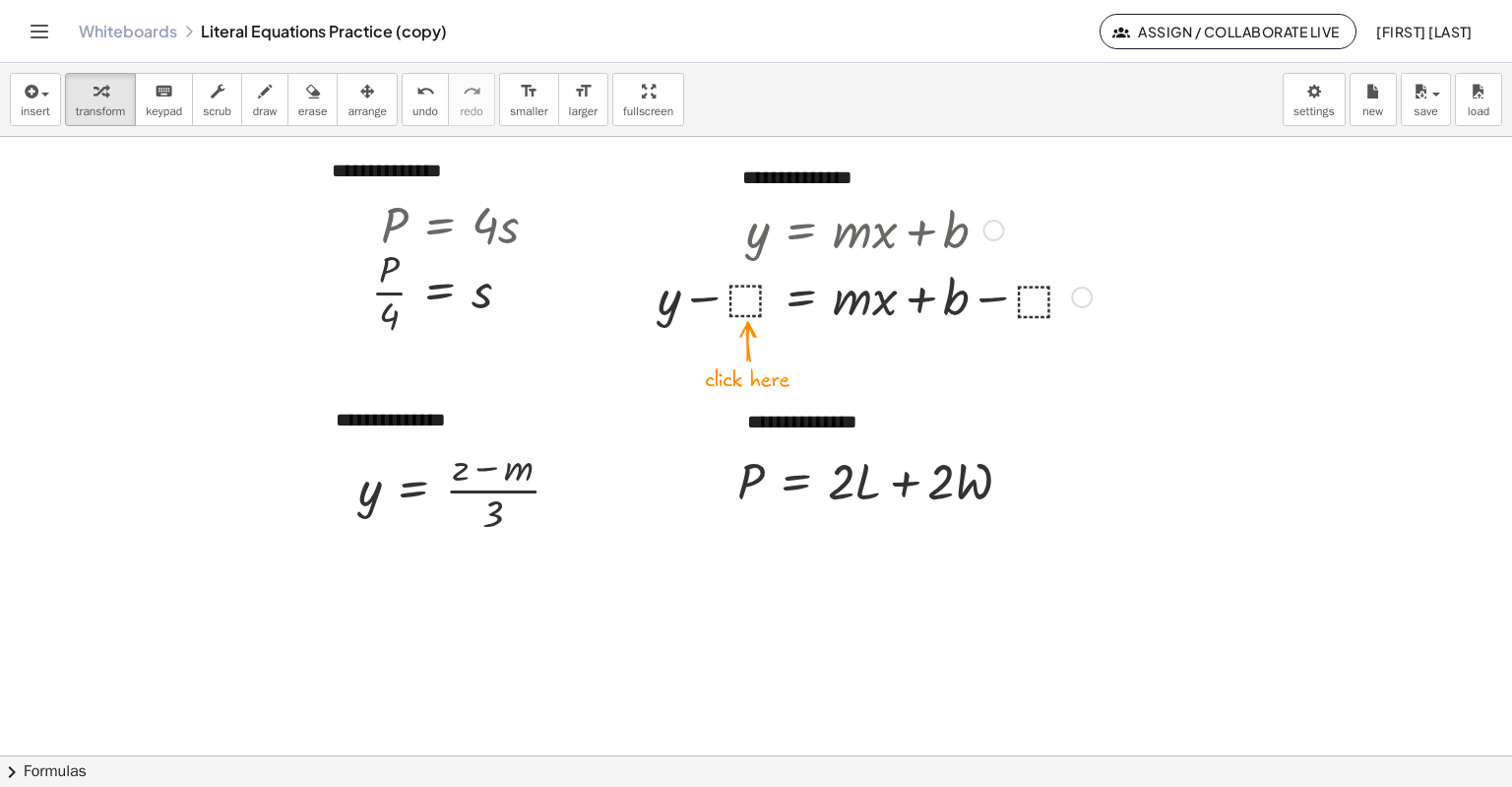 click at bounding box center [874, 295] 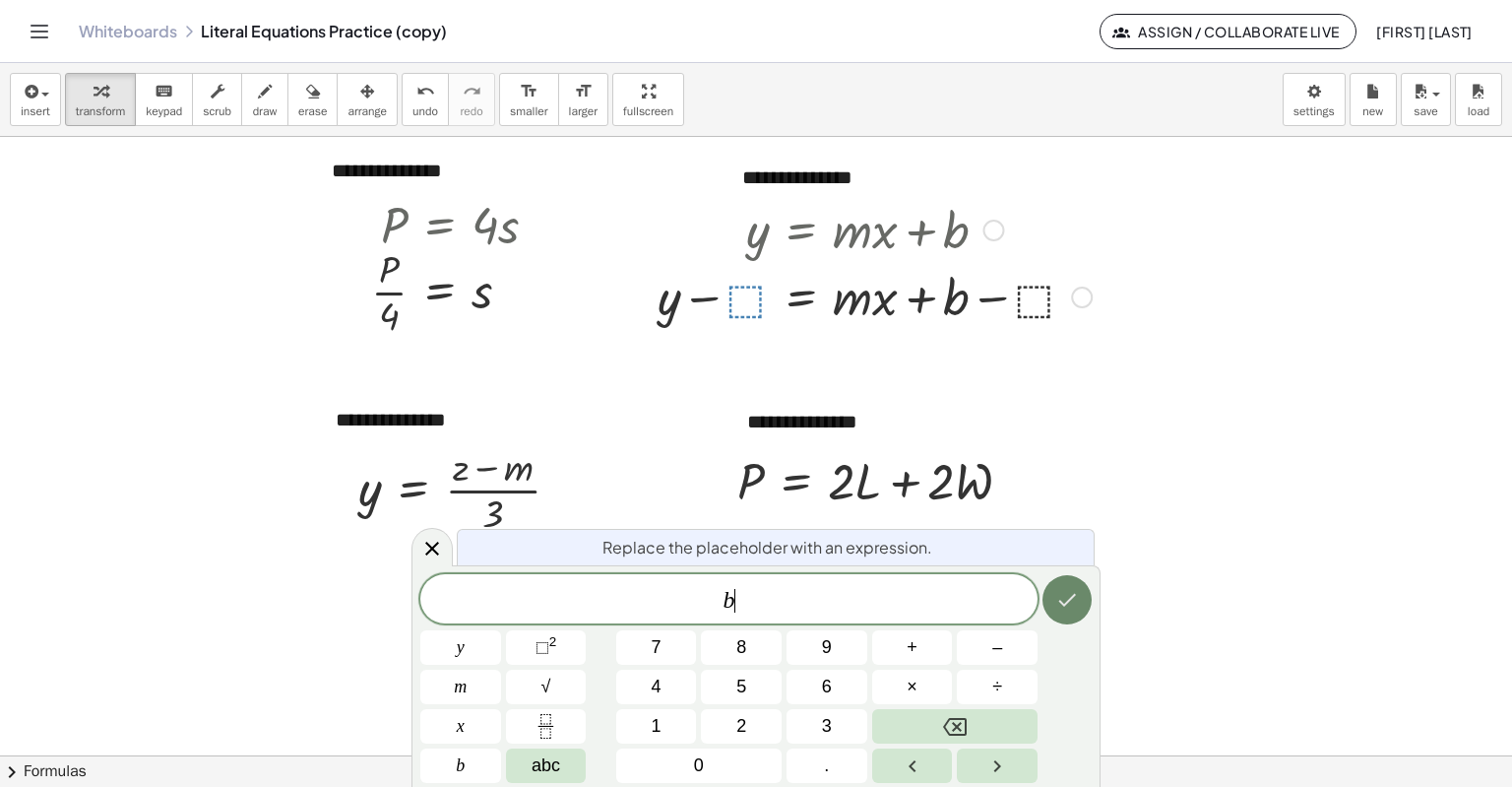 click at bounding box center [1067, 600] 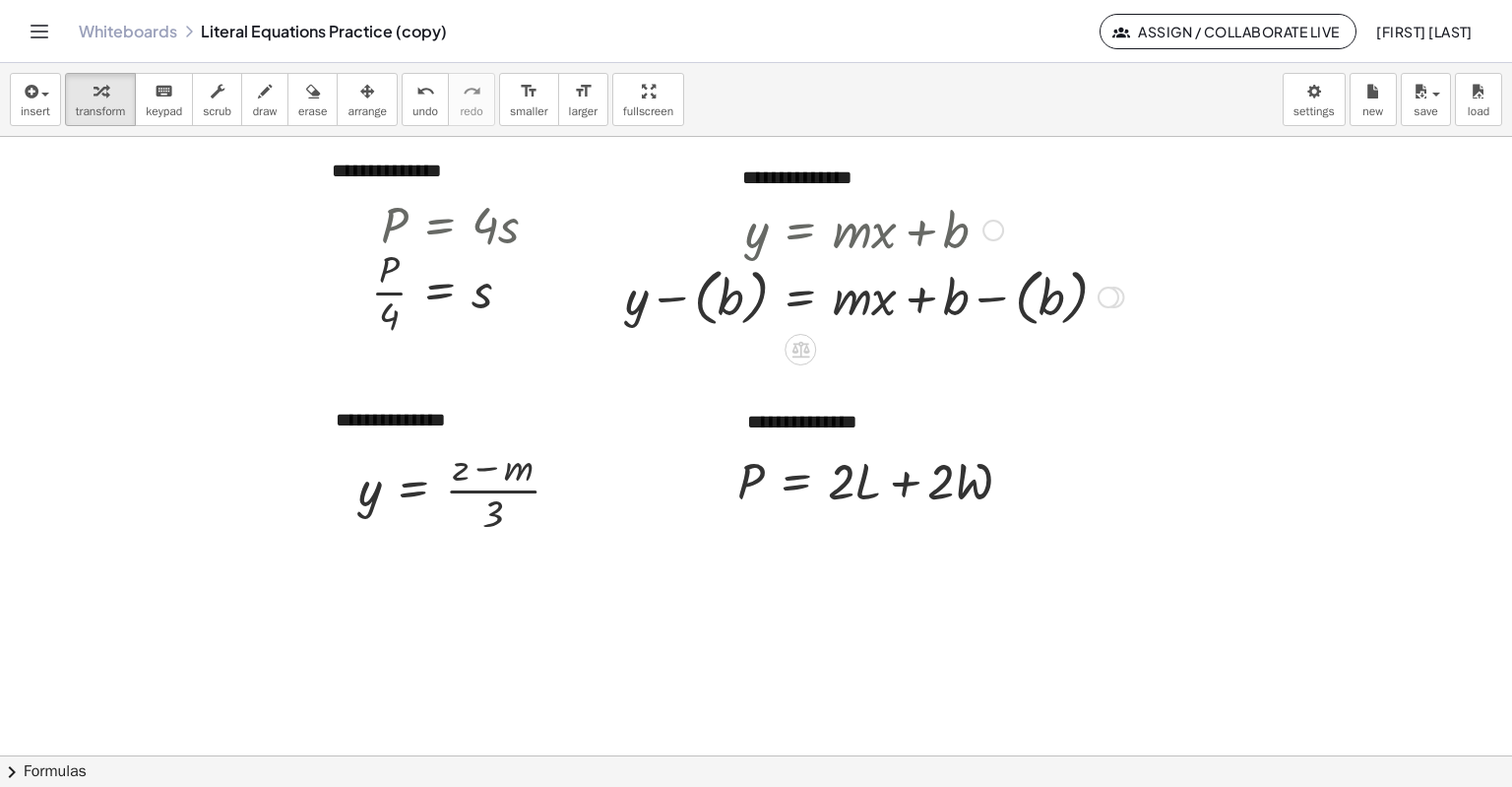click at bounding box center [874, 295] 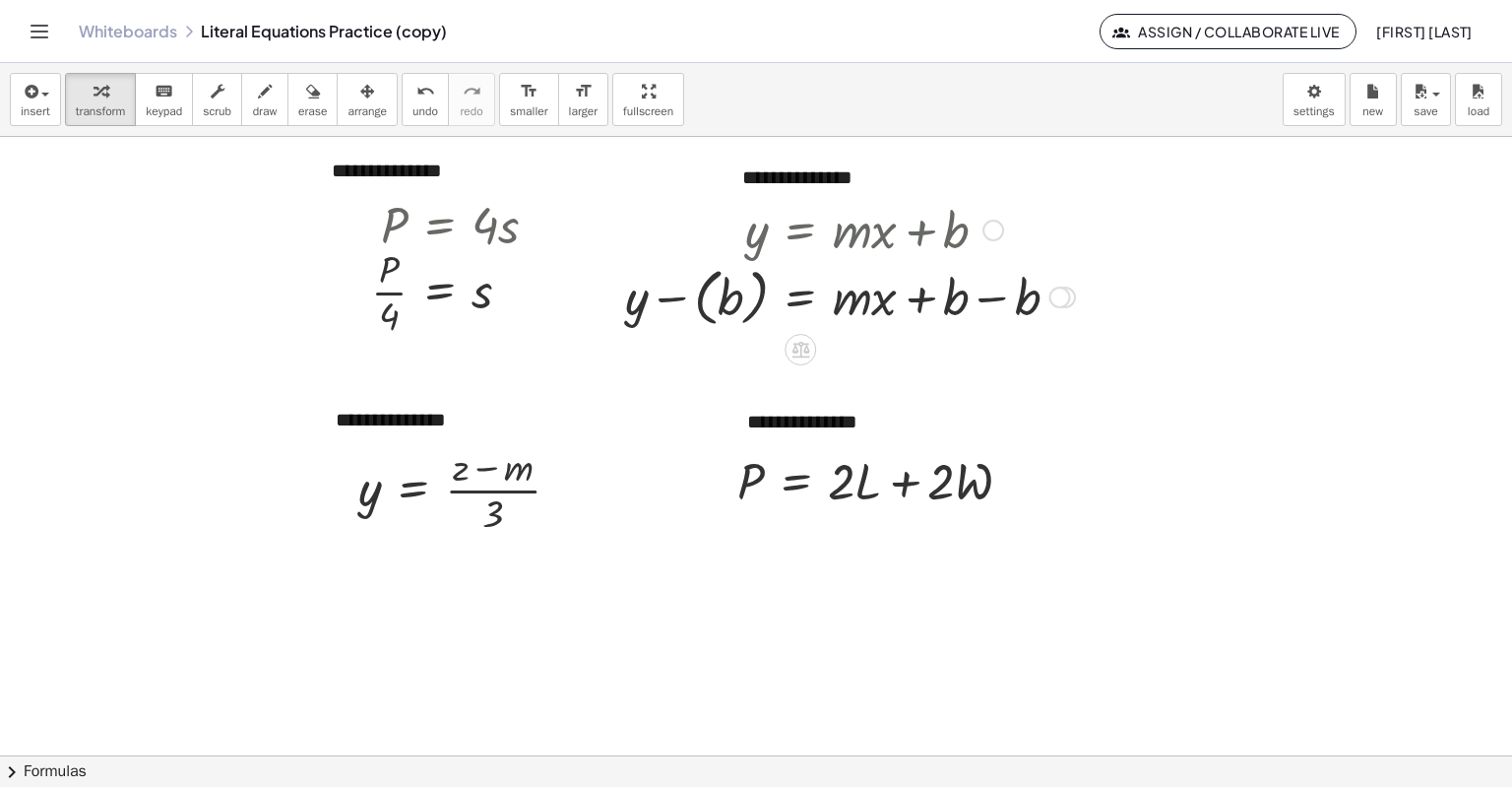 click at bounding box center (850, 295) 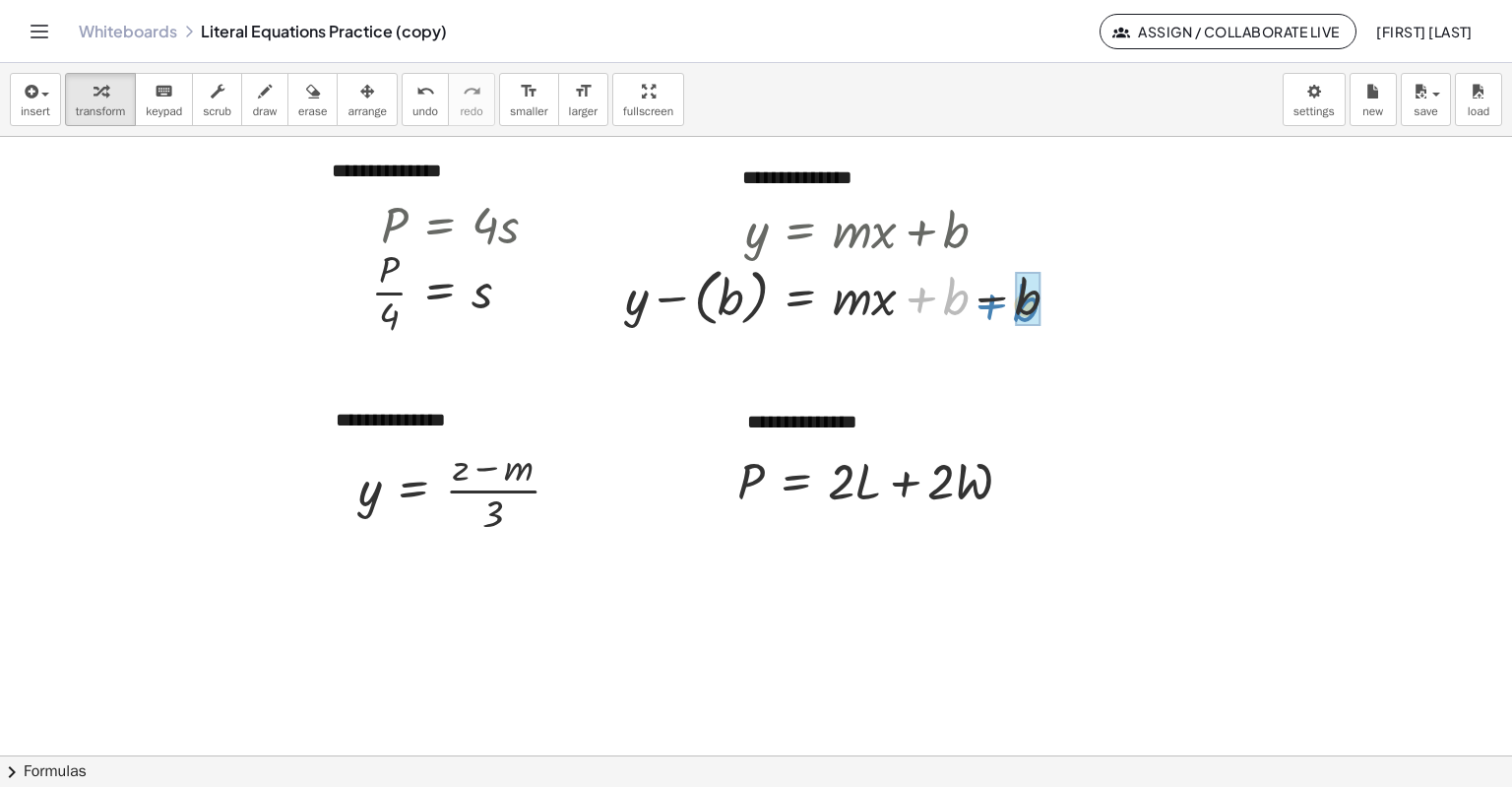 drag, startPoint x: 957, startPoint y: 297, endPoint x: 1027, endPoint y: 304, distance: 70.34913 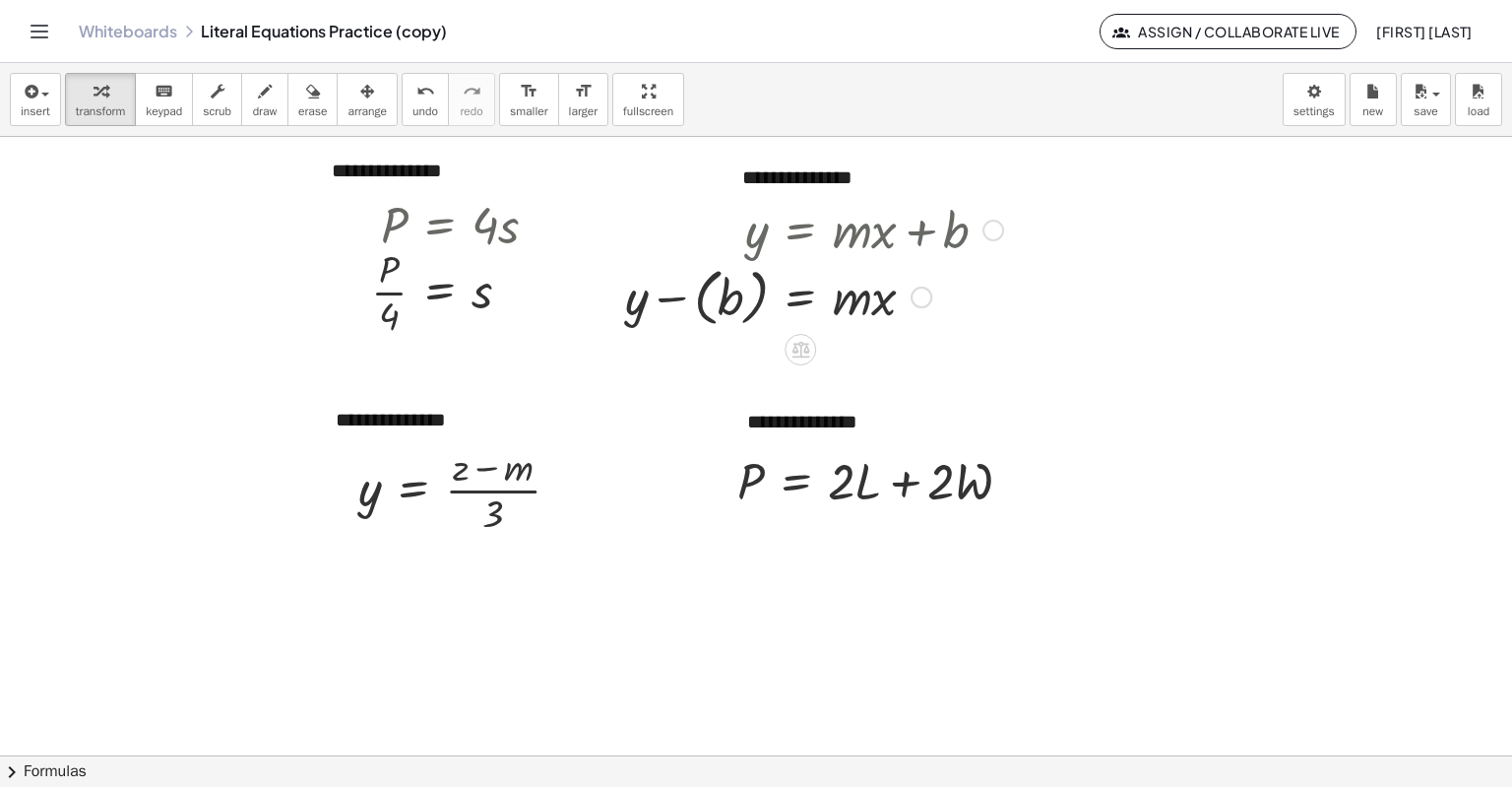 click at bounding box center [814, 295] 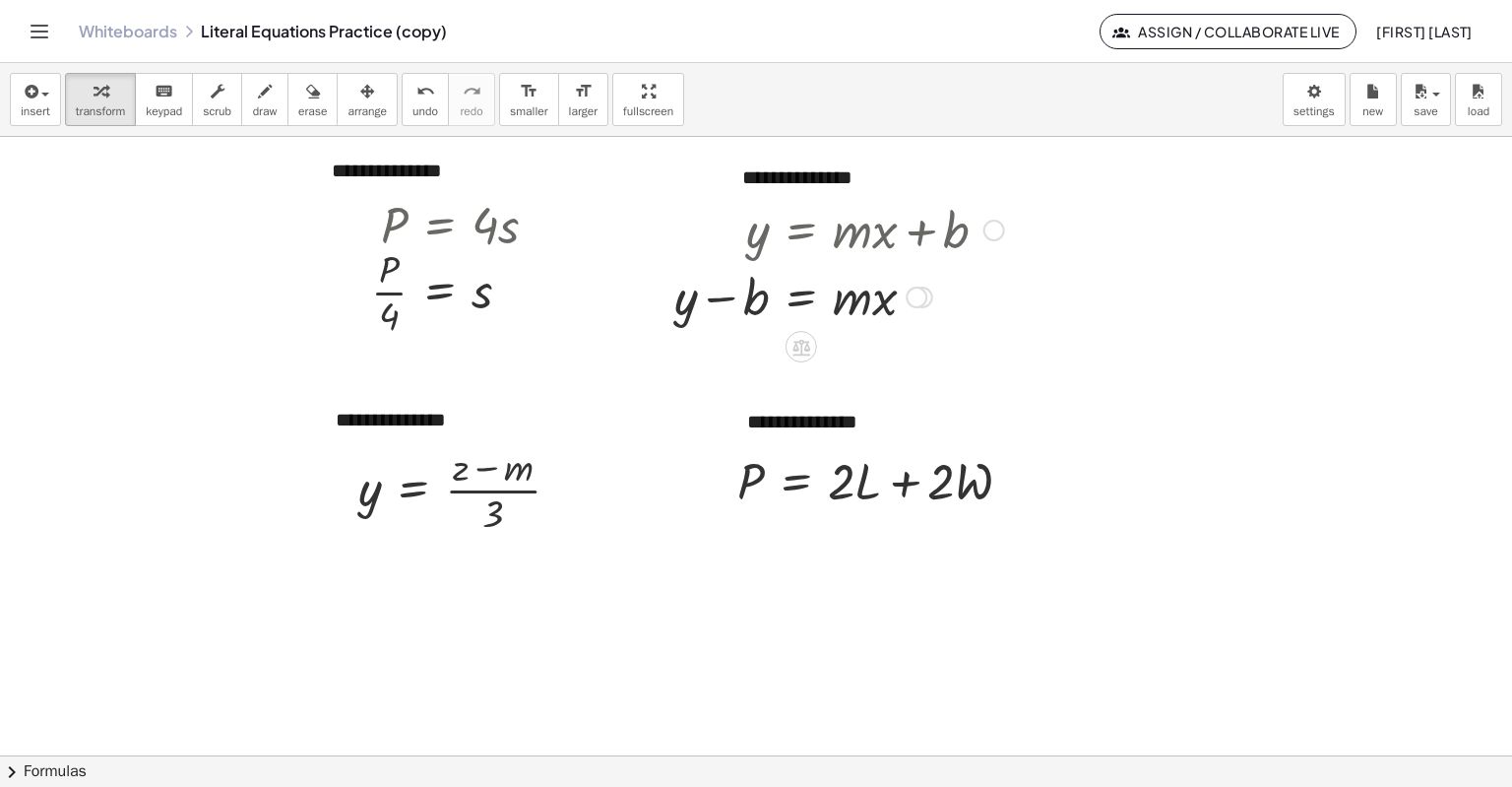 click 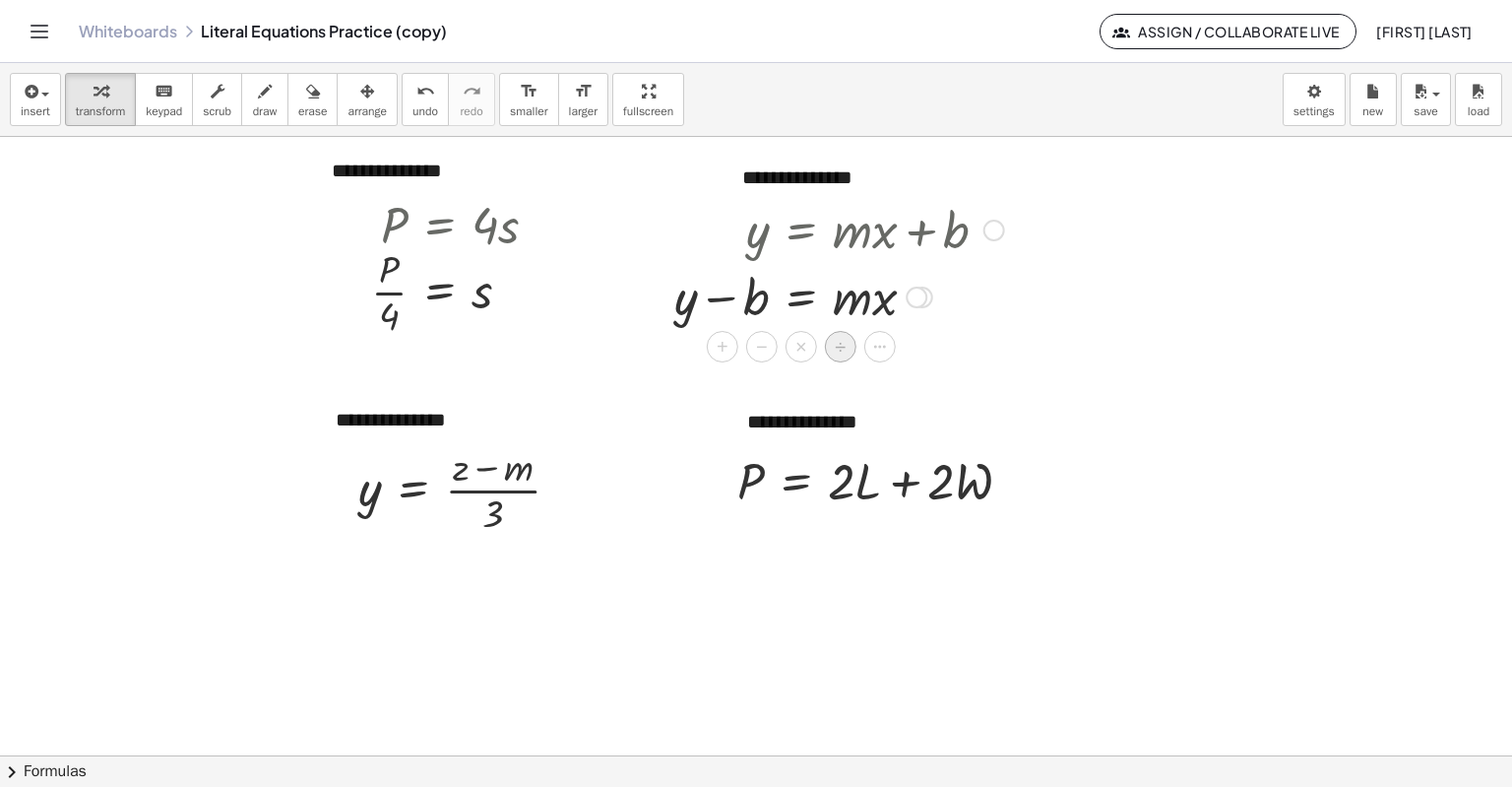 click on "÷" at bounding box center (840, 347) 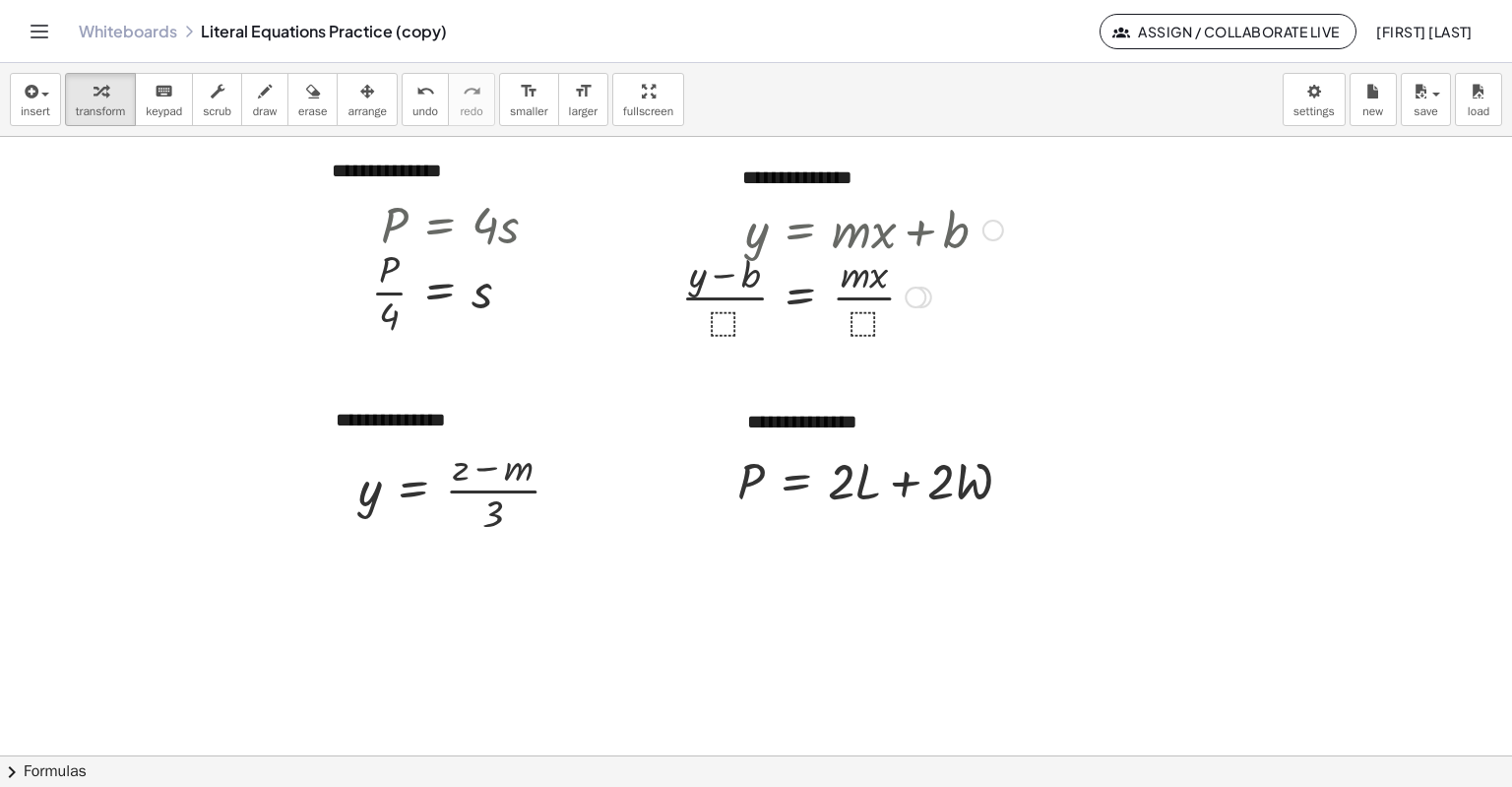 click at bounding box center (842, 295) 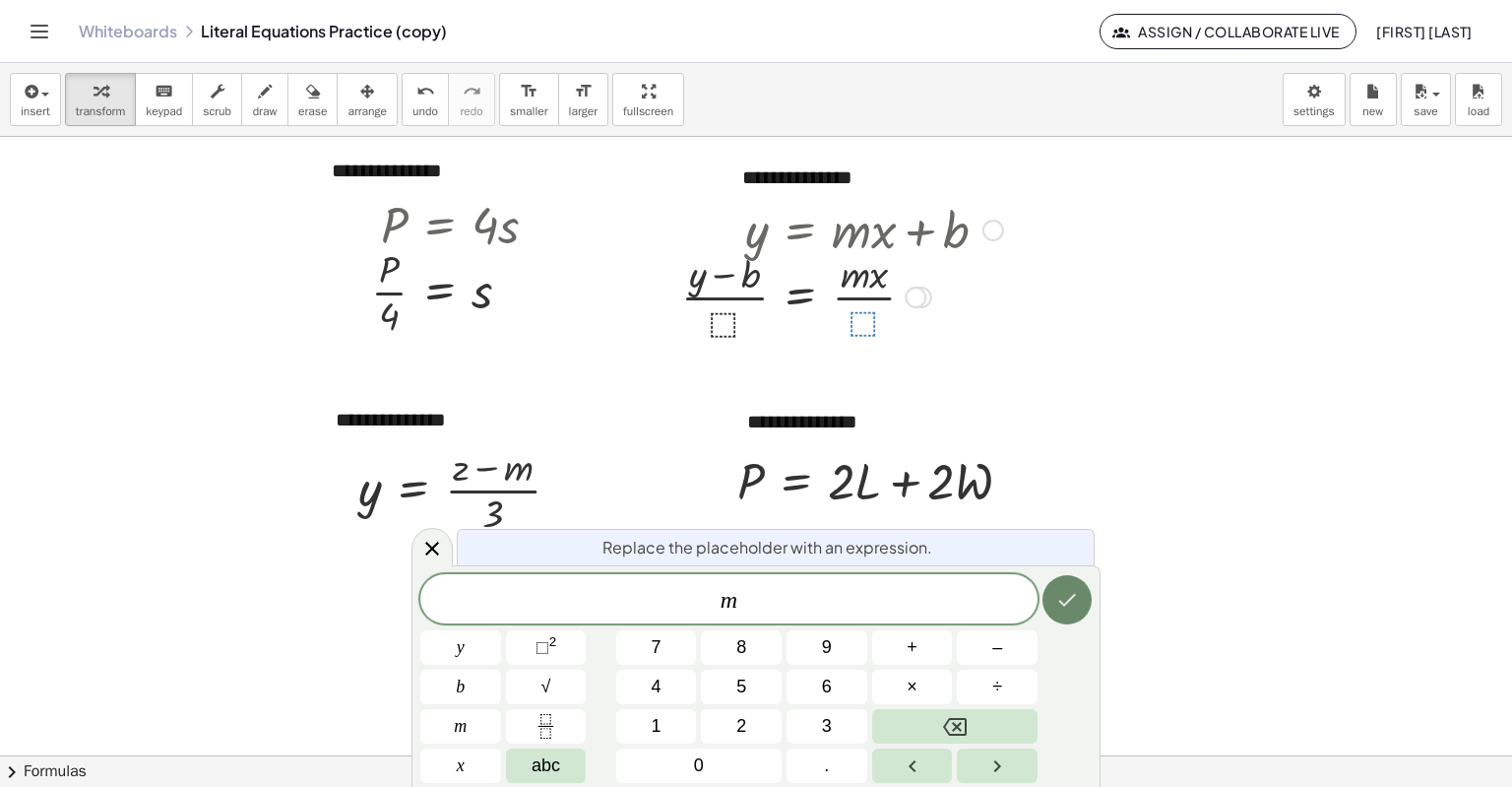 click at bounding box center (1067, 600) 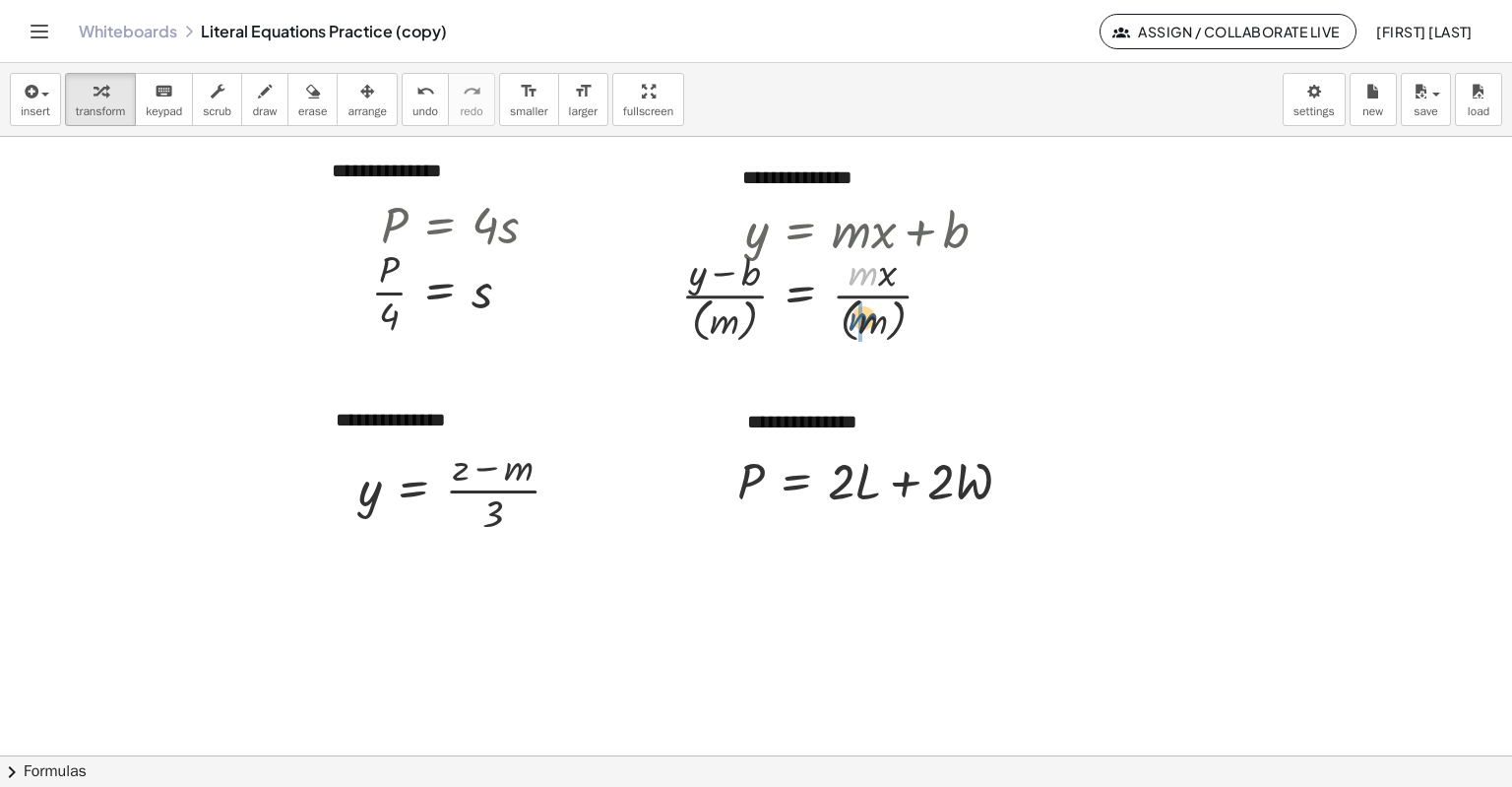 drag, startPoint x: 862, startPoint y: 271, endPoint x: 862, endPoint y: 317, distance: 46 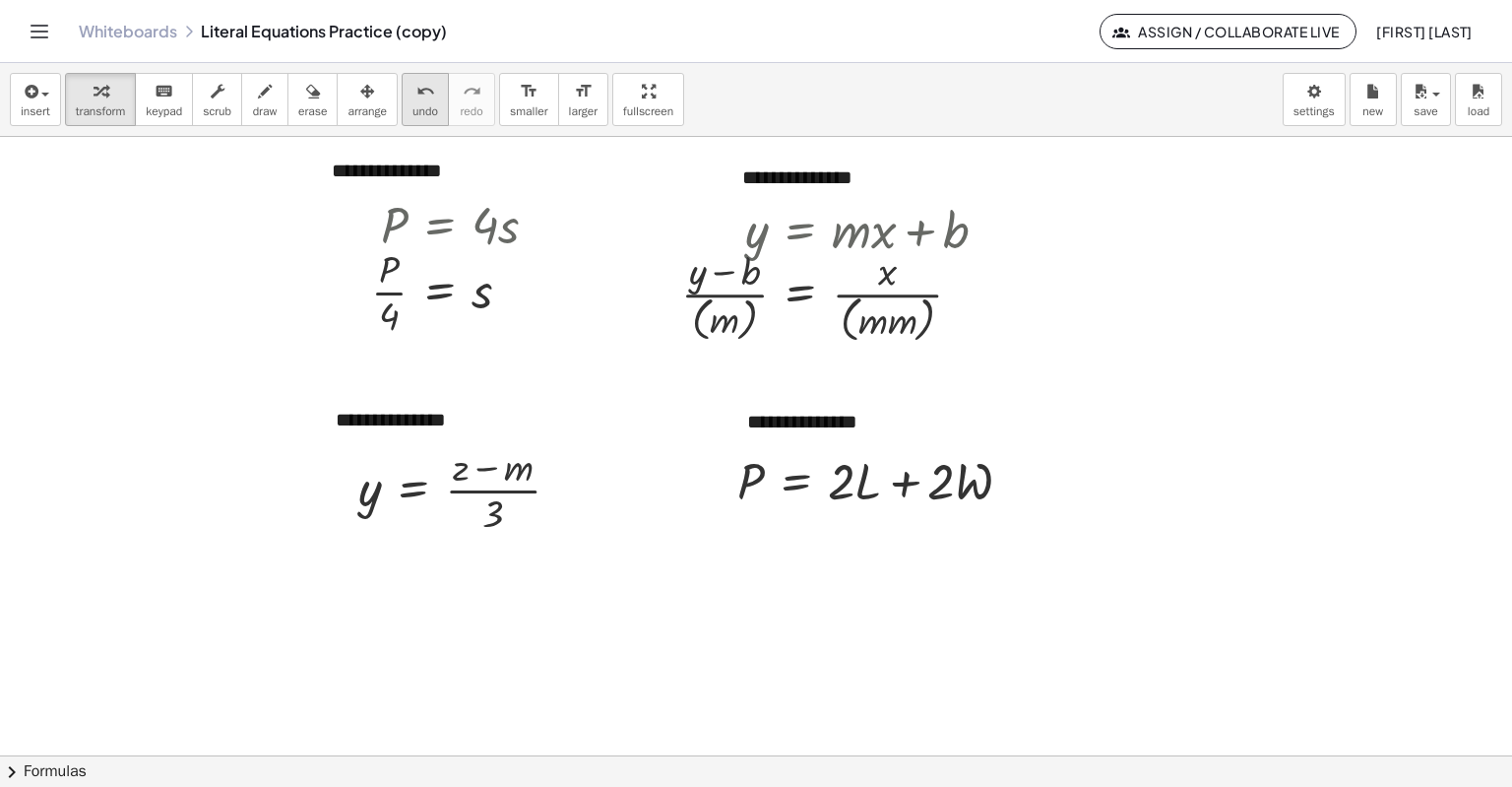 click on "undo" at bounding box center (425, 92) 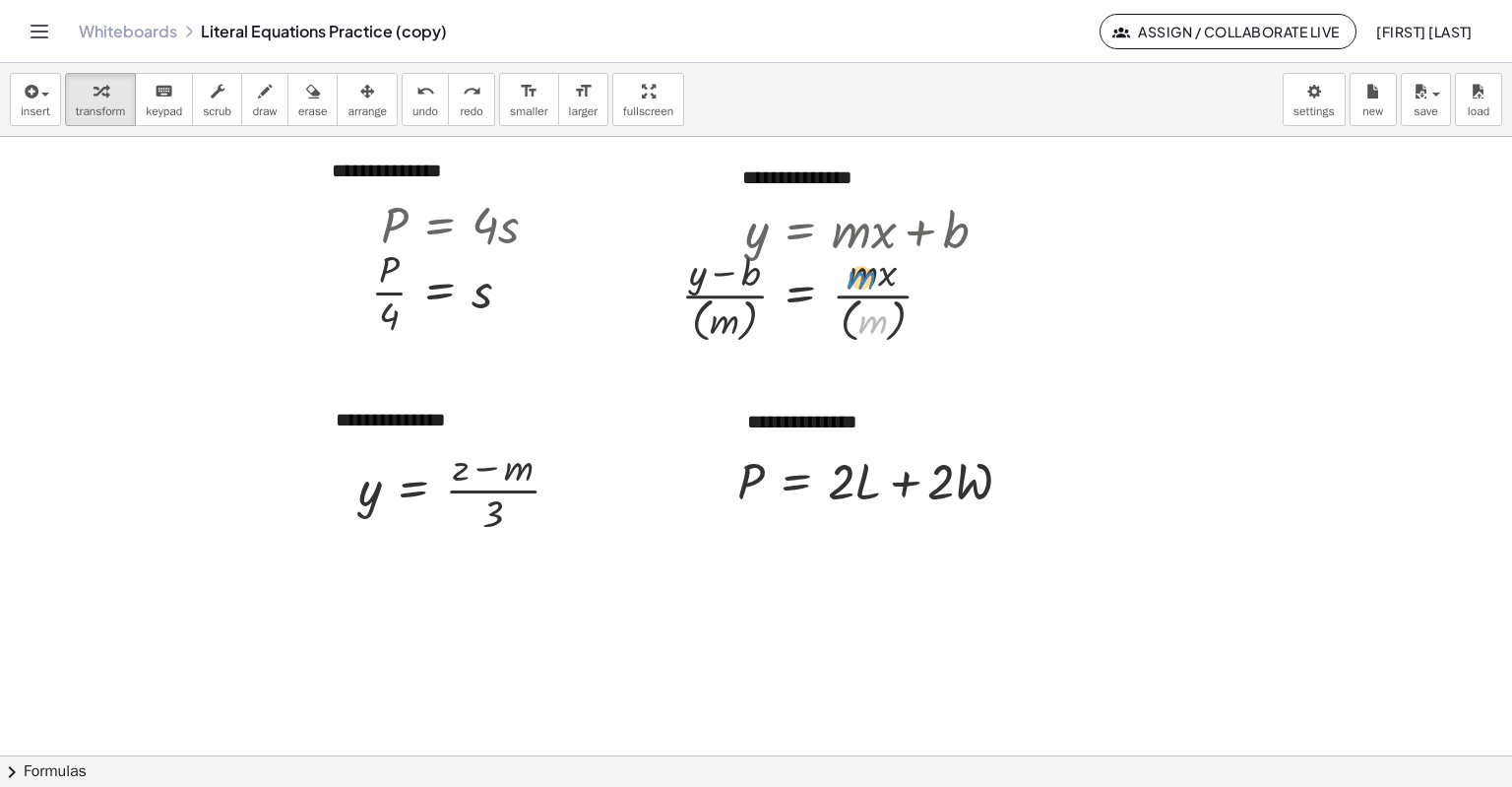 drag, startPoint x: 876, startPoint y: 322, endPoint x: 864, endPoint y: 278, distance: 45.607017 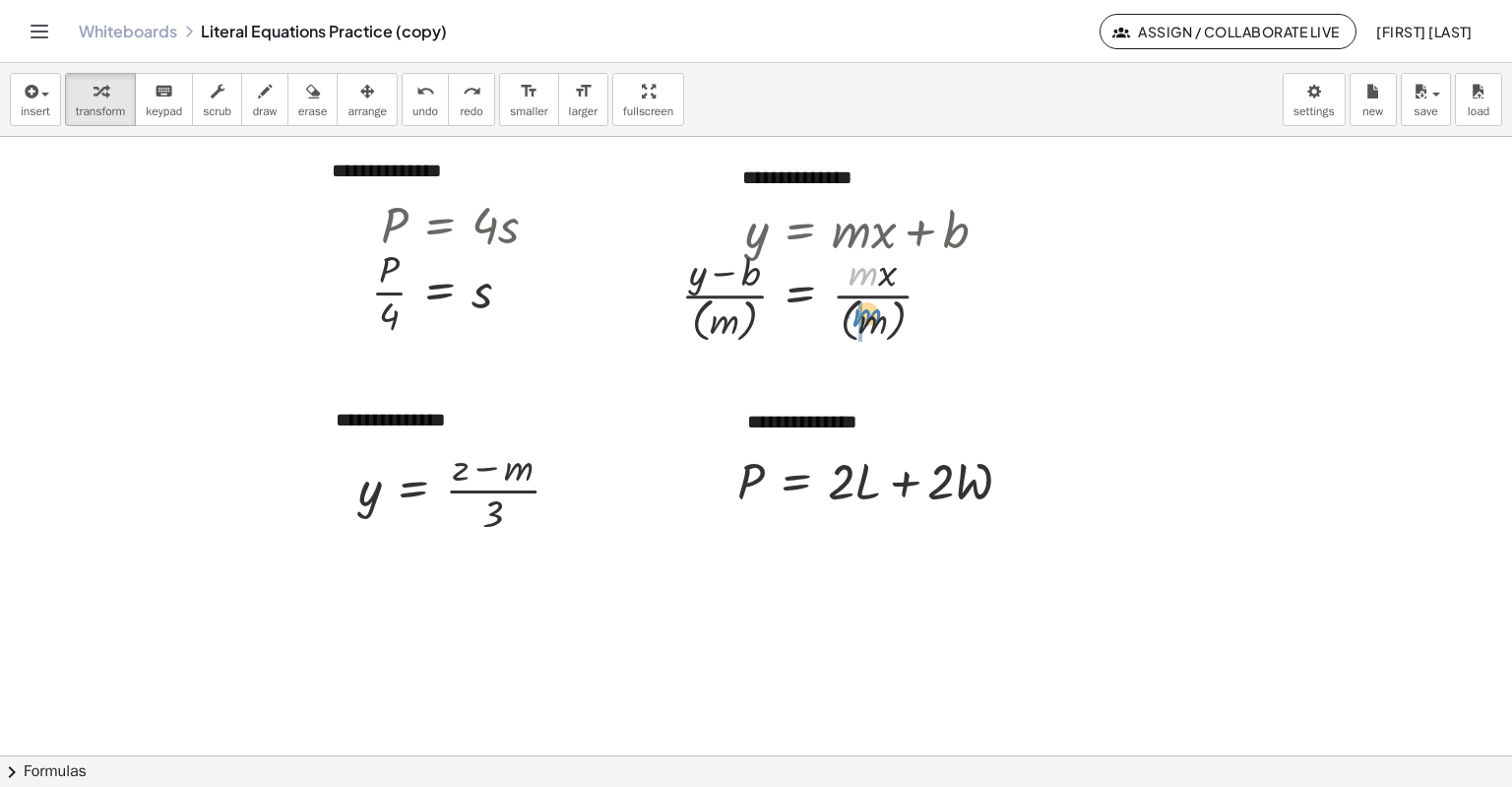 drag, startPoint x: 864, startPoint y: 278, endPoint x: 868, endPoint y: 319, distance: 41.19466 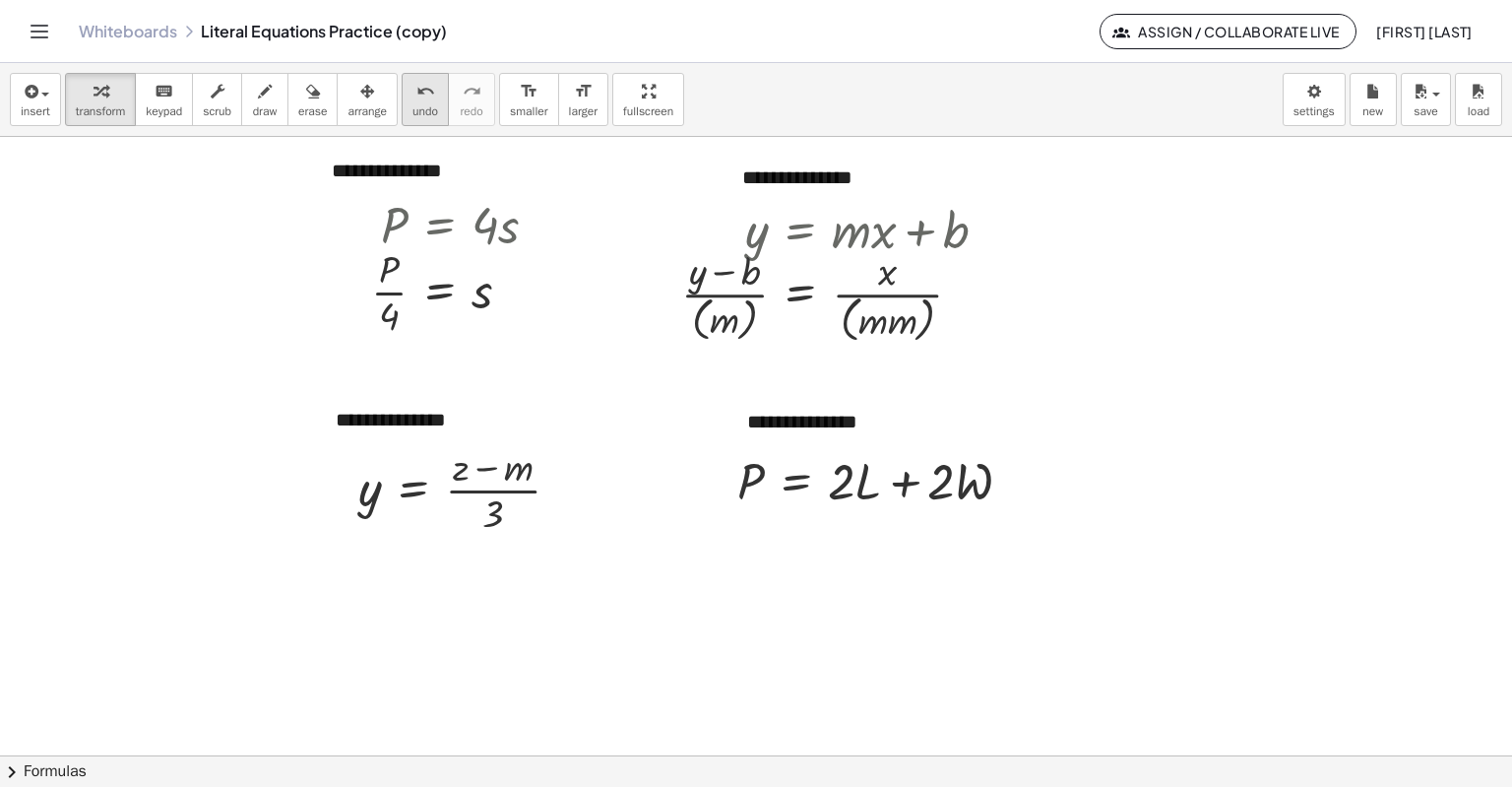 click on "undo" at bounding box center (425, 111) 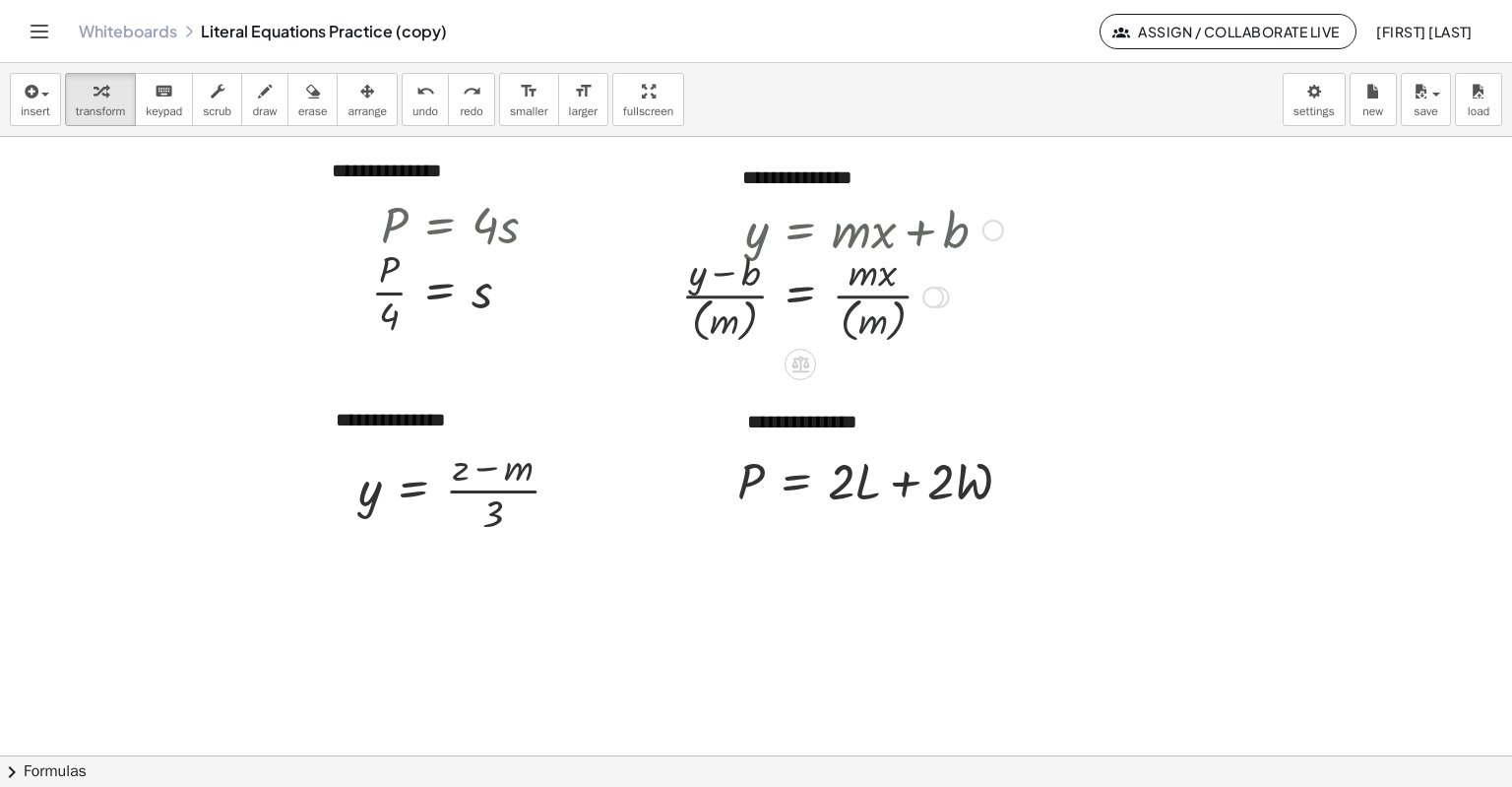 click at bounding box center (827, 295) 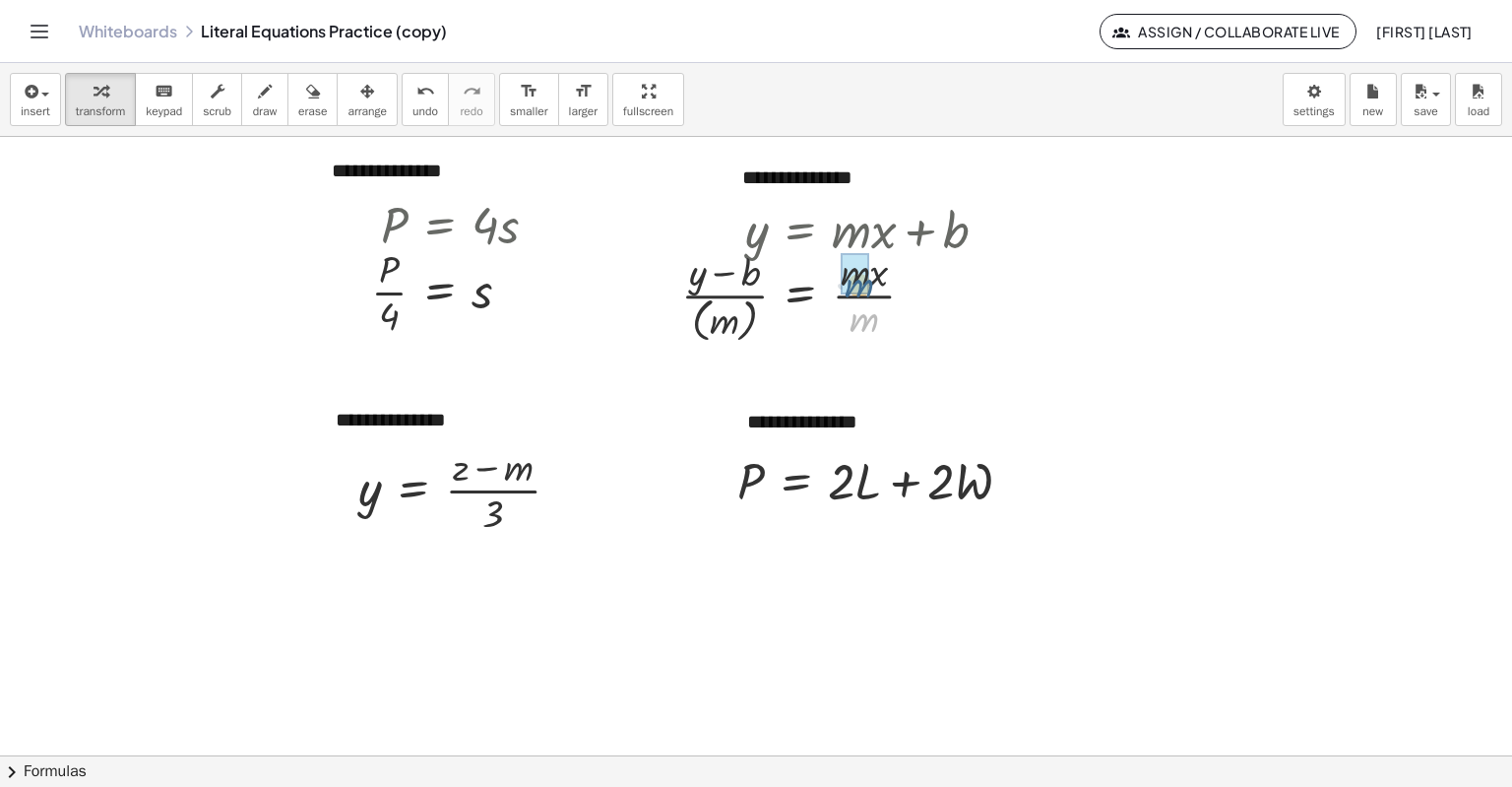 drag, startPoint x: 869, startPoint y: 321, endPoint x: 863, endPoint y: 287, distance: 34.525353 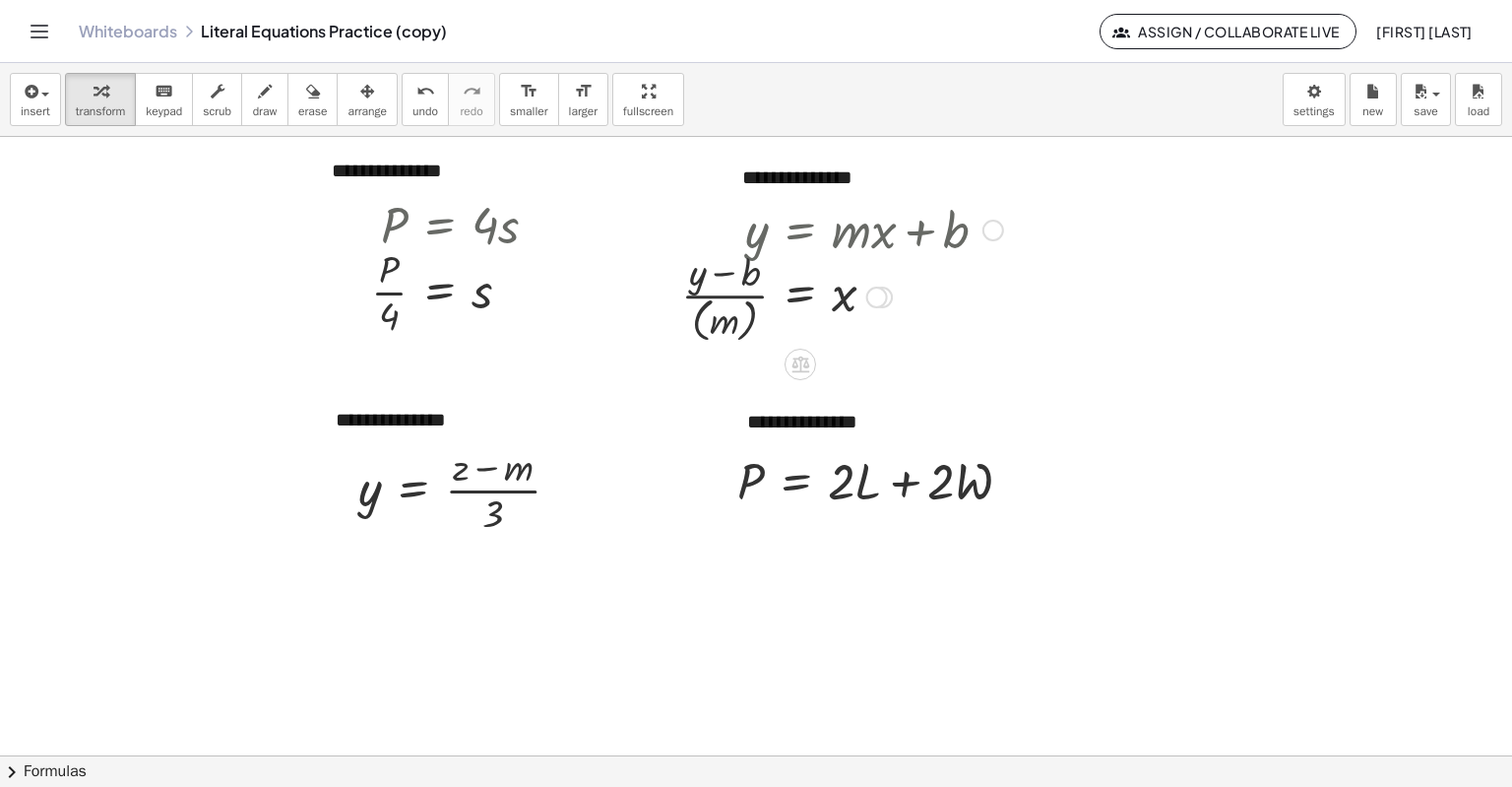 click at bounding box center [842, 295] 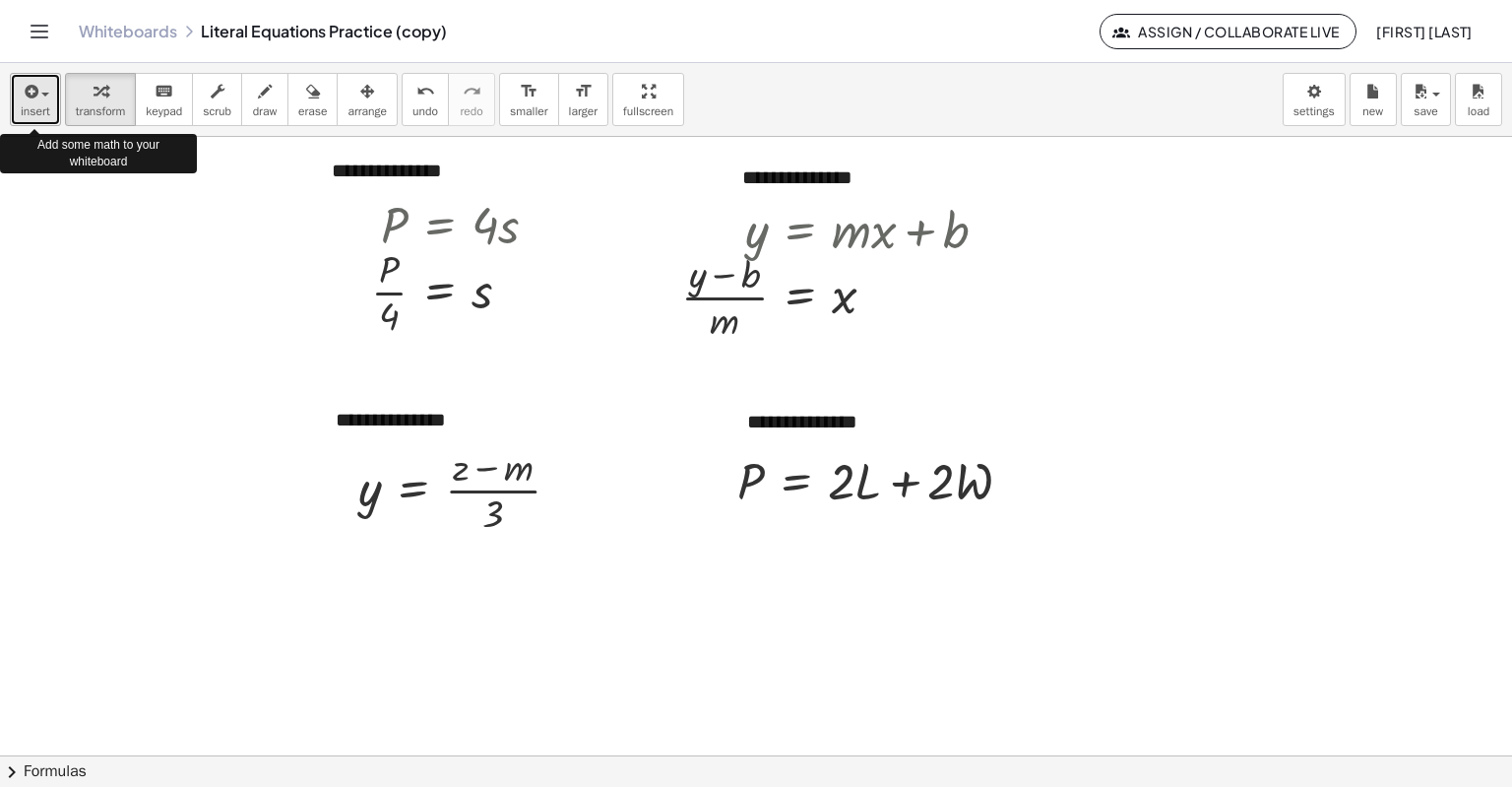 click on "insert" at bounding box center (35, 111) 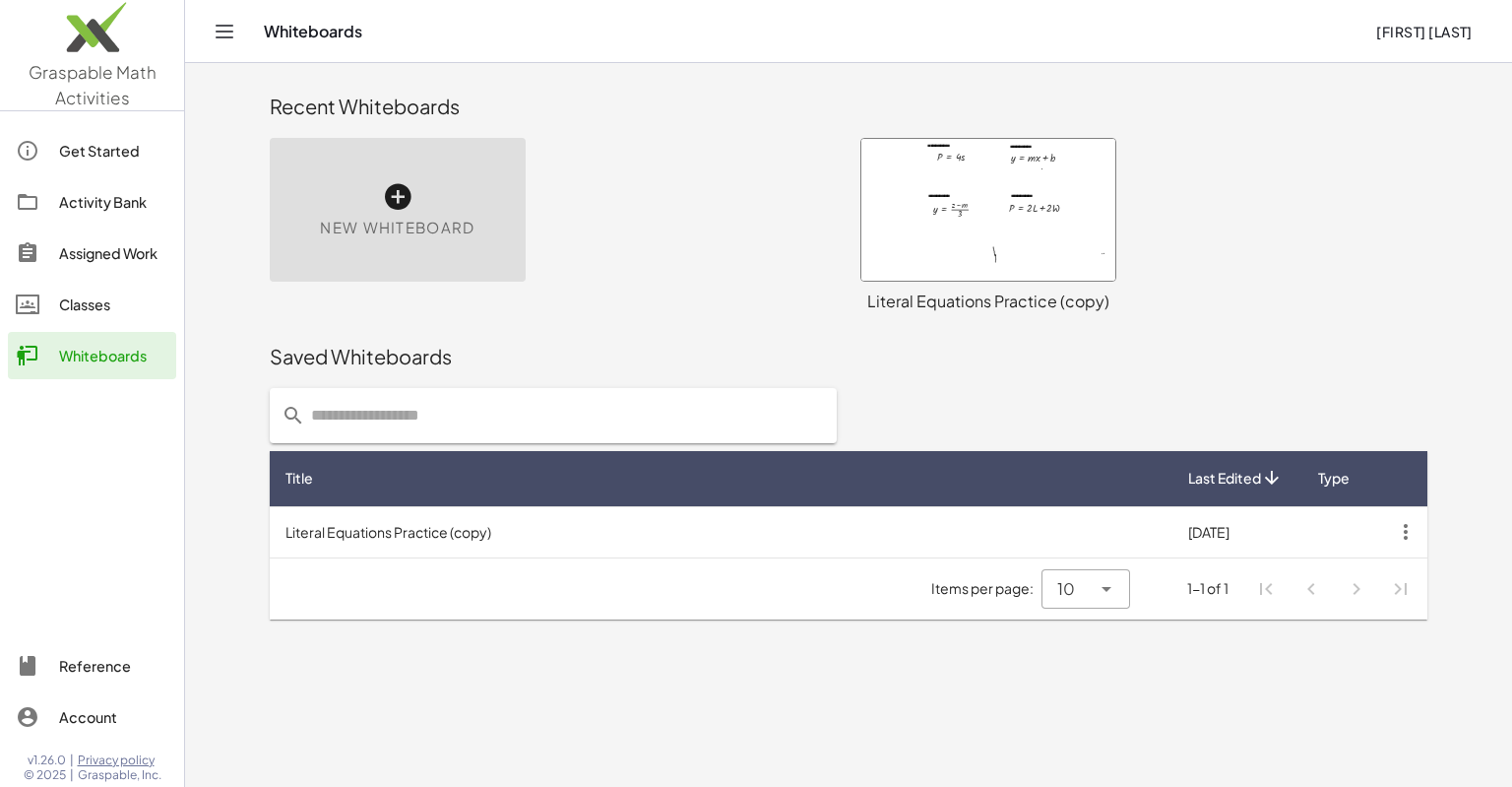 click at bounding box center (988, 210) 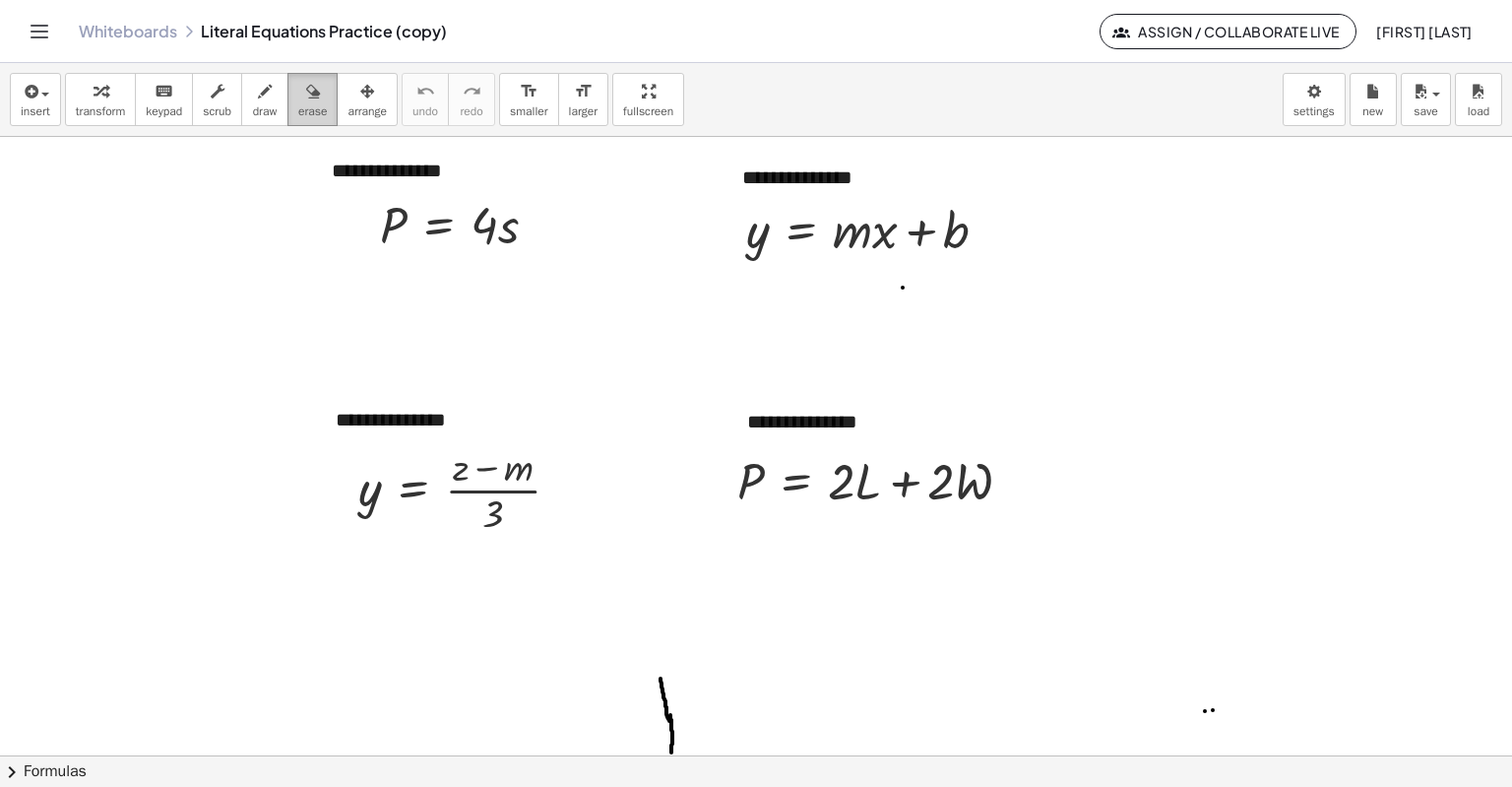 click on "erase" at bounding box center (312, 111) 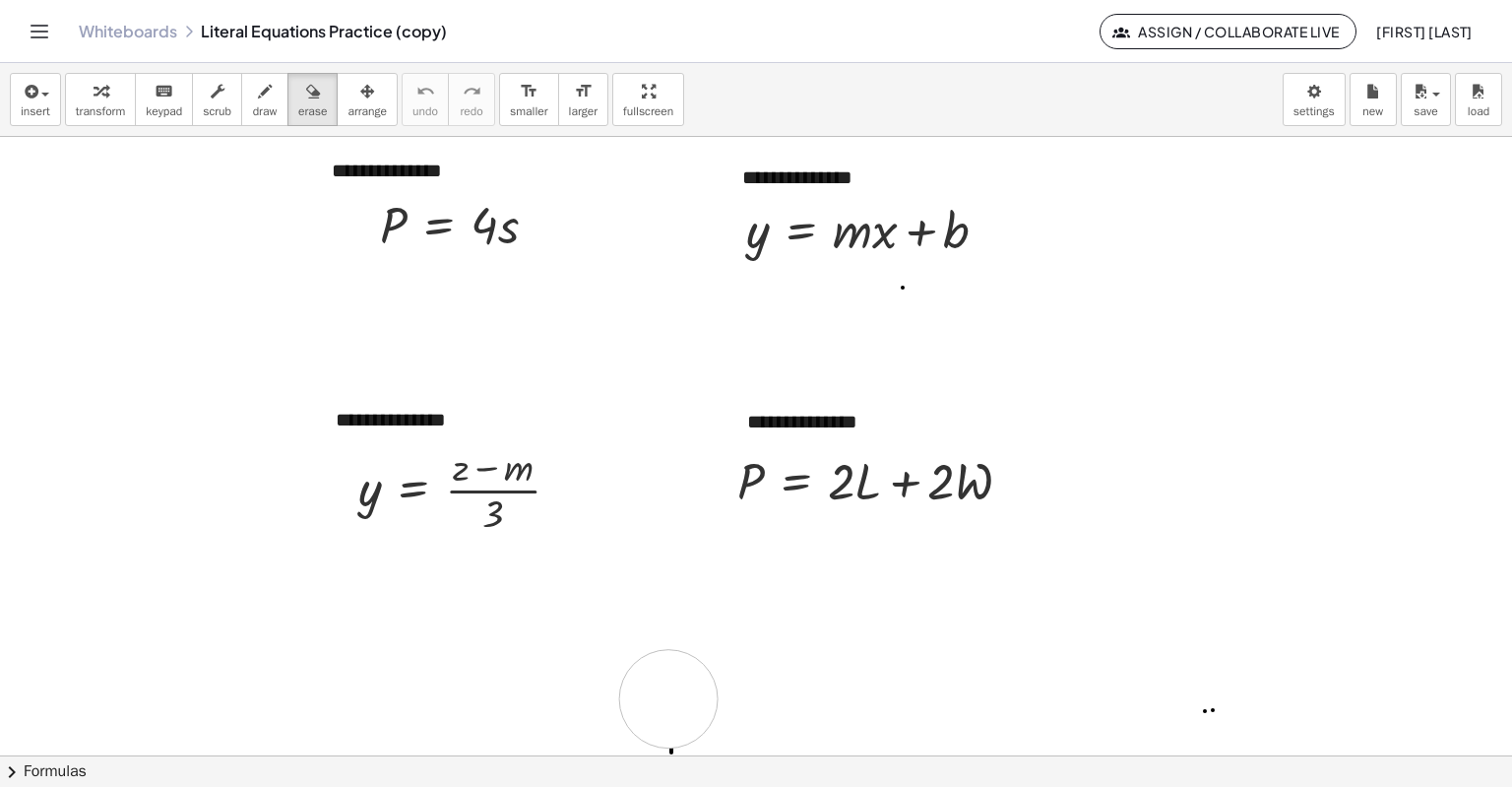 click at bounding box center (756, 756) 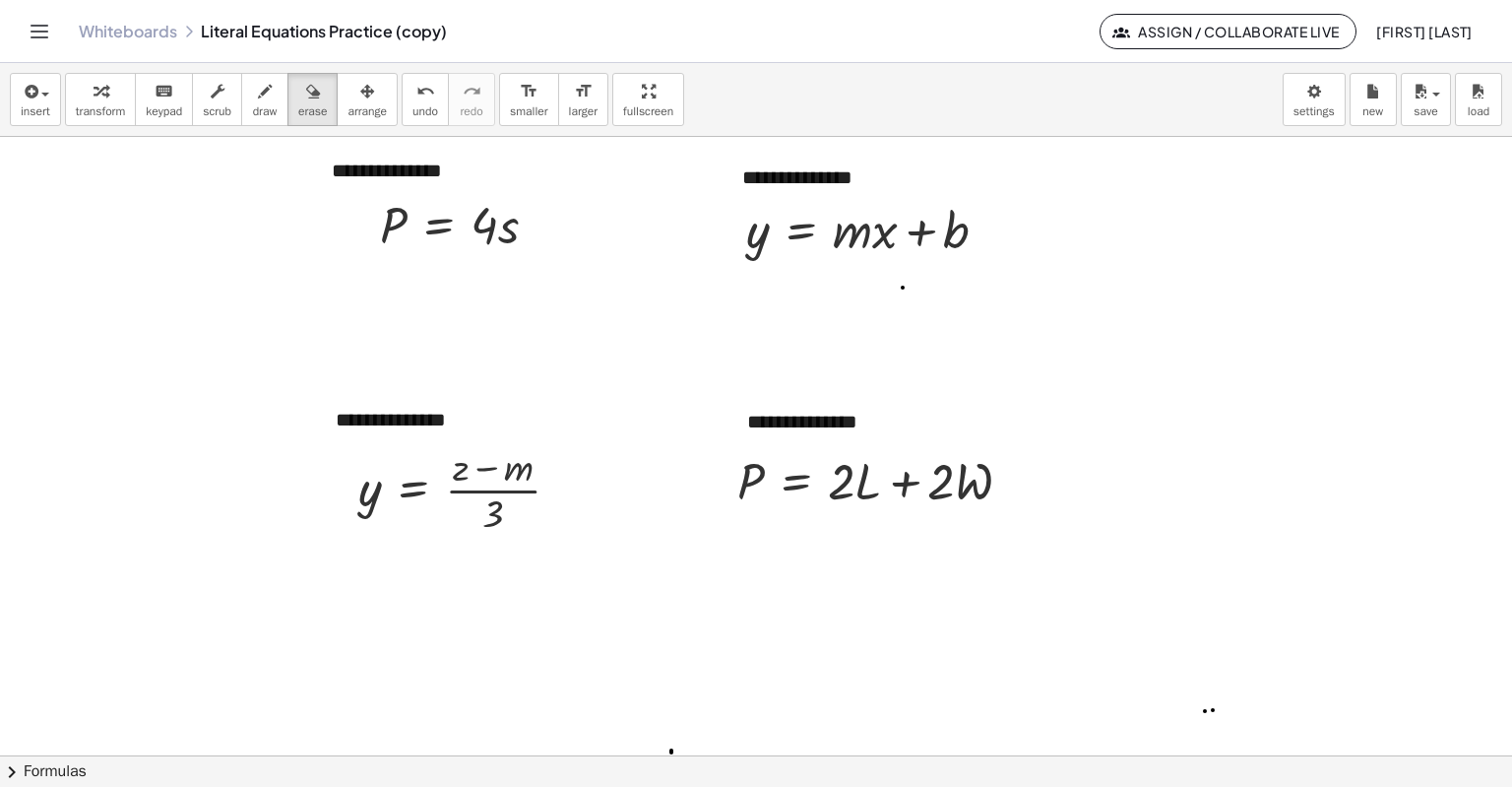 click at bounding box center (756, 756) 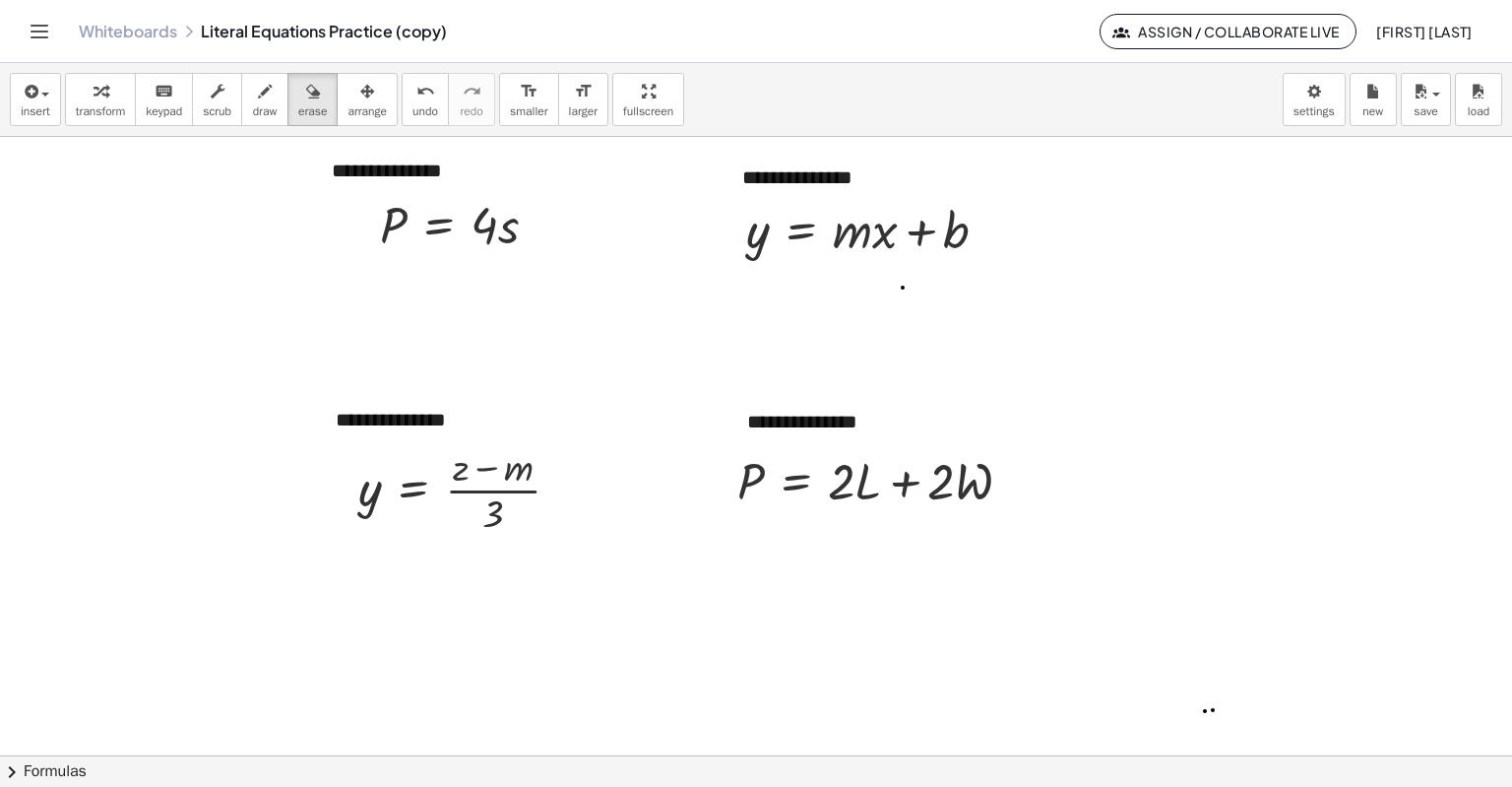 click at bounding box center (756, 756) 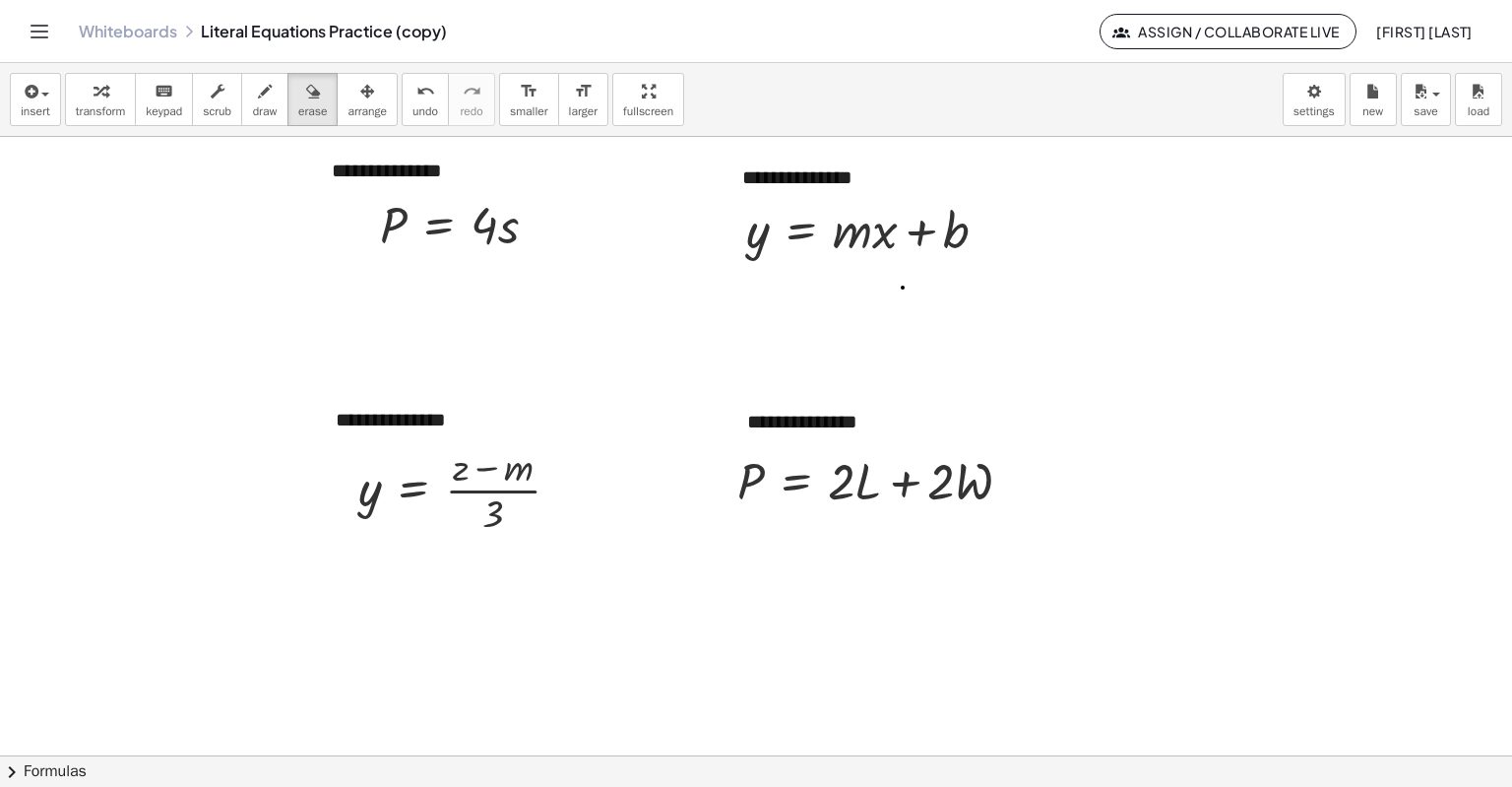click at bounding box center [756, 756] 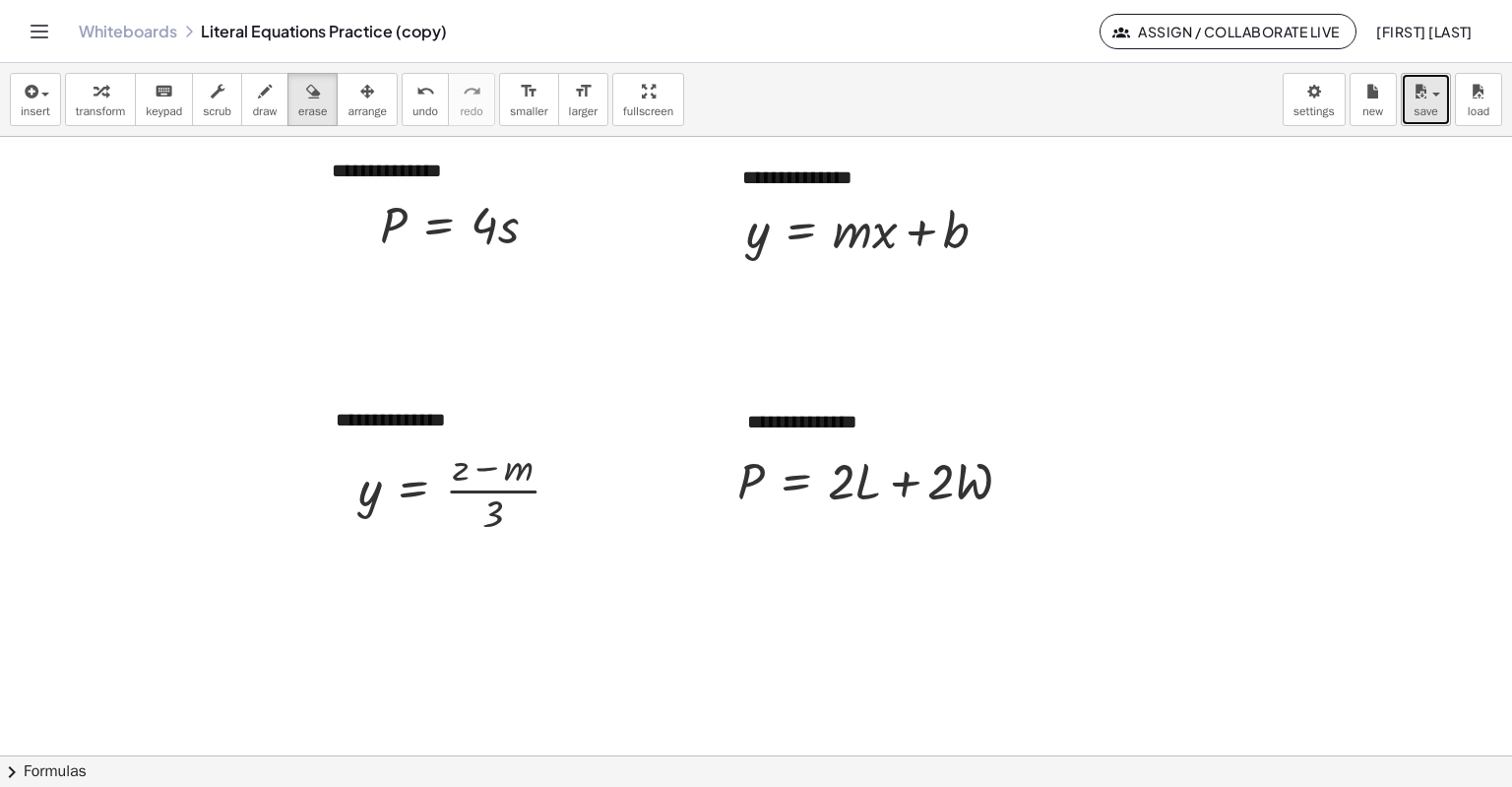 click on "save" at bounding box center (1425, 99) 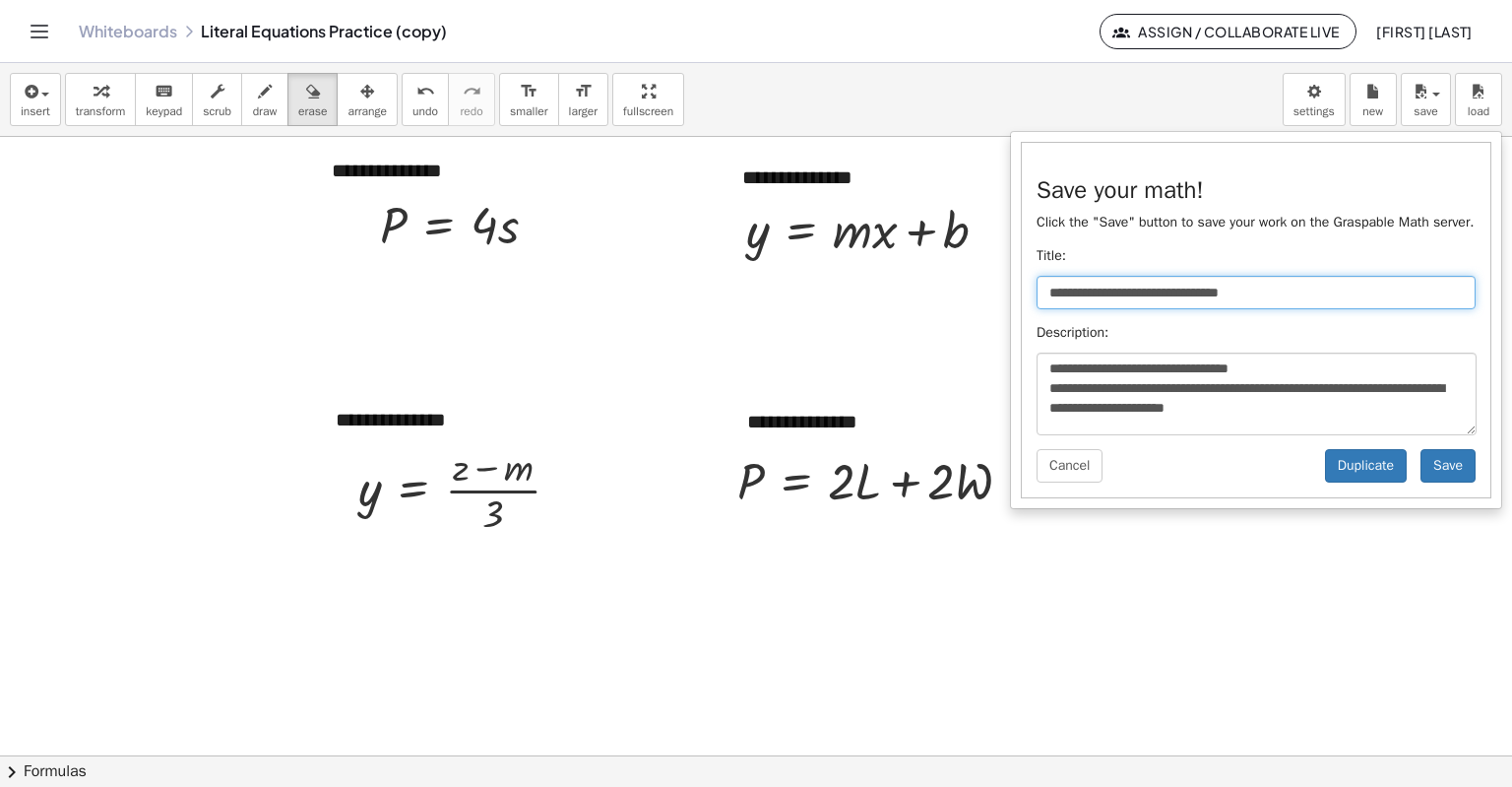 click on "**********" at bounding box center (1256, 293) 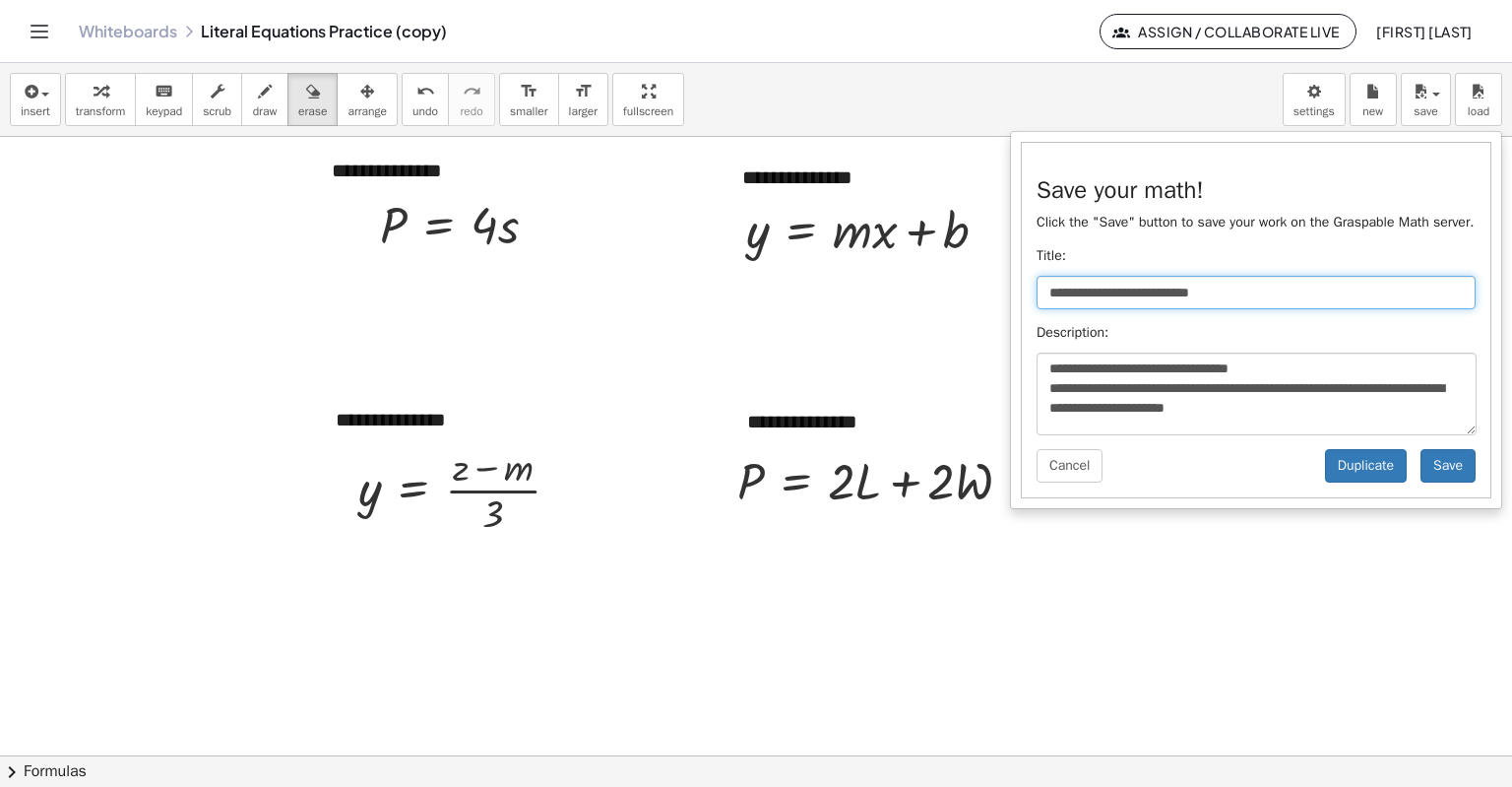 type on "**********" 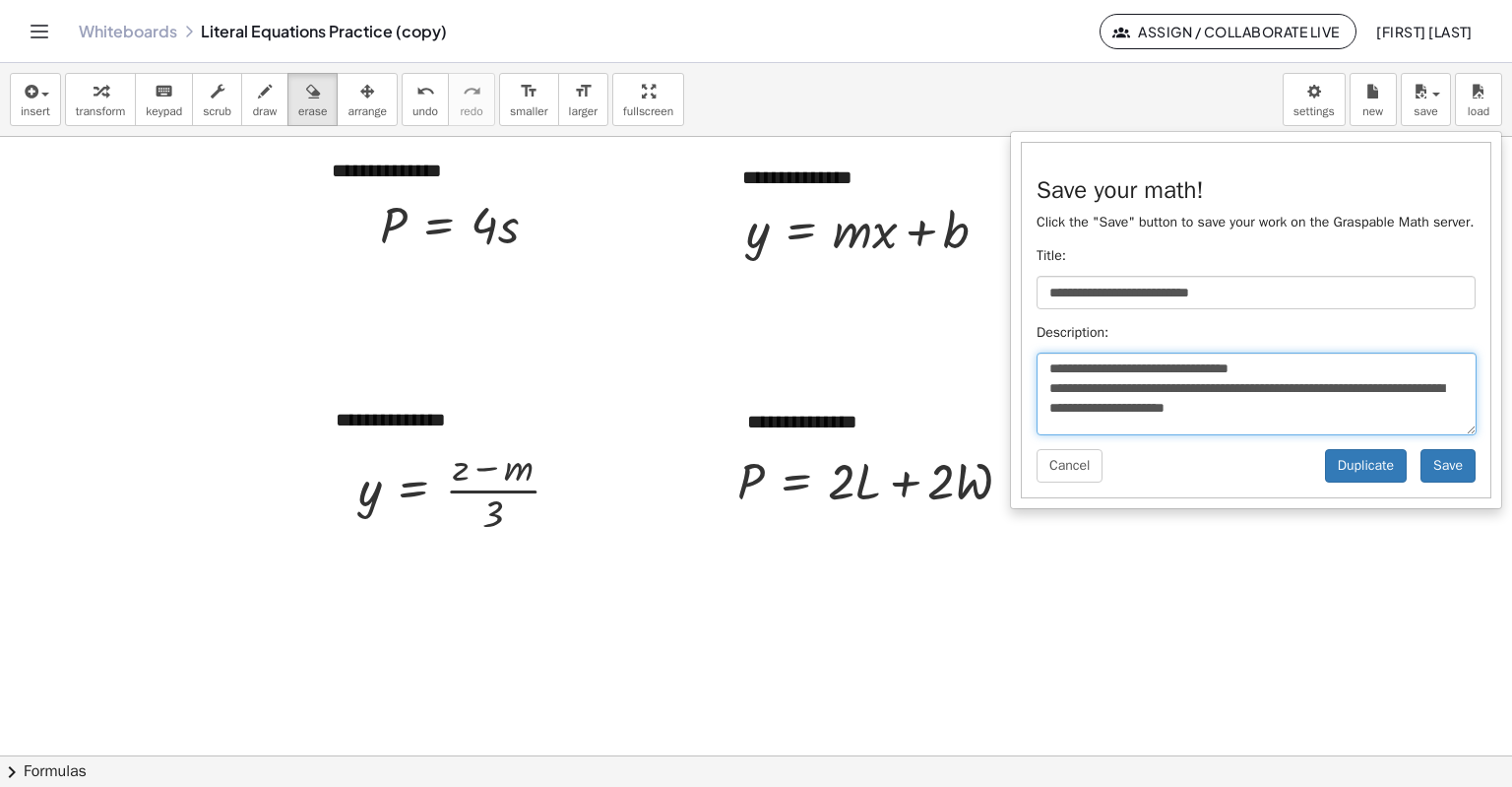 click on "**********" at bounding box center [1256, 394] 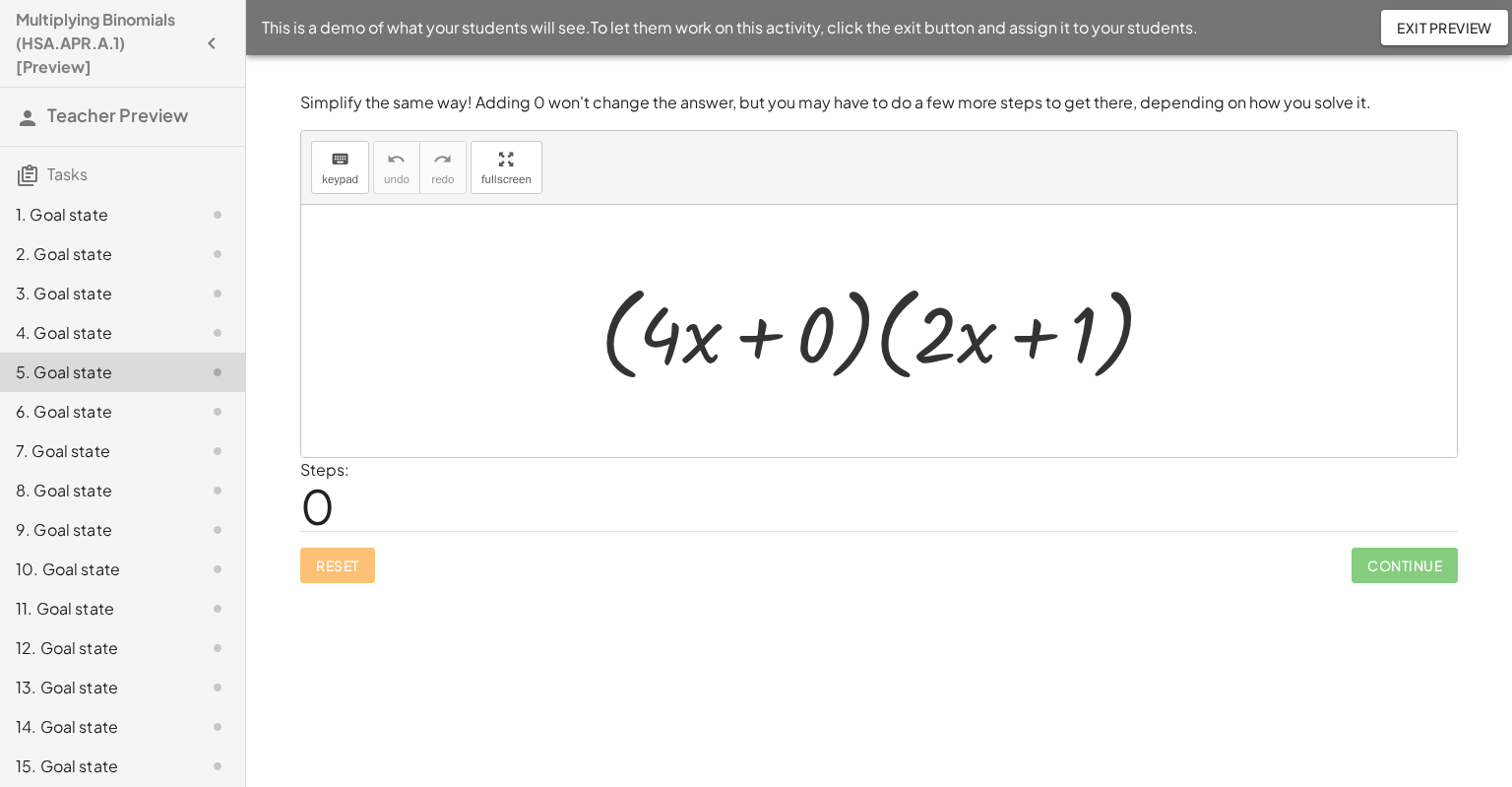 scroll, scrollTop: 0, scrollLeft: 0, axis: both 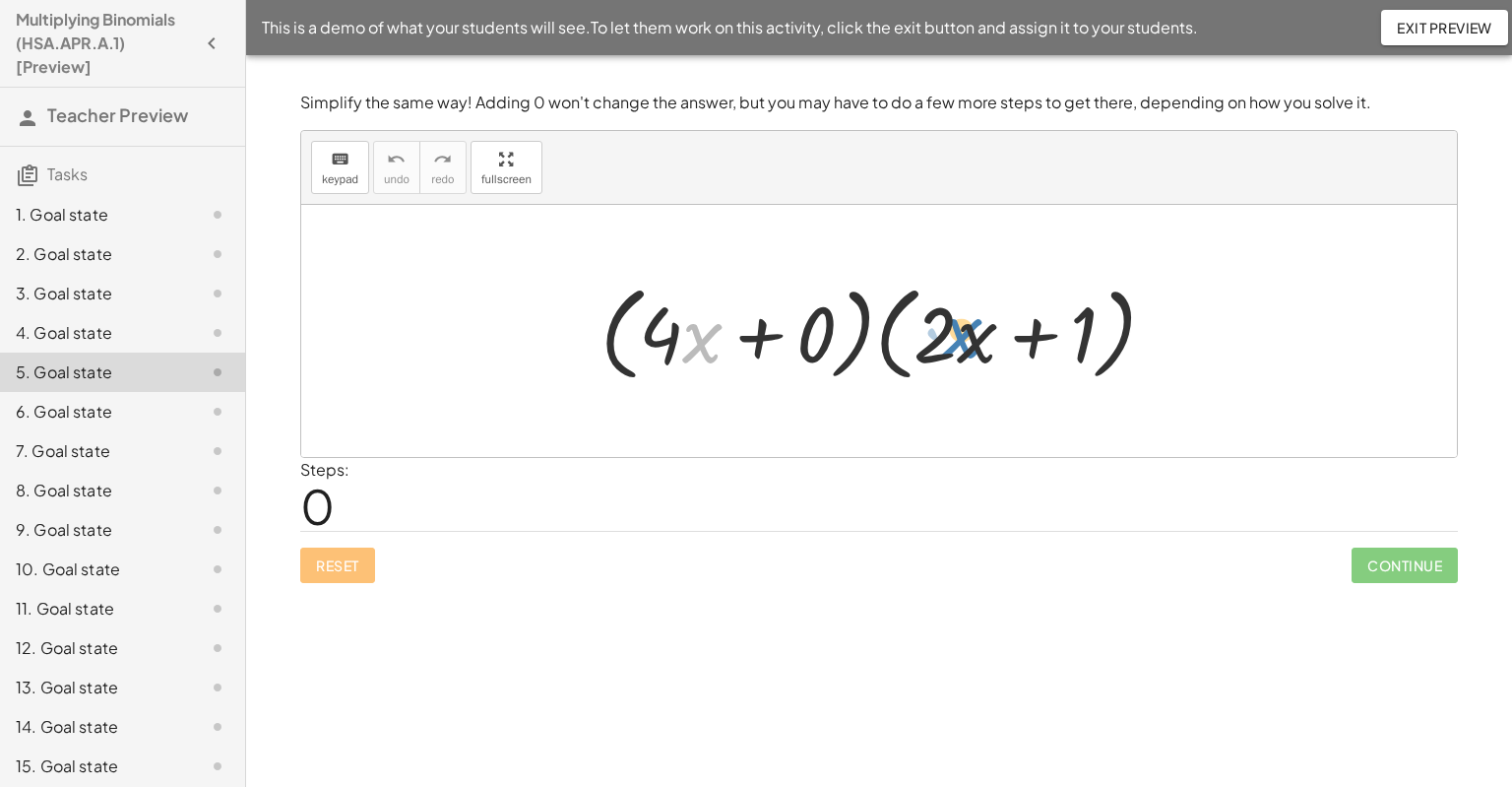 drag, startPoint x: 686, startPoint y: 320, endPoint x: 946, endPoint y: 315, distance: 260.04807 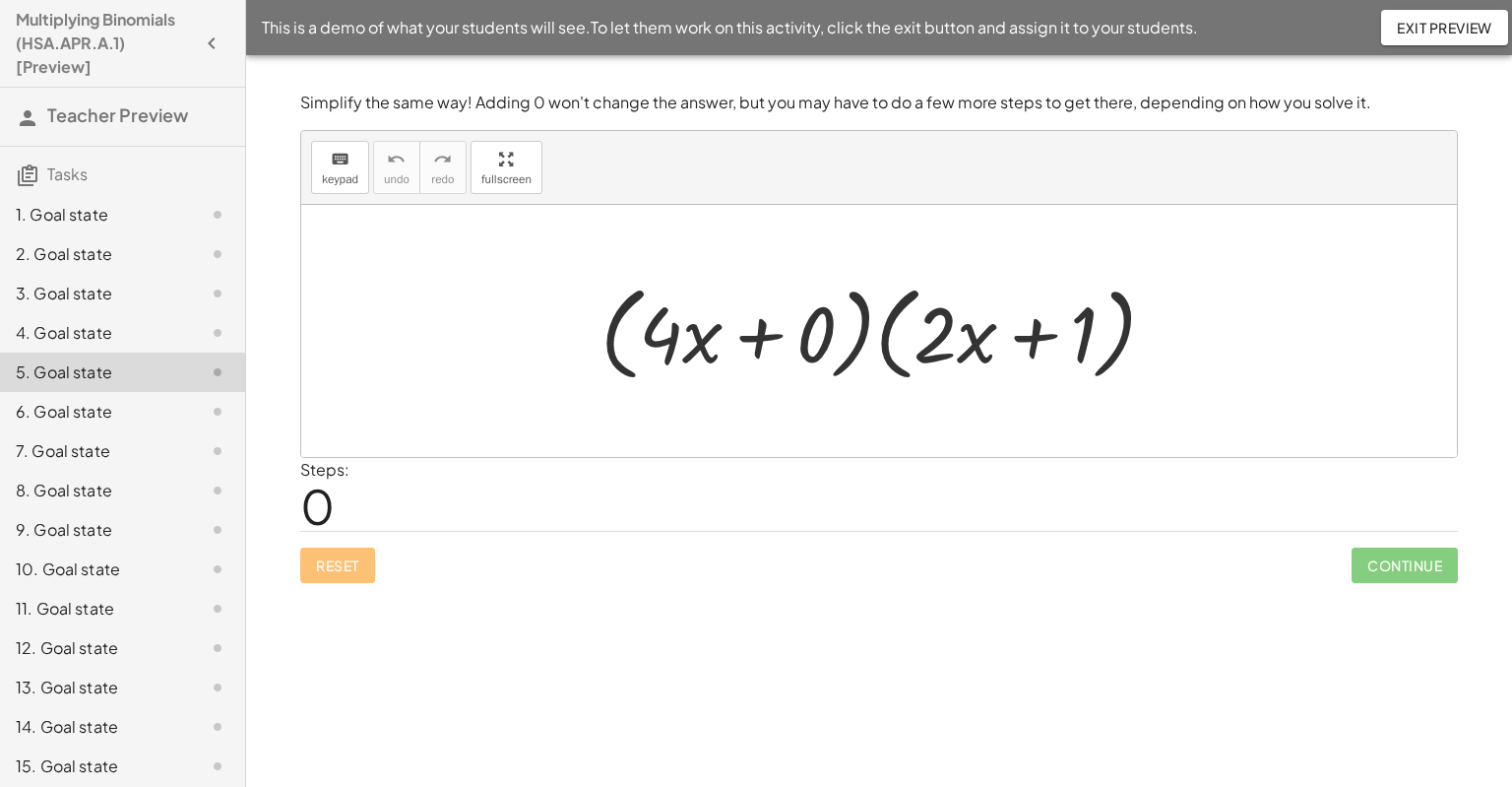 click at bounding box center [886, 331] 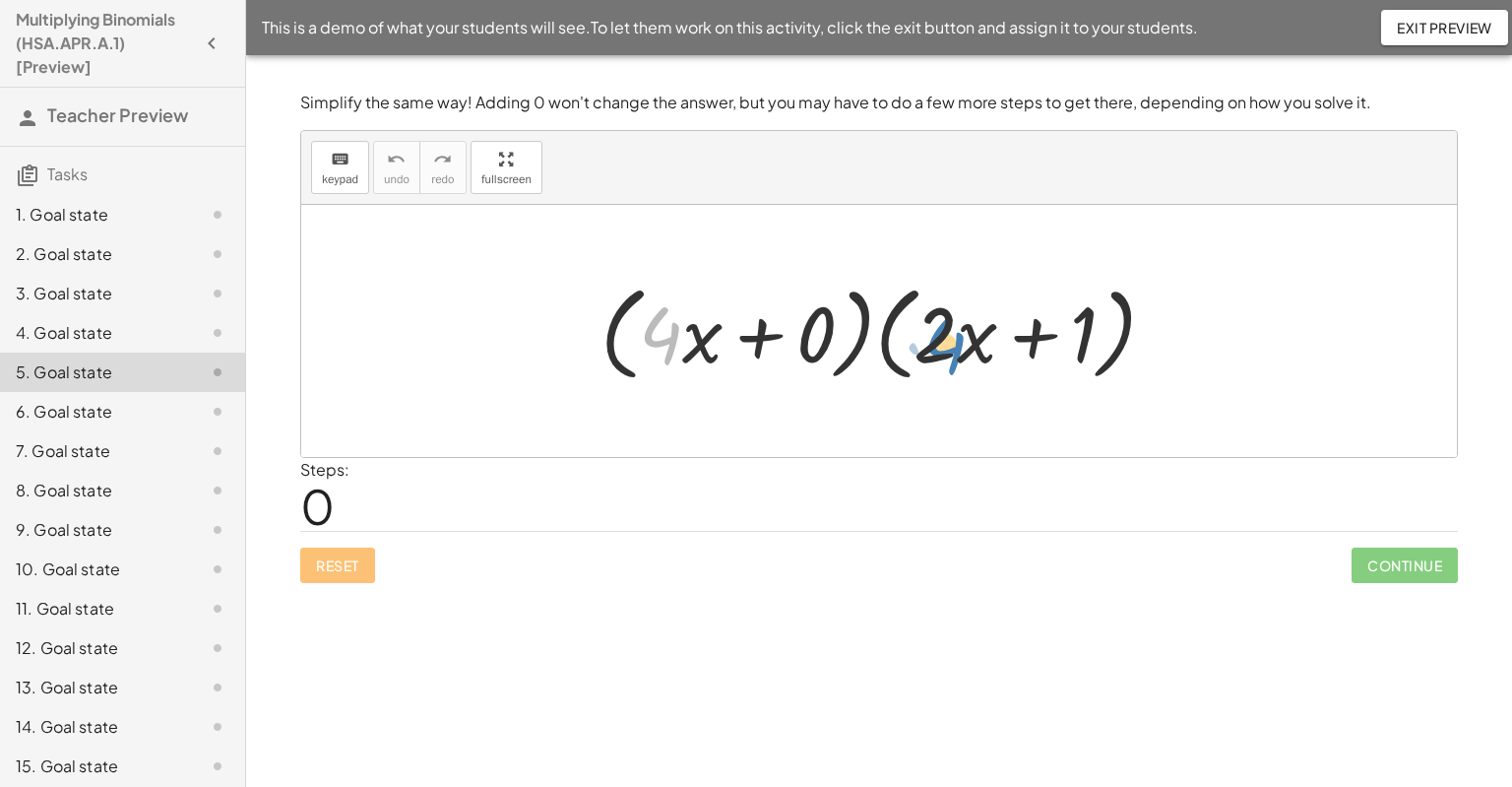 drag, startPoint x: 672, startPoint y: 344, endPoint x: 957, endPoint y: 354, distance: 285.17538 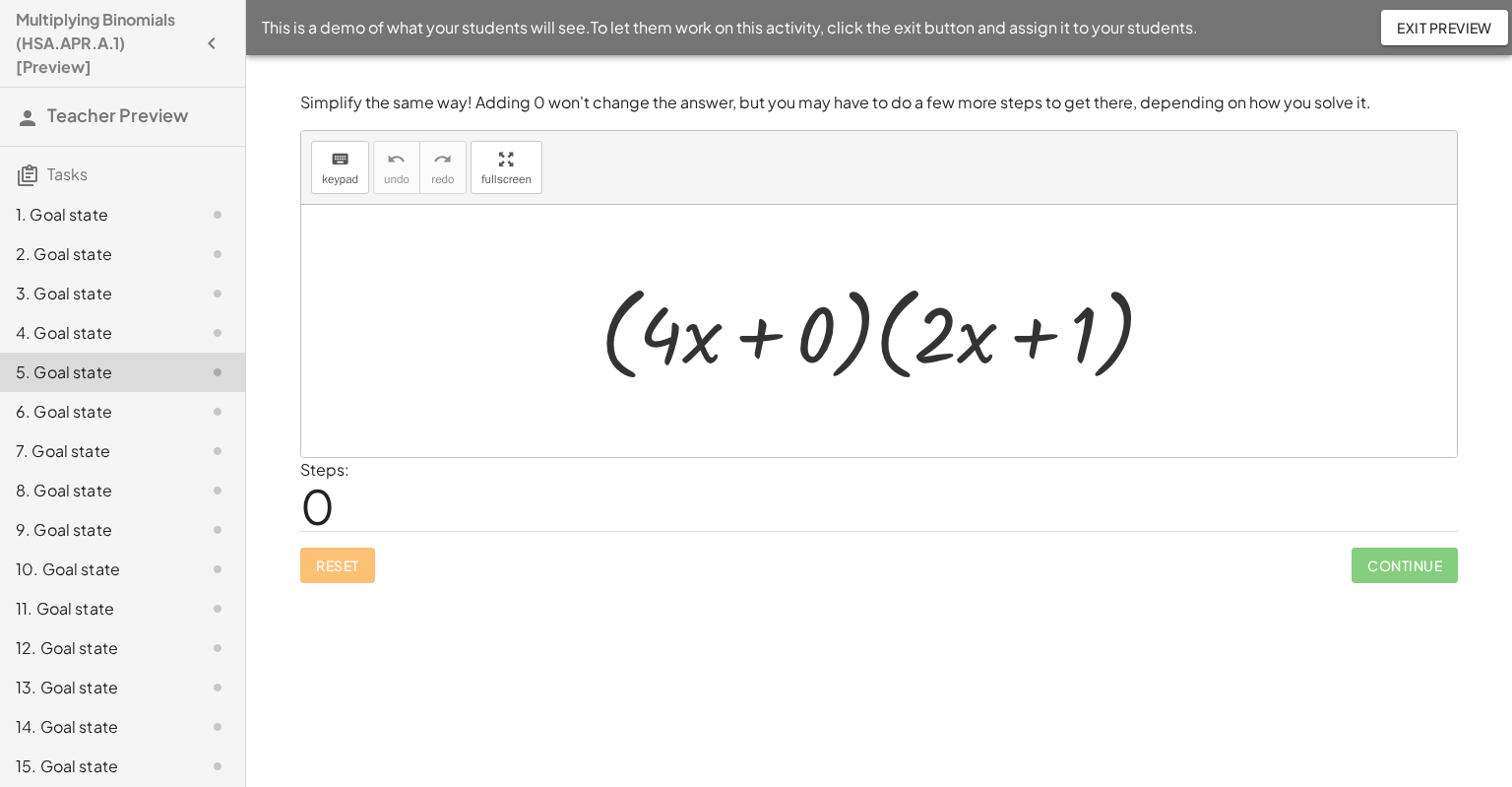click at bounding box center (886, 331) 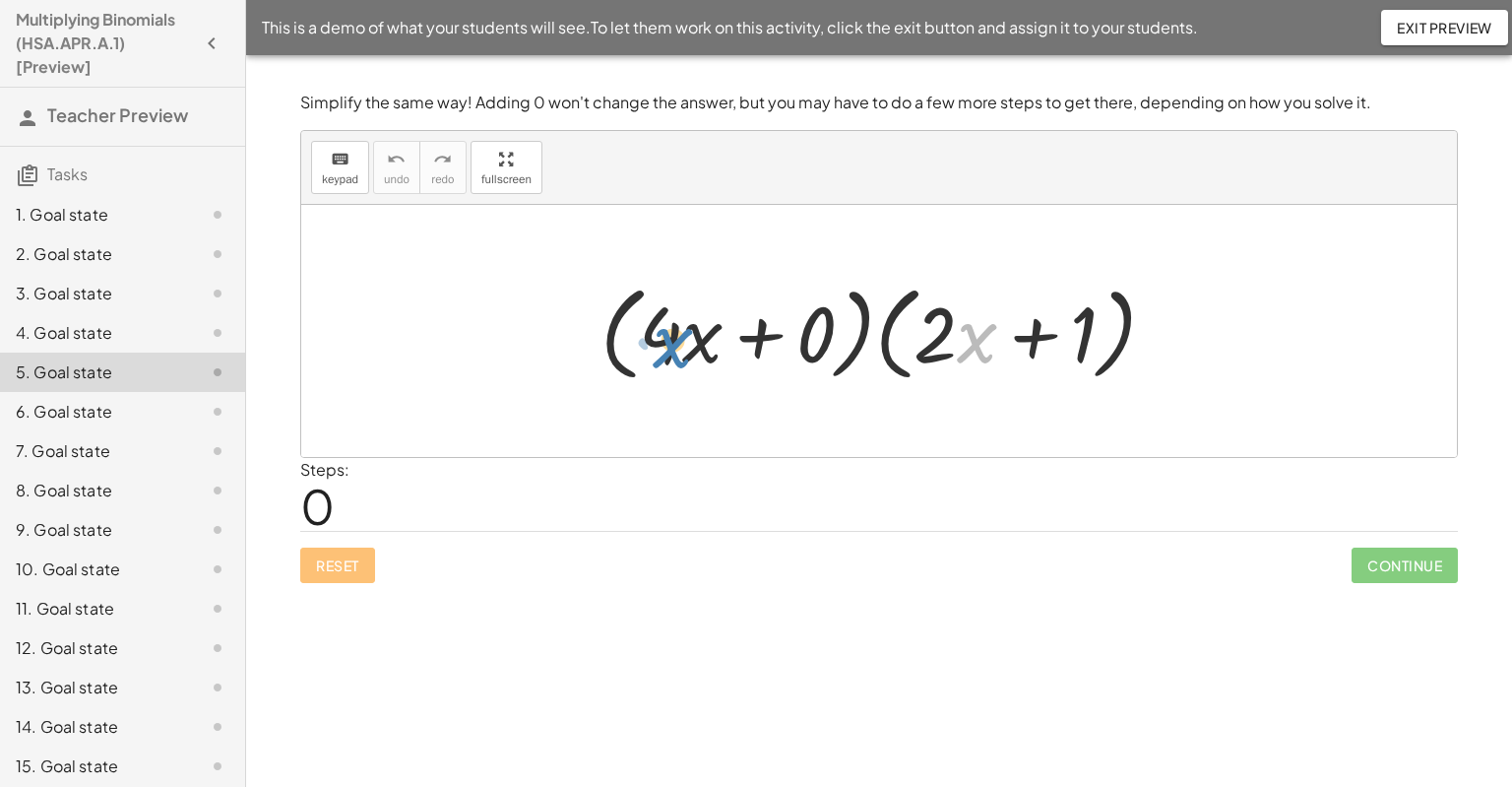 drag, startPoint x: 959, startPoint y: 326, endPoint x: 656, endPoint y: 327, distance: 303.00165 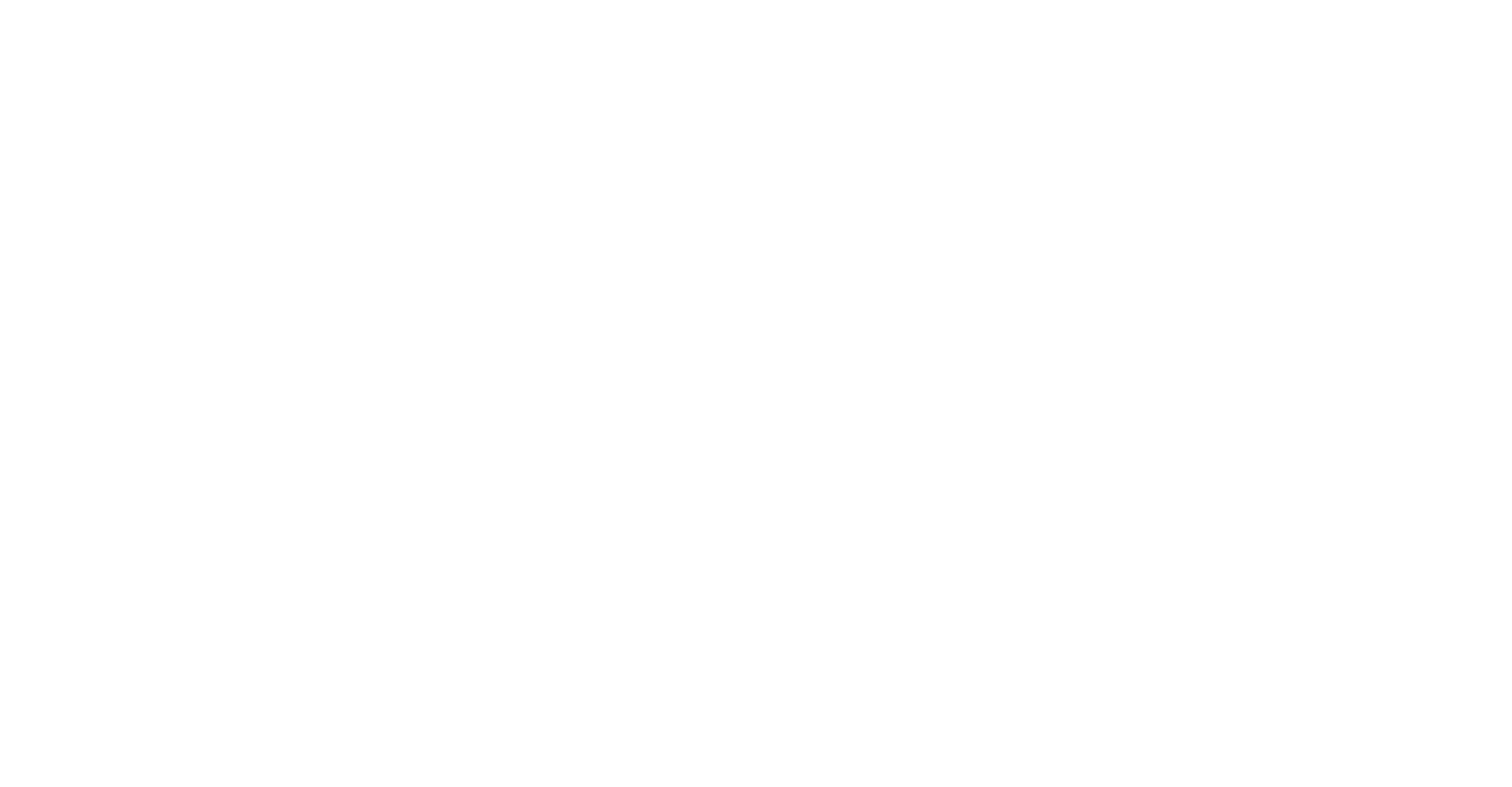 scroll, scrollTop: 0, scrollLeft: 0, axis: both 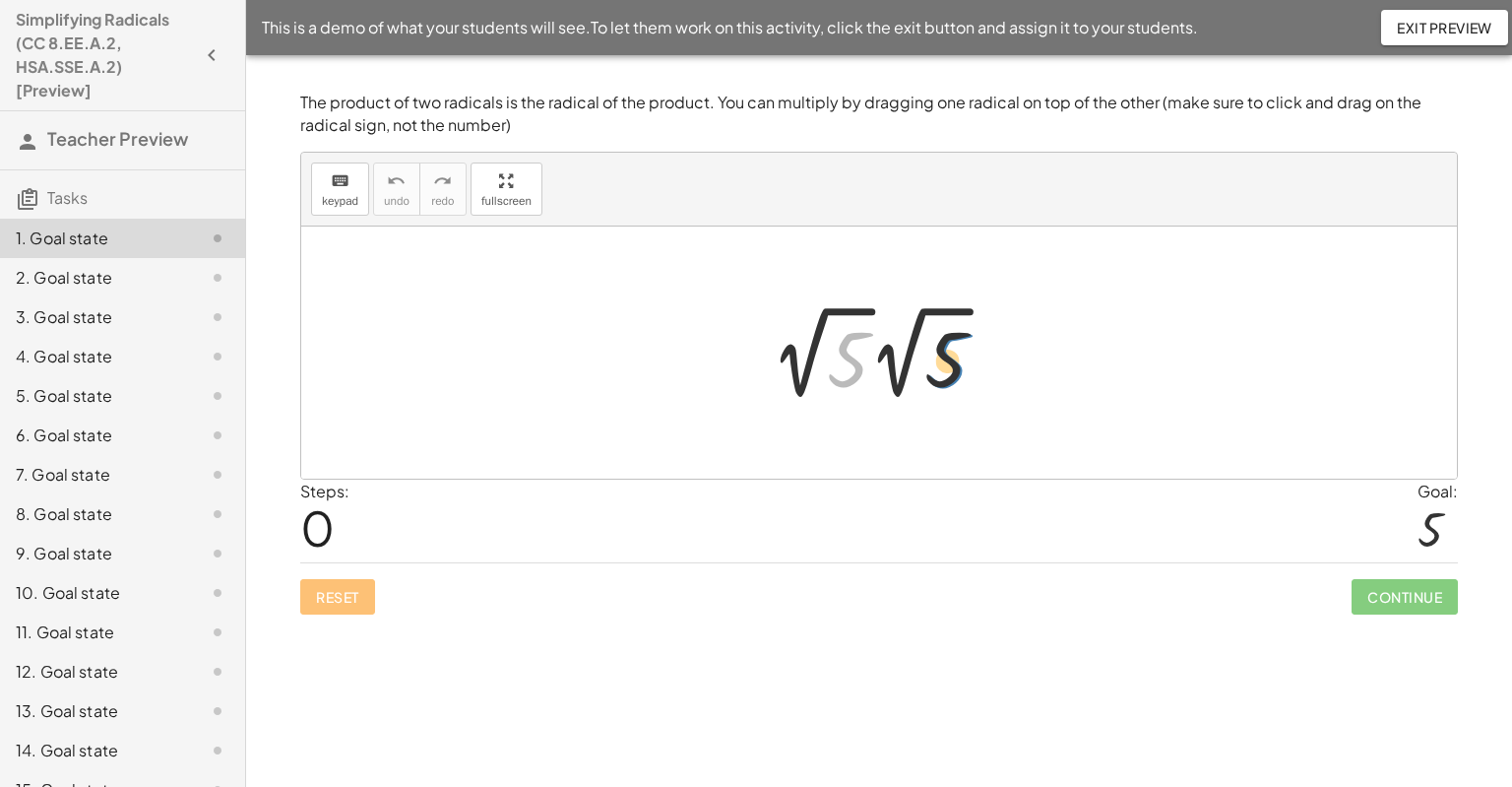 drag, startPoint x: 859, startPoint y: 373, endPoint x: 959, endPoint y: 373, distance: 100 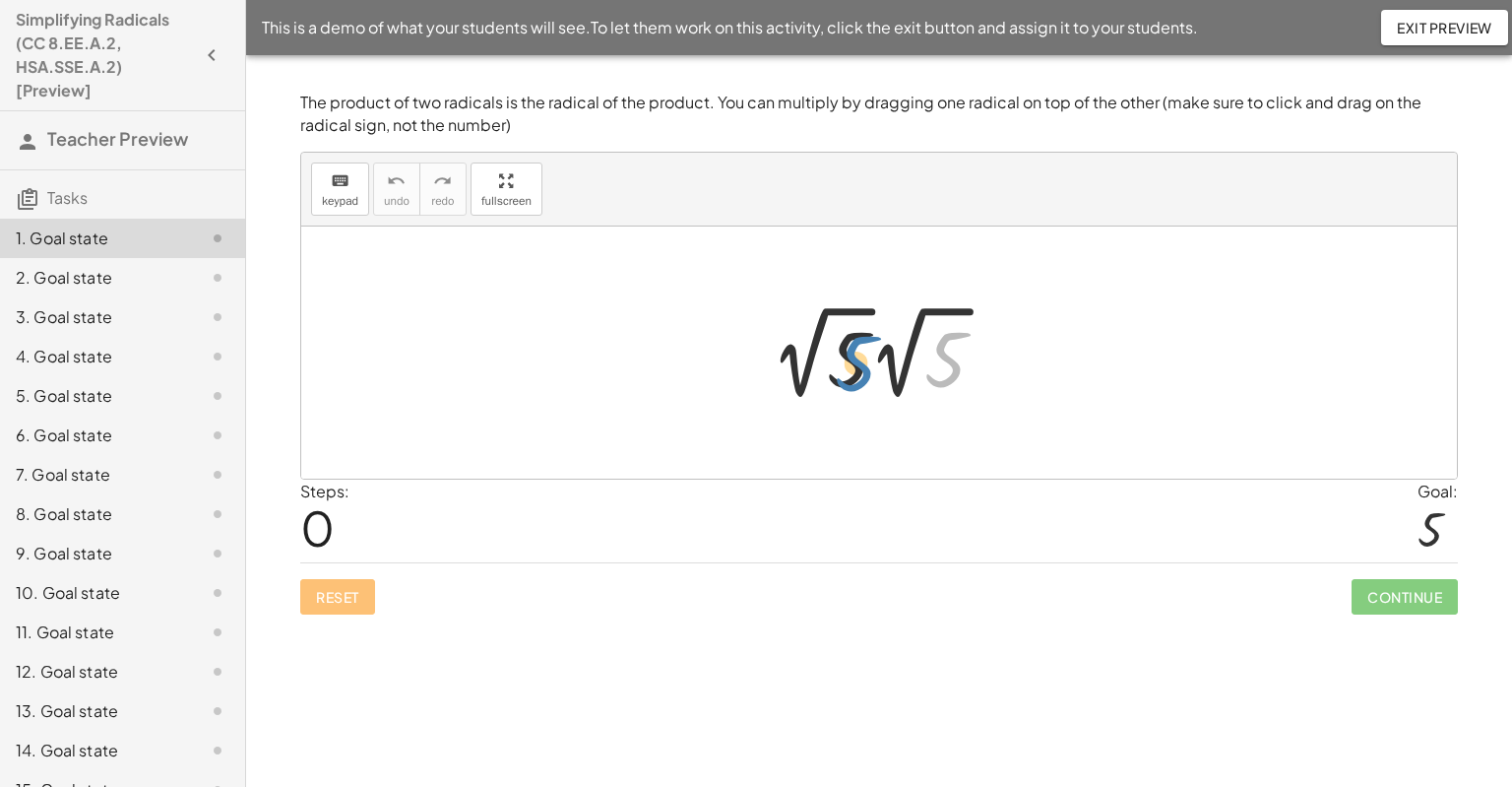 drag, startPoint x: 945, startPoint y: 362, endPoint x: 852, endPoint y: 364, distance: 93.0215 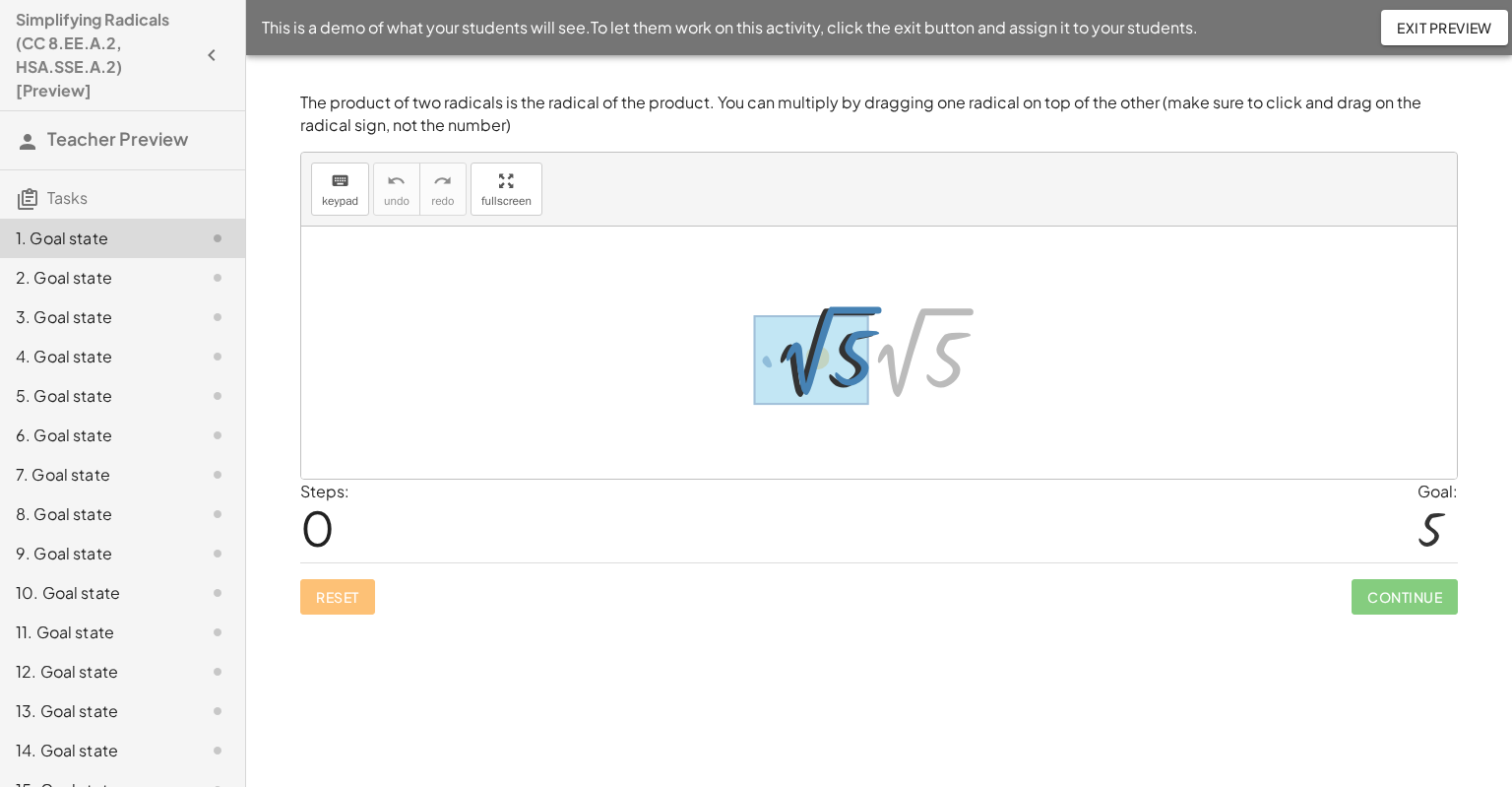 drag, startPoint x: 928, startPoint y: 310, endPoint x: 836, endPoint y: 308, distance: 92.02174 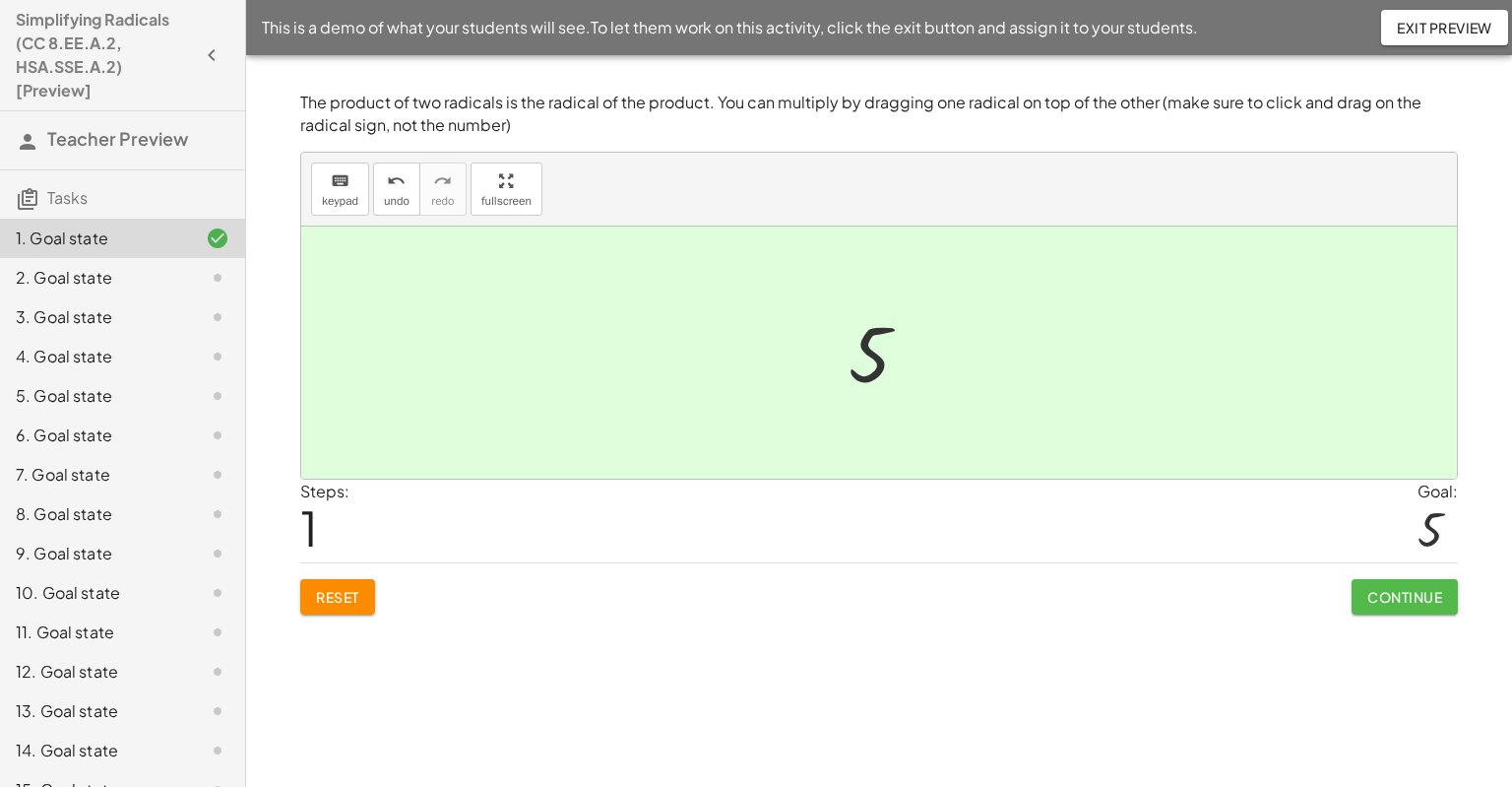 click on "Continue" 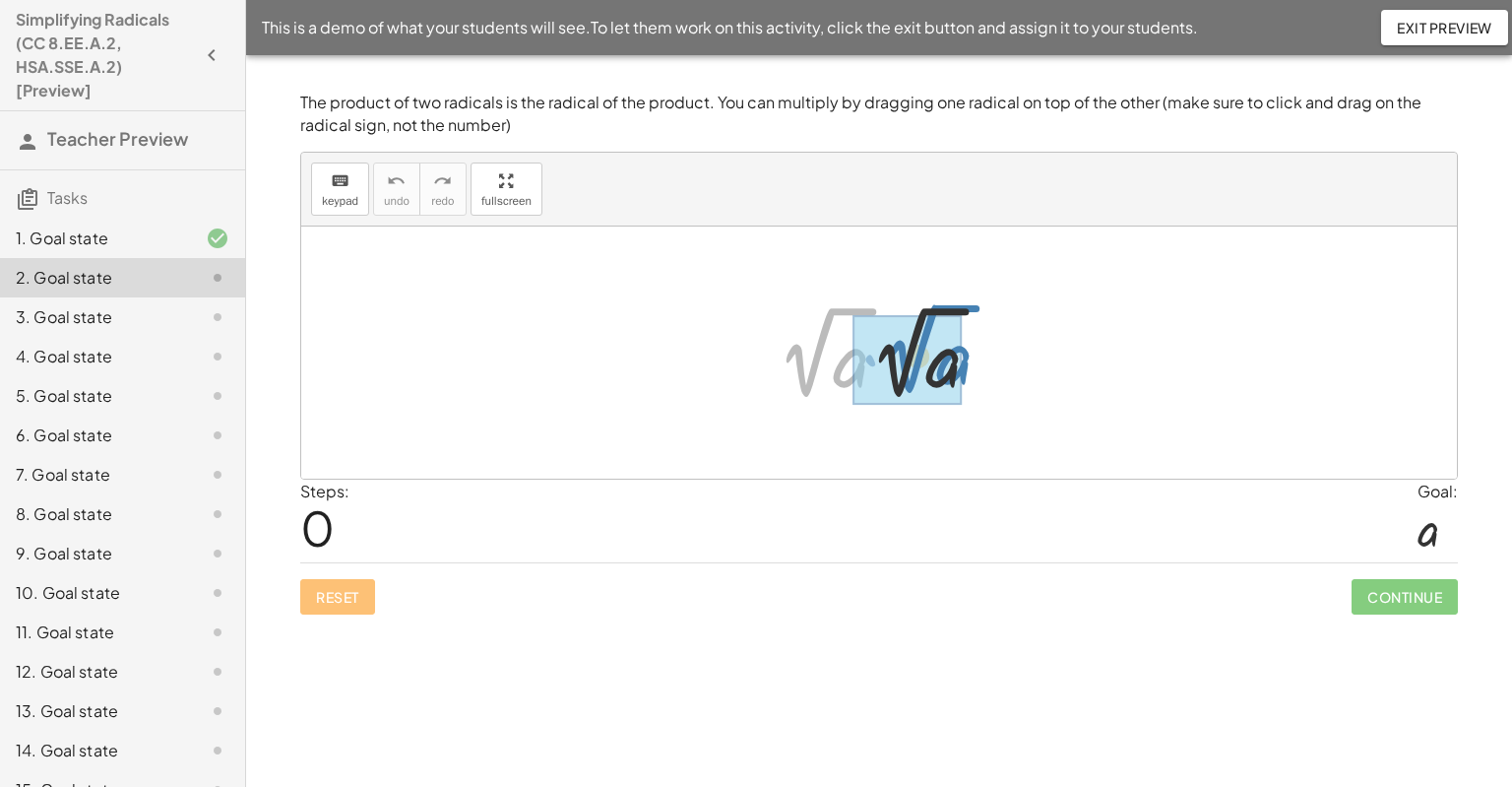 drag, startPoint x: 846, startPoint y: 306, endPoint x: 949, endPoint y: 302, distance: 103.077641 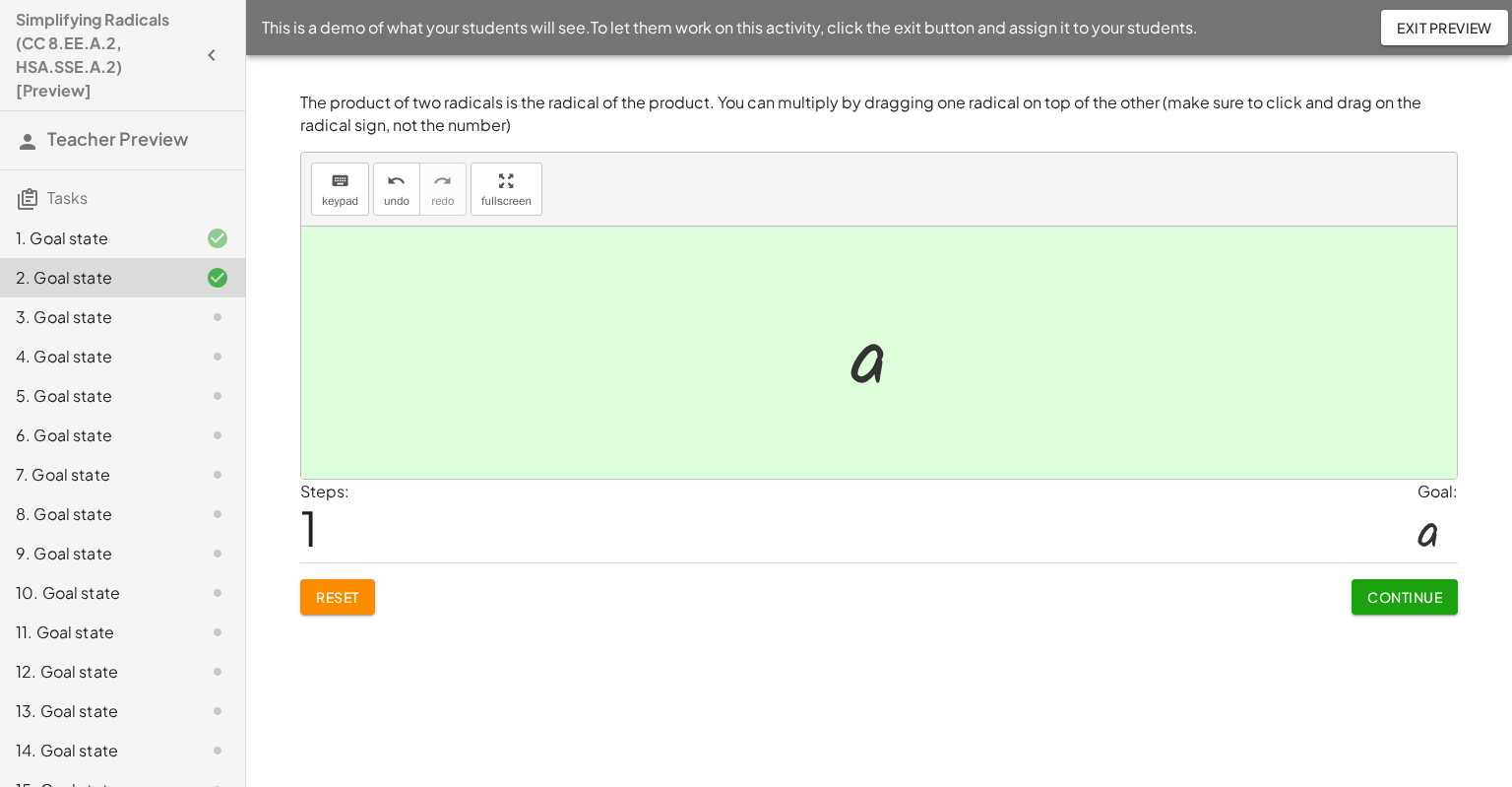 click on "Continue" 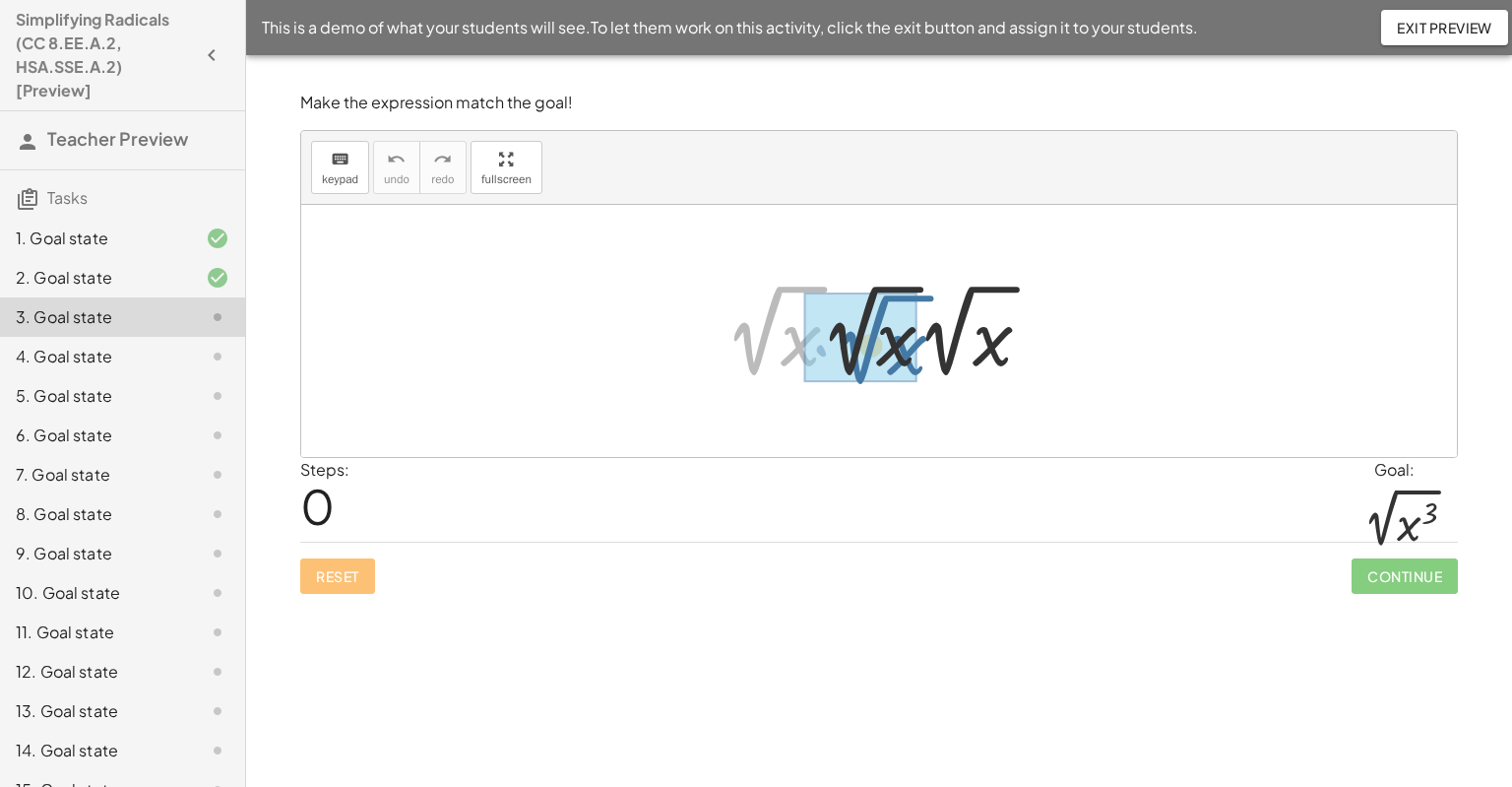 drag, startPoint x: 819, startPoint y: 285, endPoint x: 925, endPoint y: 293, distance: 106.30146 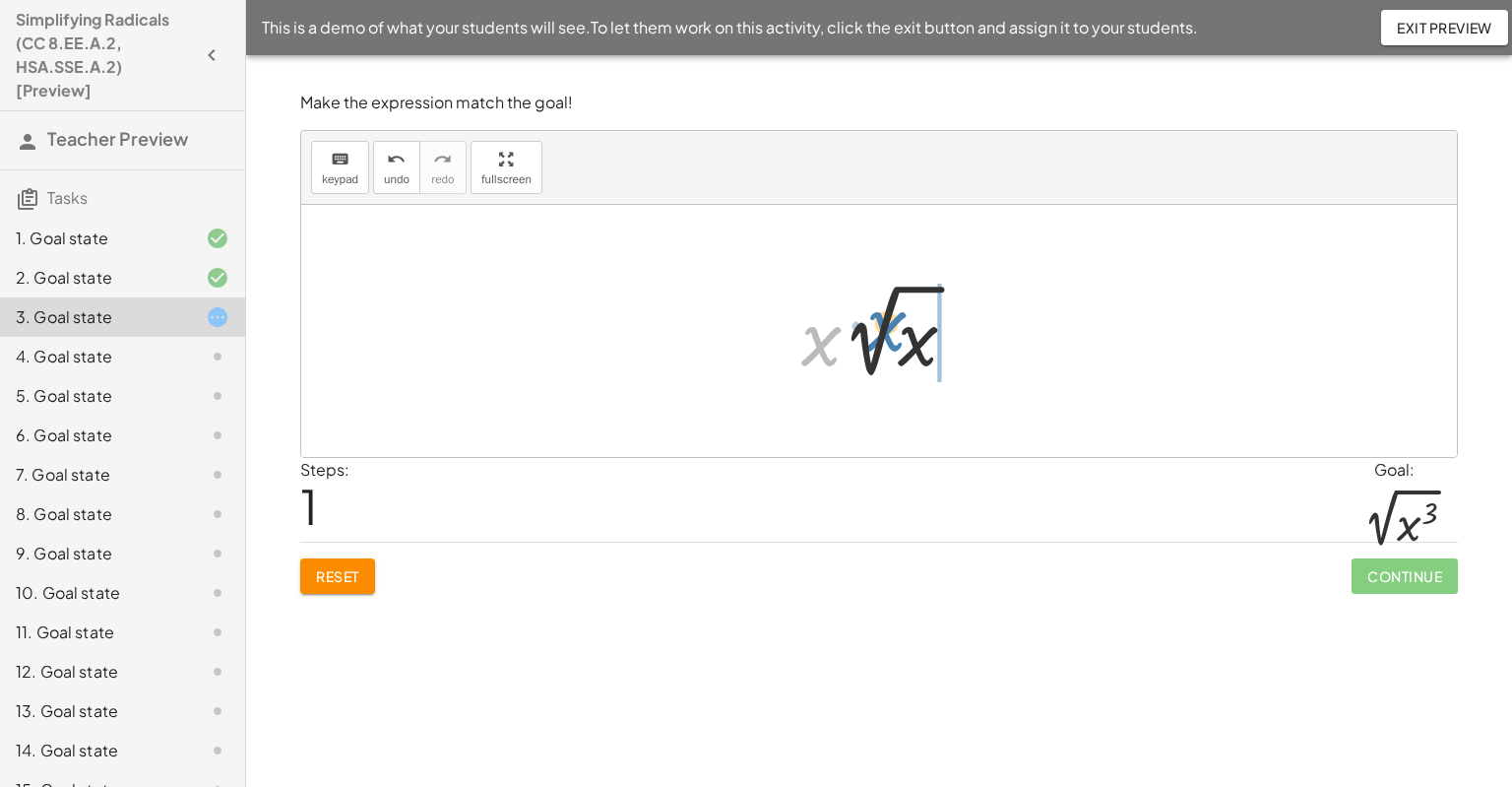 drag, startPoint x: 820, startPoint y: 350, endPoint x: 886, endPoint y: 335, distance: 67.68309 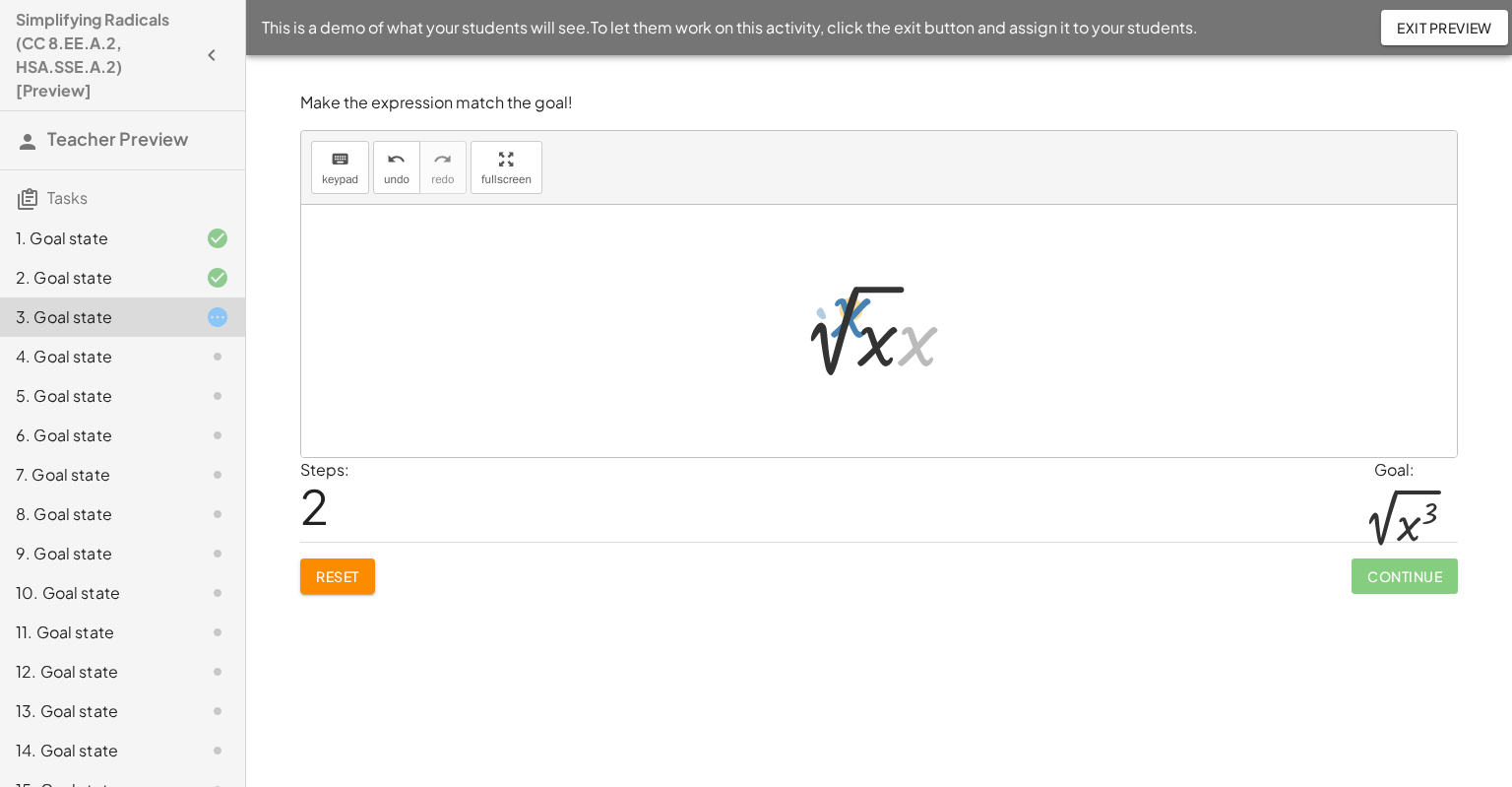 drag, startPoint x: 918, startPoint y: 342, endPoint x: 851, endPoint y: 312, distance: 73.409809 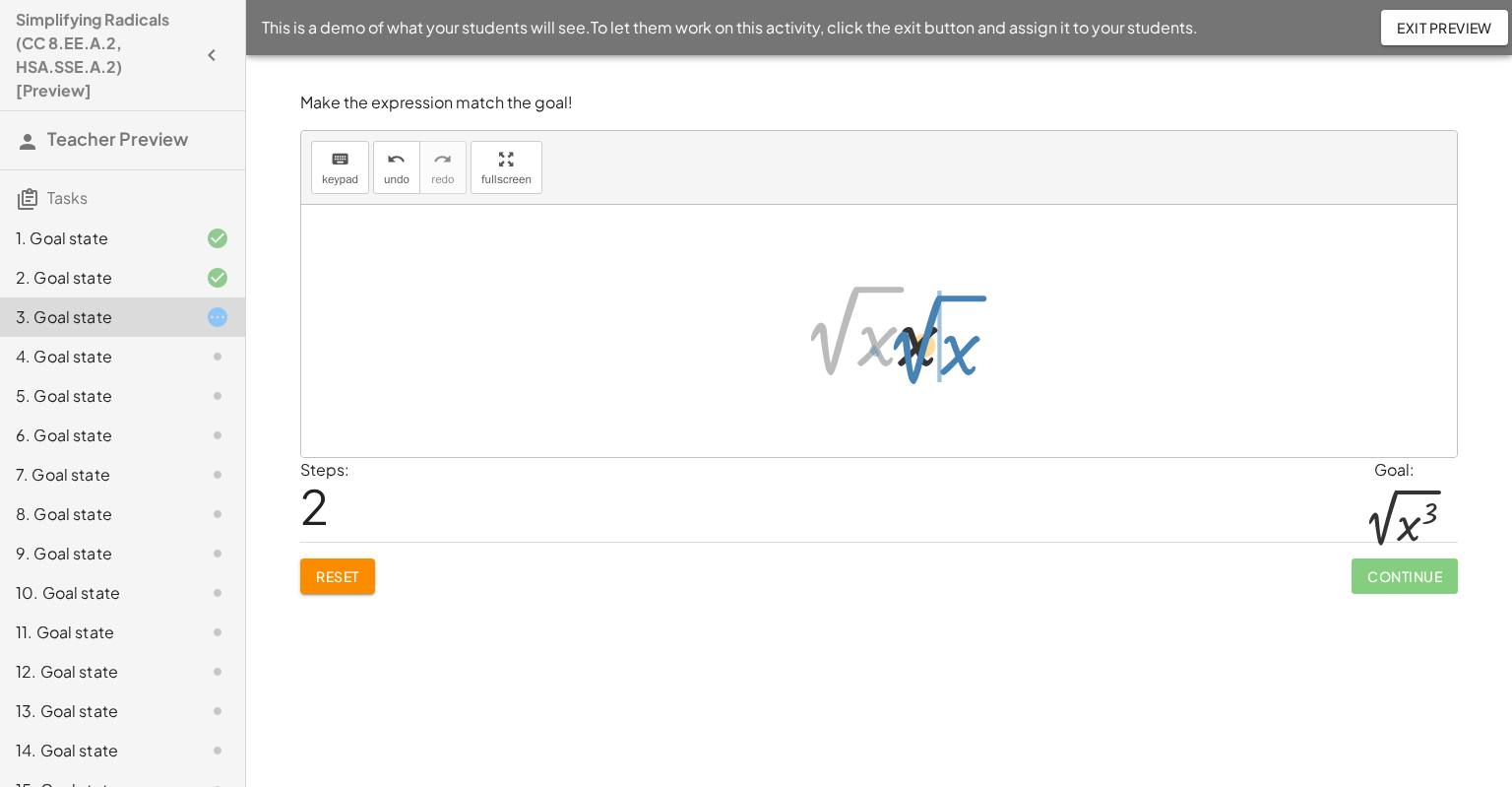drag, startPoint x: 850, startPoint y: 298, endPoint x: 933, endPoint y: 306, distance: 83.38465 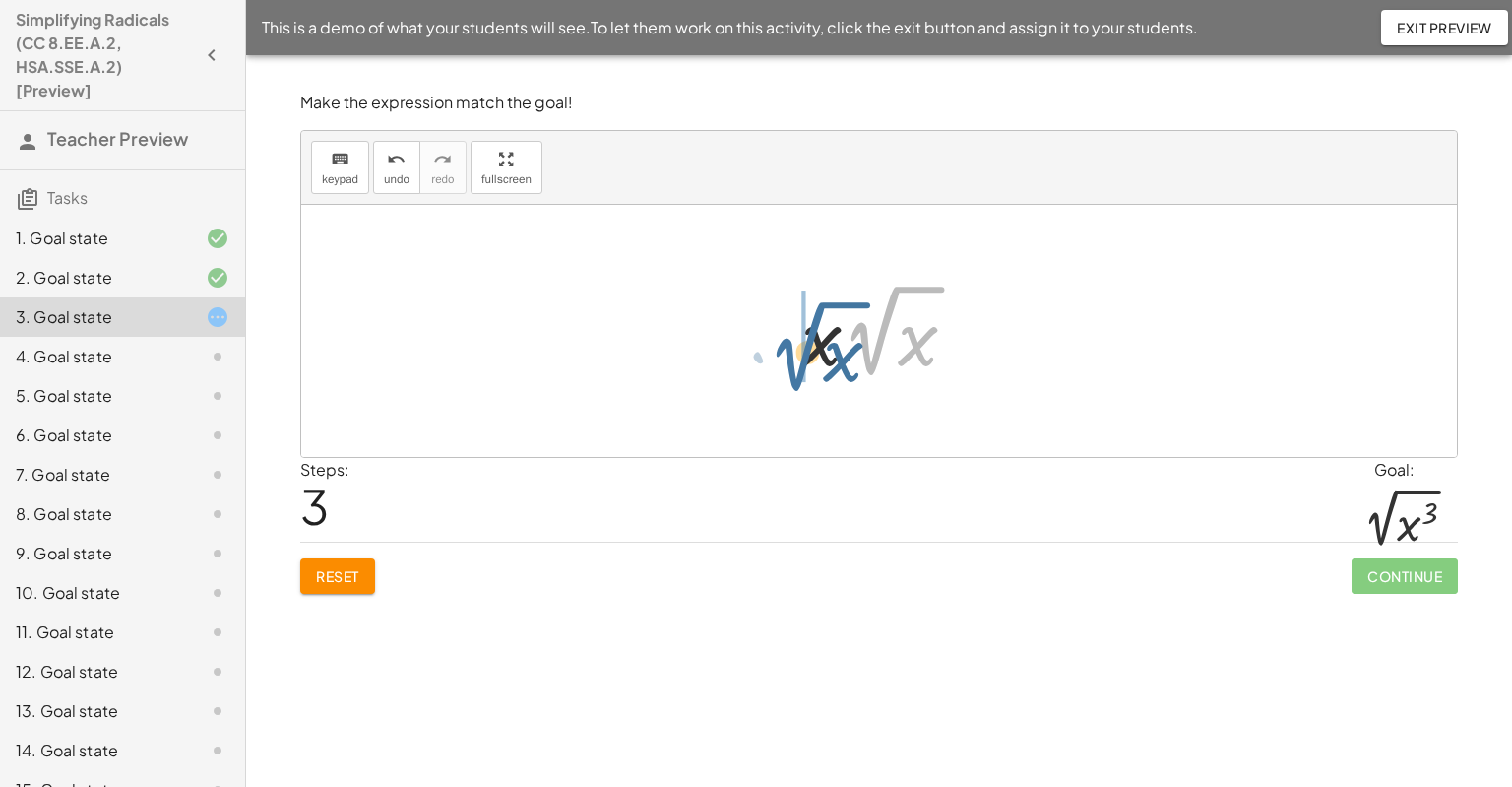 drag, startPoint x: 888, startPoint y: 329, endPoint x: 813, endPoint y: 345, distance: 76.687678 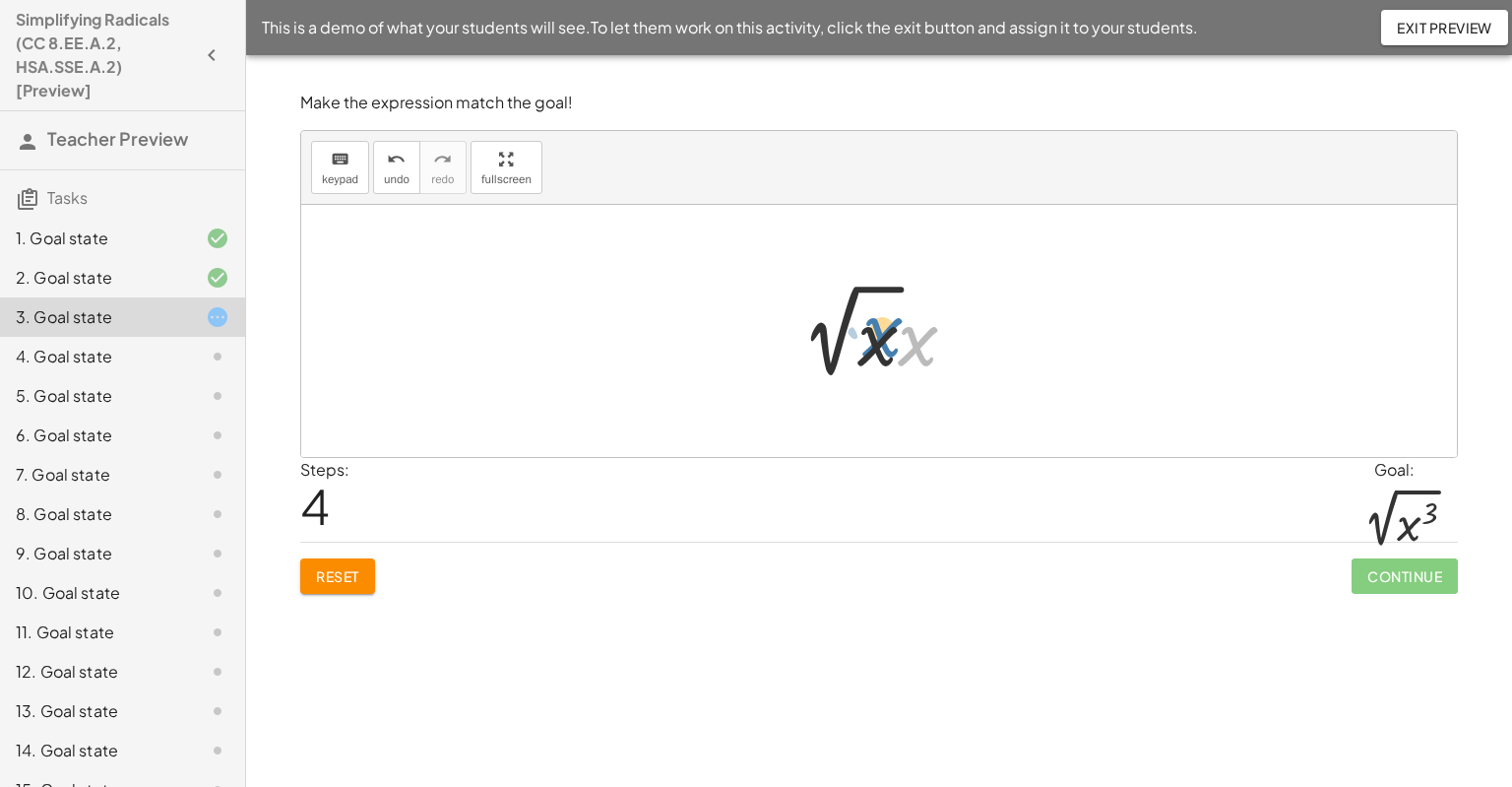 drag, startPoint x: 921, startPoint y: 354, endPoint x: 888, endPoint y: 350, distance: 33.24154 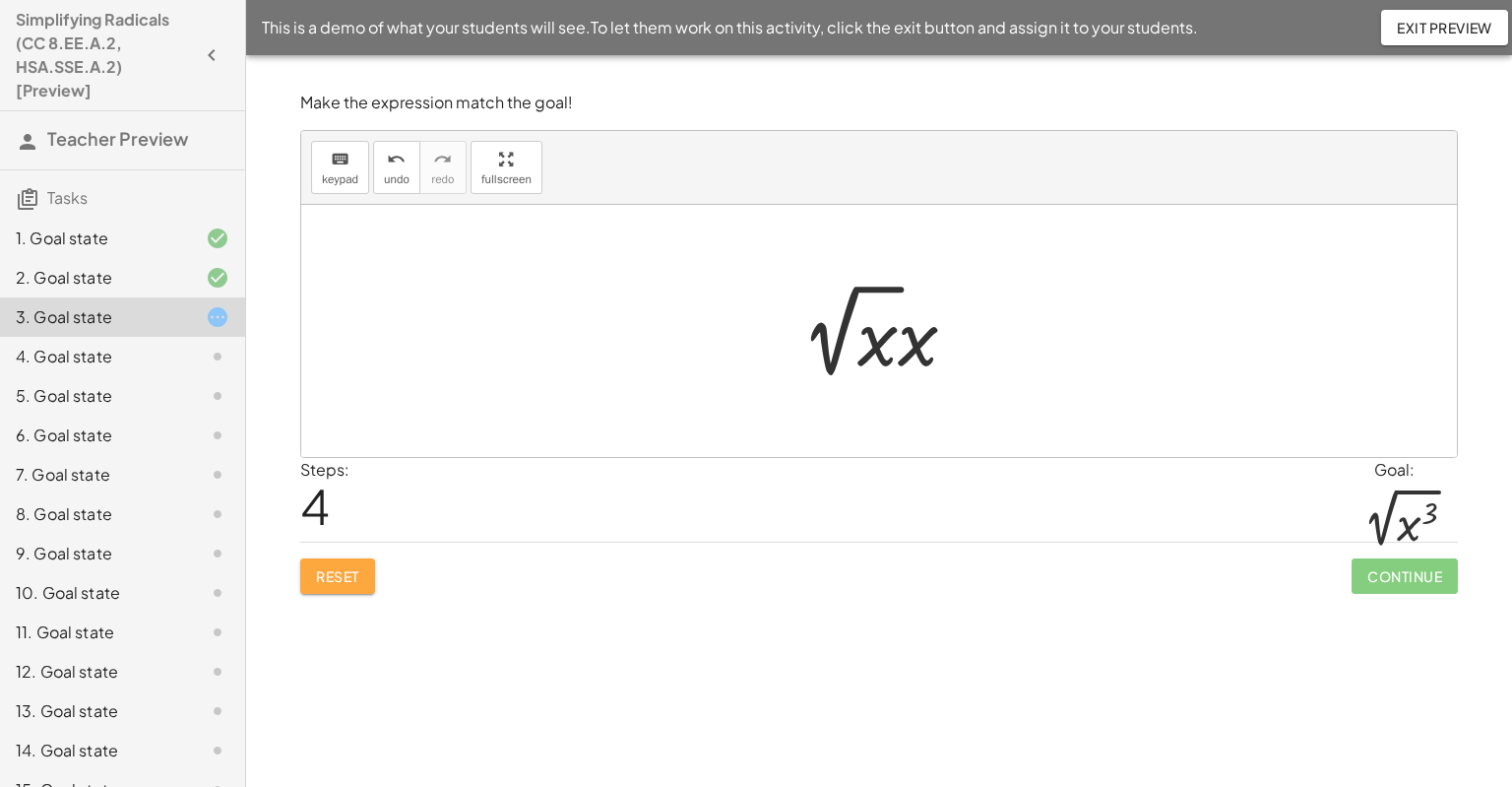 click on "Reset" 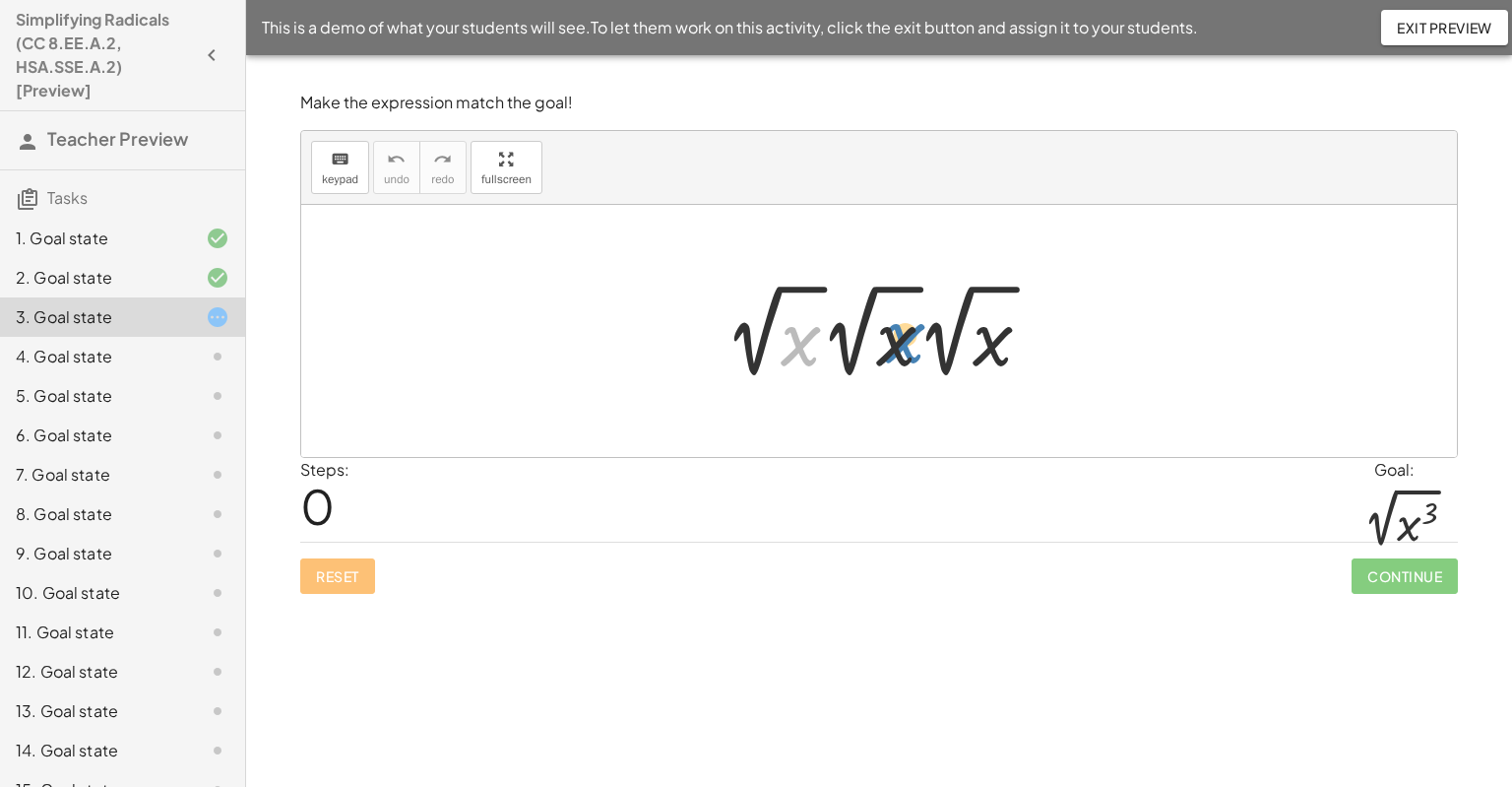 drag, startPoint x: 803, startPoint y: 344, endPoint x: 902, endPoint y: 340, distance: 99.08078 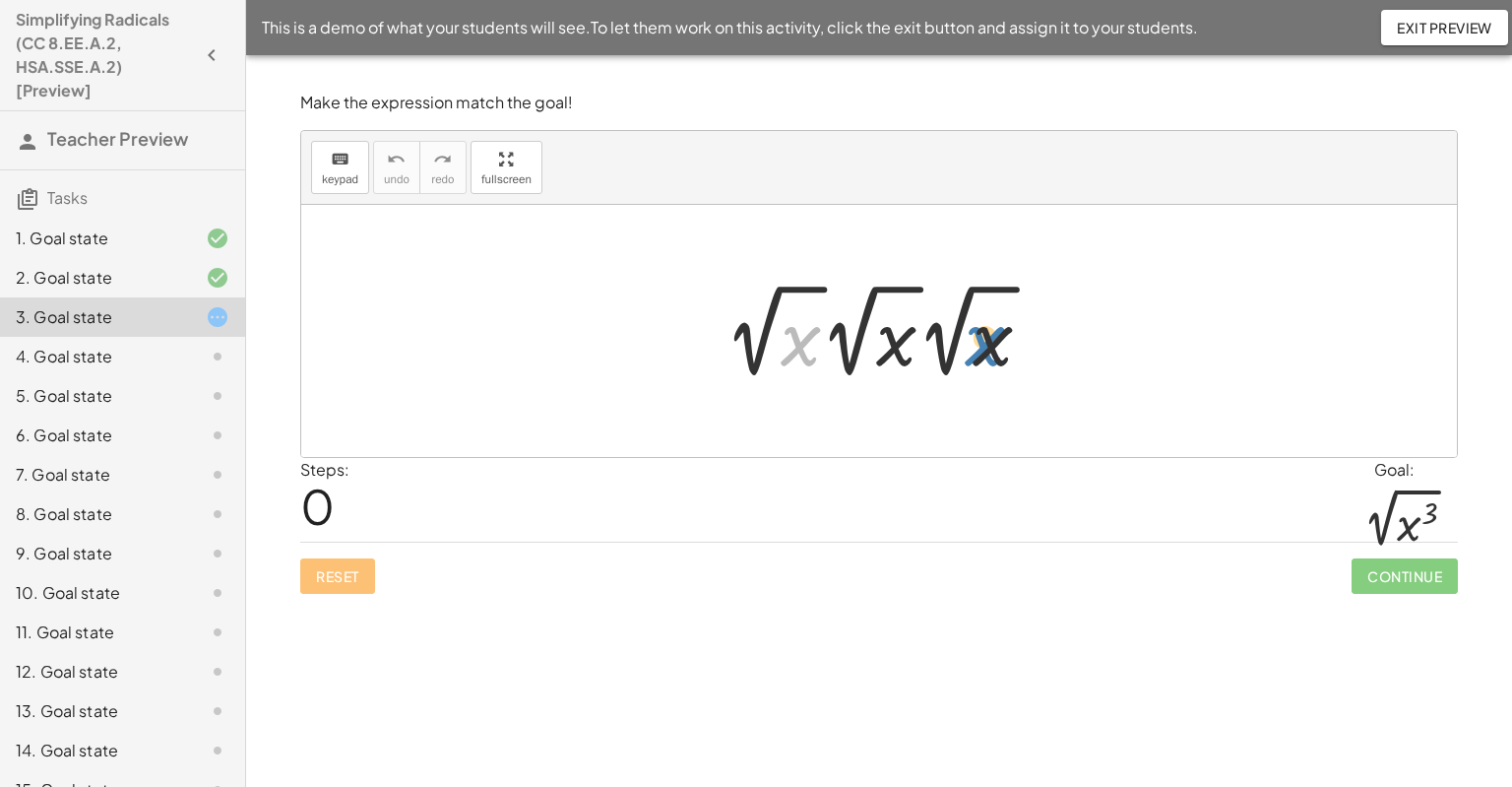 drag, startPoint x: 792, startPoint y: 347, endPoint x: 976, endPoint y: 346, distance: 184.00272 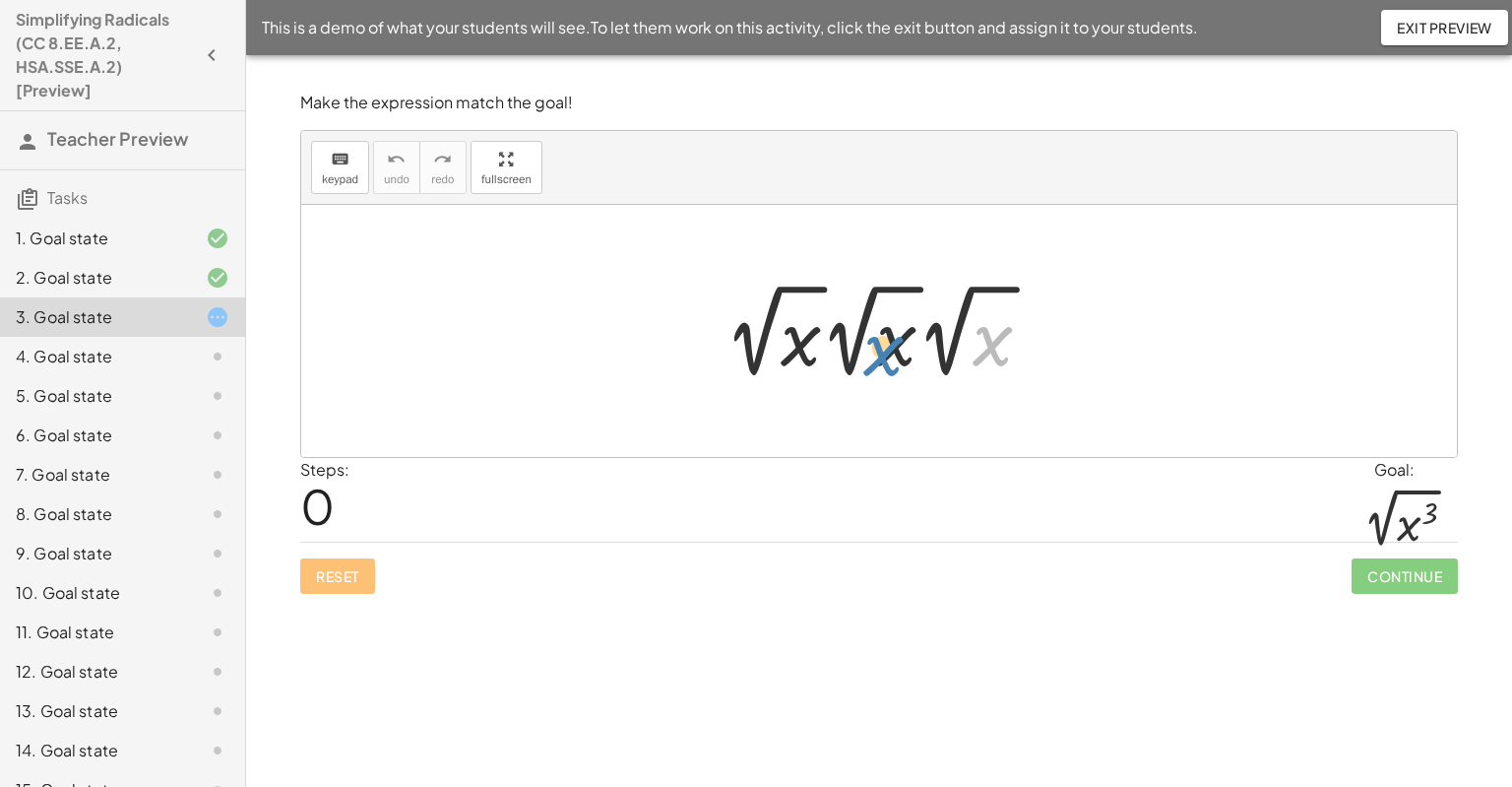 drag, startPoint x: 991, startPoint y: 344, endPoint x: 881, endPoint y: 354, distance: 110.45361 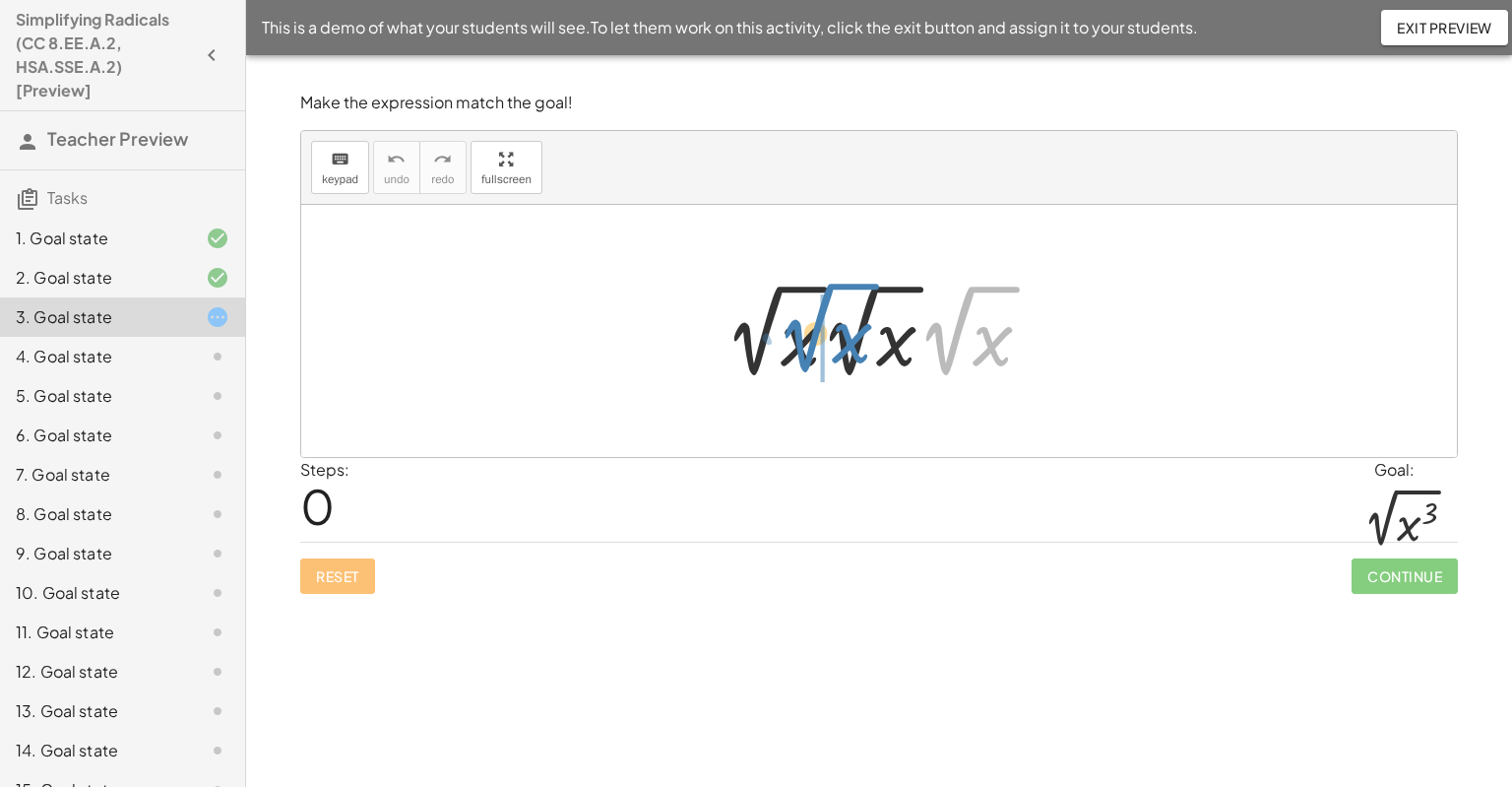 drag, startPoint x: 972, startPoint y: 291, endPoint x: 831, endPoint y: 288, distance: 141.03191 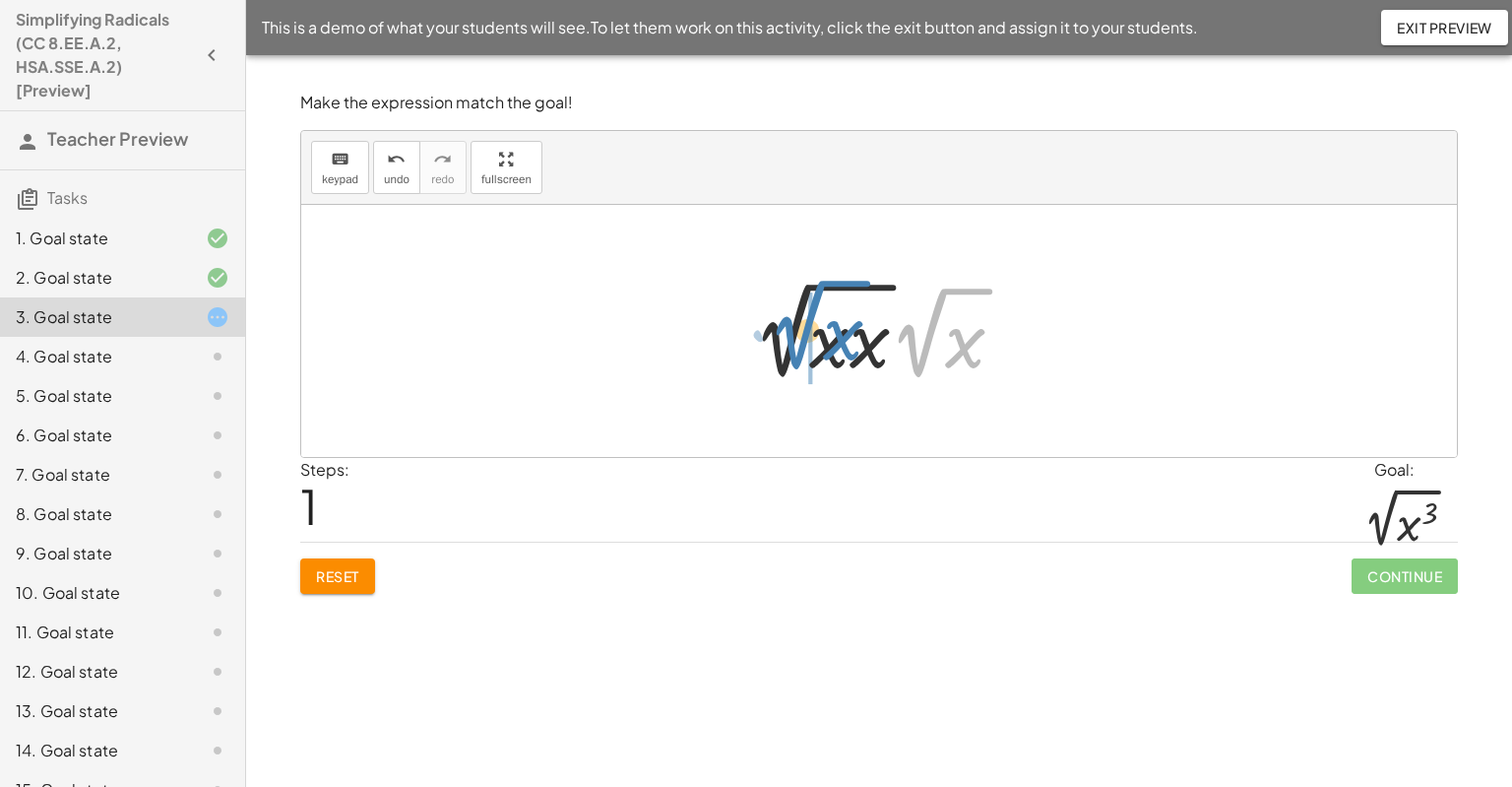 drag, startPoint x: 965, startPoint y: 291, endPoint x: 843, endPoint y: 283, distance: 122.262 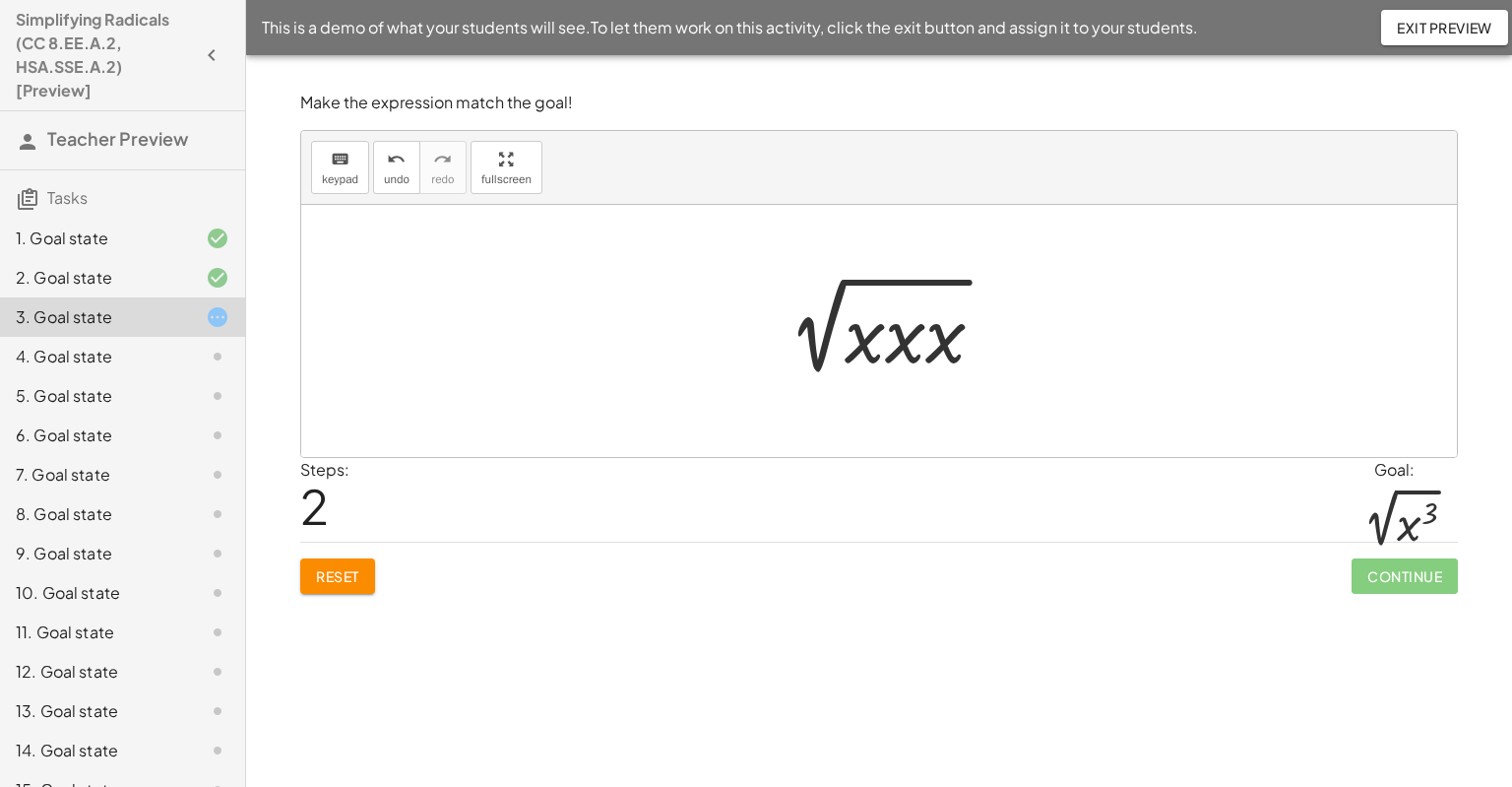 click at bounding box center [886, 331] 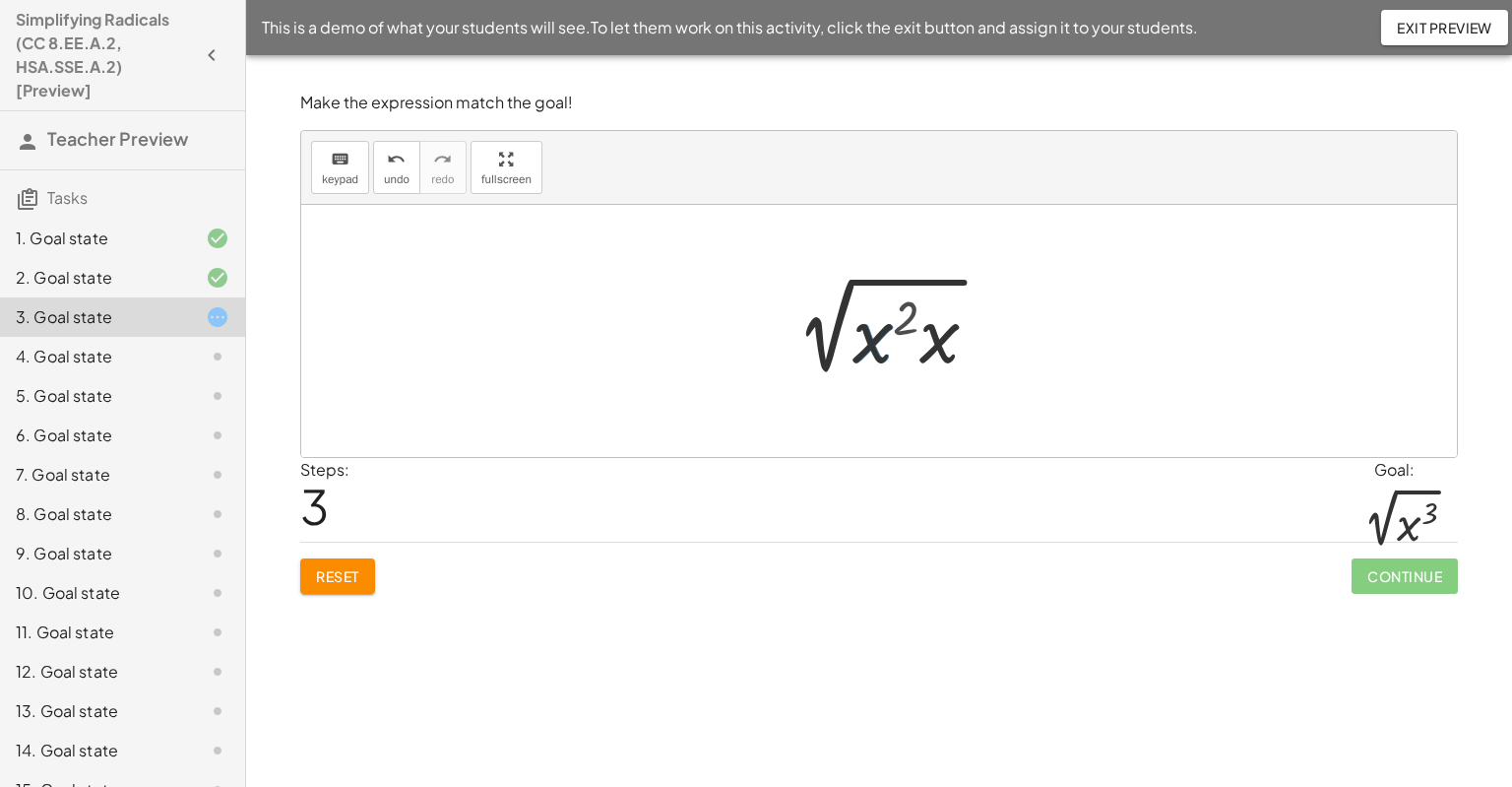 click at bounding box center [887, 331] 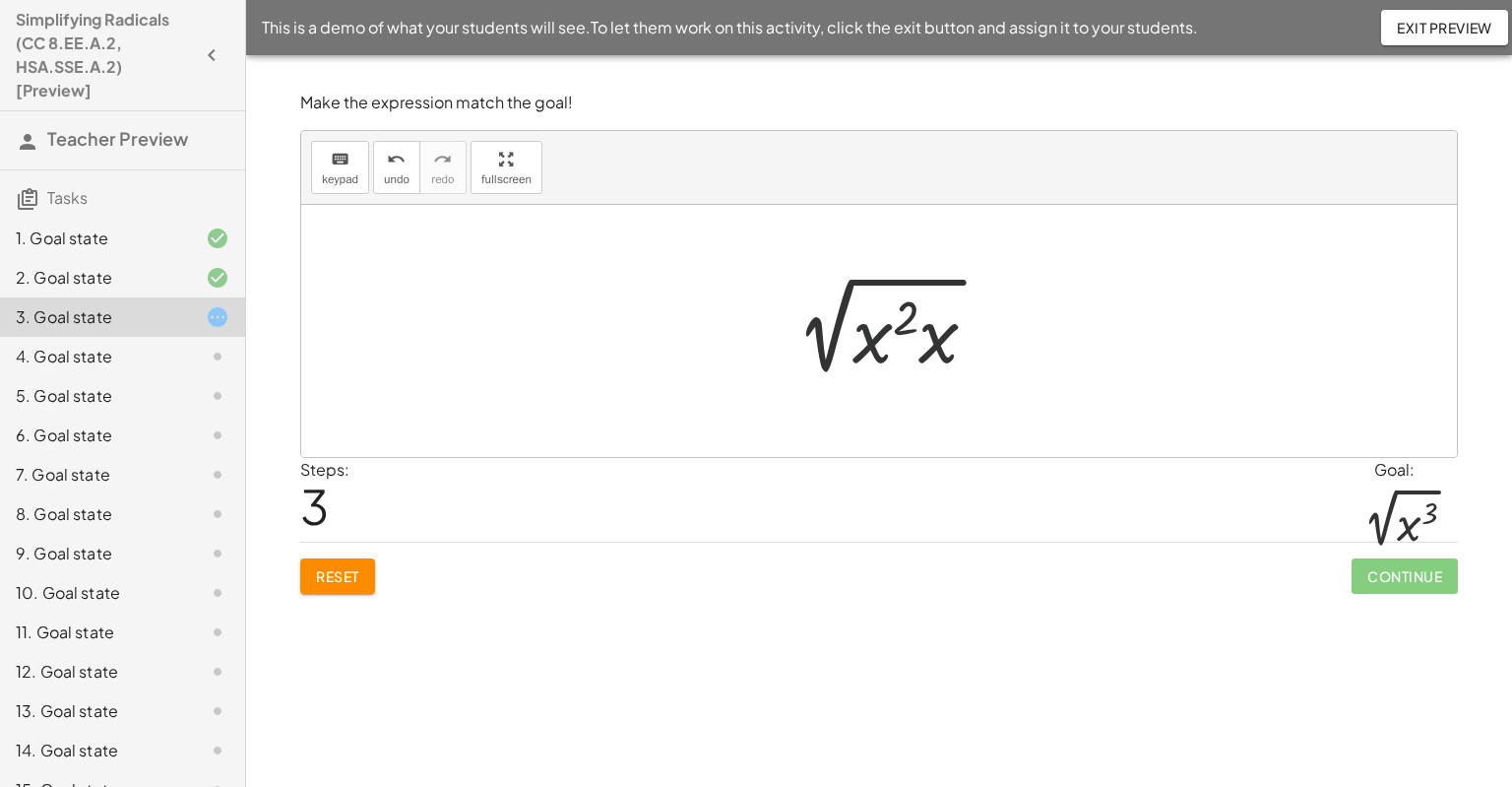 click at bounding box center [887, 331] 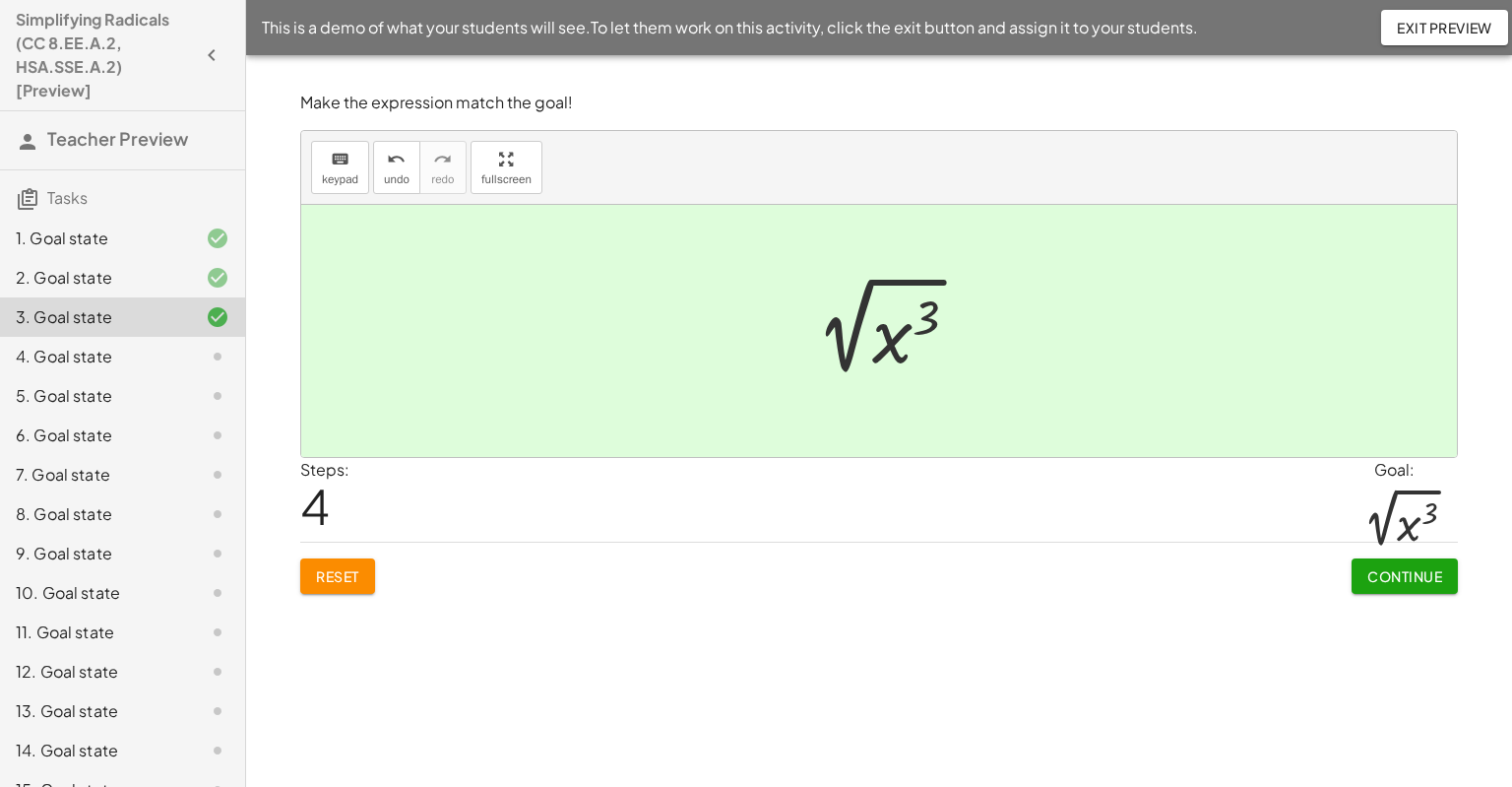 click on "Continue" 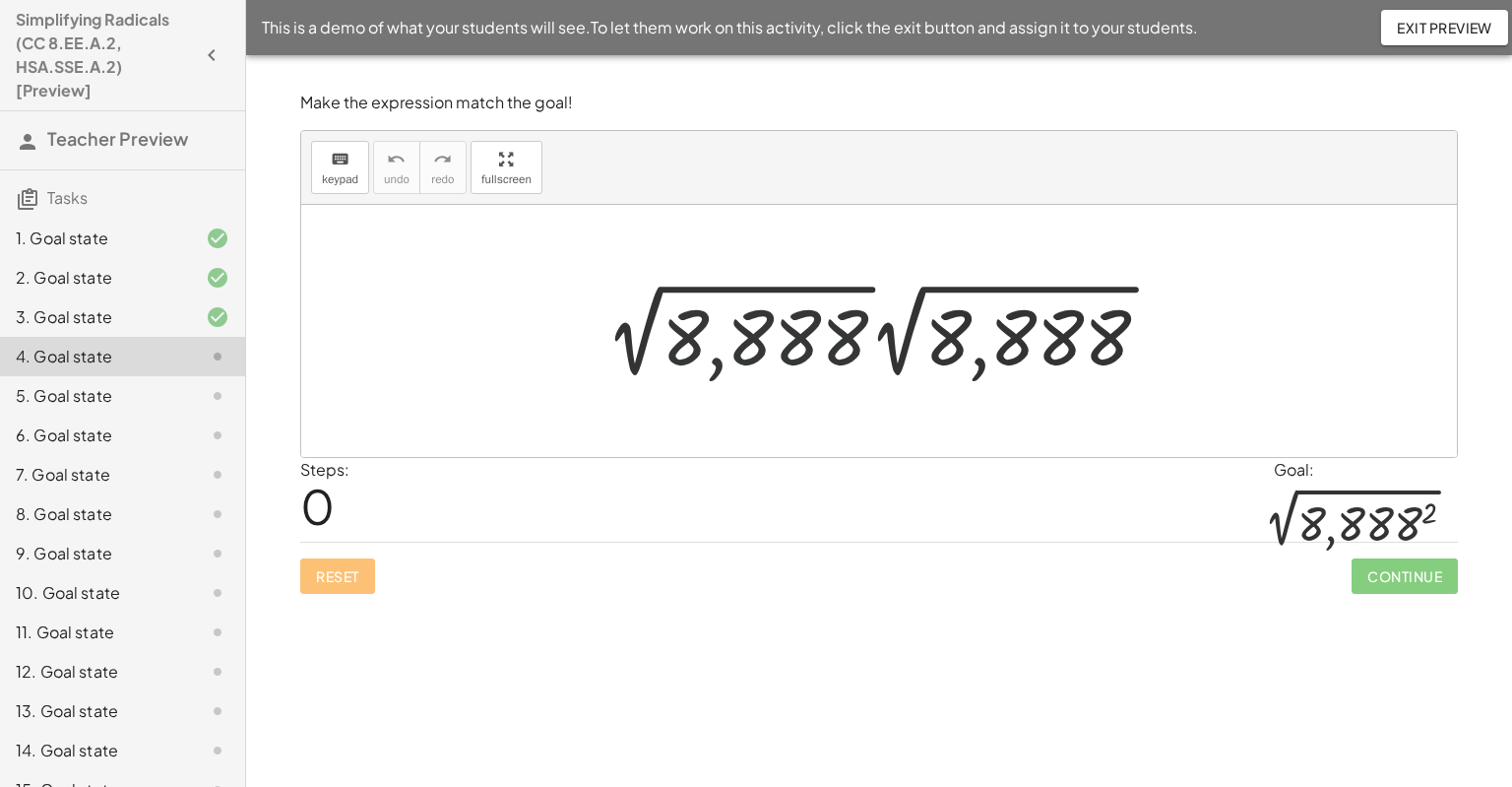 click at bounding box center (886, 331) 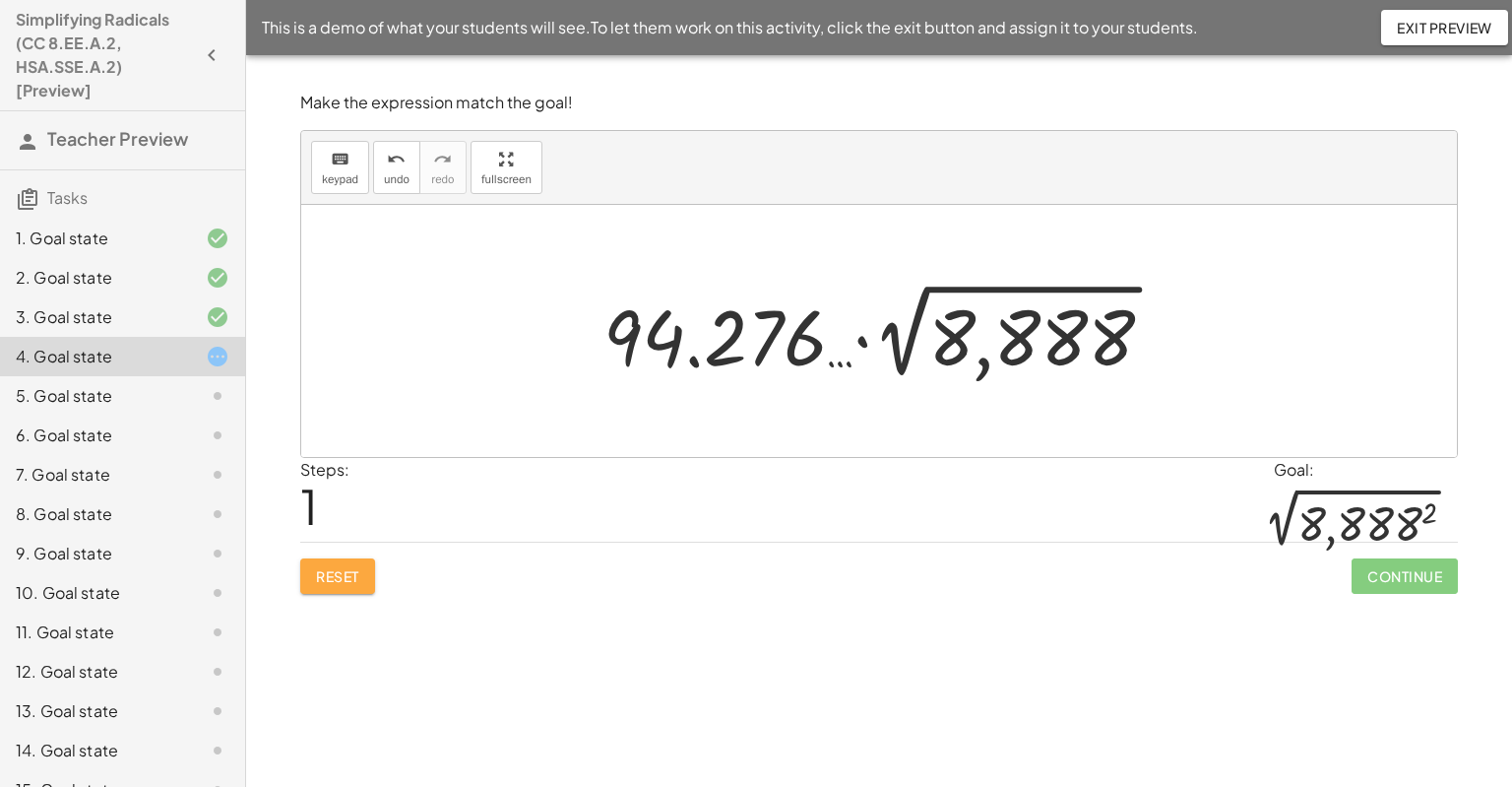 click on "Reset" 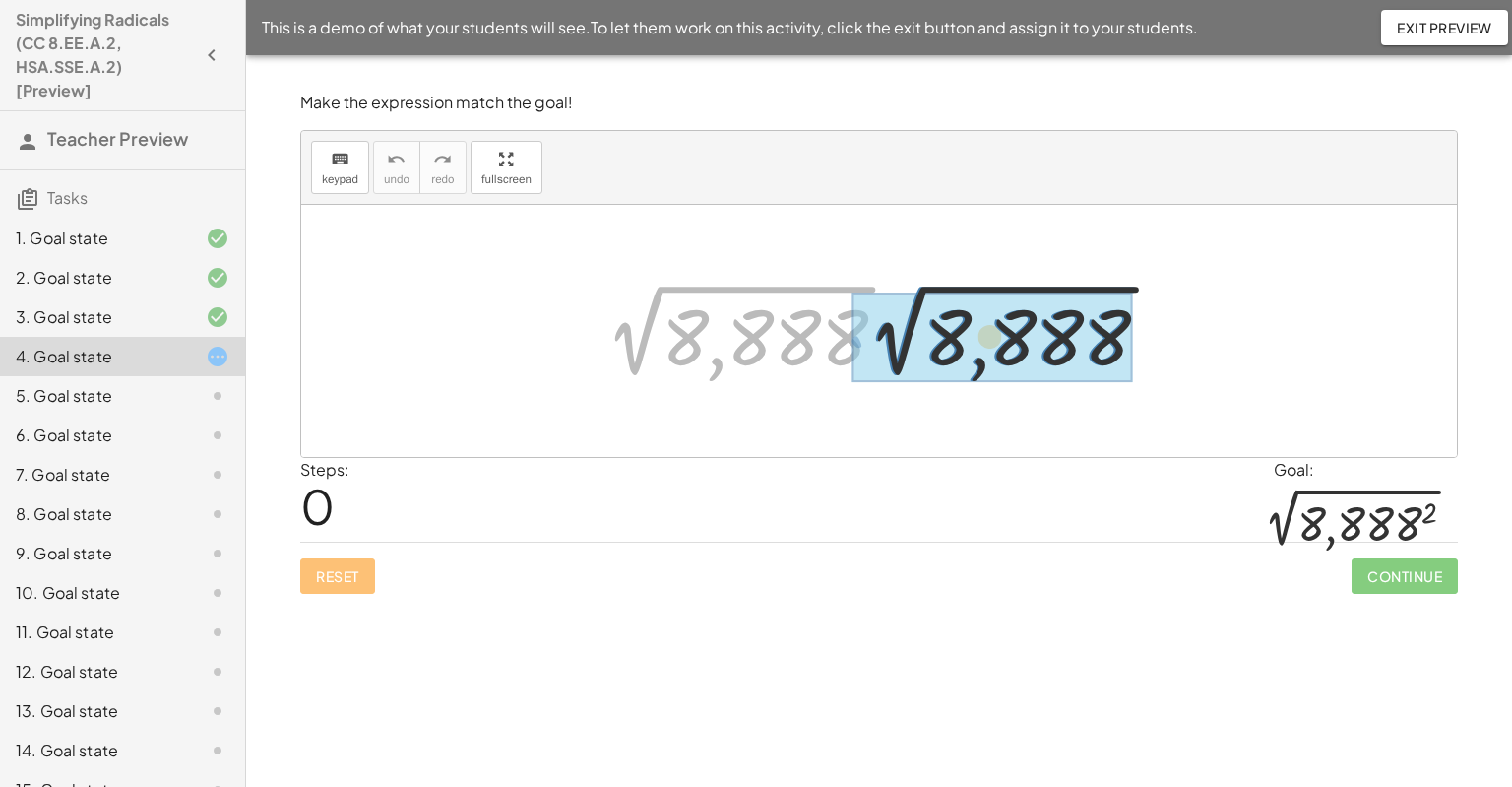 drag, startPoint x: 784, startPoint y: 291, endPoint x: 1044, endPoint y: 291, distance: 260 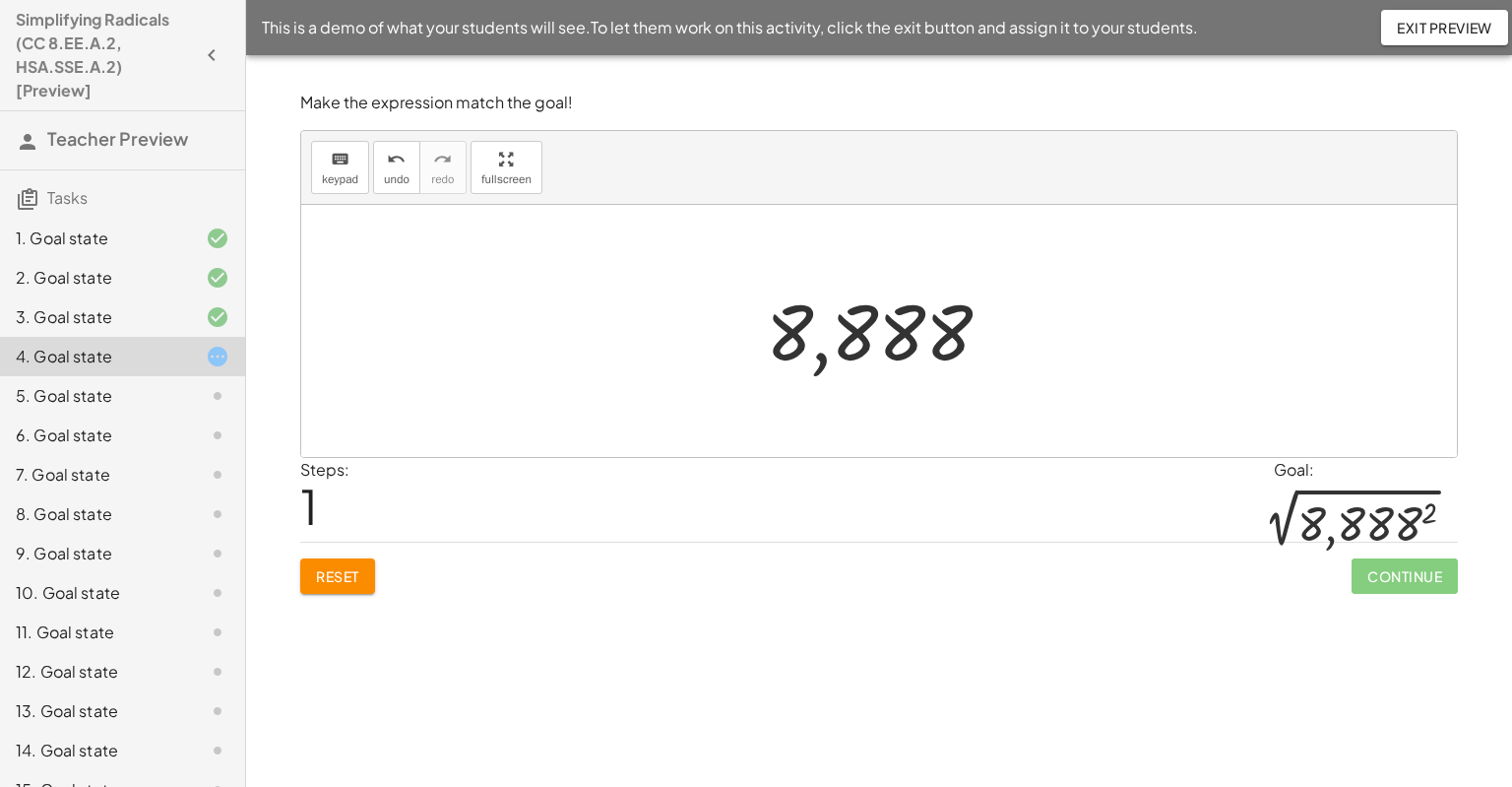 click at bounding box center (887, 331) 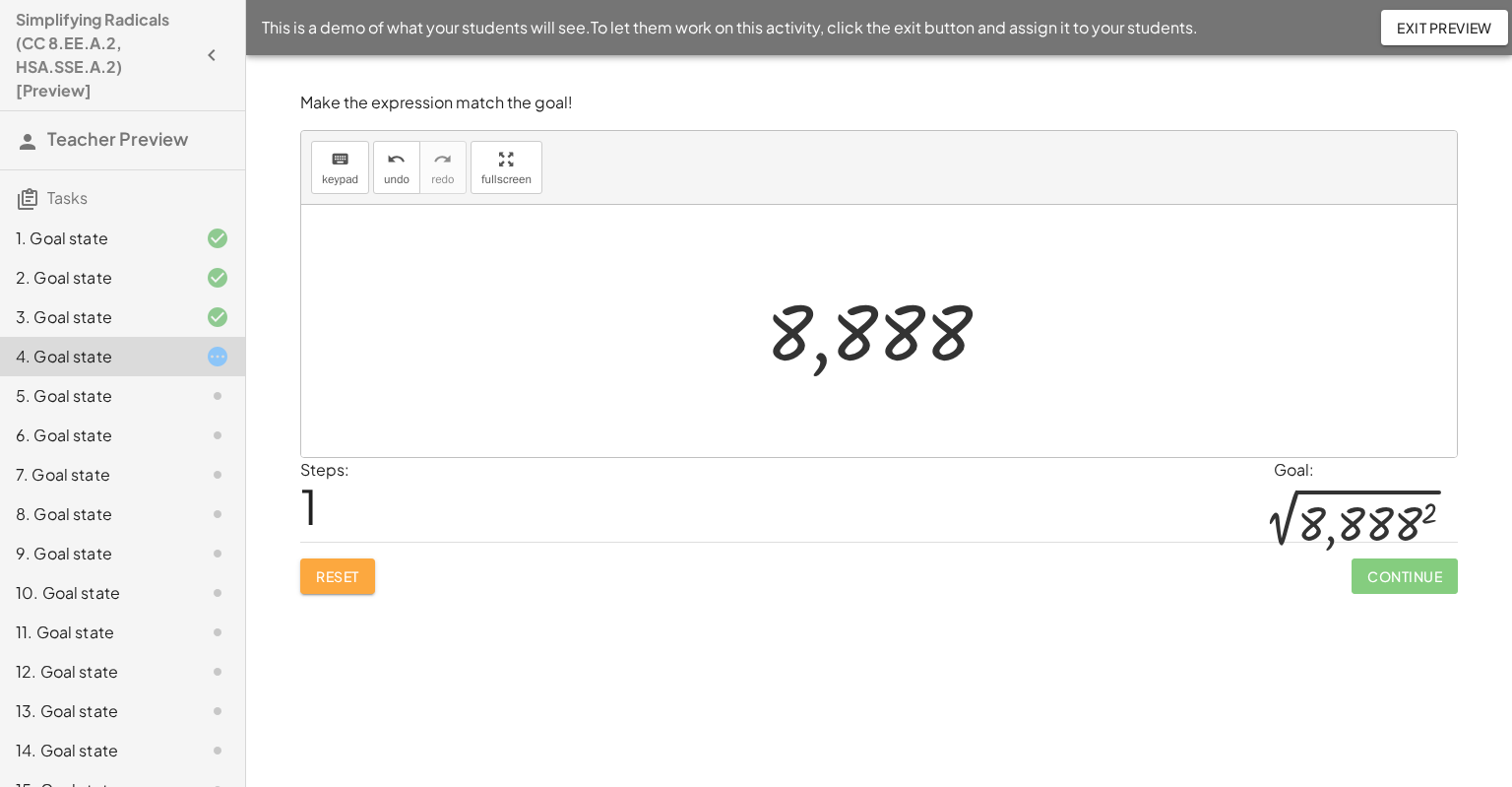 click on "Reset" 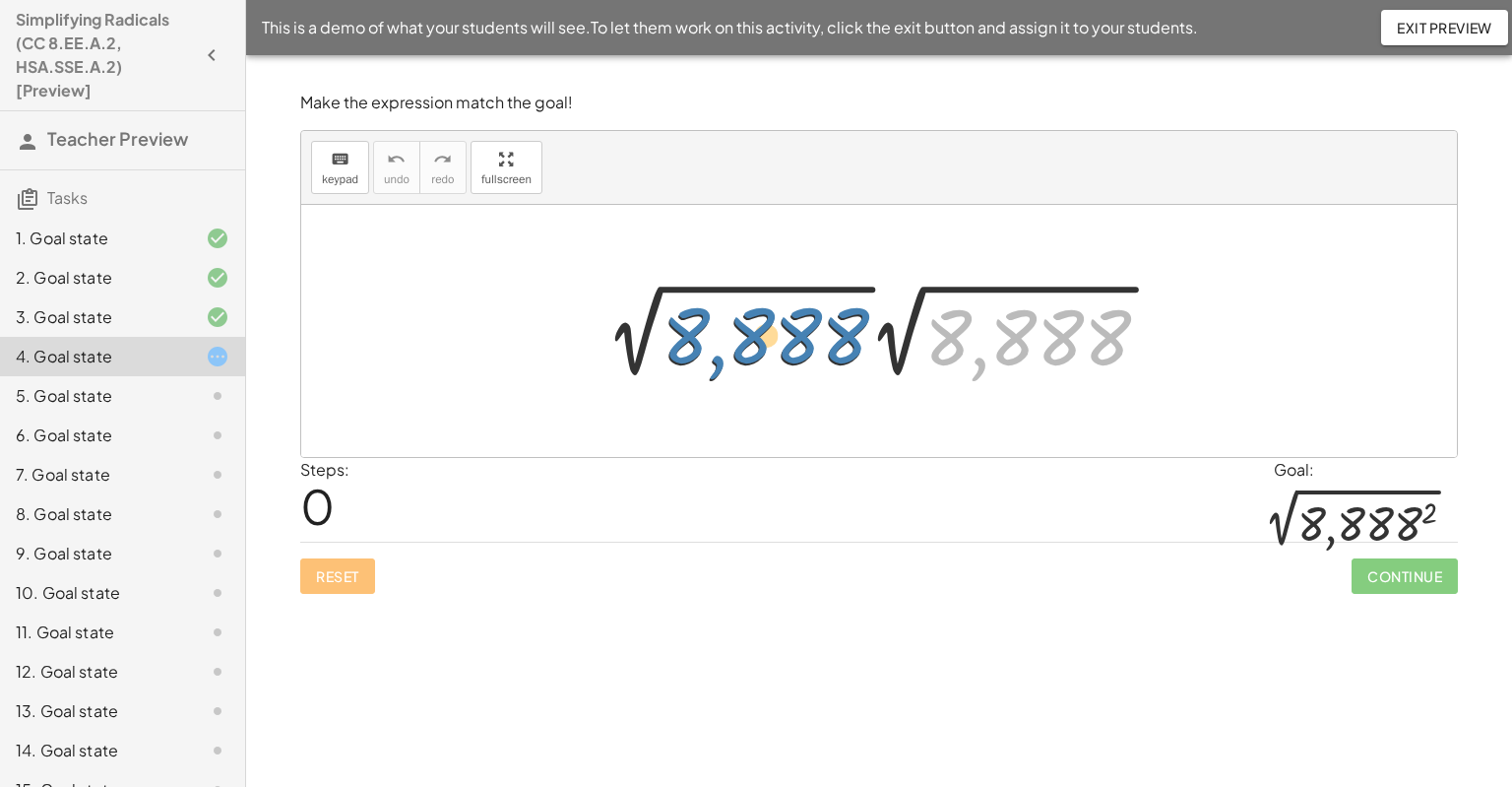 drag, startPoint x: 1005, startPoint y: 328, endPoint x: 743, endPoint y: 326, distance: 262.0076 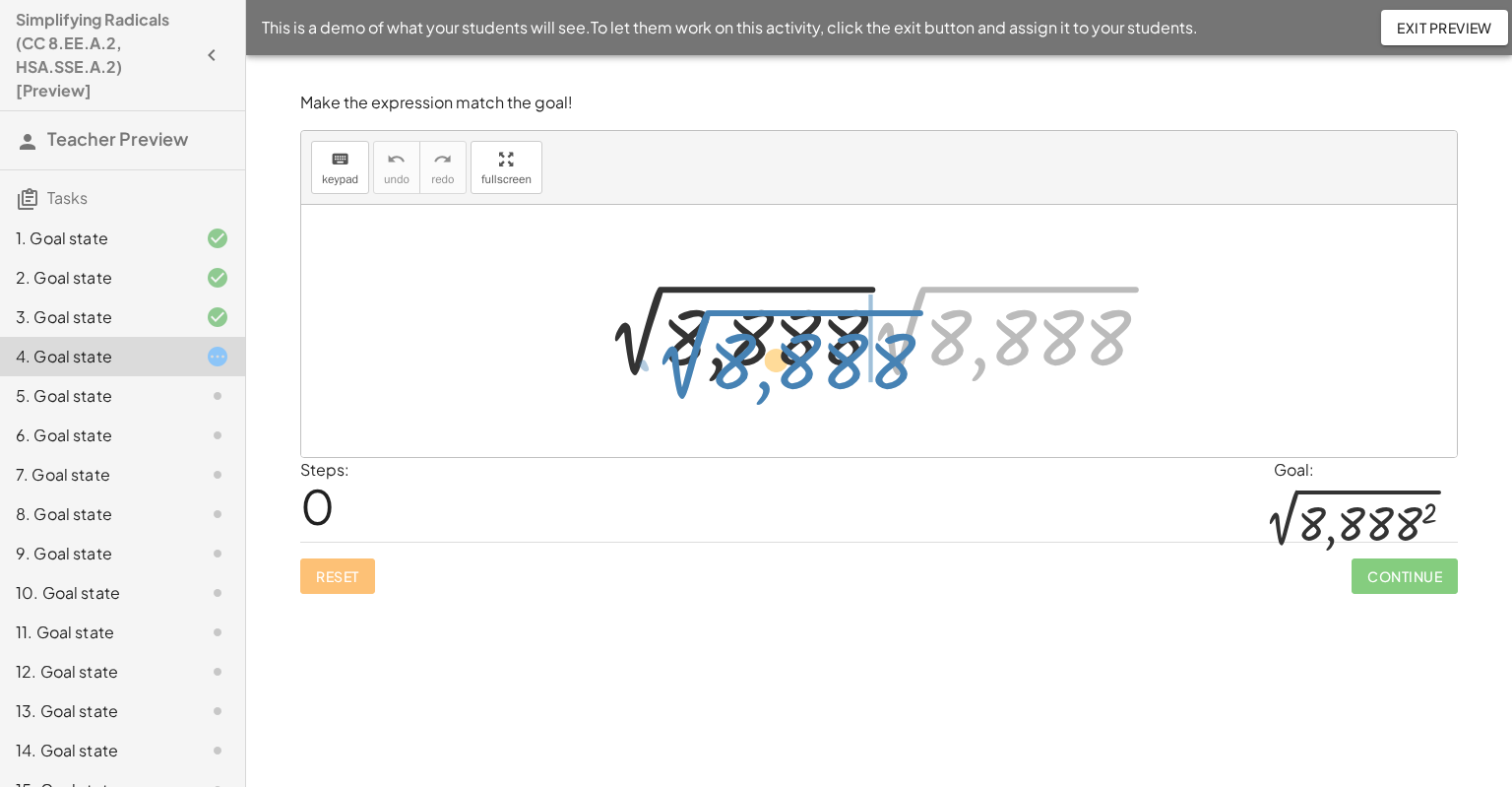 drag, startPoint x: 1023, startPoint y: 288, endPoint x: 807, endPoint y: 309, distance: 217.01843 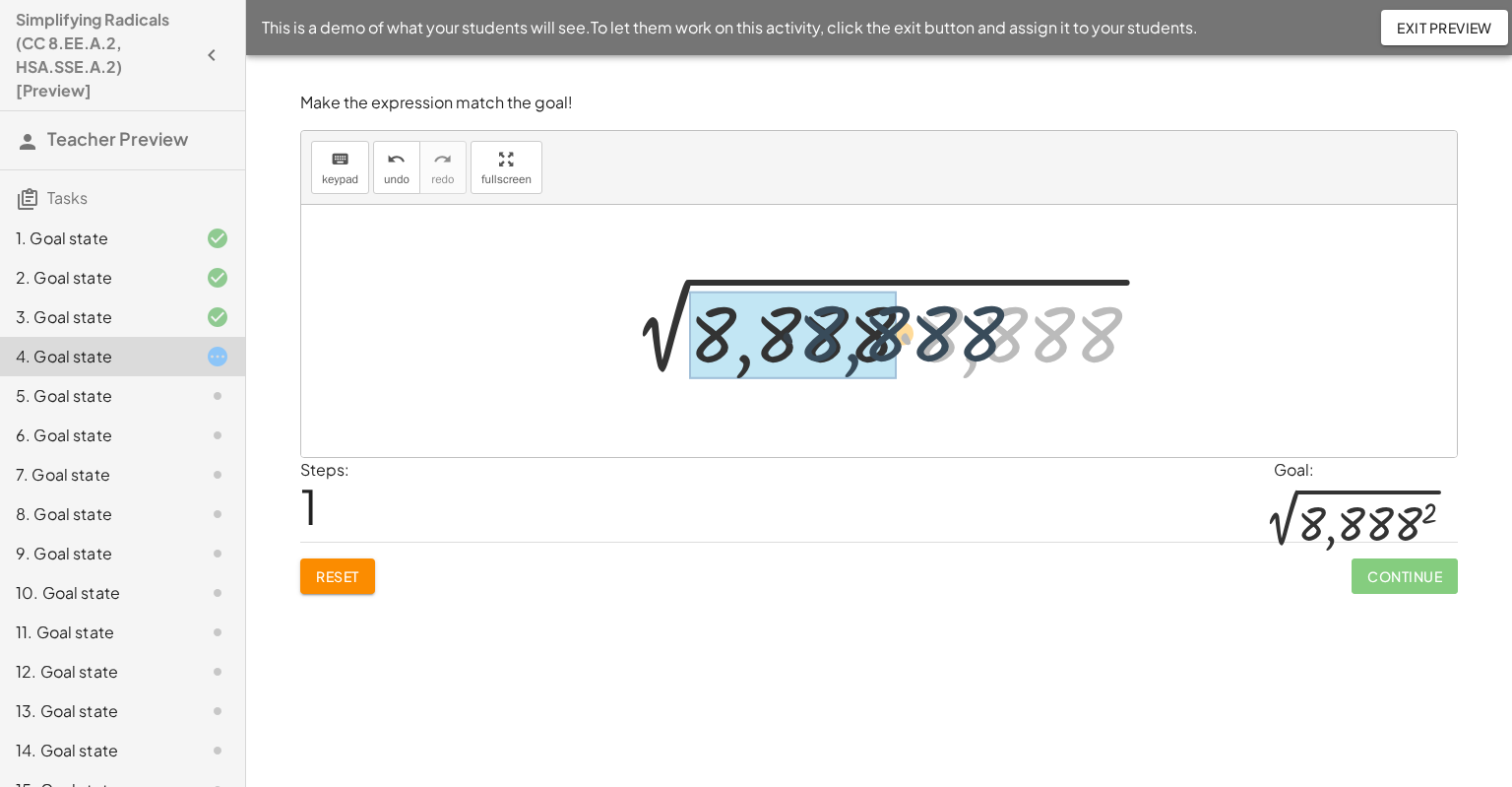 drag, startPoint x: 956, startPoint y: 341, endPoint x: 795, endPoint y: 342, distance: 161.00311 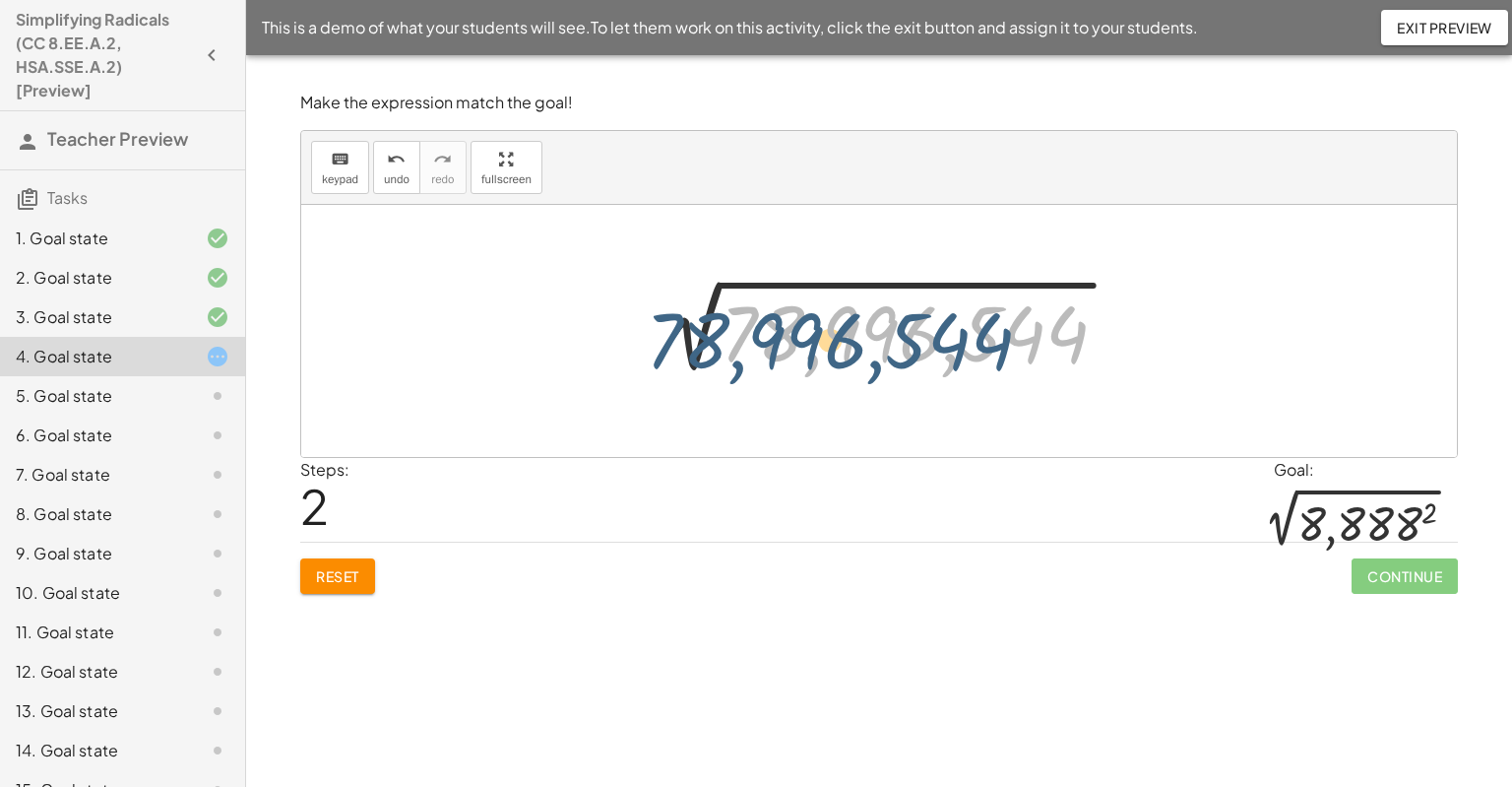 drag, startPoint x: 946, startPoint y: 323, endPoint x: 864, endPoint y: 330, distance: 82.298238 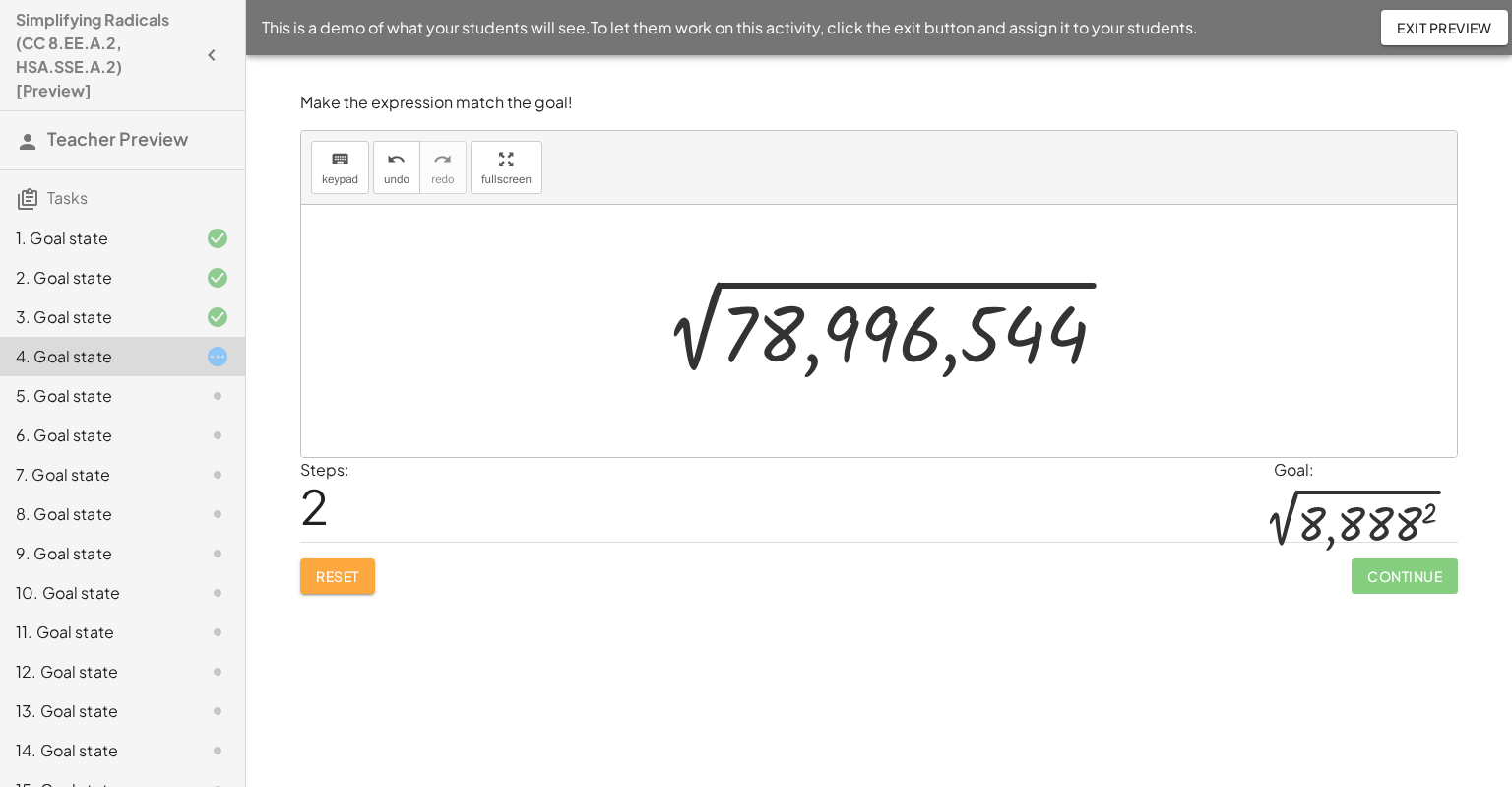 click on "Reset" 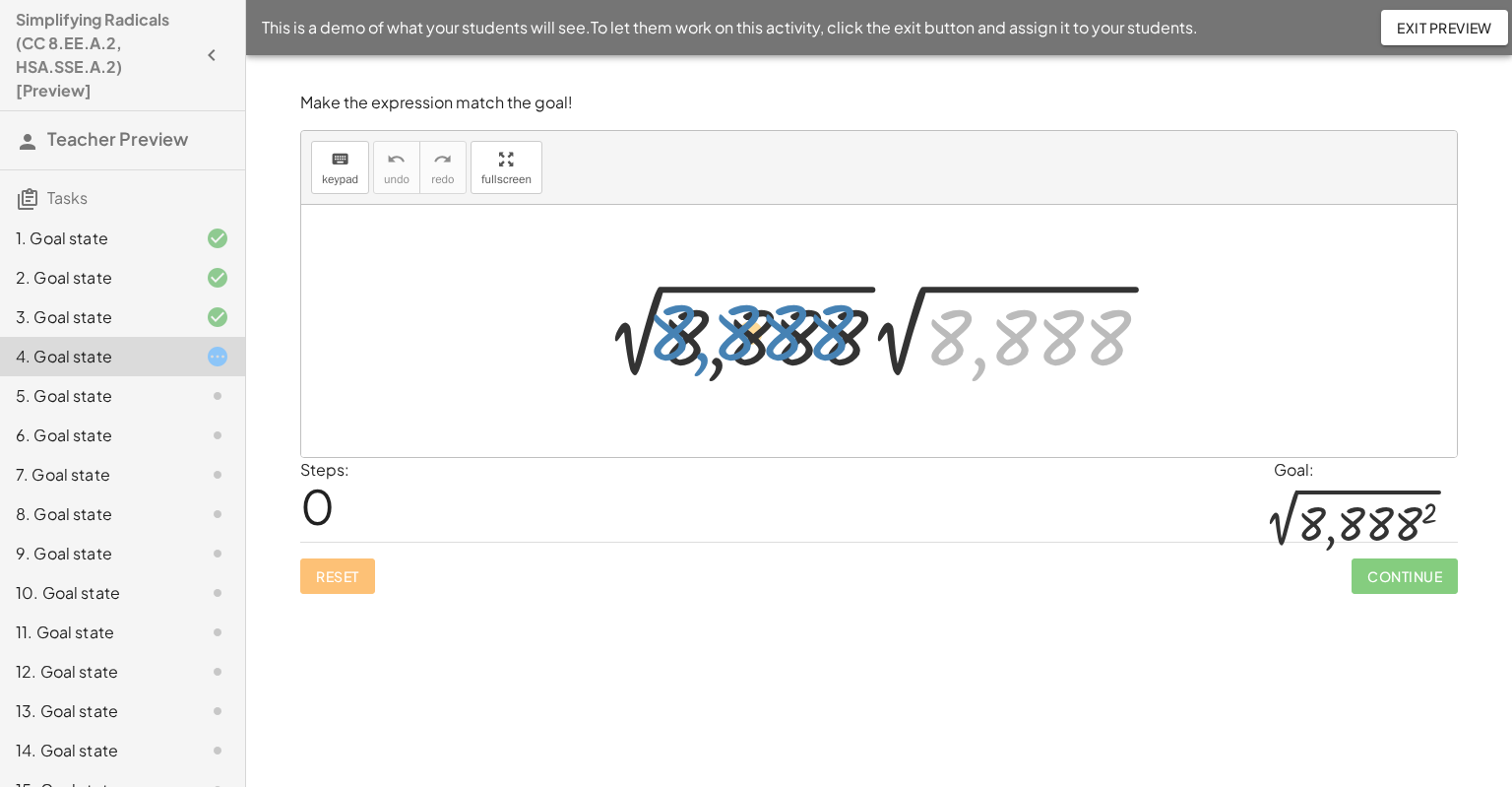 drag, startPoint x: 1081, startPoint y: 295, endPoint x: 806, endPoint y: 287, distance: 275.1163 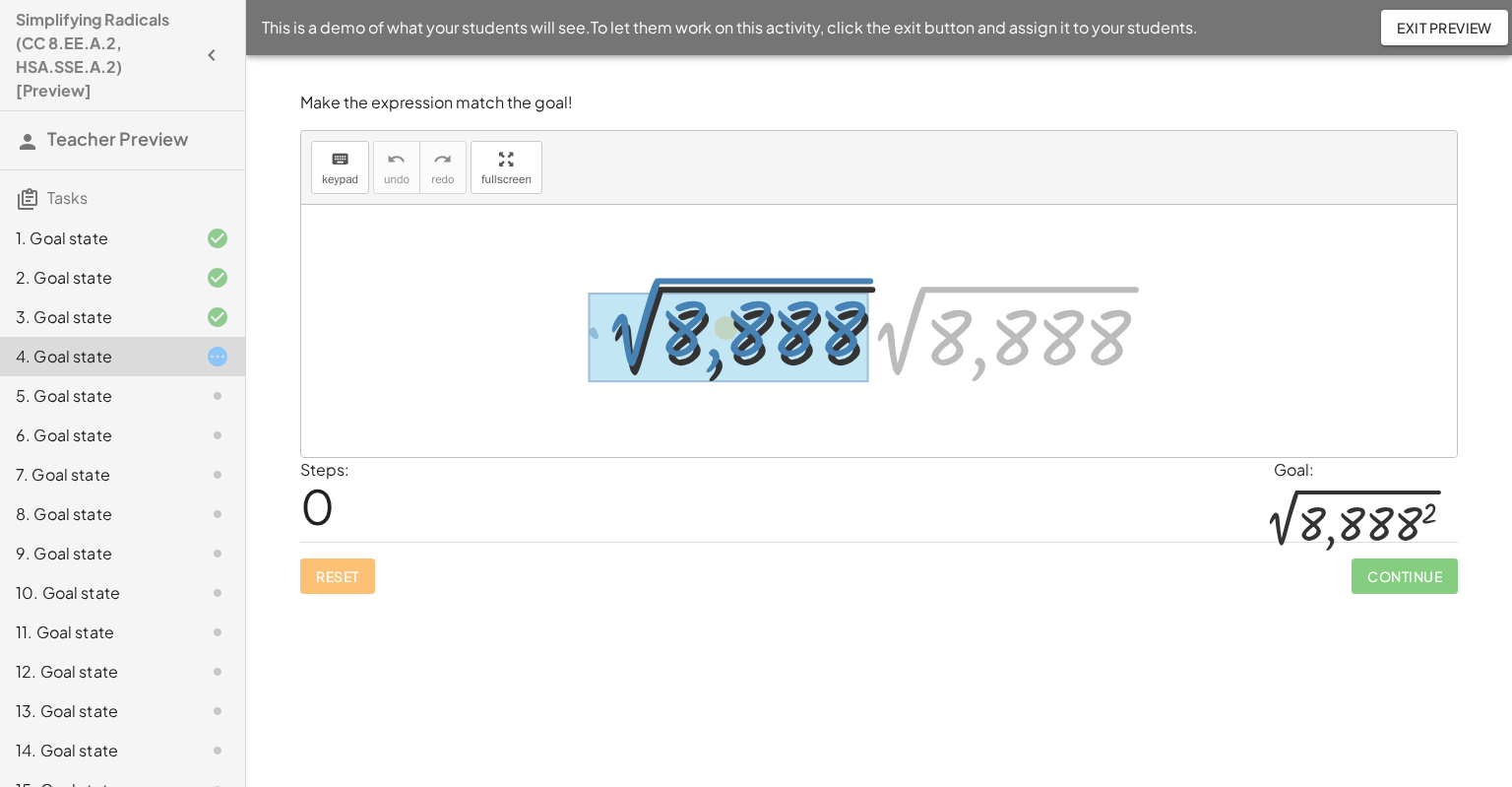 drag, startPoint x: 1003, startPoint y: 287, endPoint x: 740, endPoint y: 279, distance: 263.1216 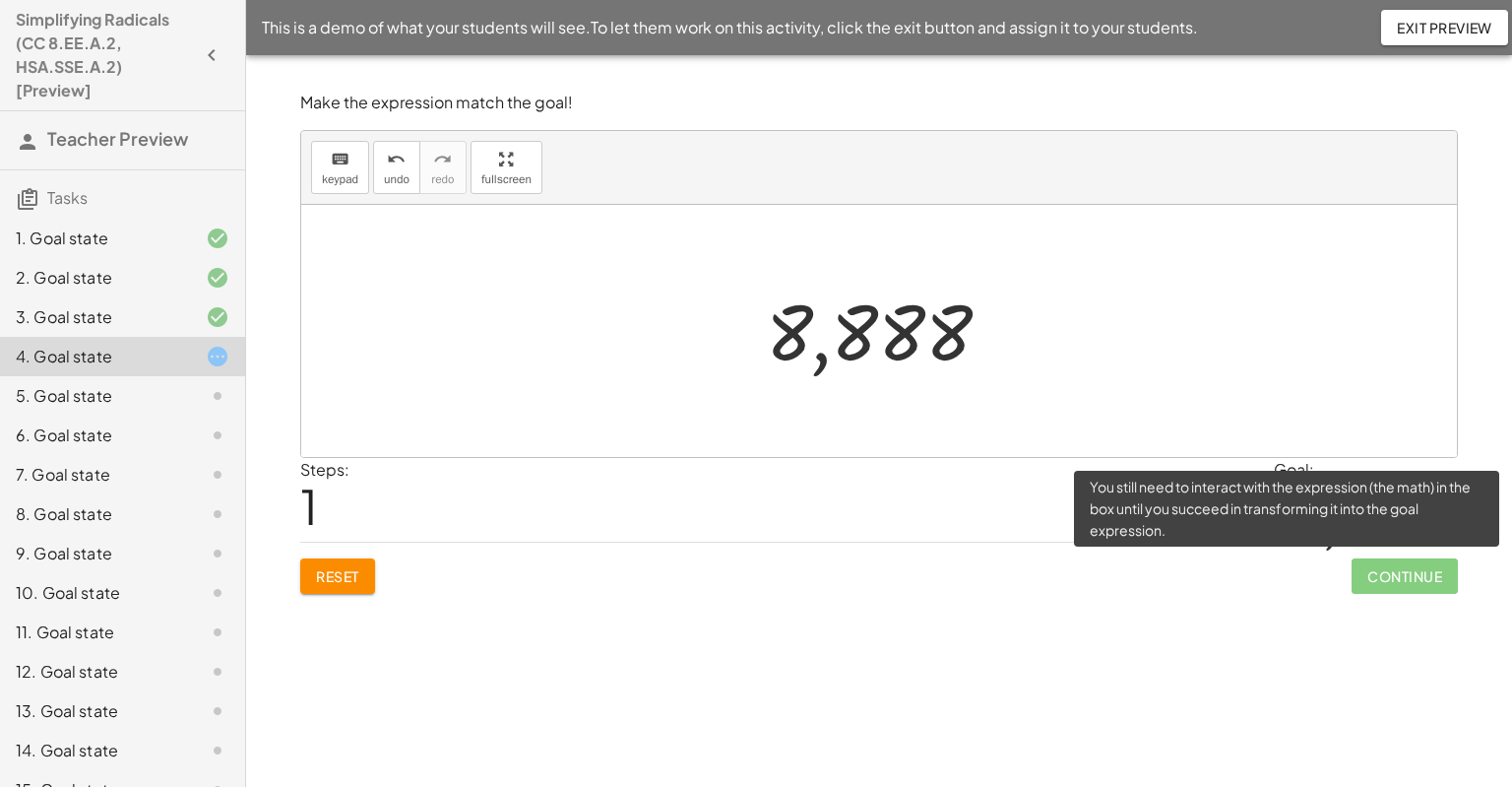 click on "Continue" 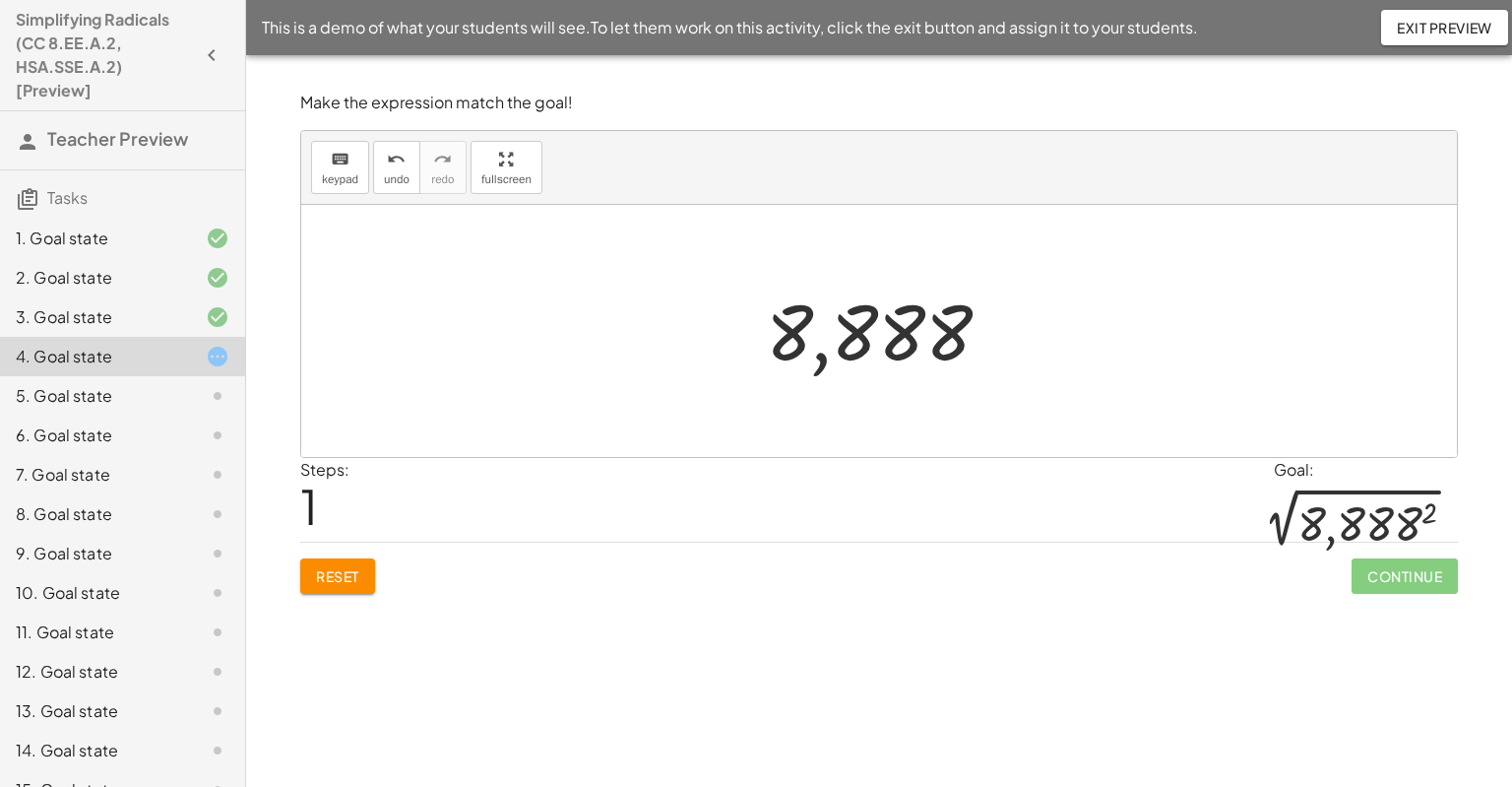 click at bounding box center [887, 331] 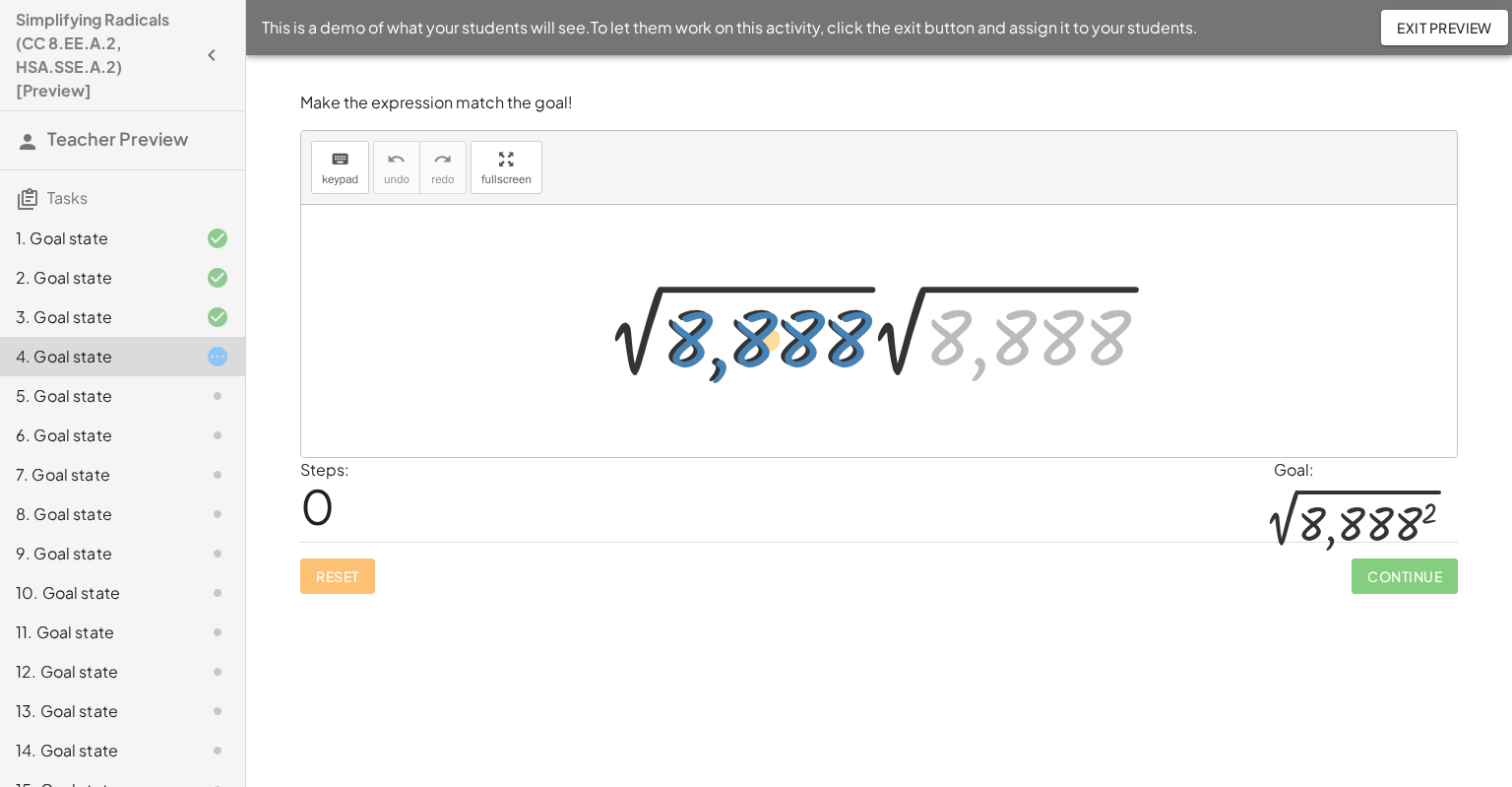 drag, startPoint x: 1000, startPoint y: 316, endPoint x: 737, endPoint y: 317, distance: 263.0019 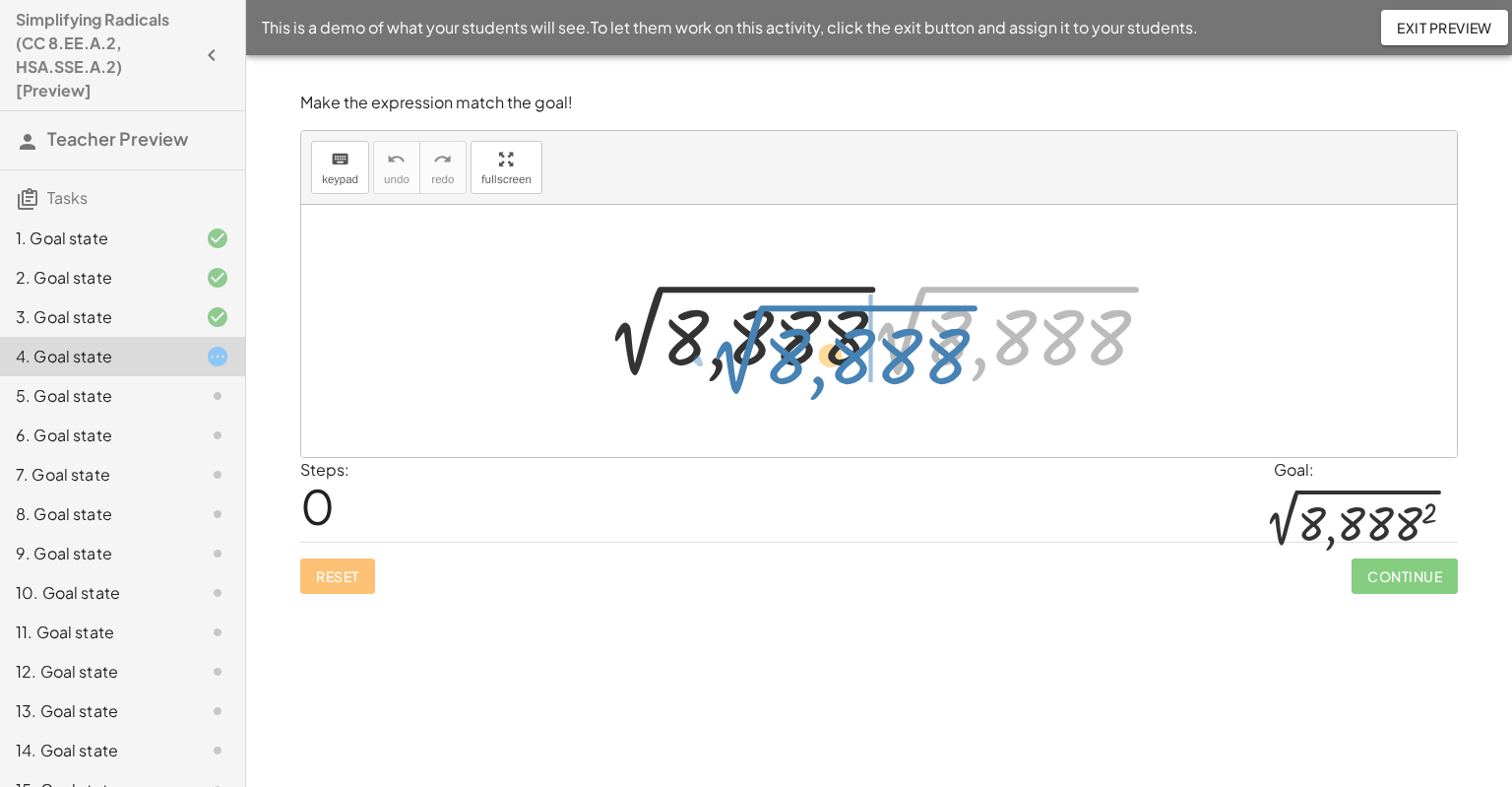 drag, startPoint x: 1044, startPoint y: 289, endPoint x: 883, endPoint y: 307, distance: 162.00309 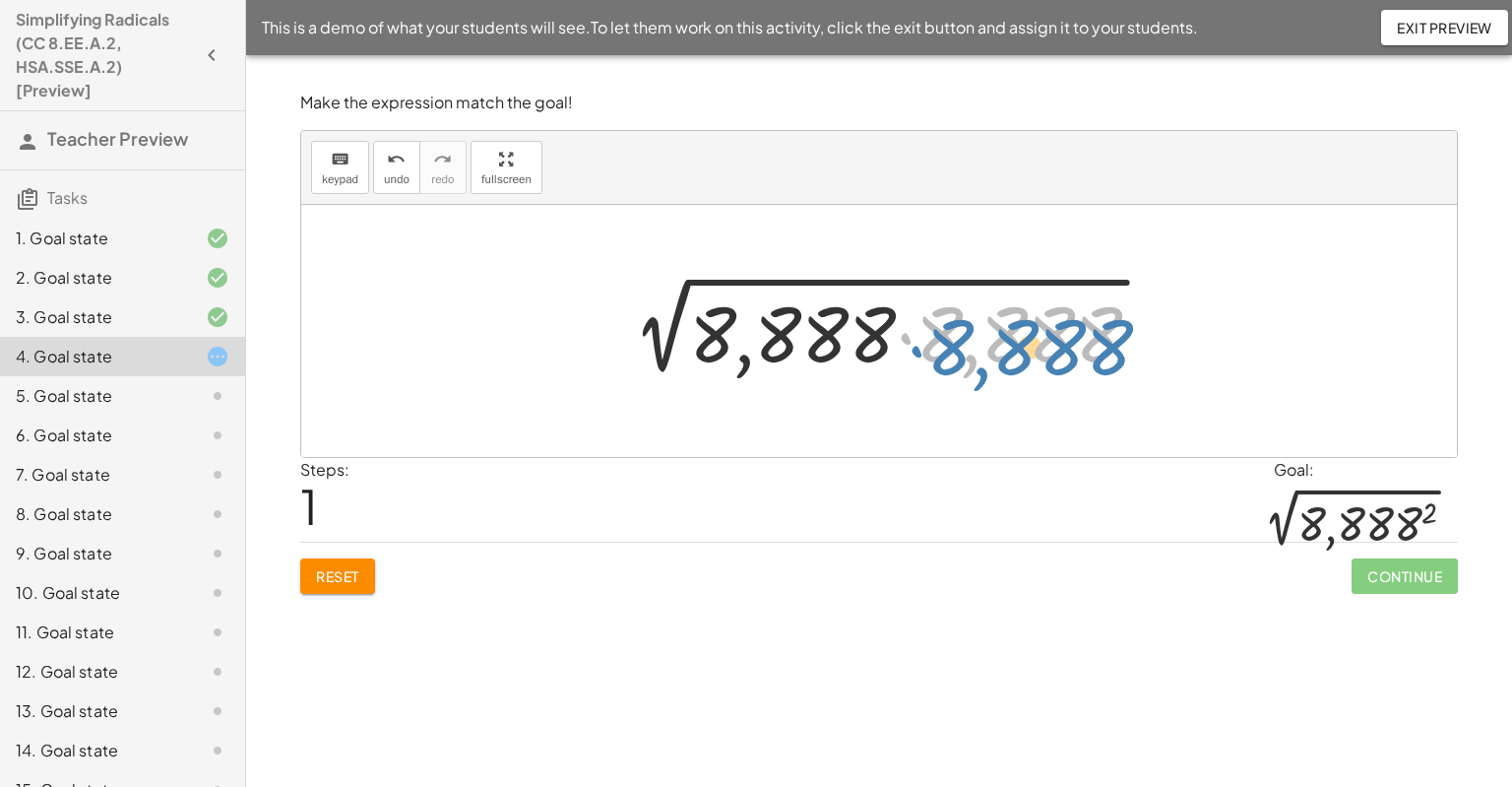 drag, startPoint x: 996, startPoint y: 328, endPoint x: 999, endPoint y: 343, distance: 15.297059 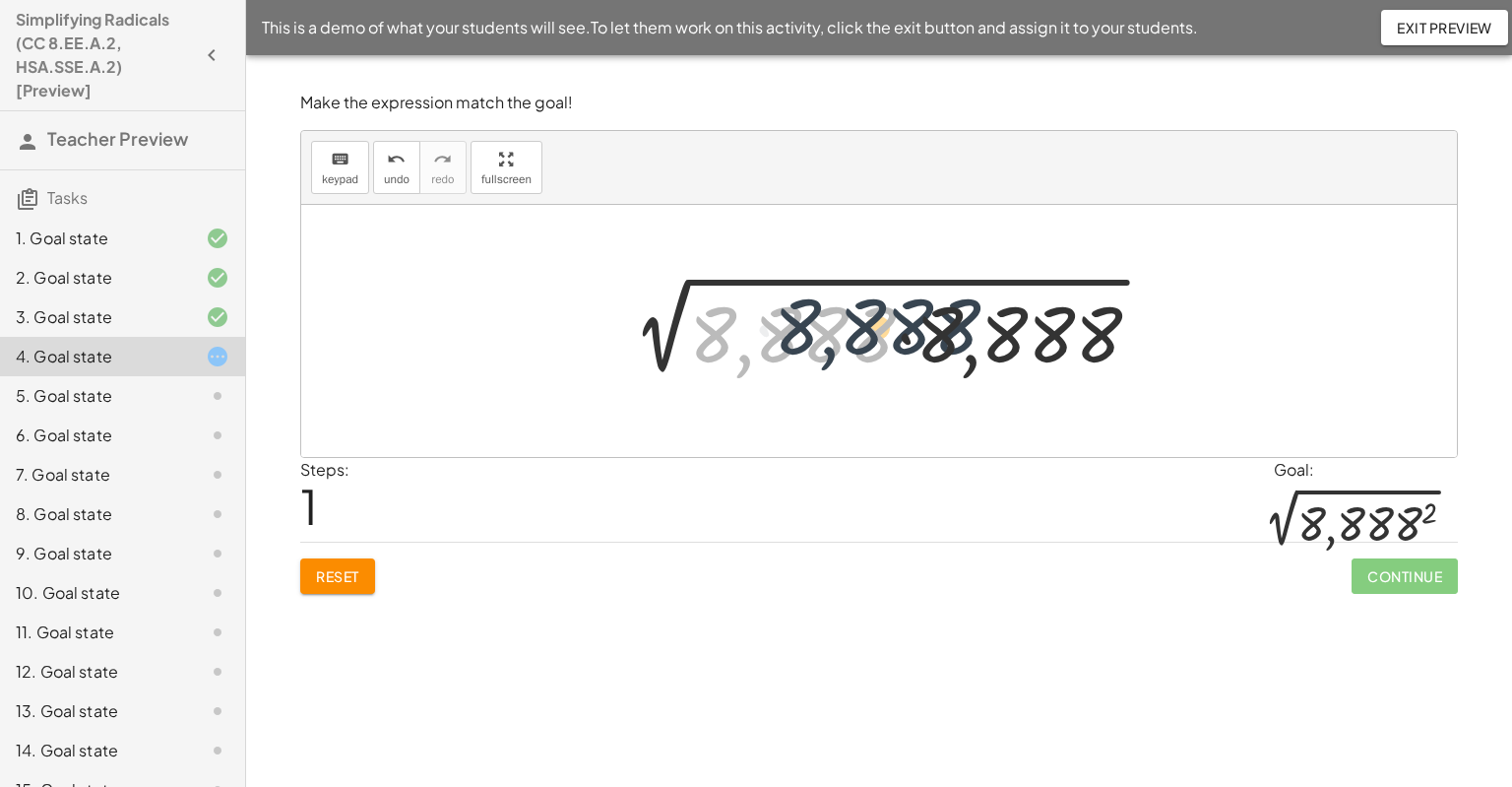 drag, startPoint x: 844, startPoint y: 346, endPoint x: 929, endPoint y: 338, distance: 85.37564 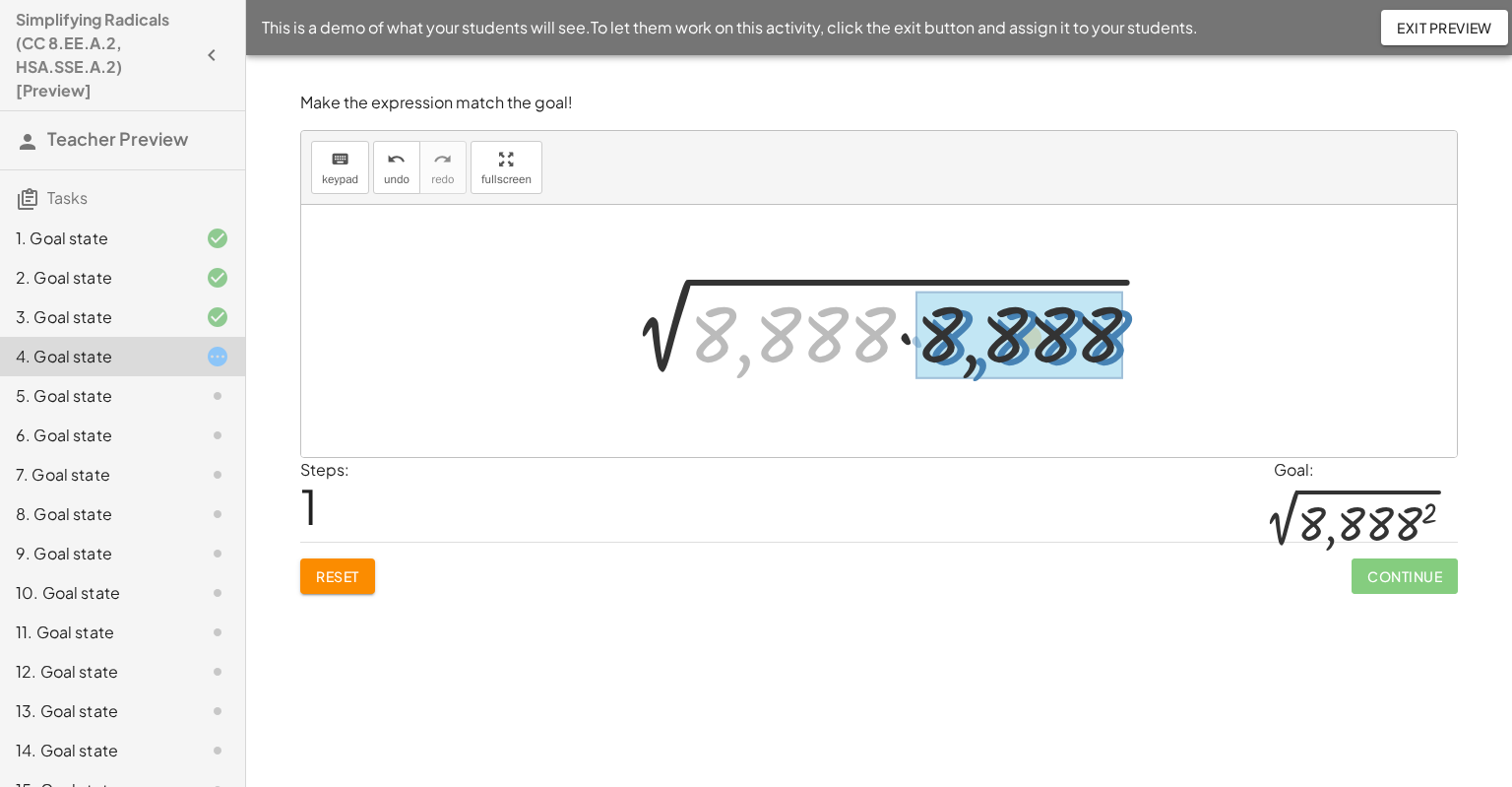 drag, startPoint x: 845, startPoint y: 325, endPoint x: 1083, endPoint y: 326, distance: 238.0021 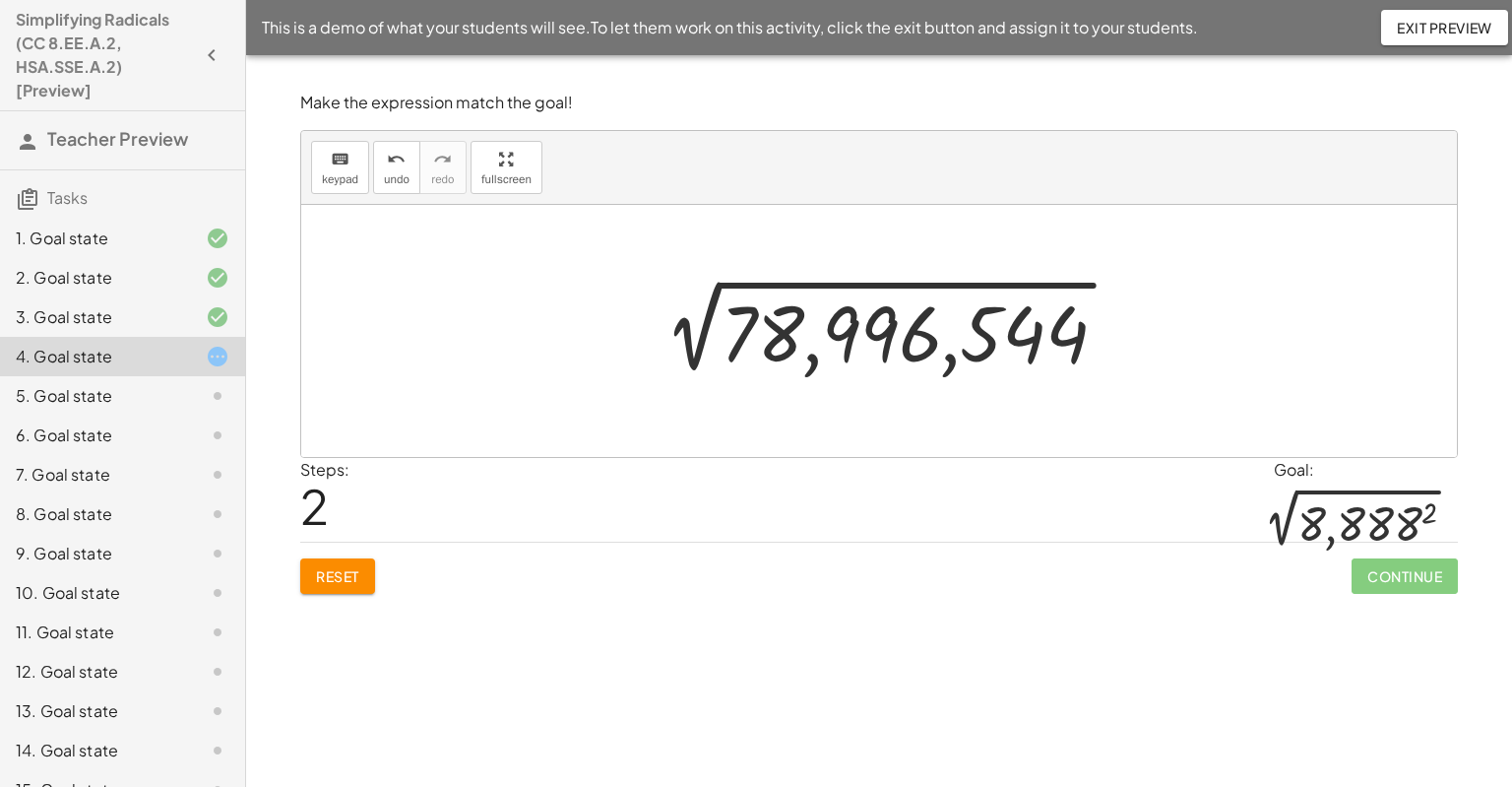 click at bounding box center [886, 331] 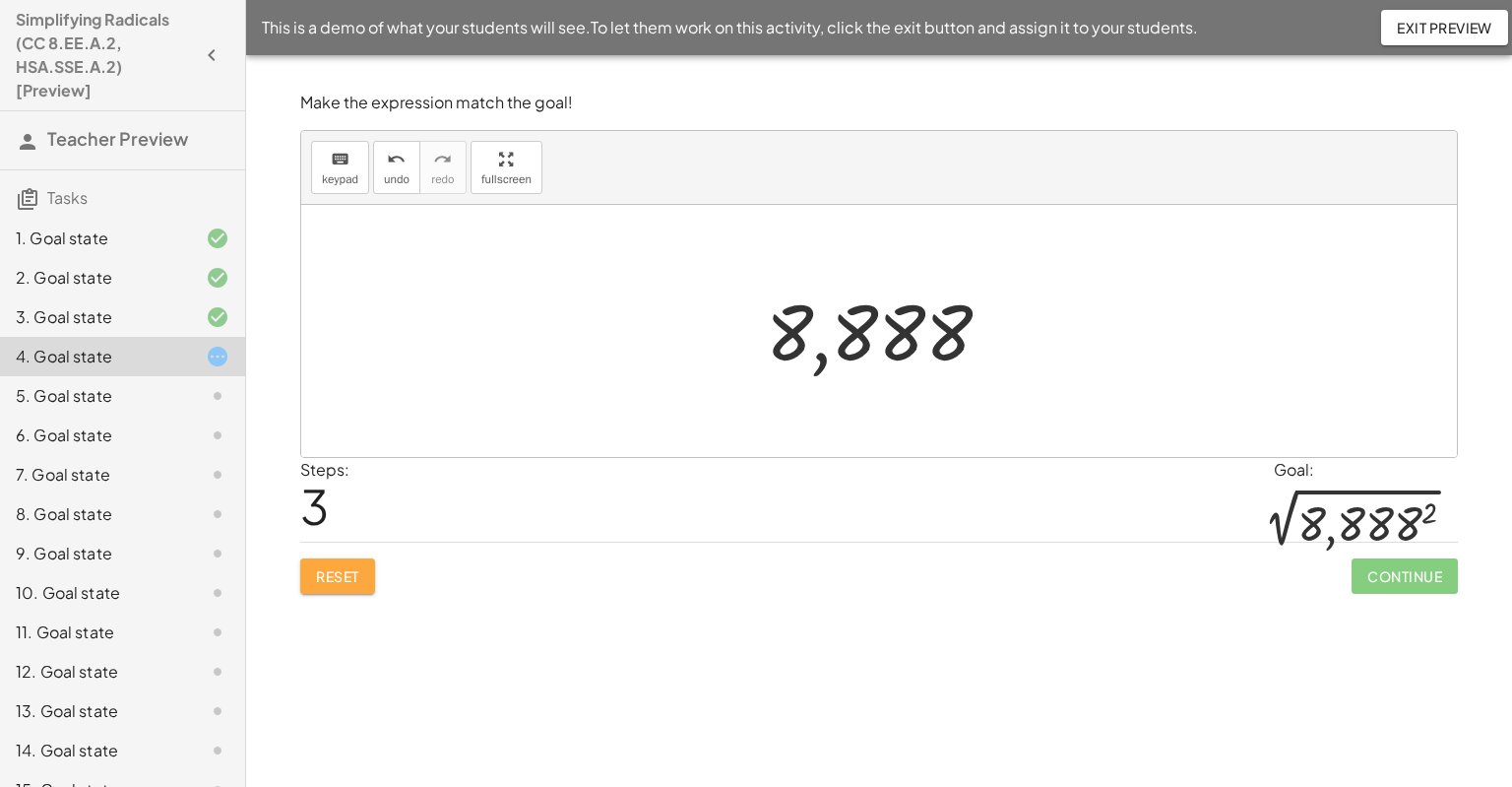 click on "Reset" at bounding box center (338, 576) 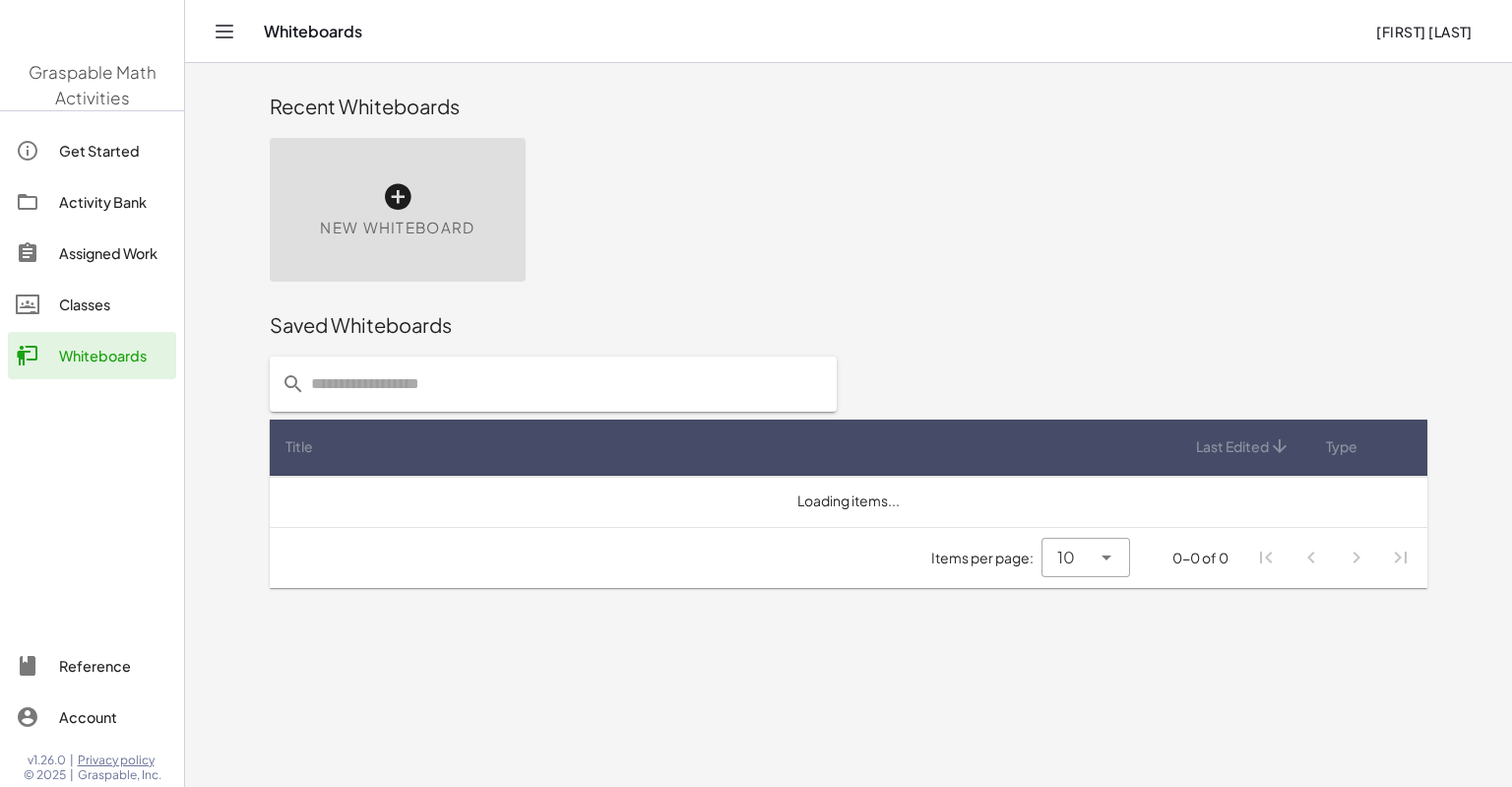 scroll, scrollTop: 0, scrollLeft: 0, axis: both 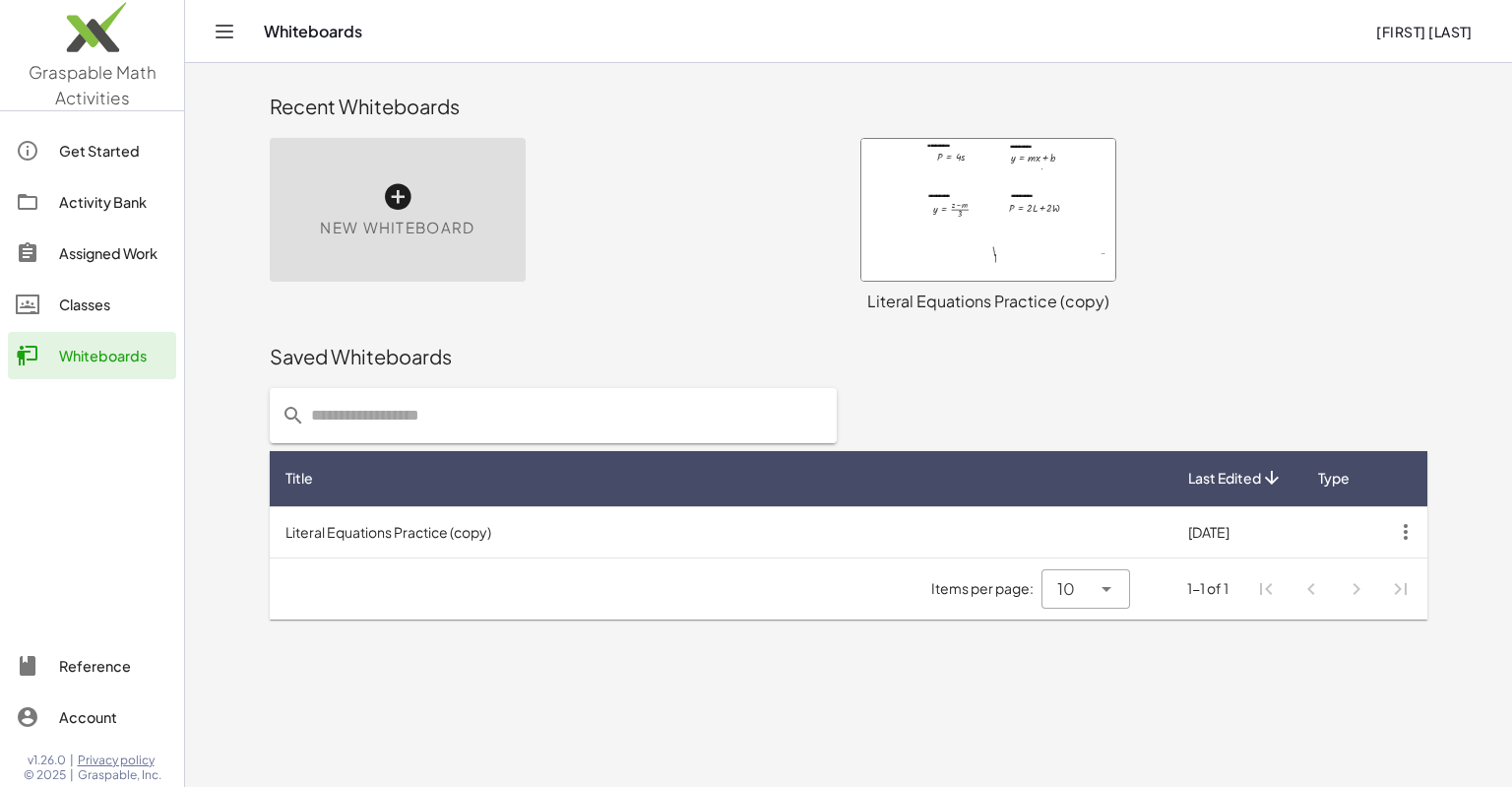click at bounding box center [988, 210] 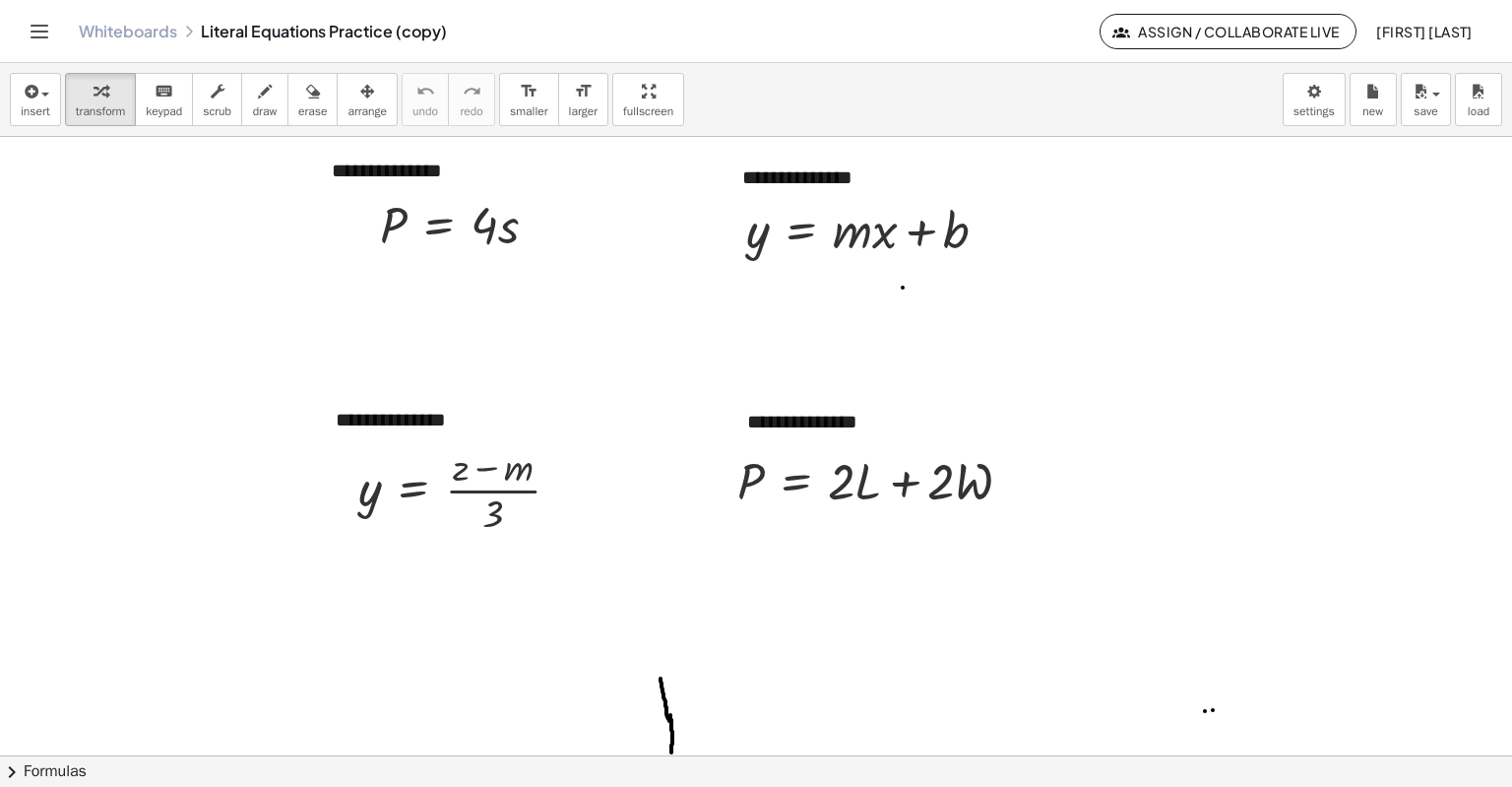 click on "Assign / Collaborate Live" 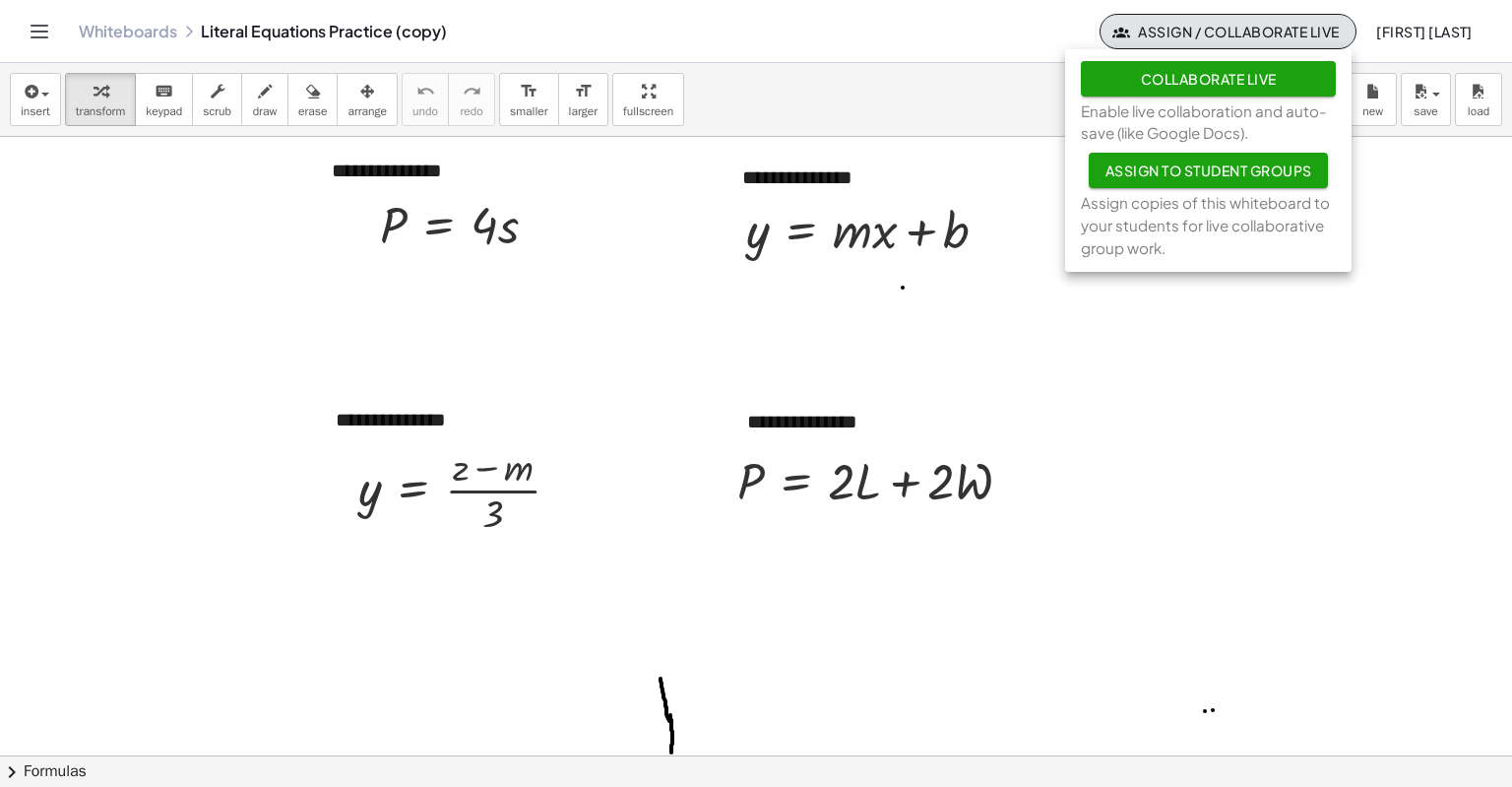click on "Assign to Student Groups" 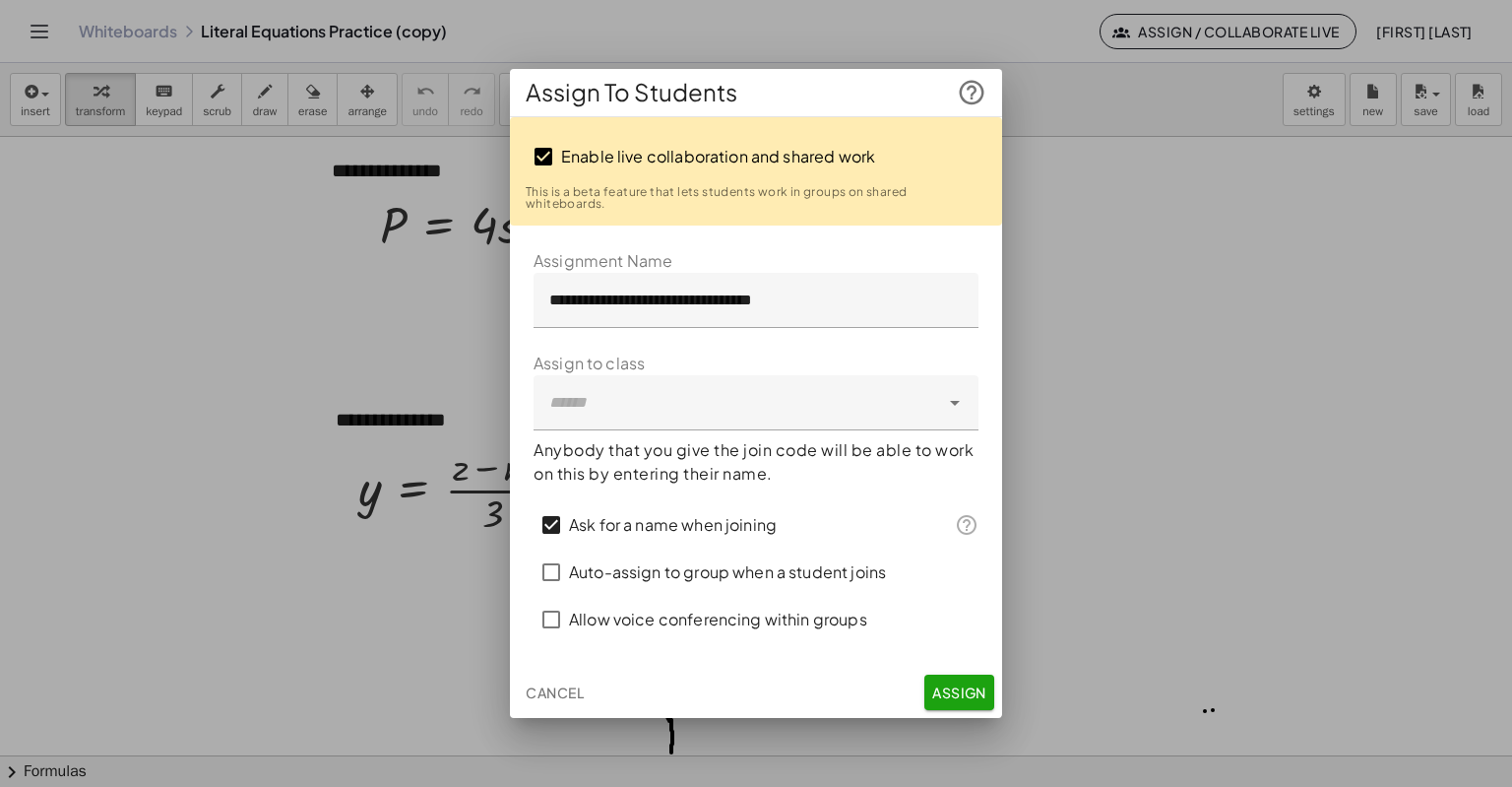 click 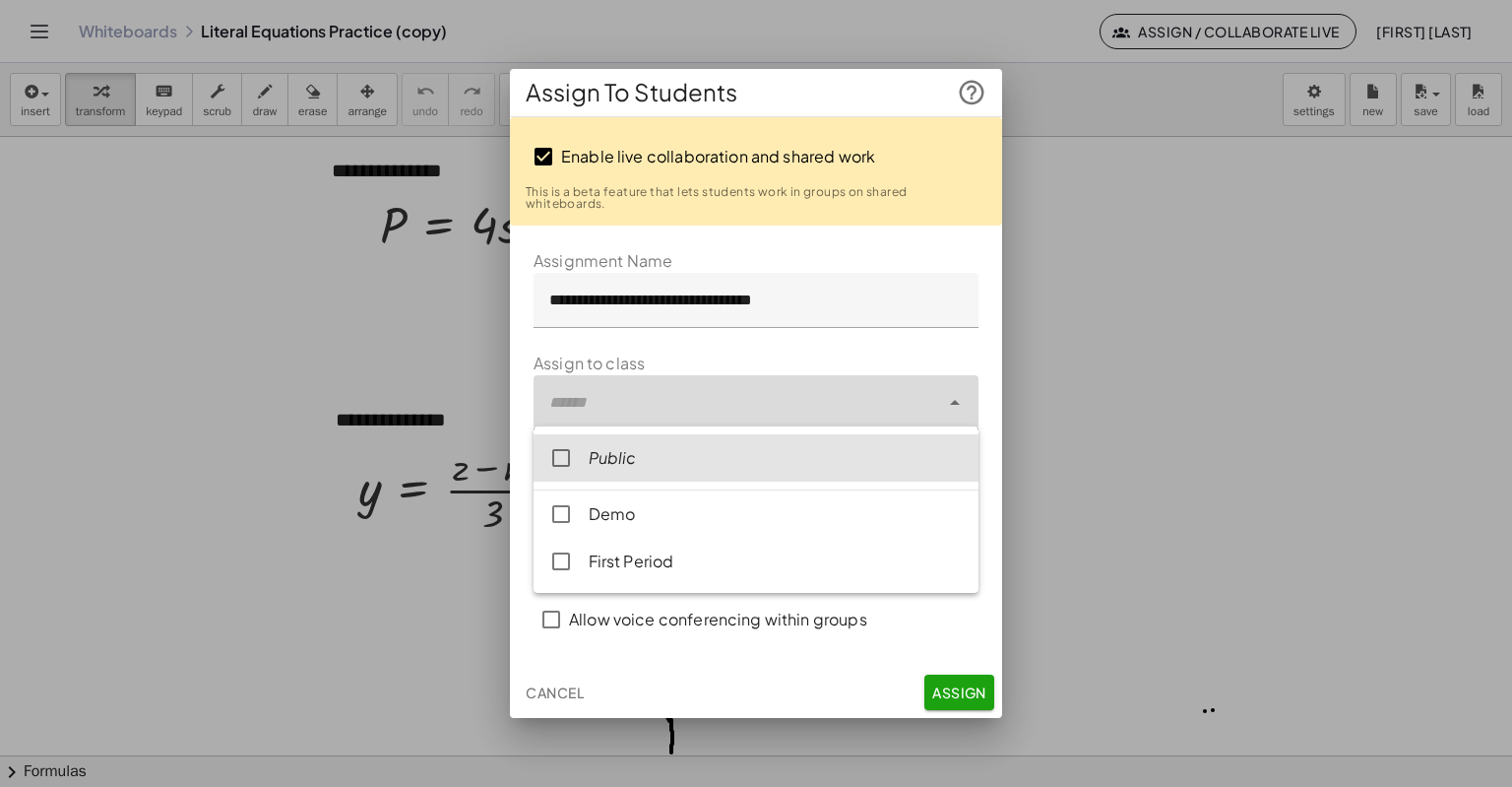 click on "Public" 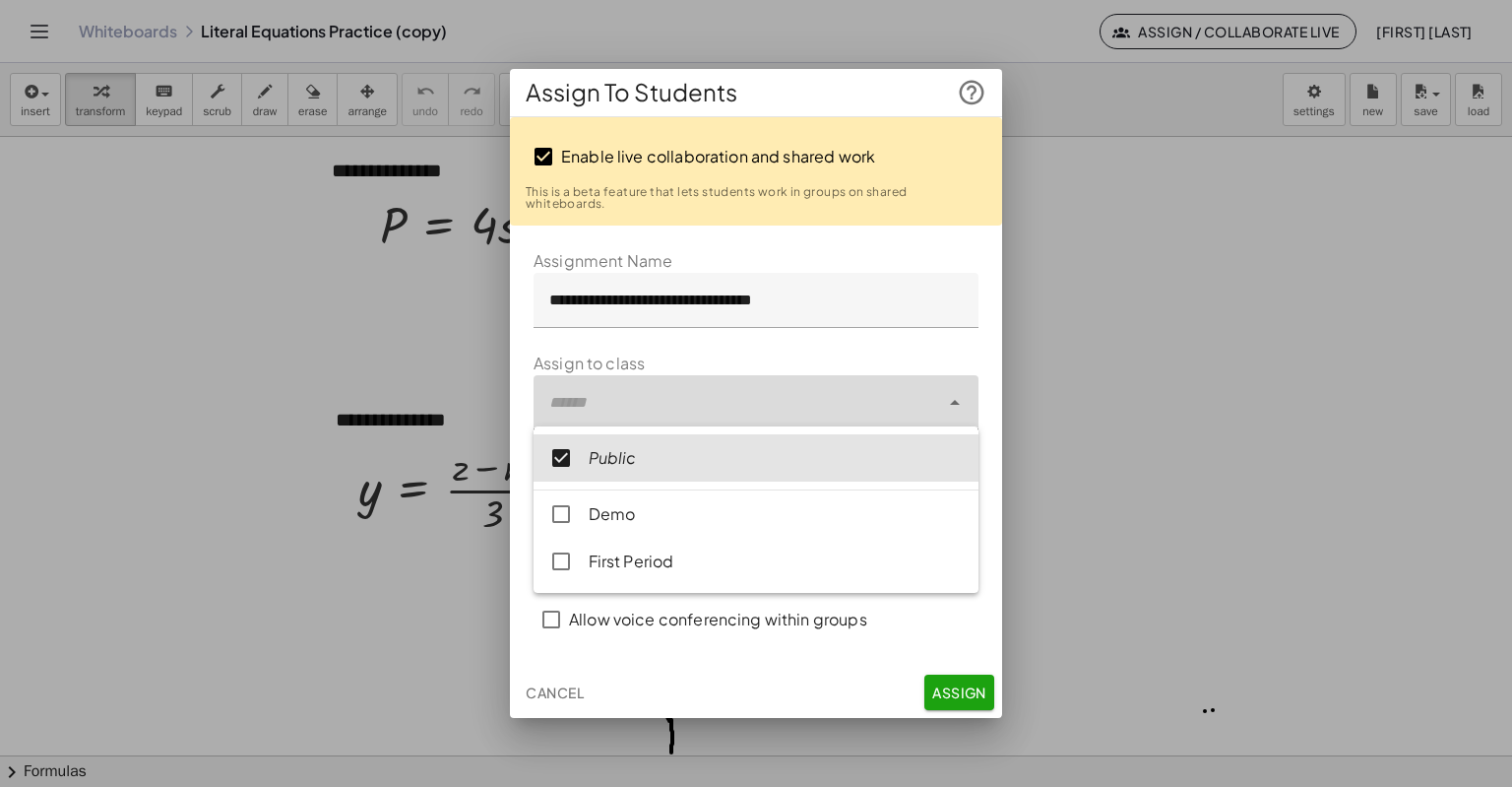 click on "**********" 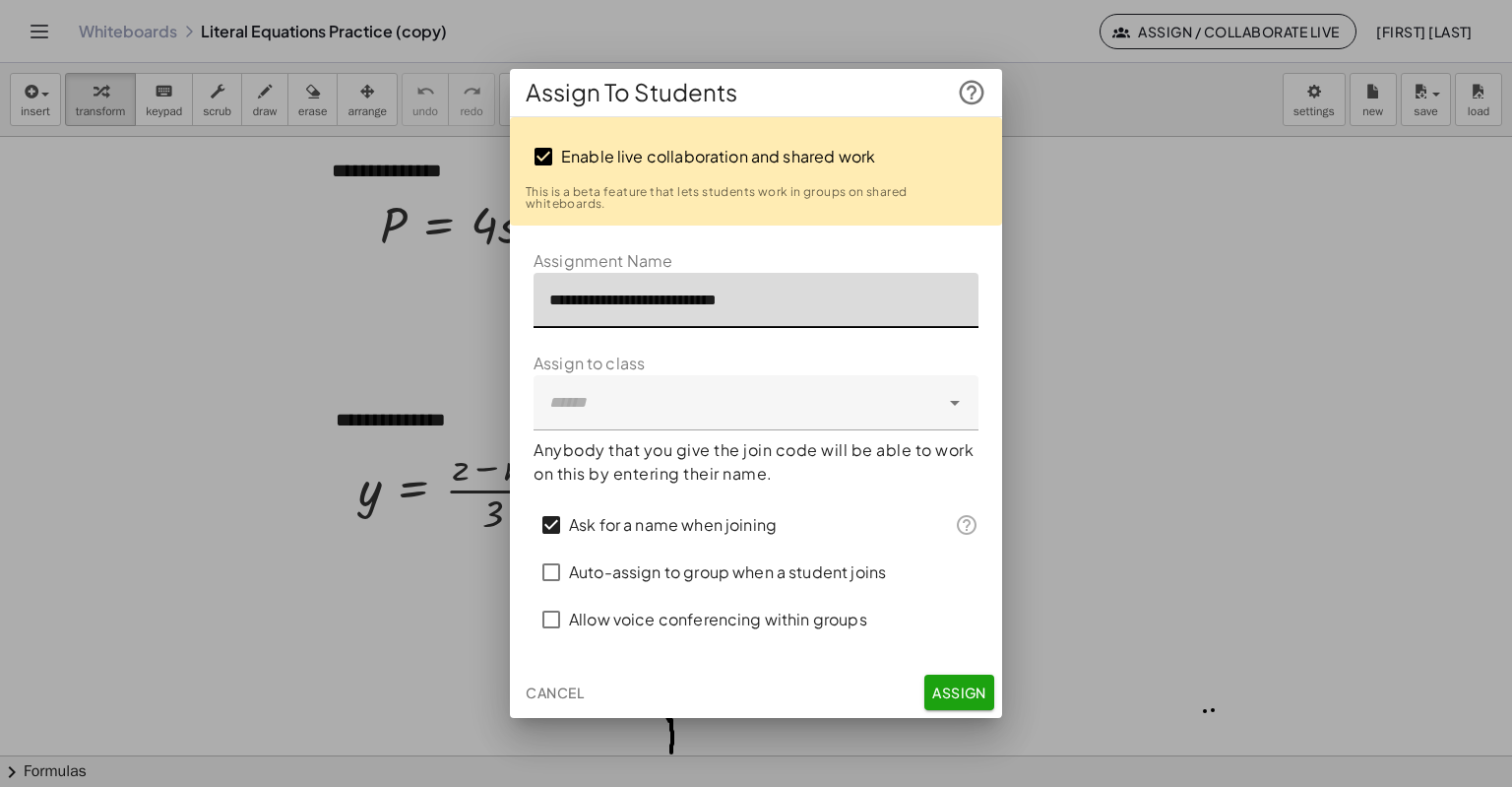 type on "**********" 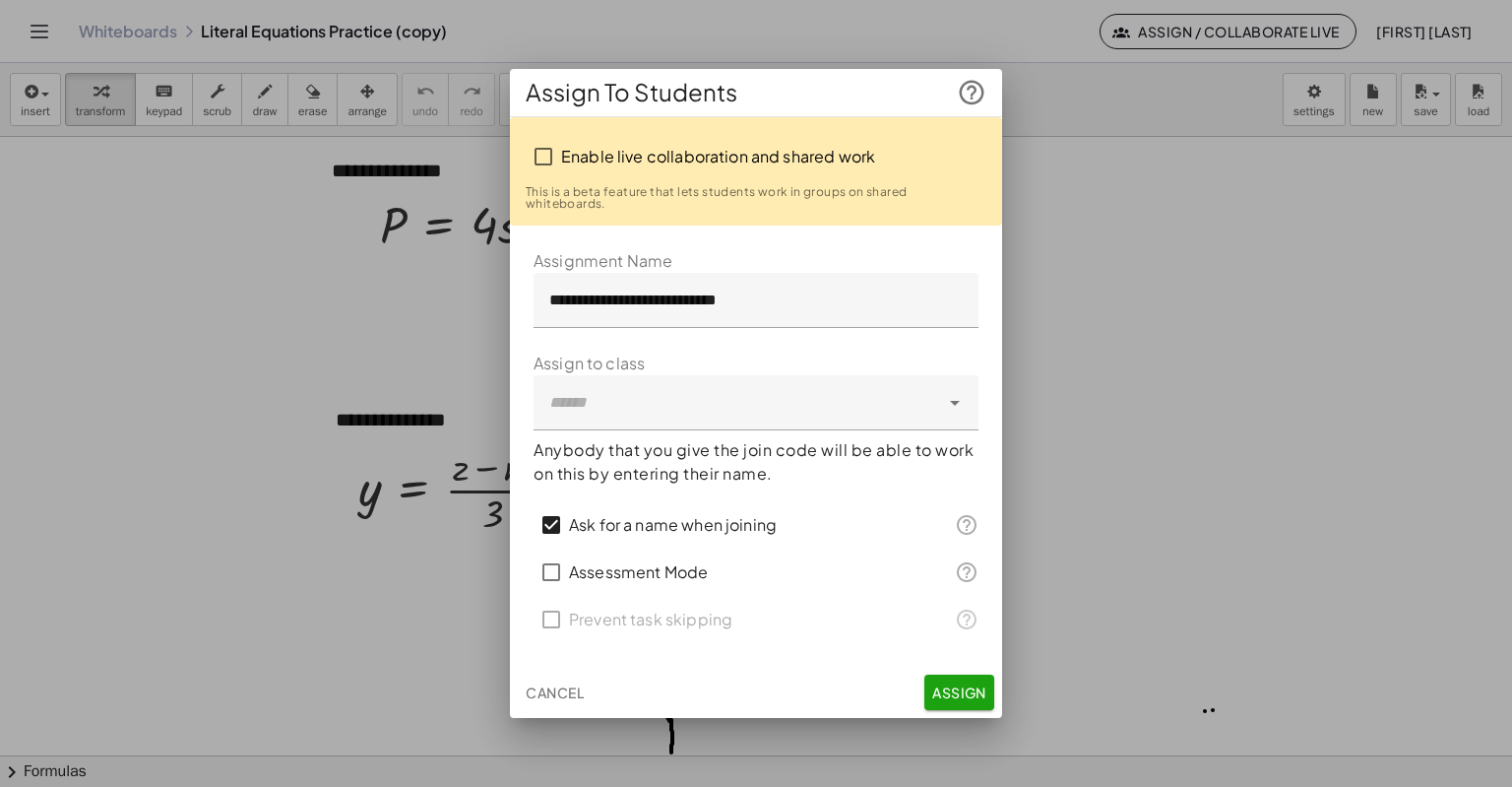 click on "Assign" 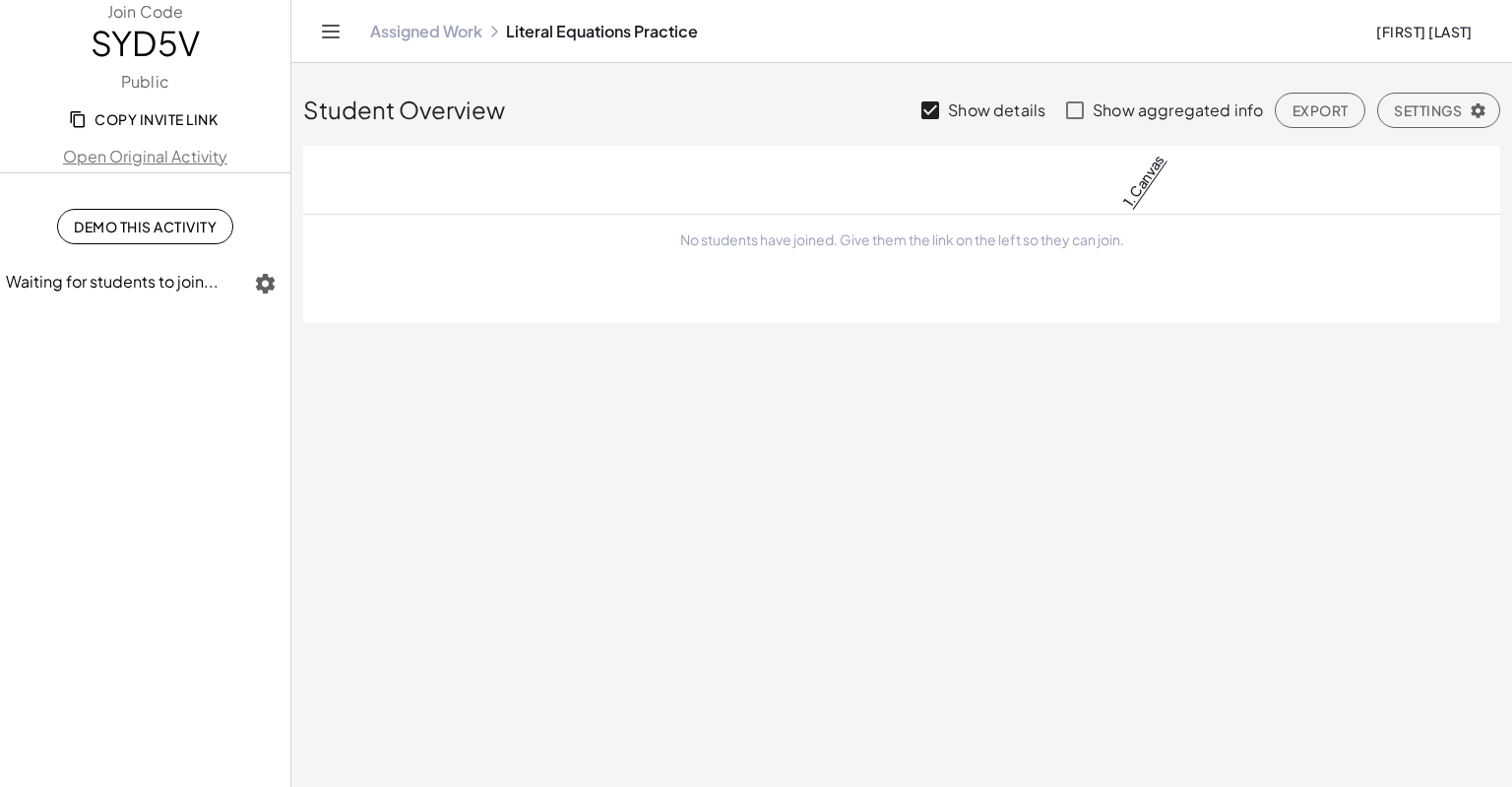 click on "Demo This Activity" 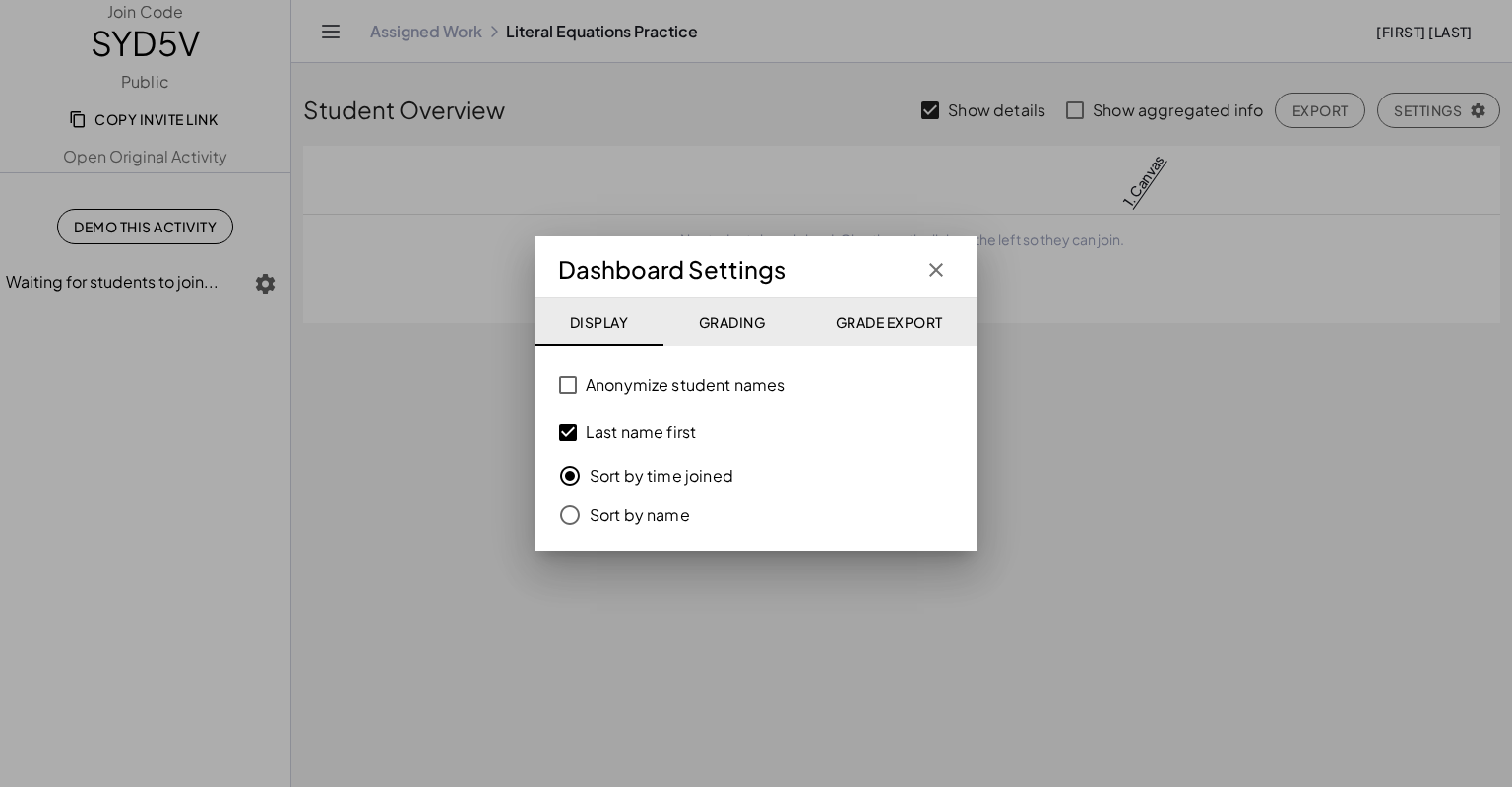 click 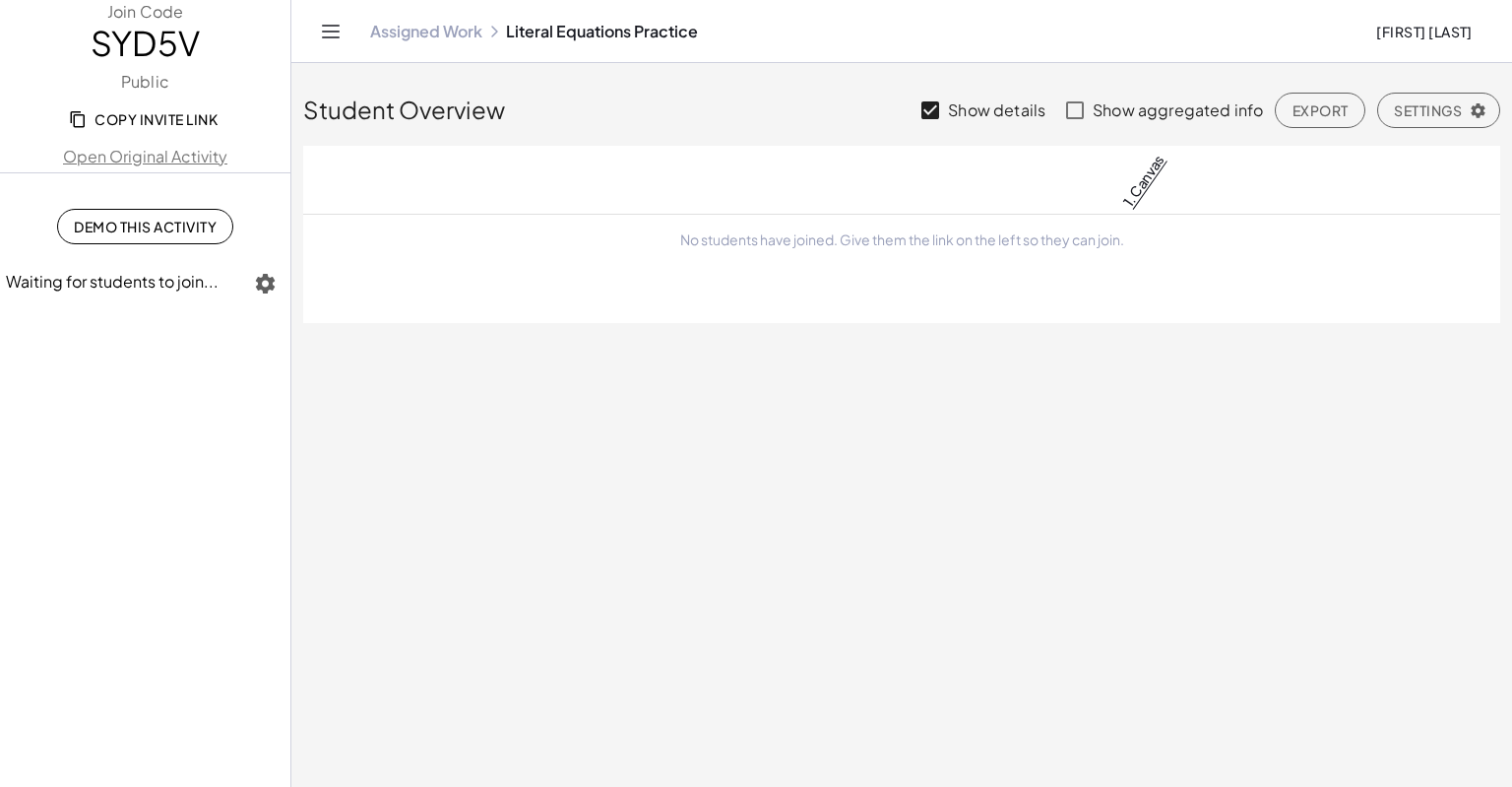 click 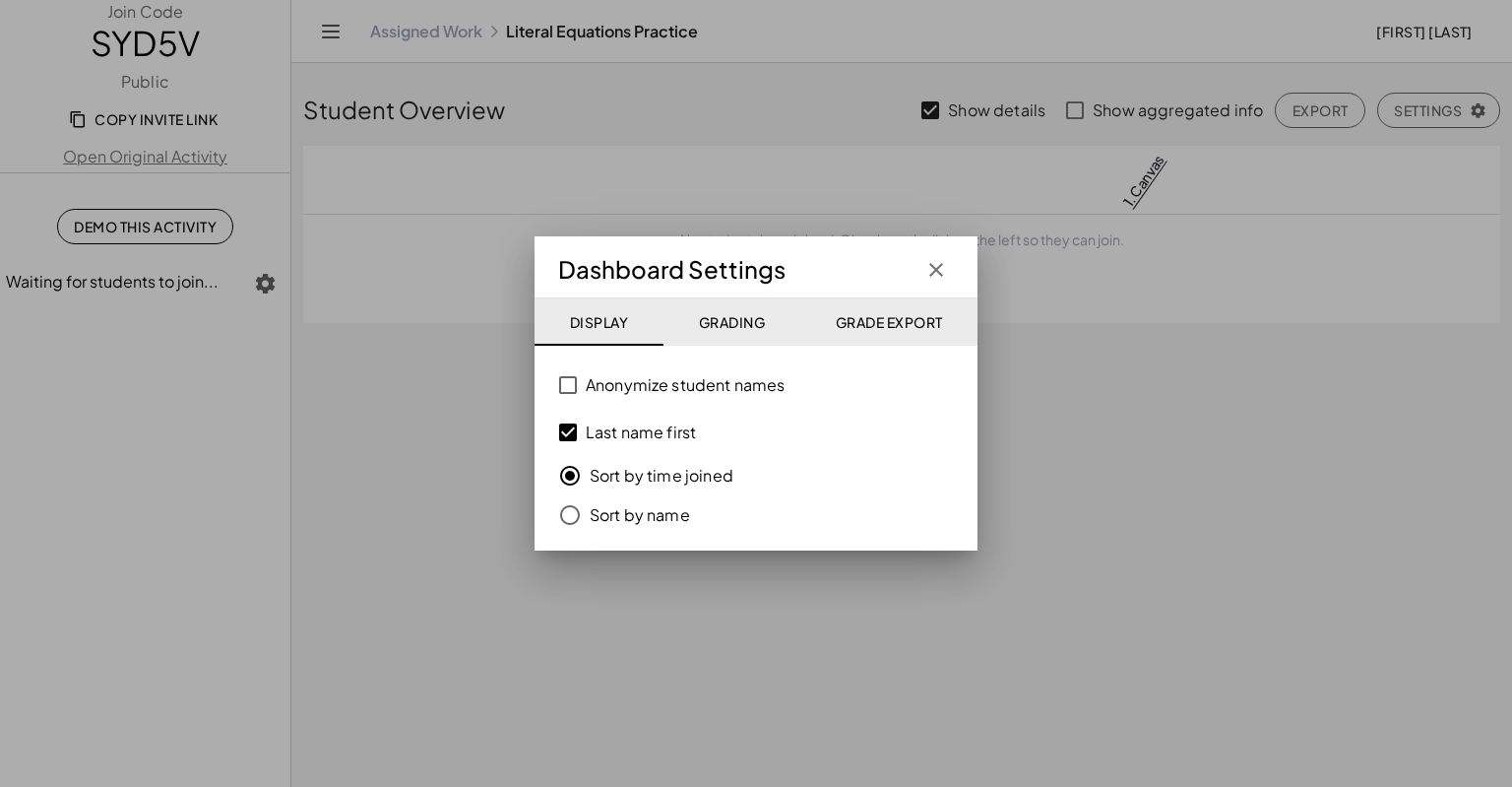 click 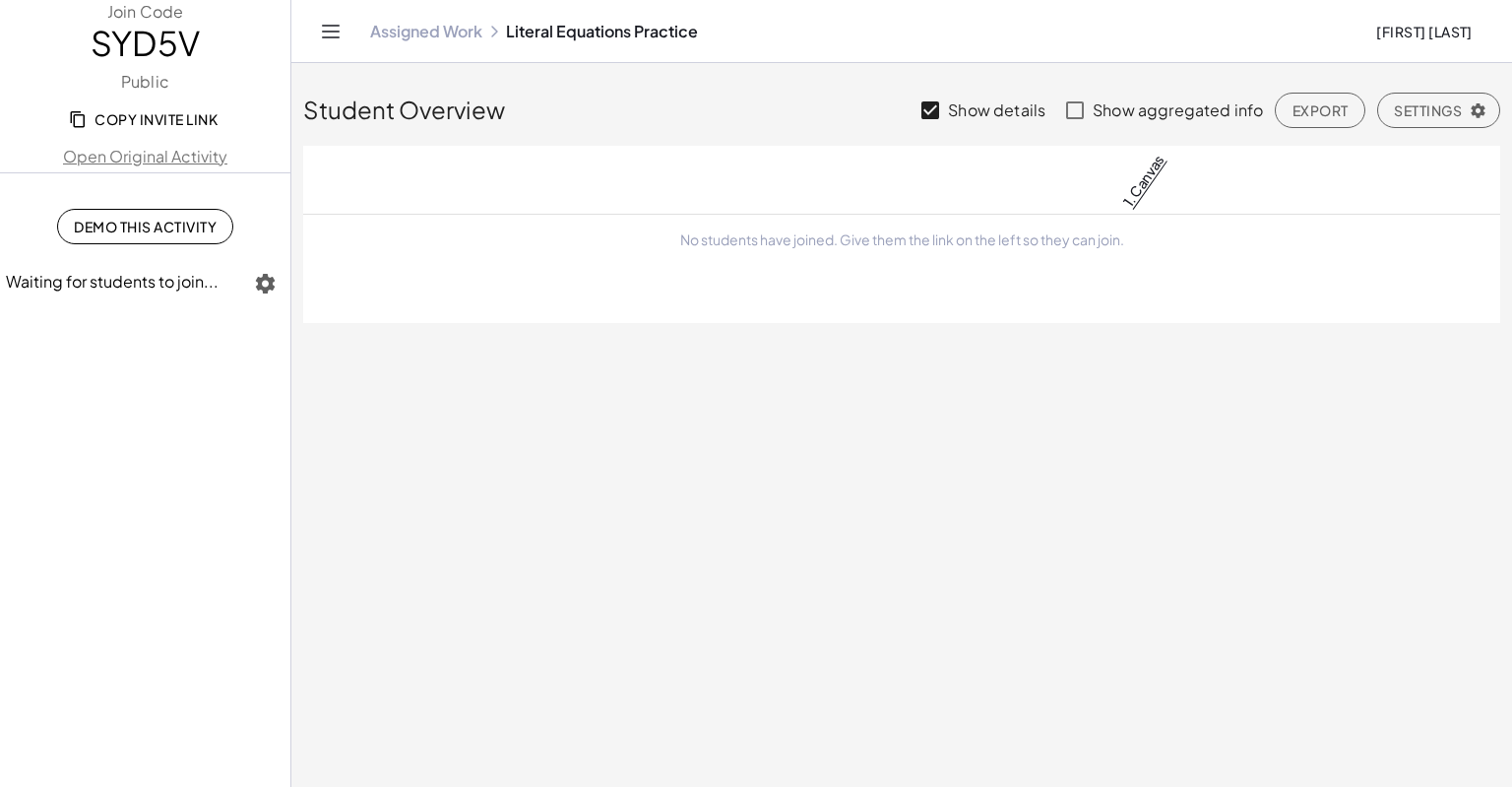 click on "Copy Invite Link" 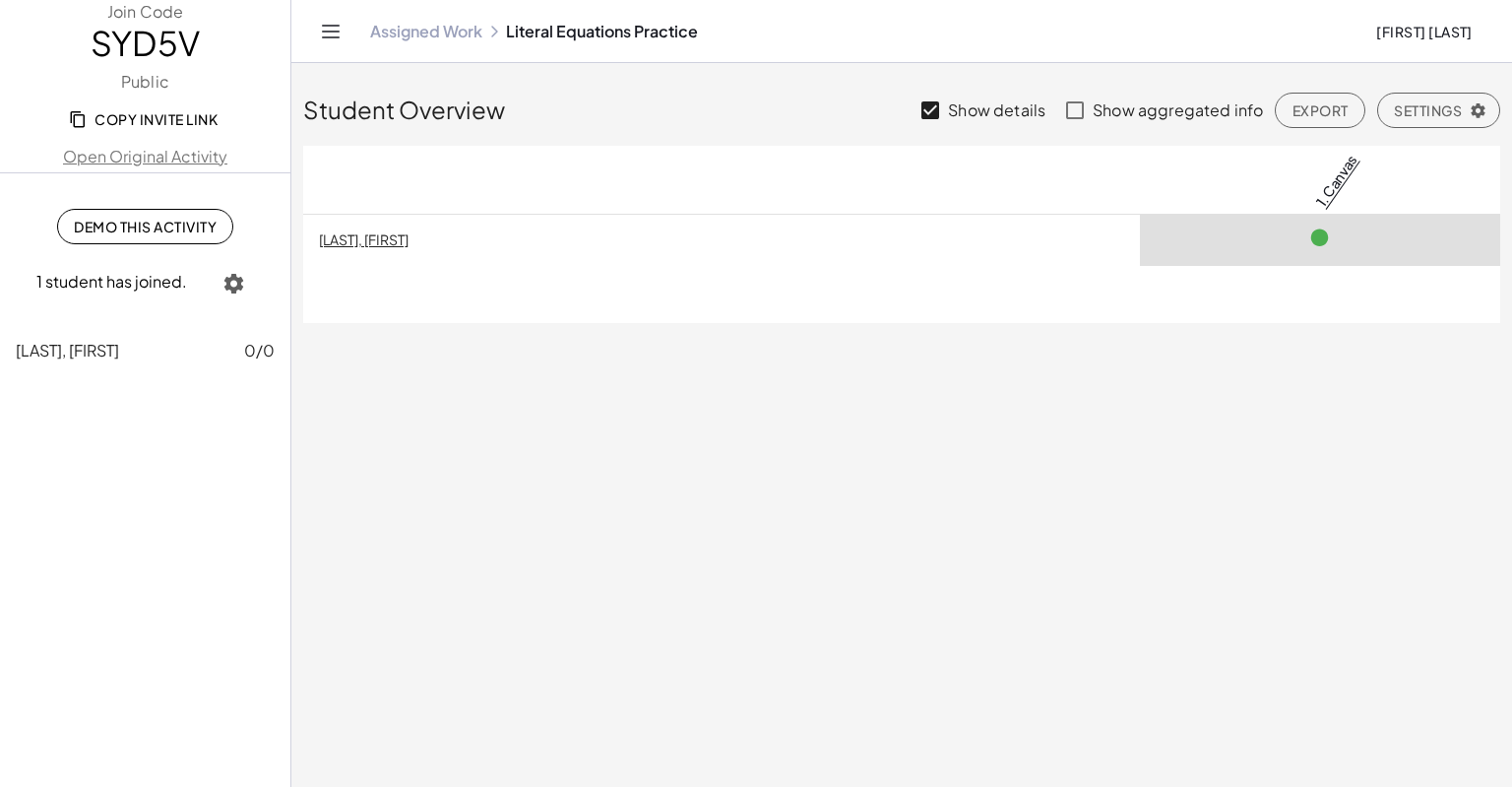 click on "[LAST], [FIRST]" 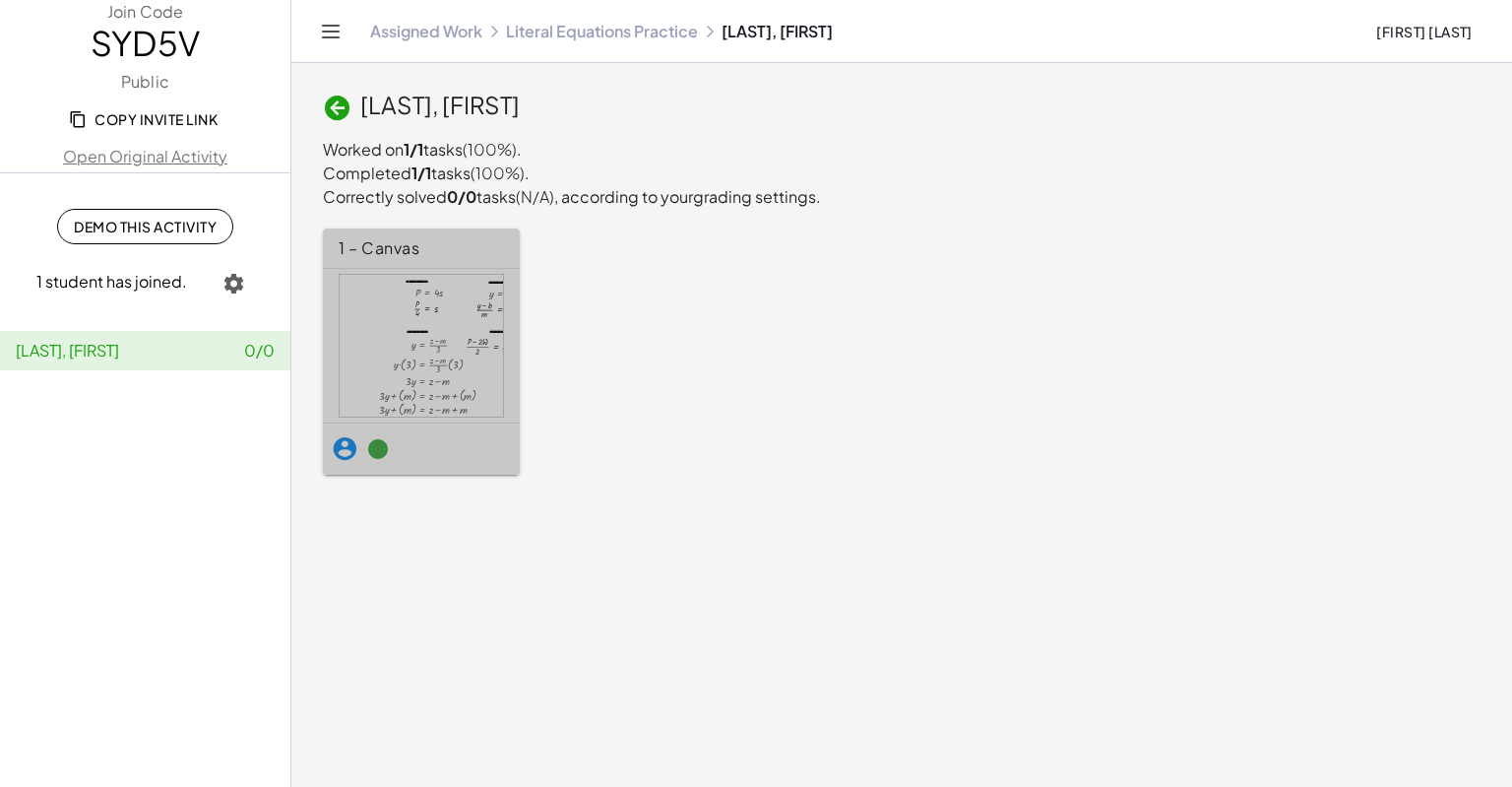 click at bounding box center (421, 346) 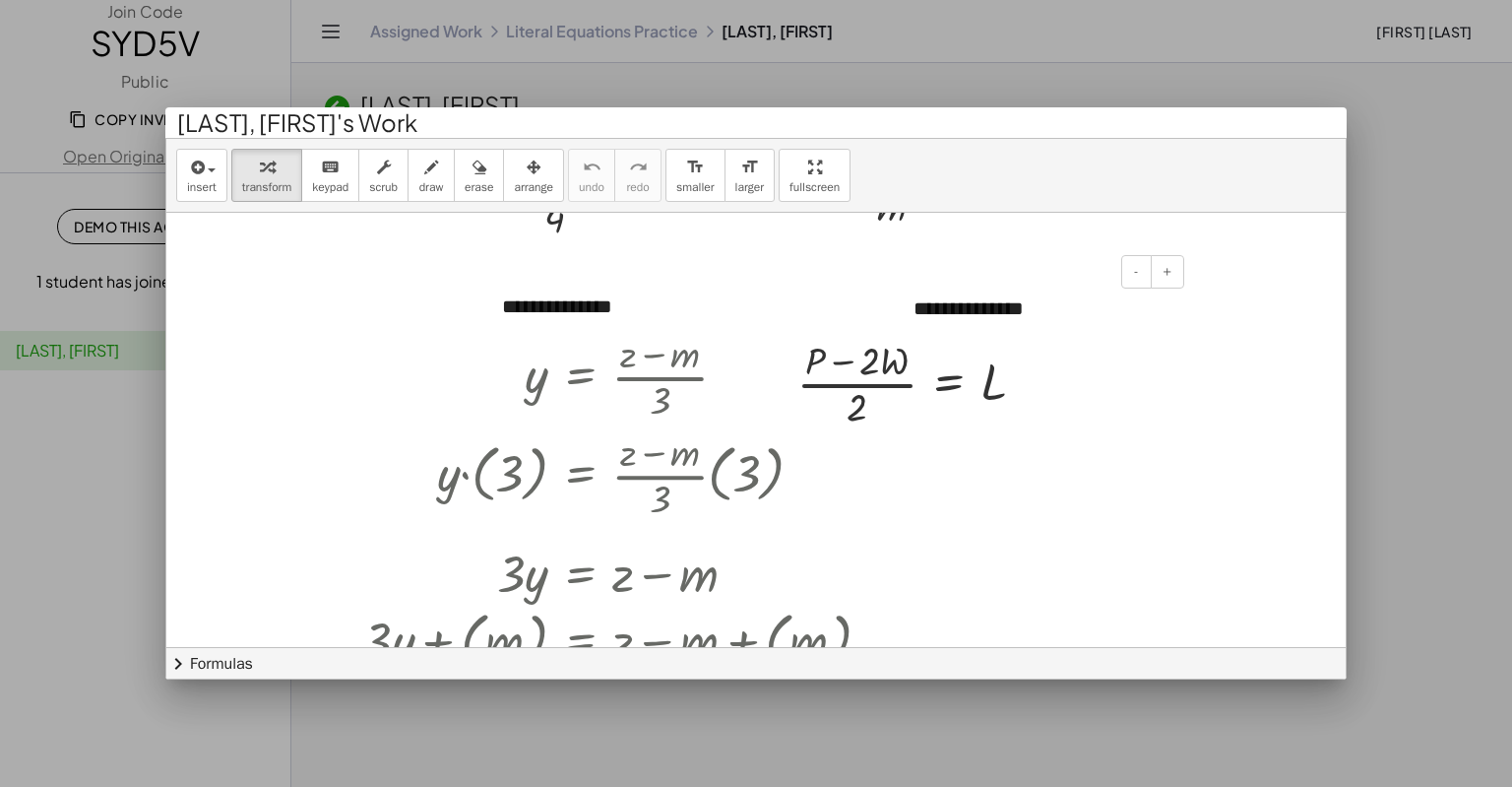 scroll, scrollTop: 386, scrollLeft: 0, axis: vertical 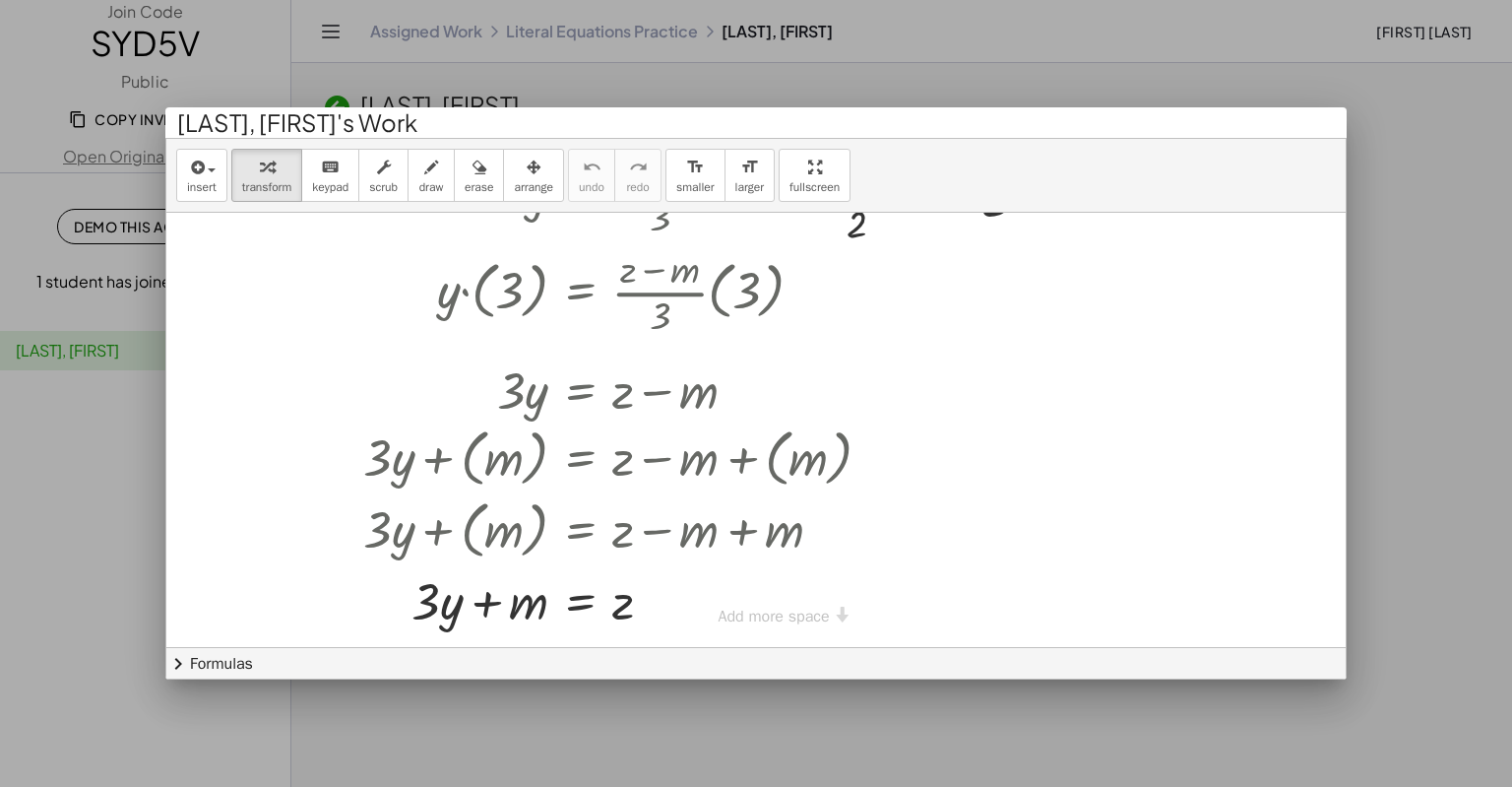 click at bounding box center (756, 393) 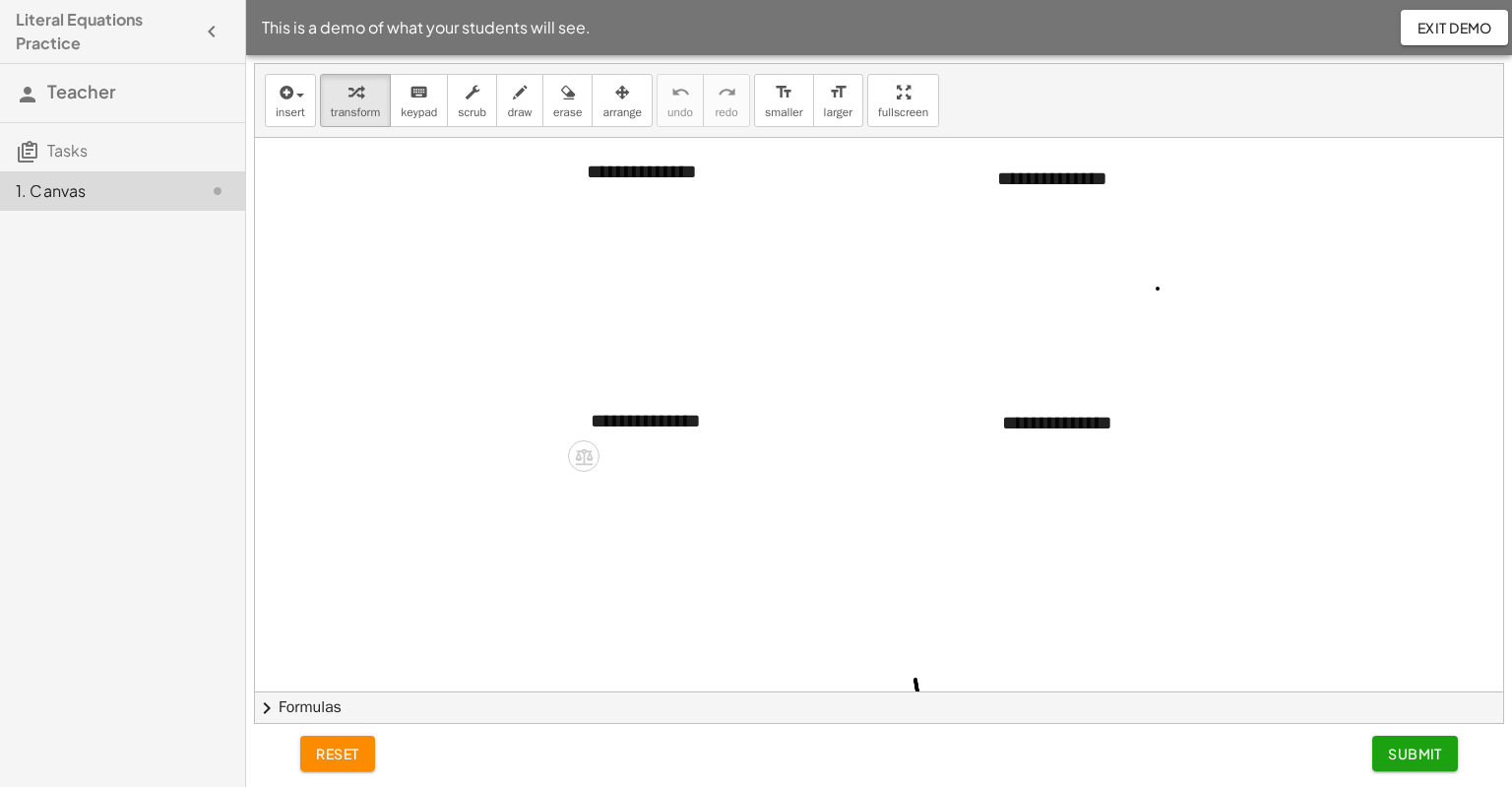 scroll, scrollTop: 0, scrollLeft: 0, axis: both 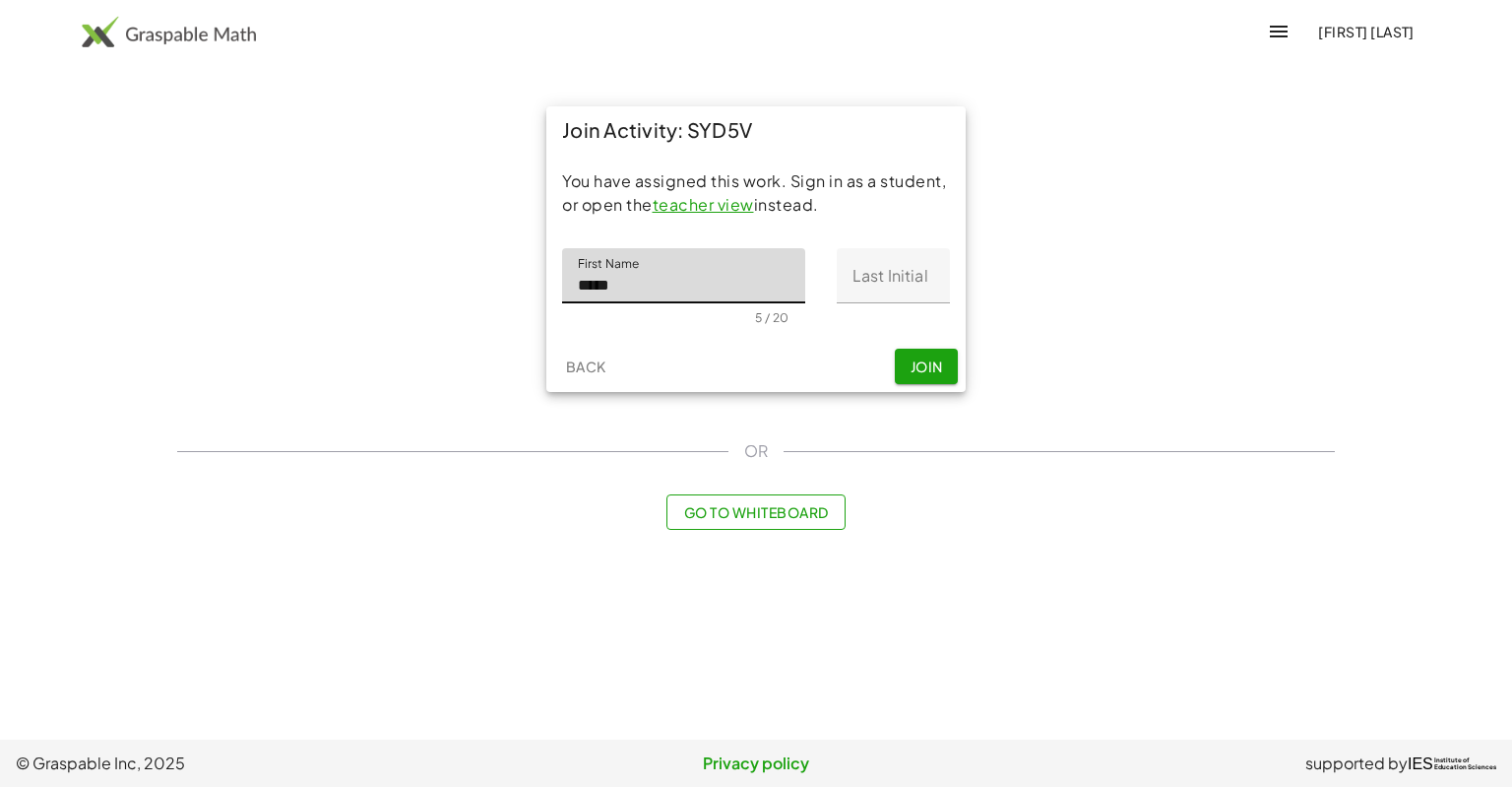 type on "*****" 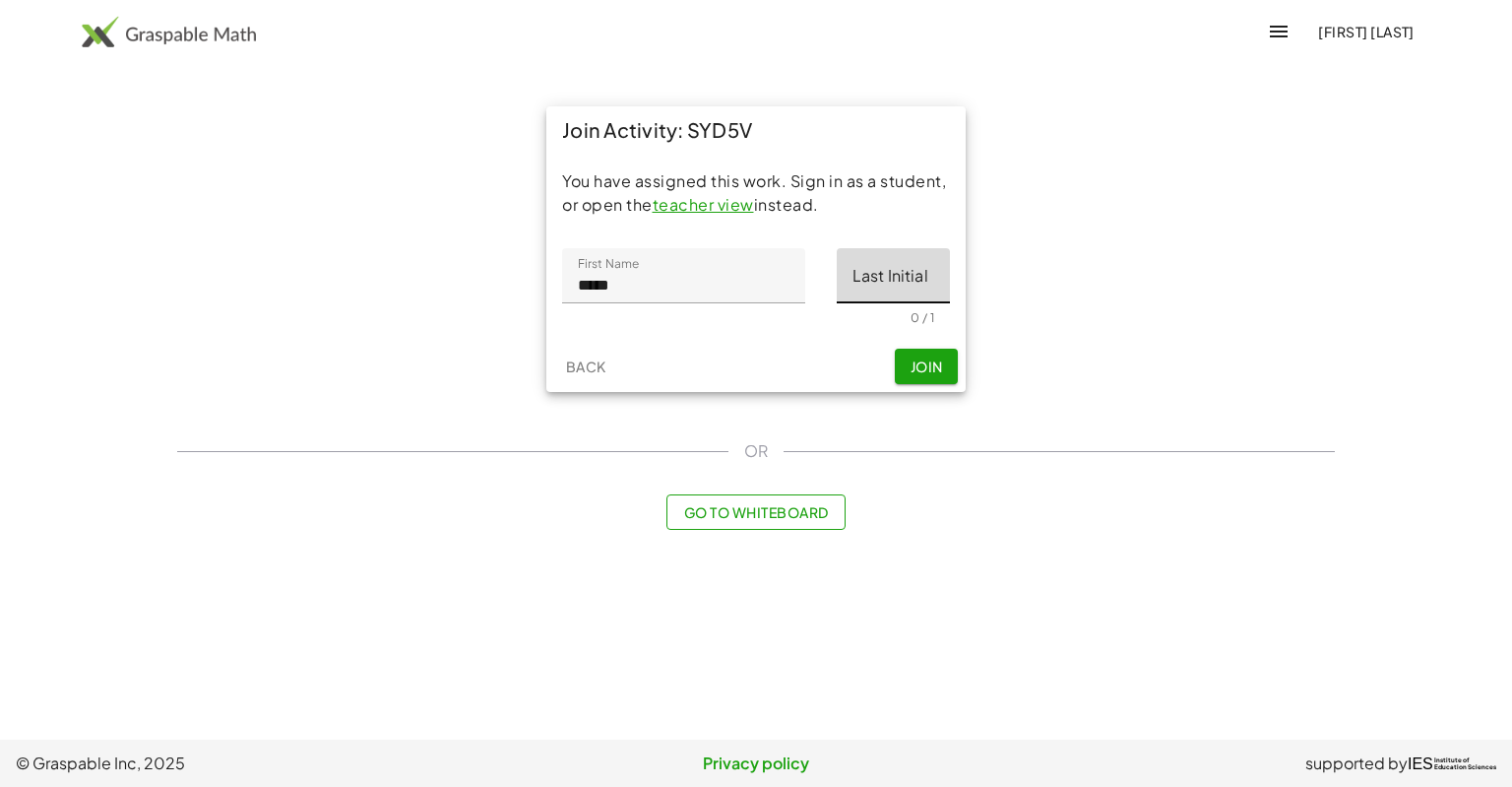 click on "Last Initial" 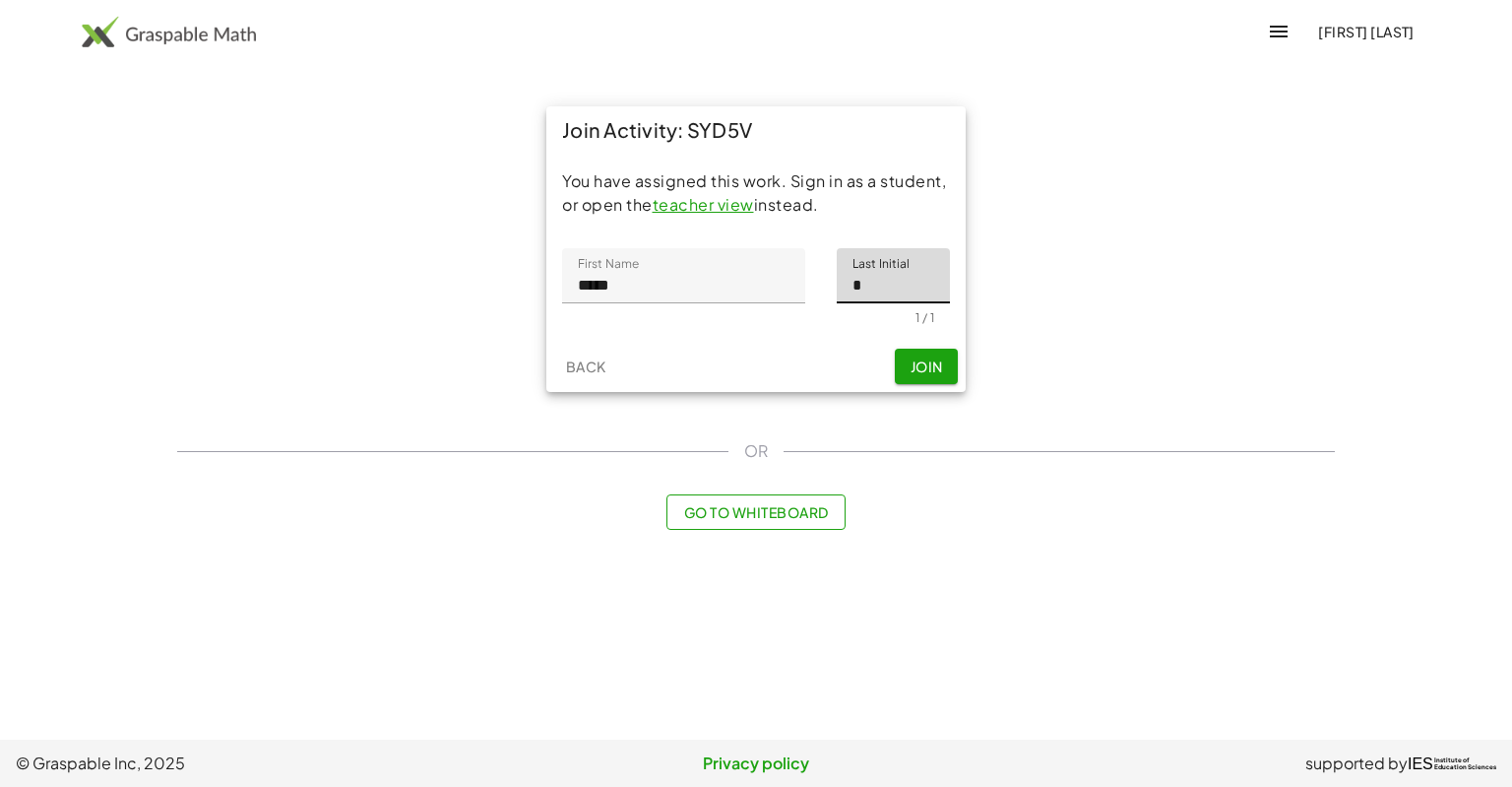 type on "*" 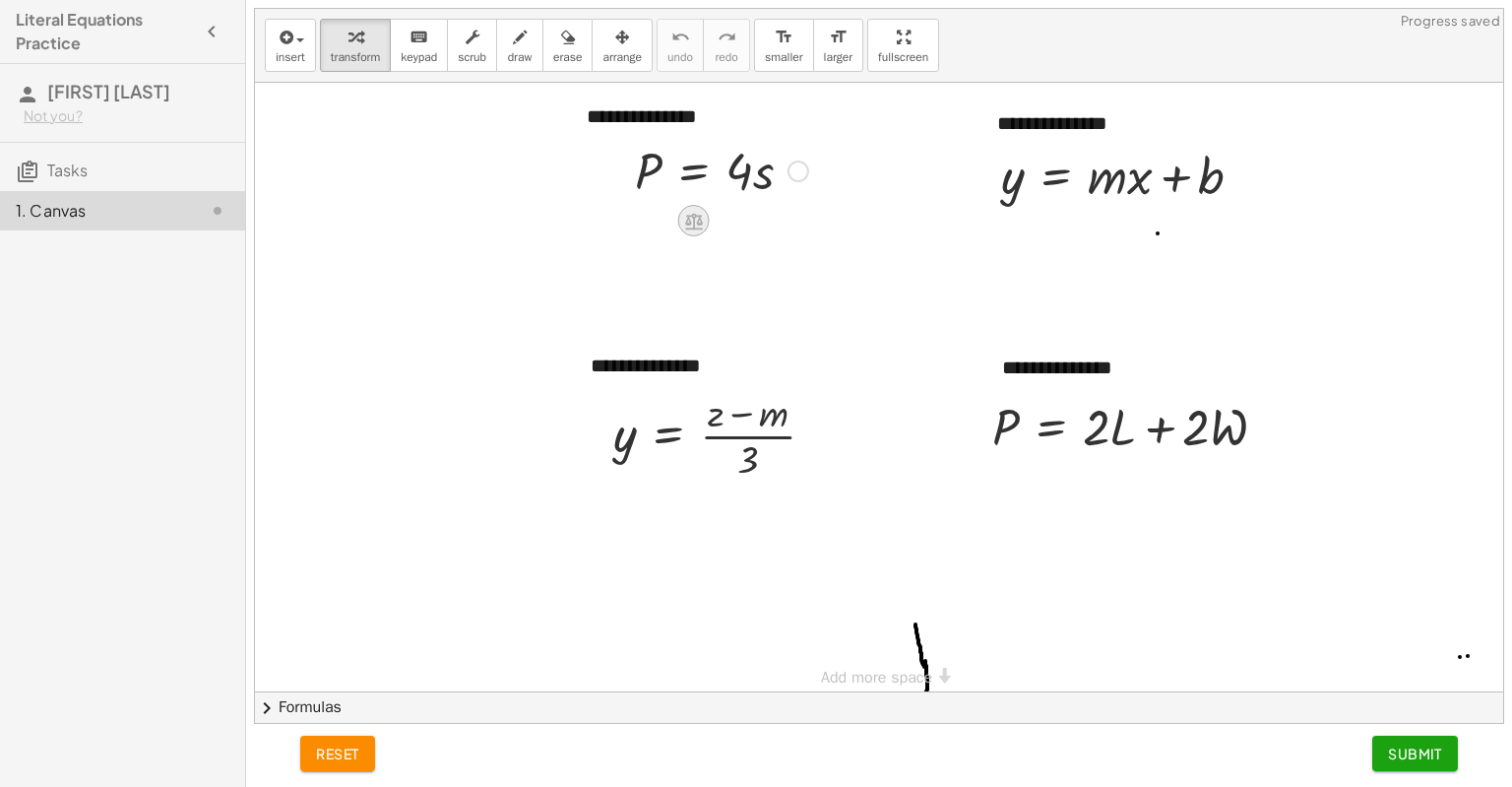 click 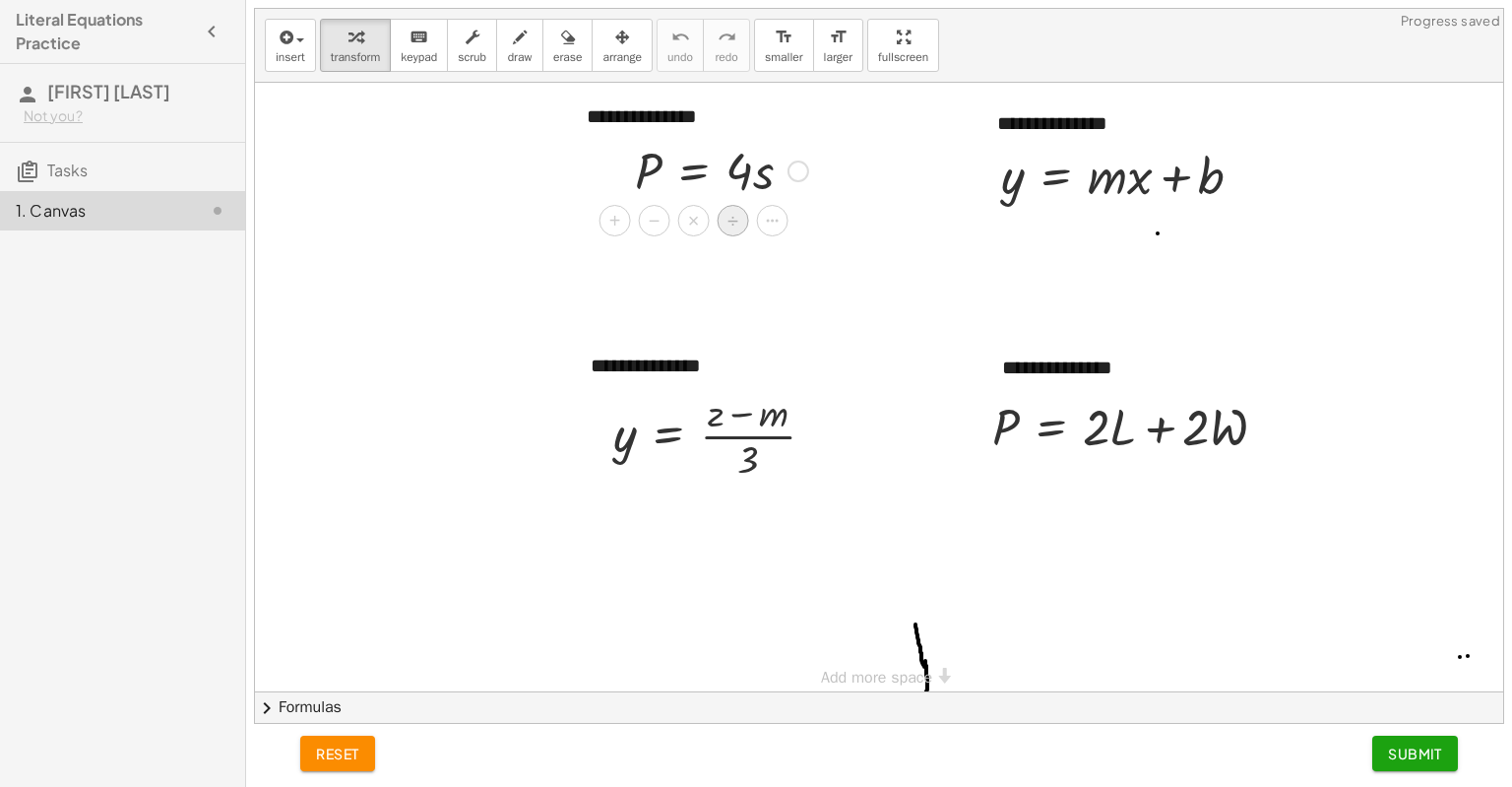 click on "÷" at bounding box center [732, 221] 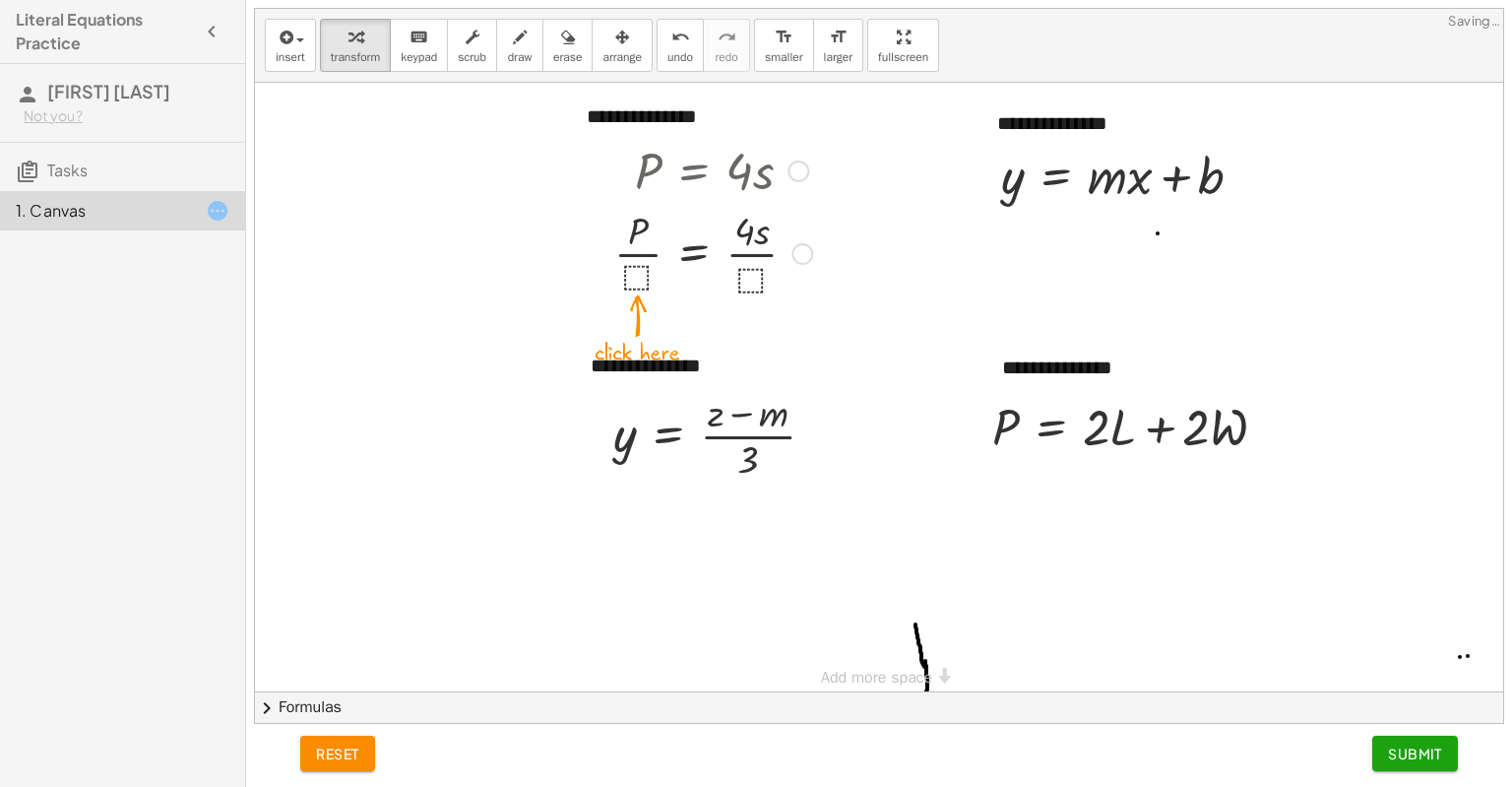 click at bounding box center [713, 252] 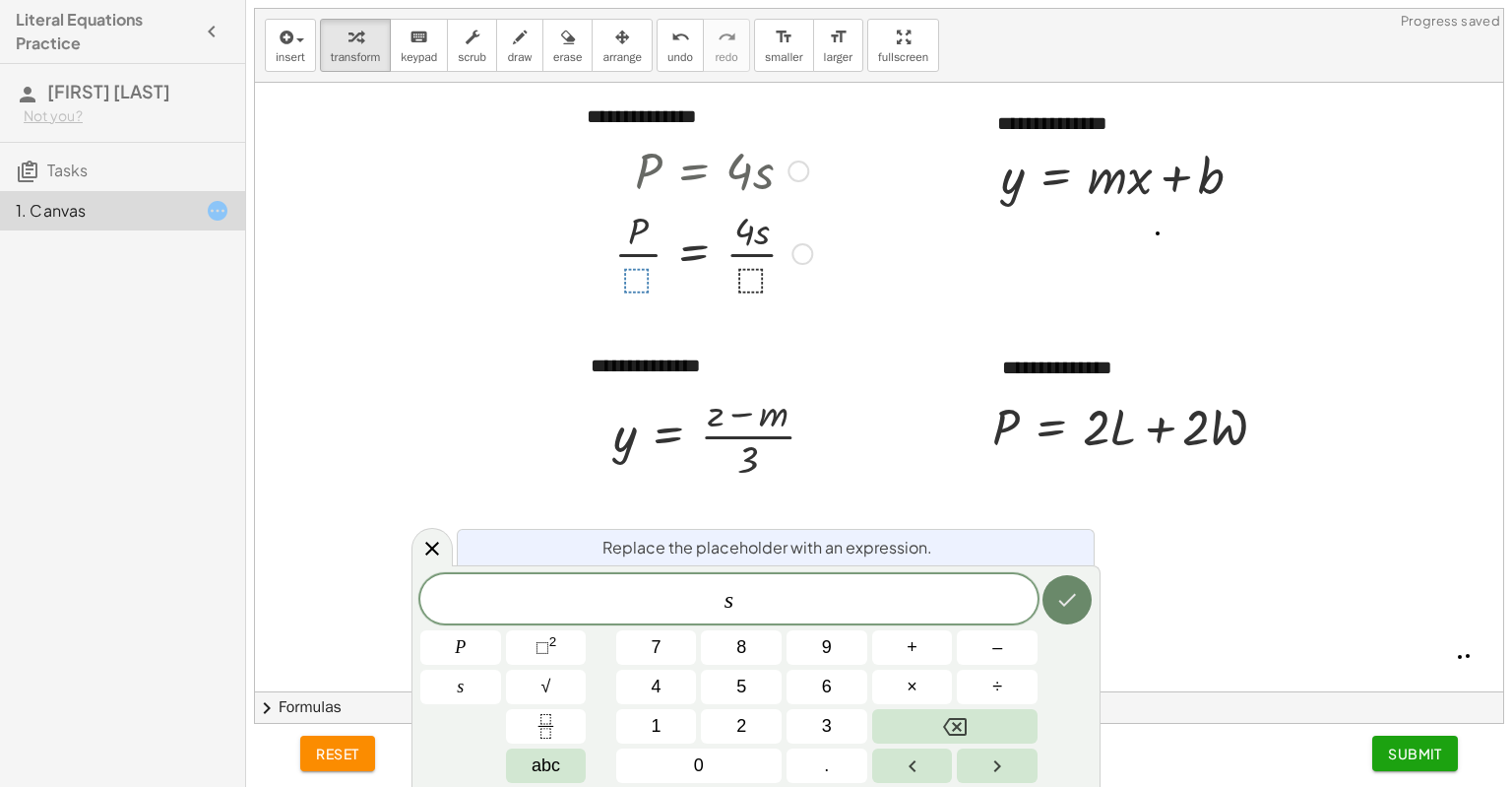click 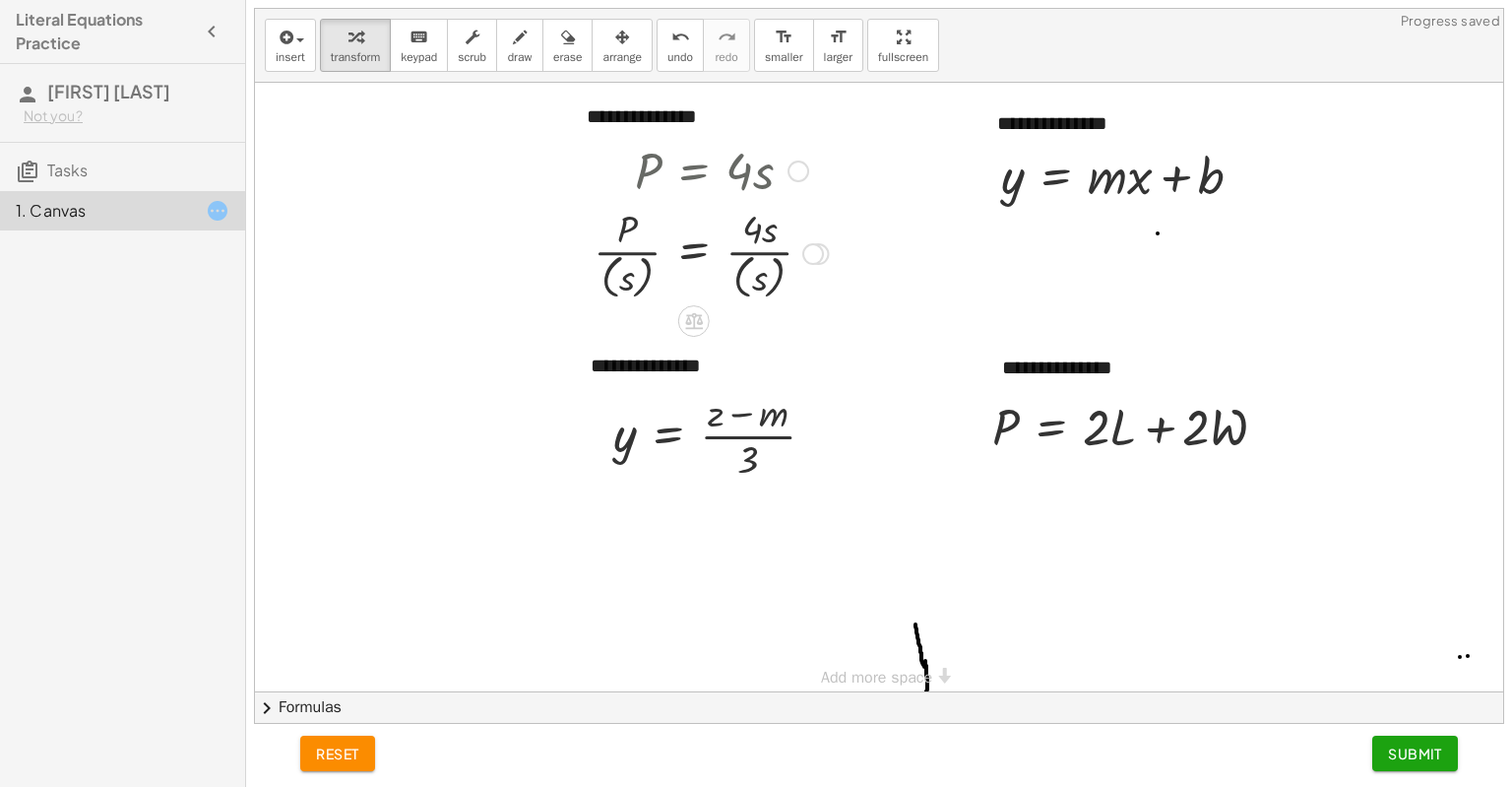 click at bounding box center (711, 252) 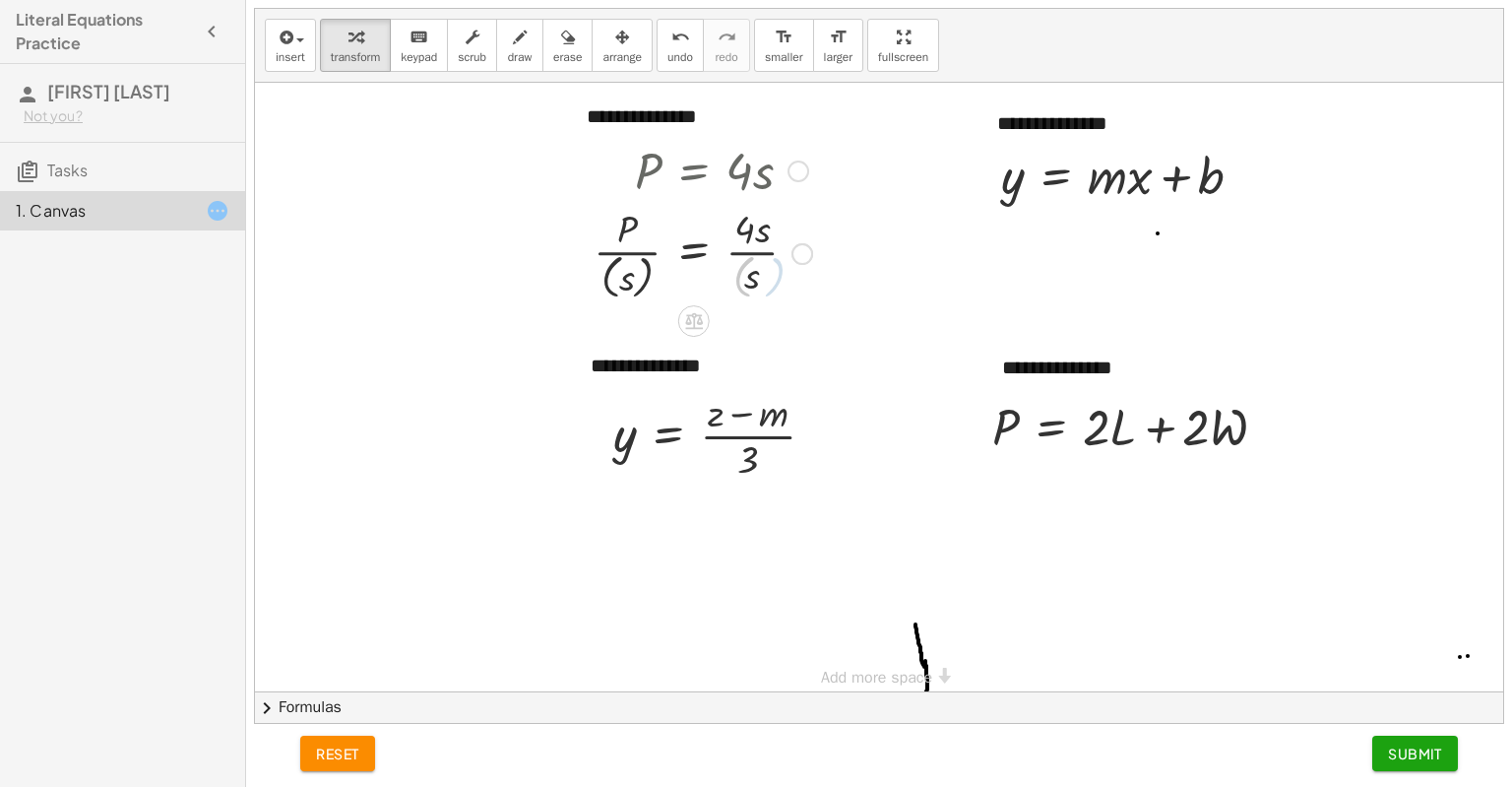 click at bounding box center [703, 252] 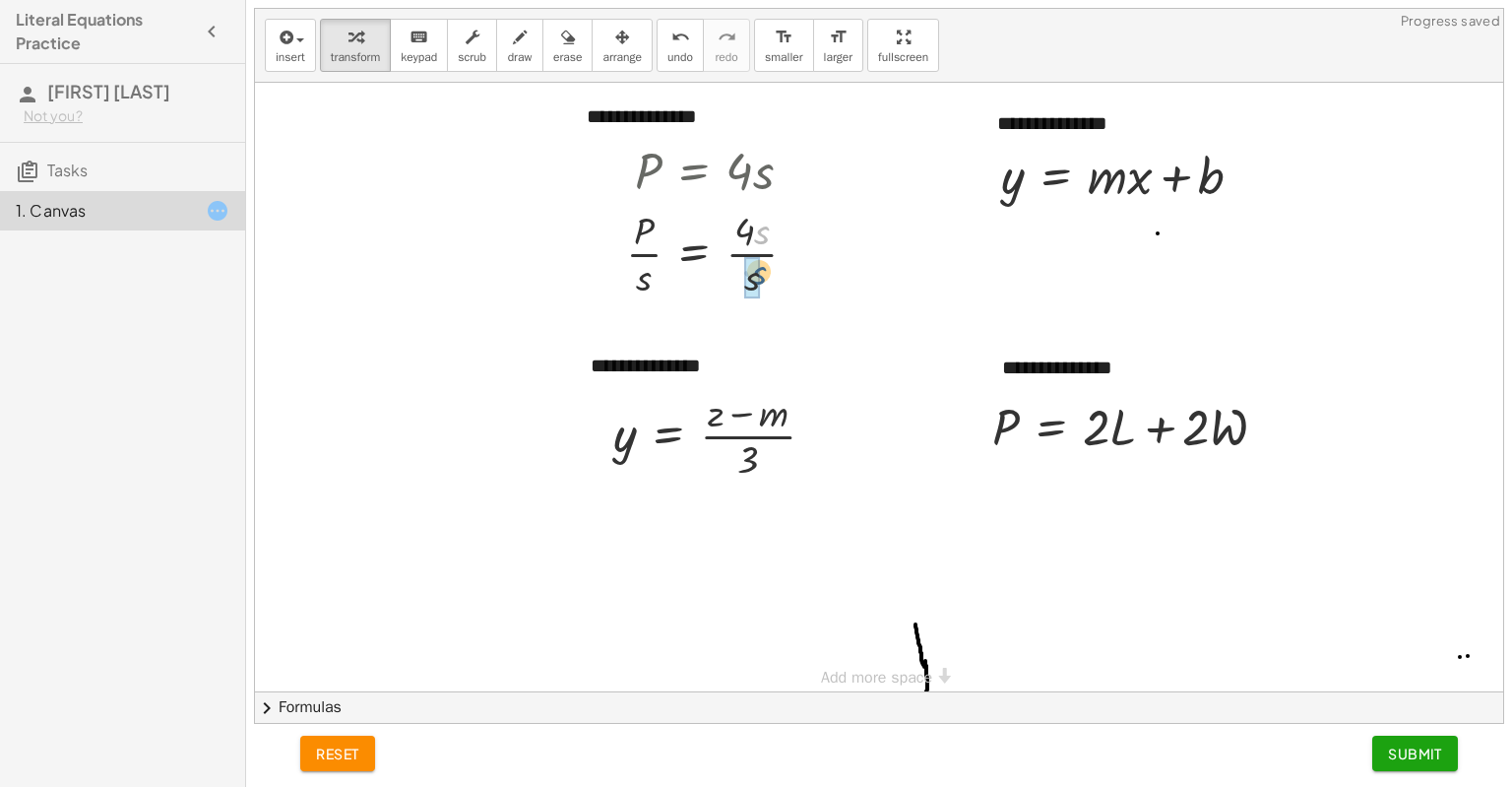 drag, startPoint x: 760, startPoint y: 239, endPoint x: 753, endPoint y: 298, distance: 59.4138 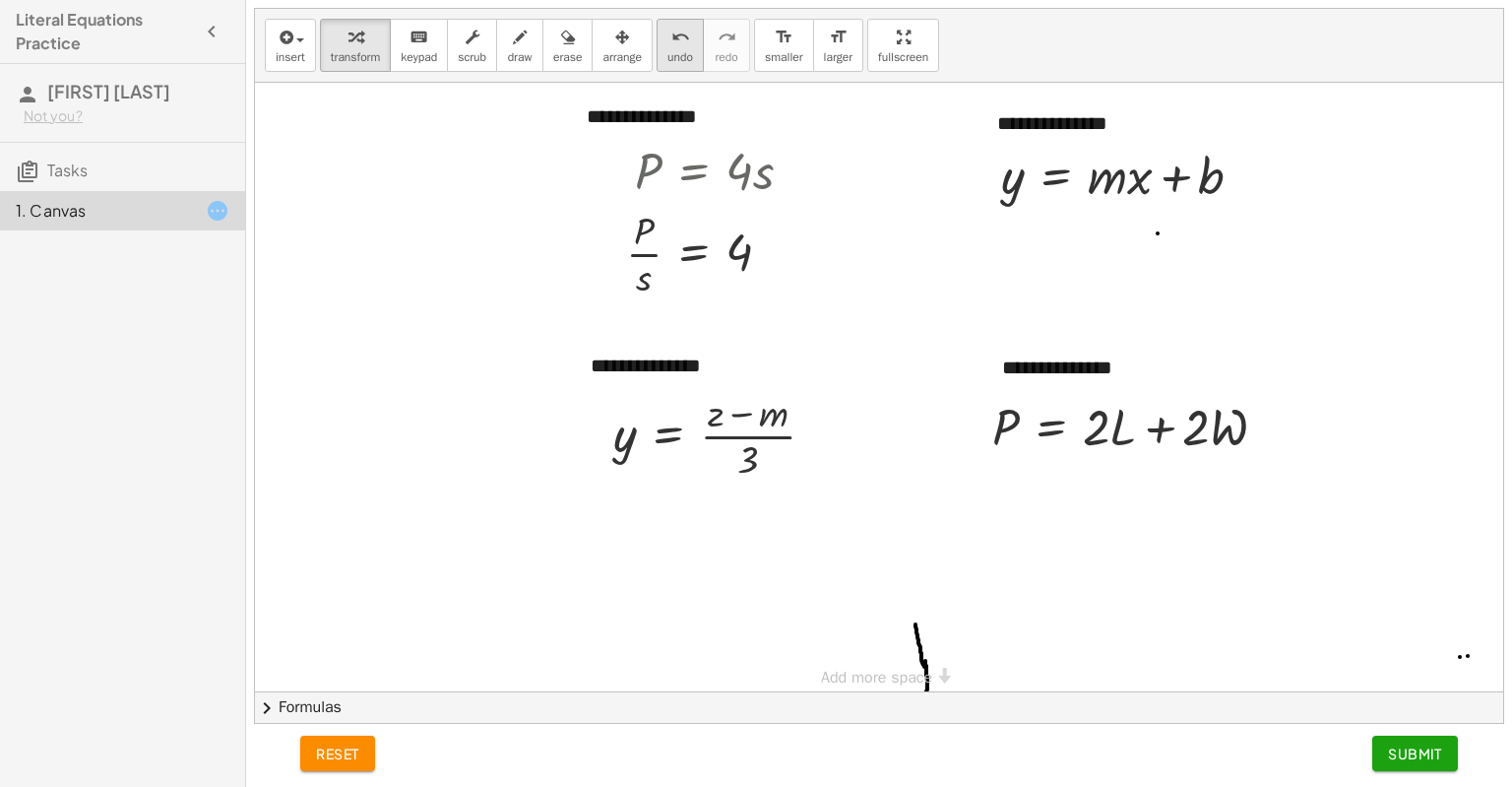click on "undo" at bounding box center [680, 57] 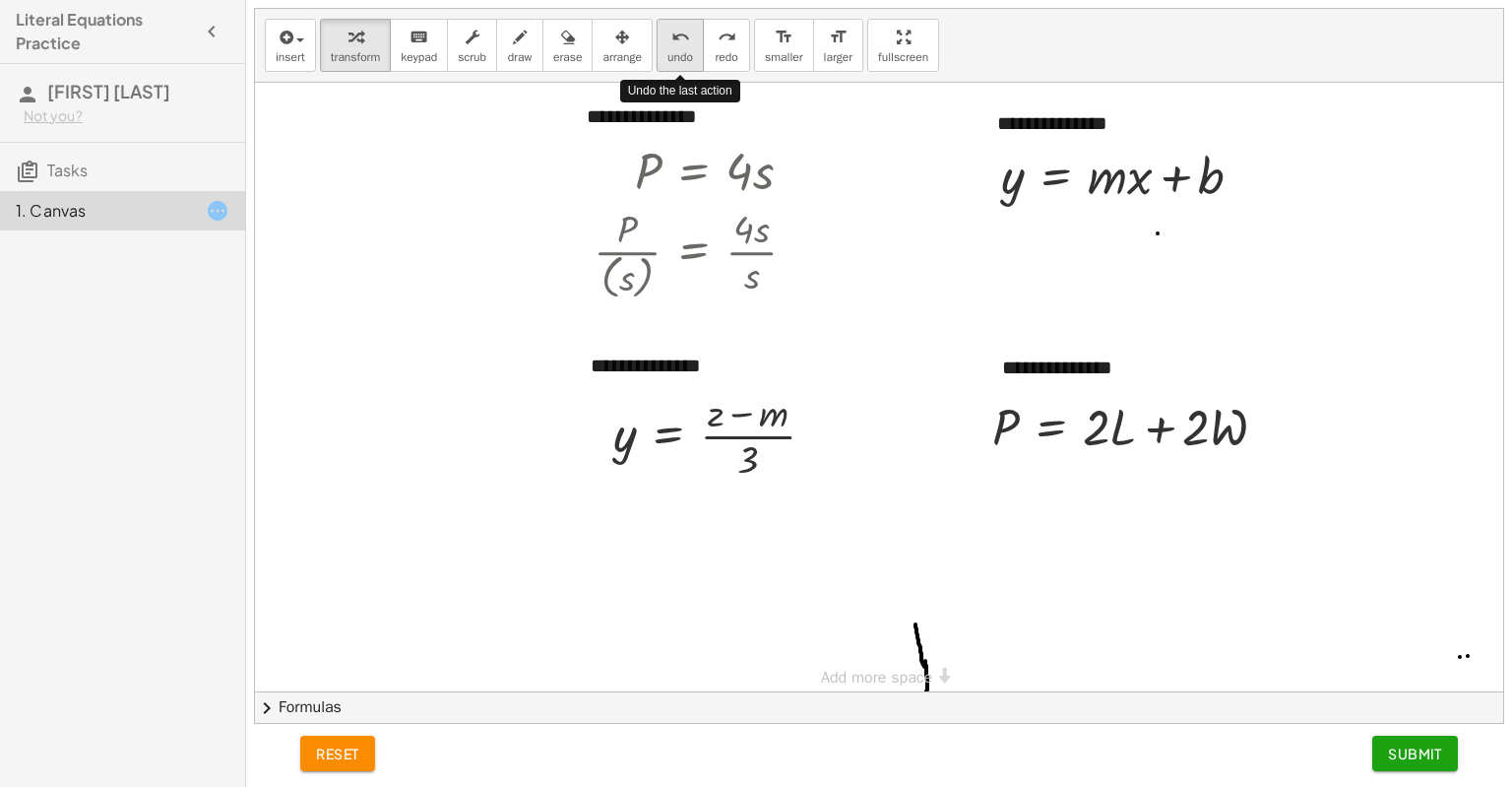 click on "undo" at bounding box center (680, 57) 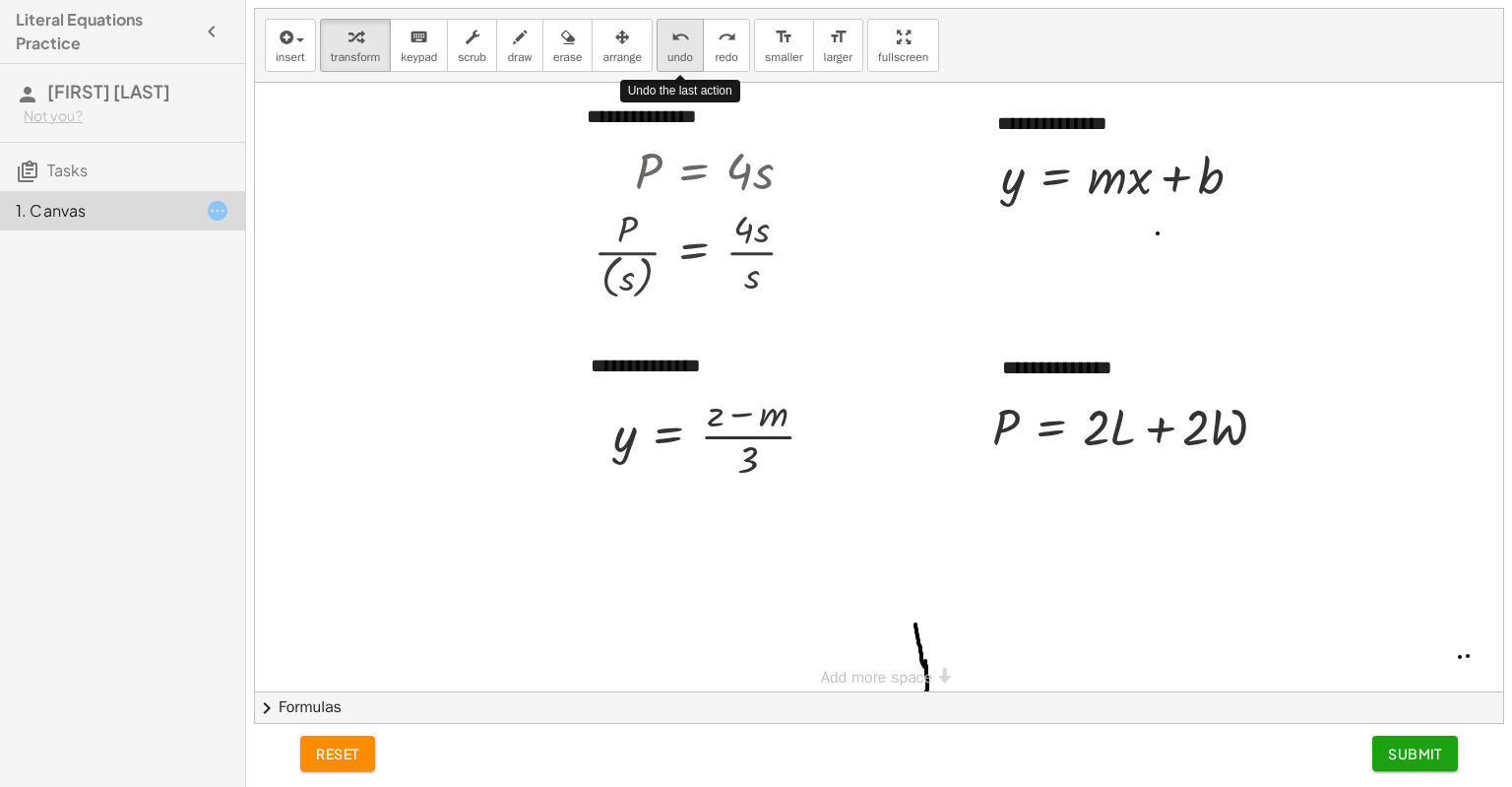 click on "undo" at bounding box center [680, 57] 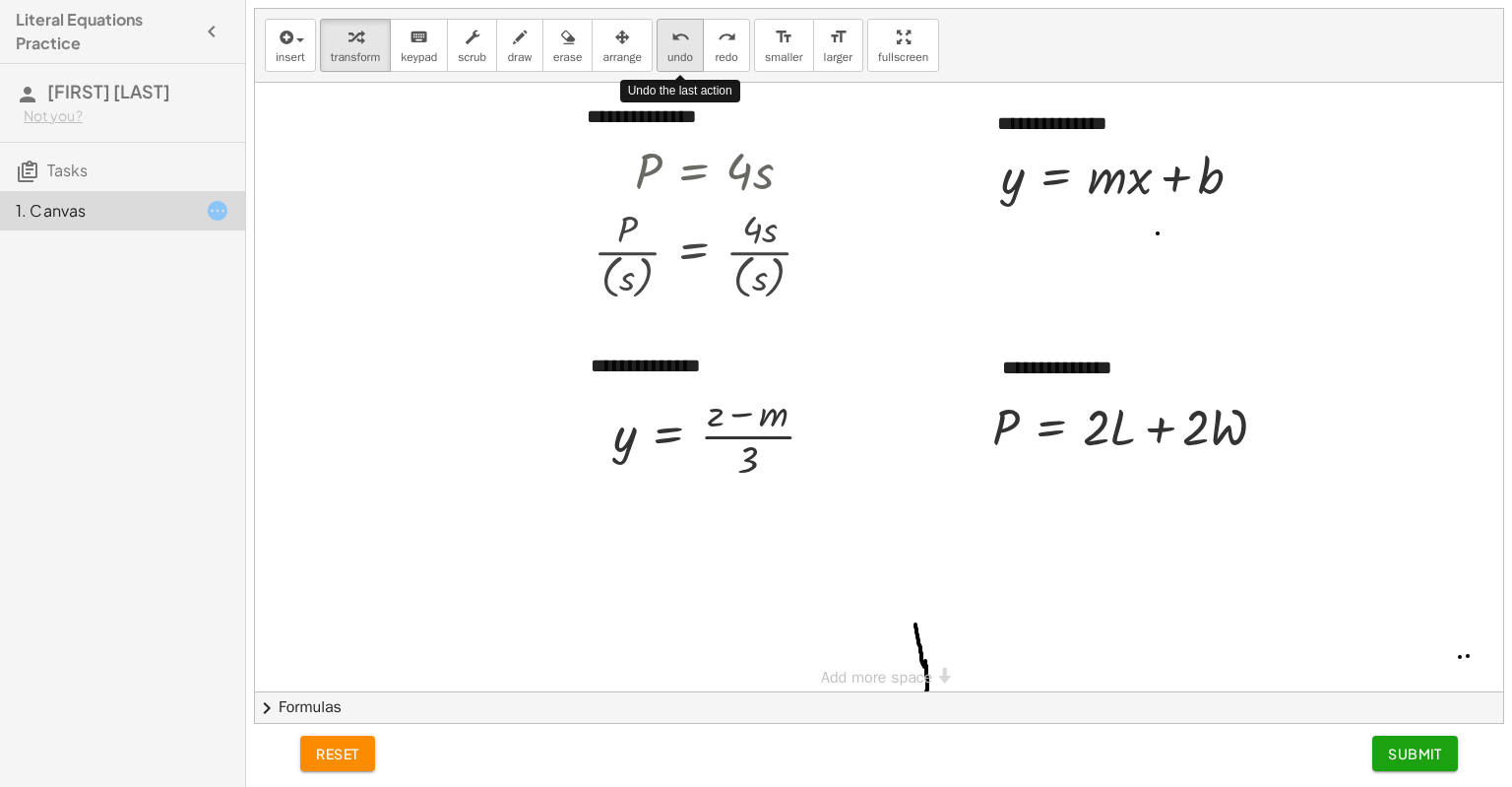 click on "undo" at bounding box center (680, 57) 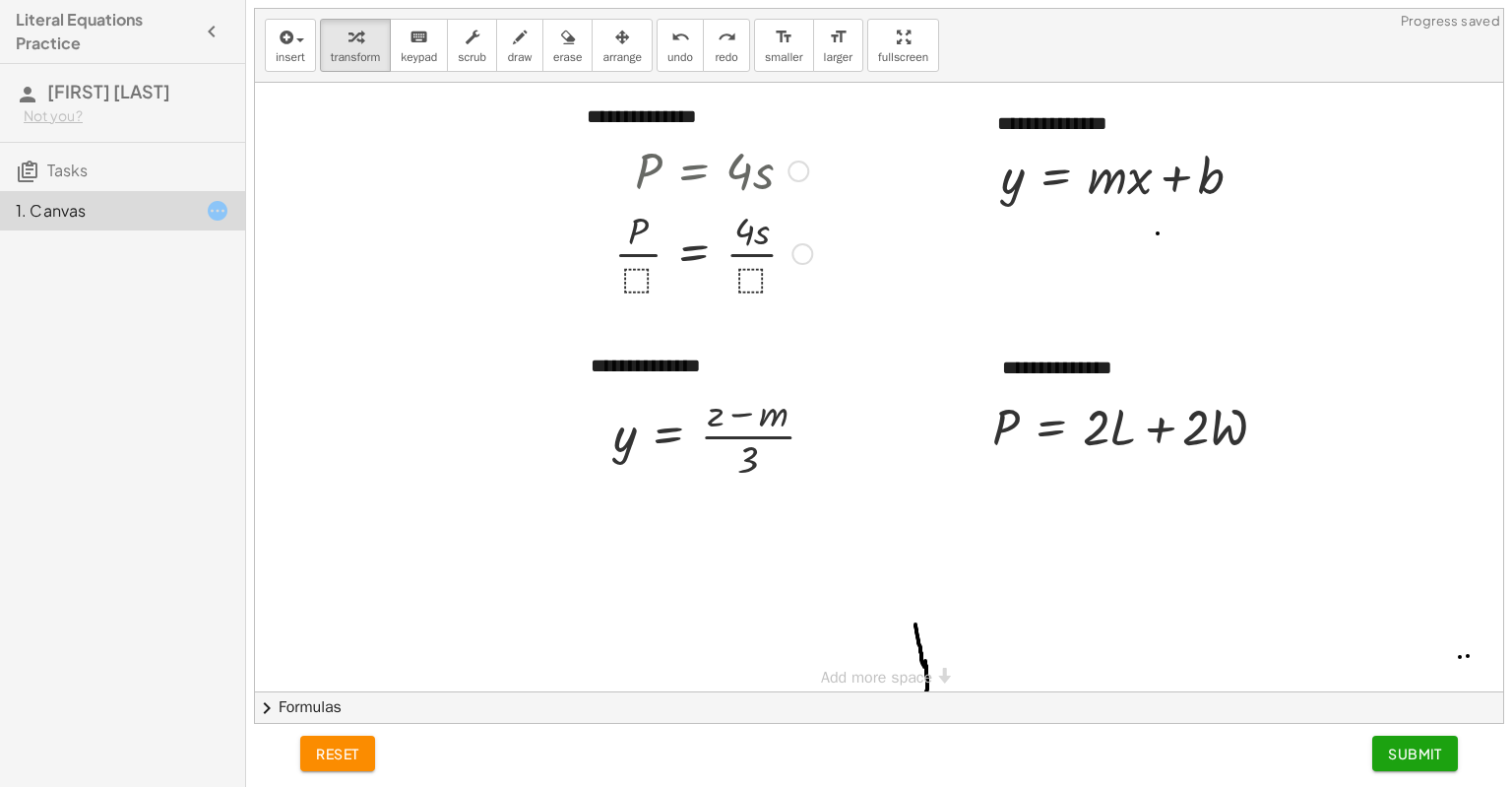 click at bounding box center [713, 252] 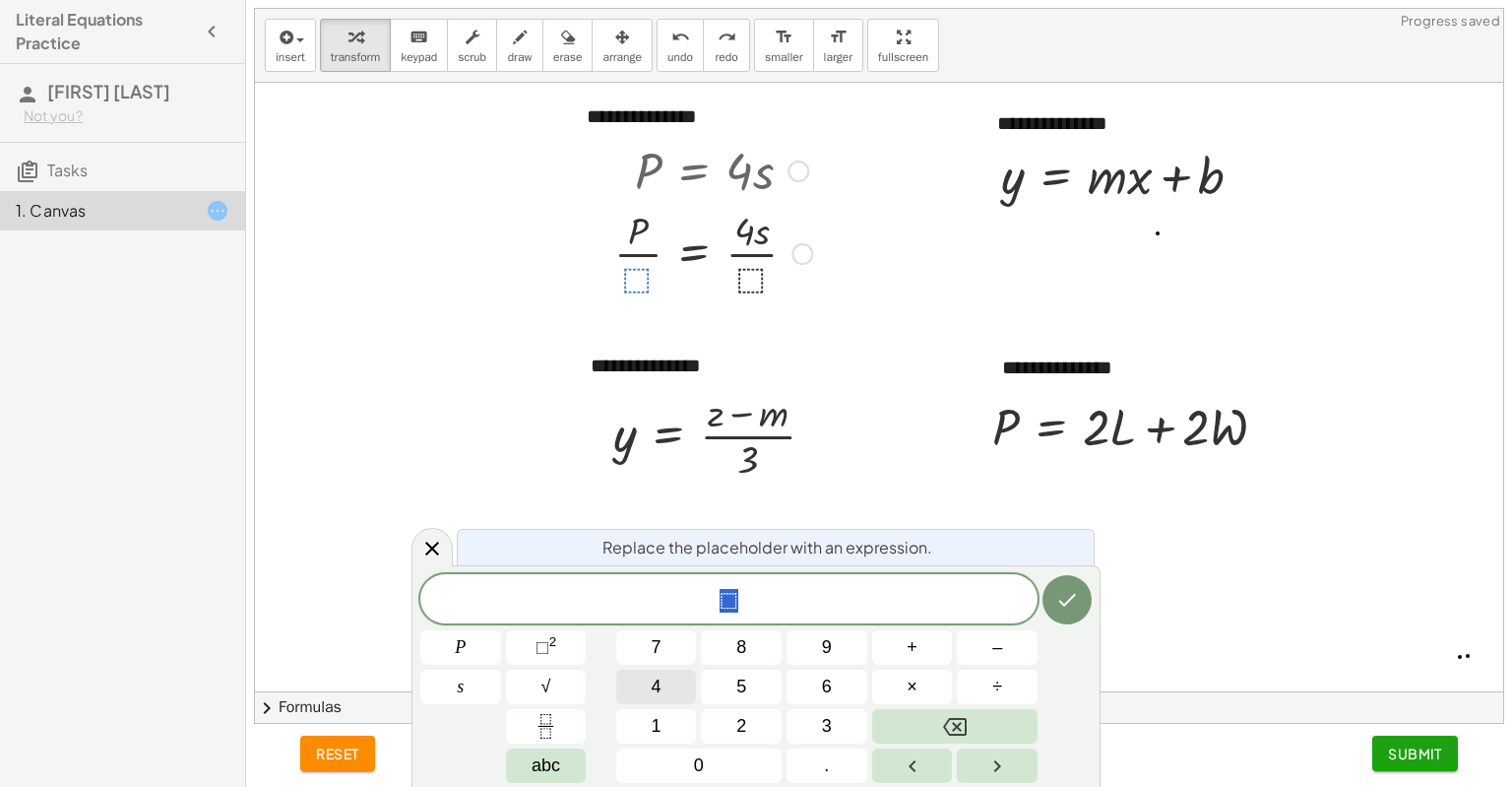 click on "4" at bounding box center [657, 687] 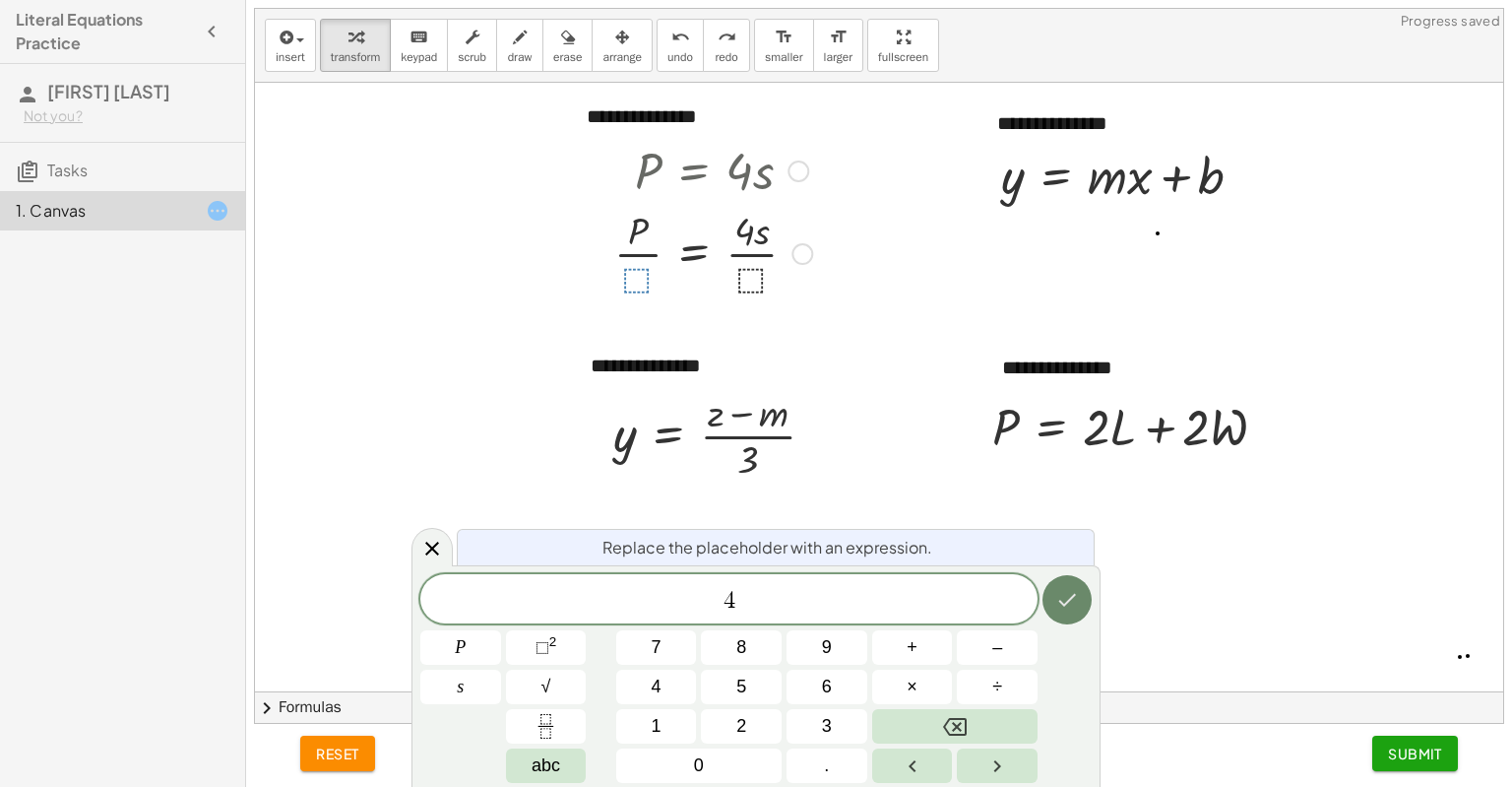 click at bounding box center [1067, 600] 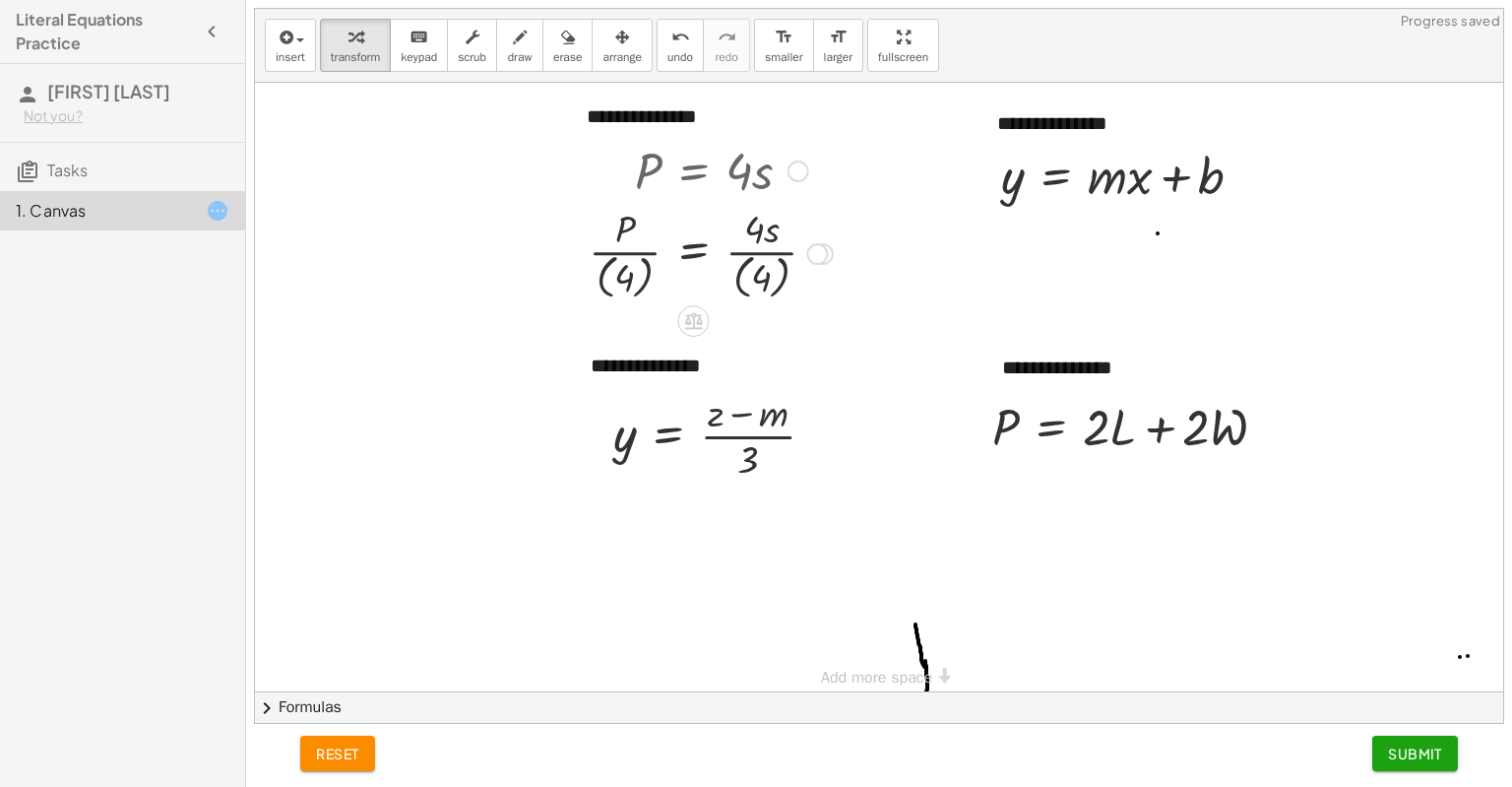 click at bounding box center [711, 252] 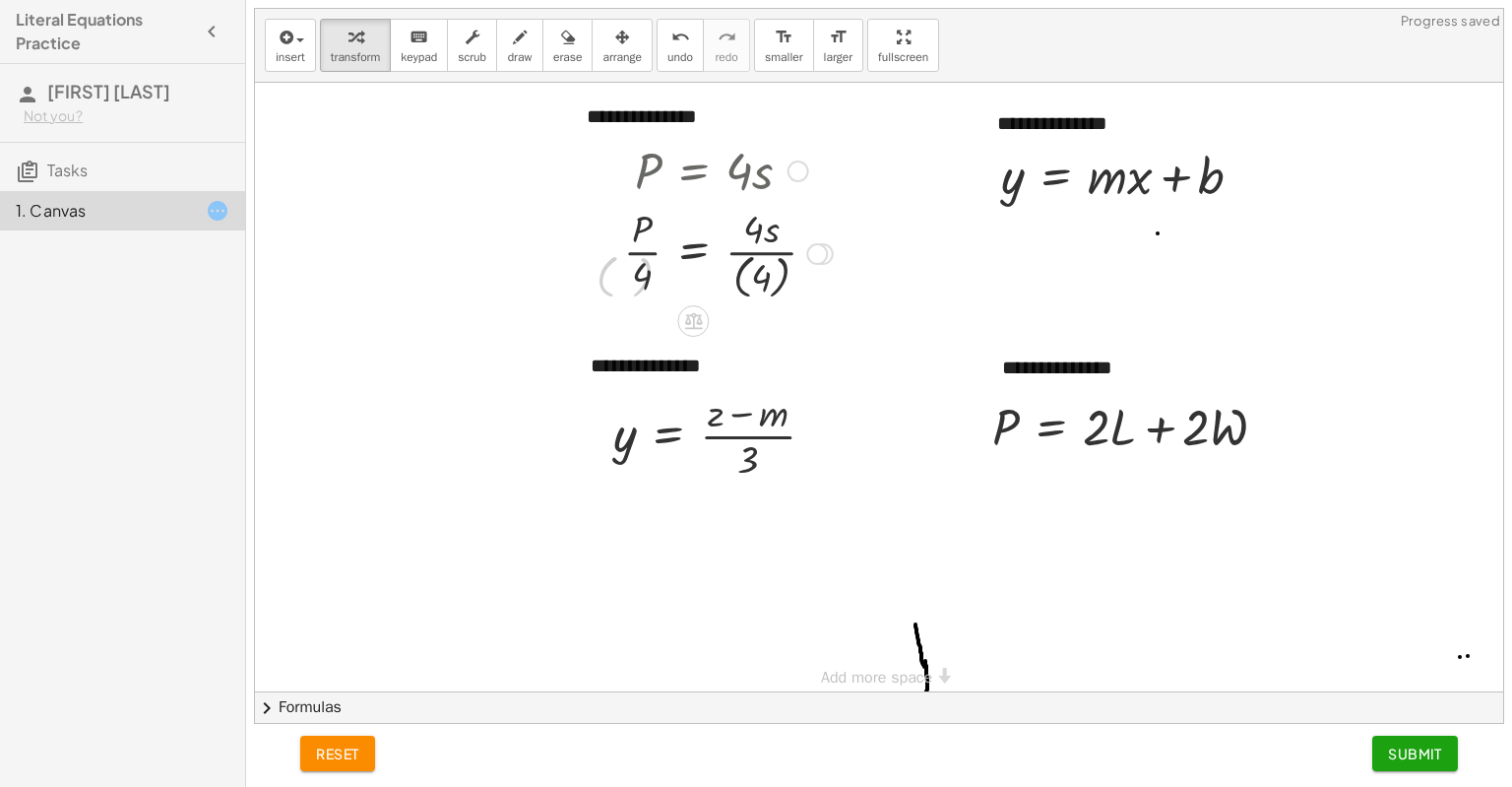 click at bounding box center (728, 252) 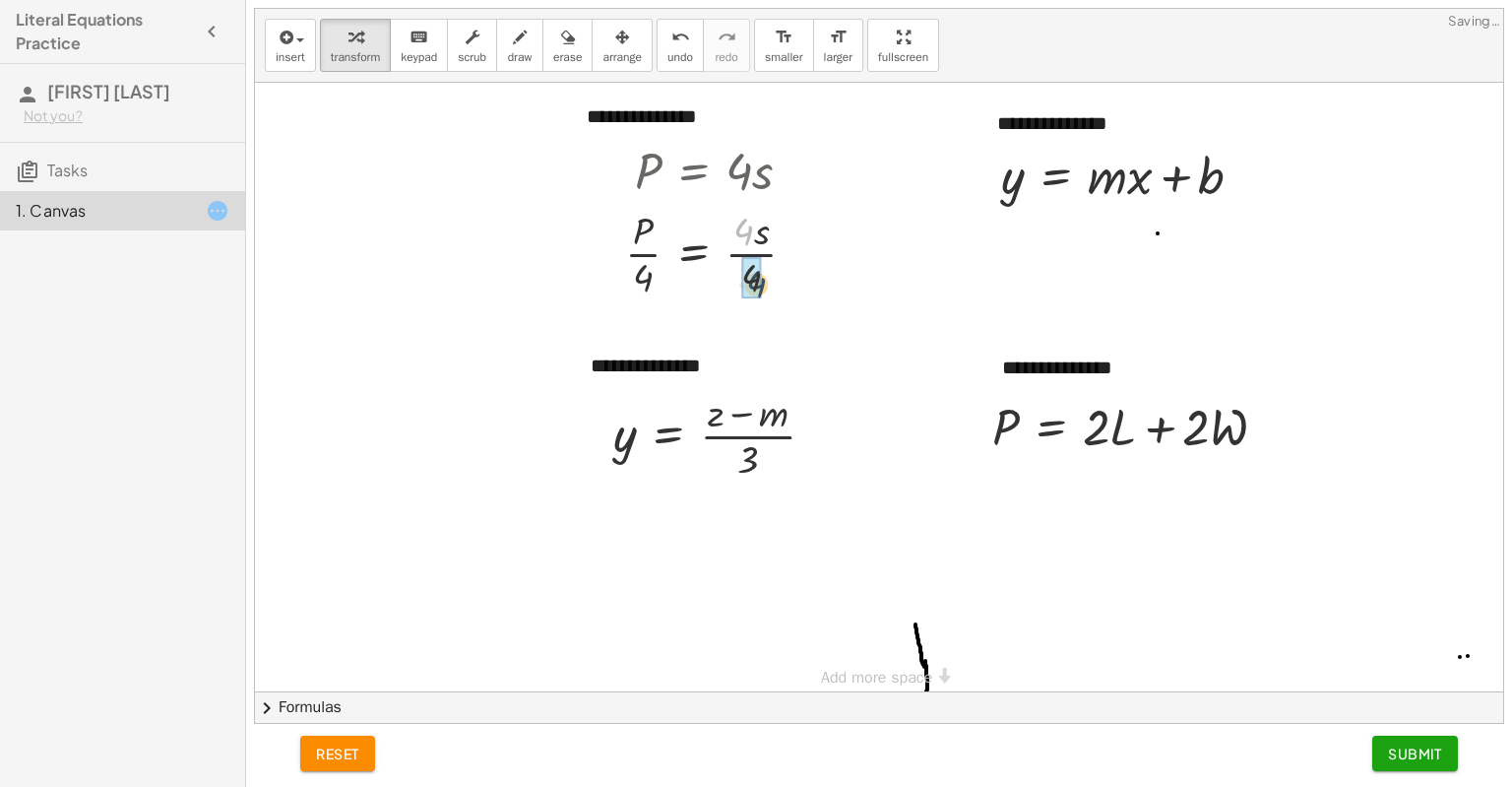 drag, startPoint x: 749, startPoint y: 232, endPoint x: 764, endPoint y: 289, distance: 58.940648 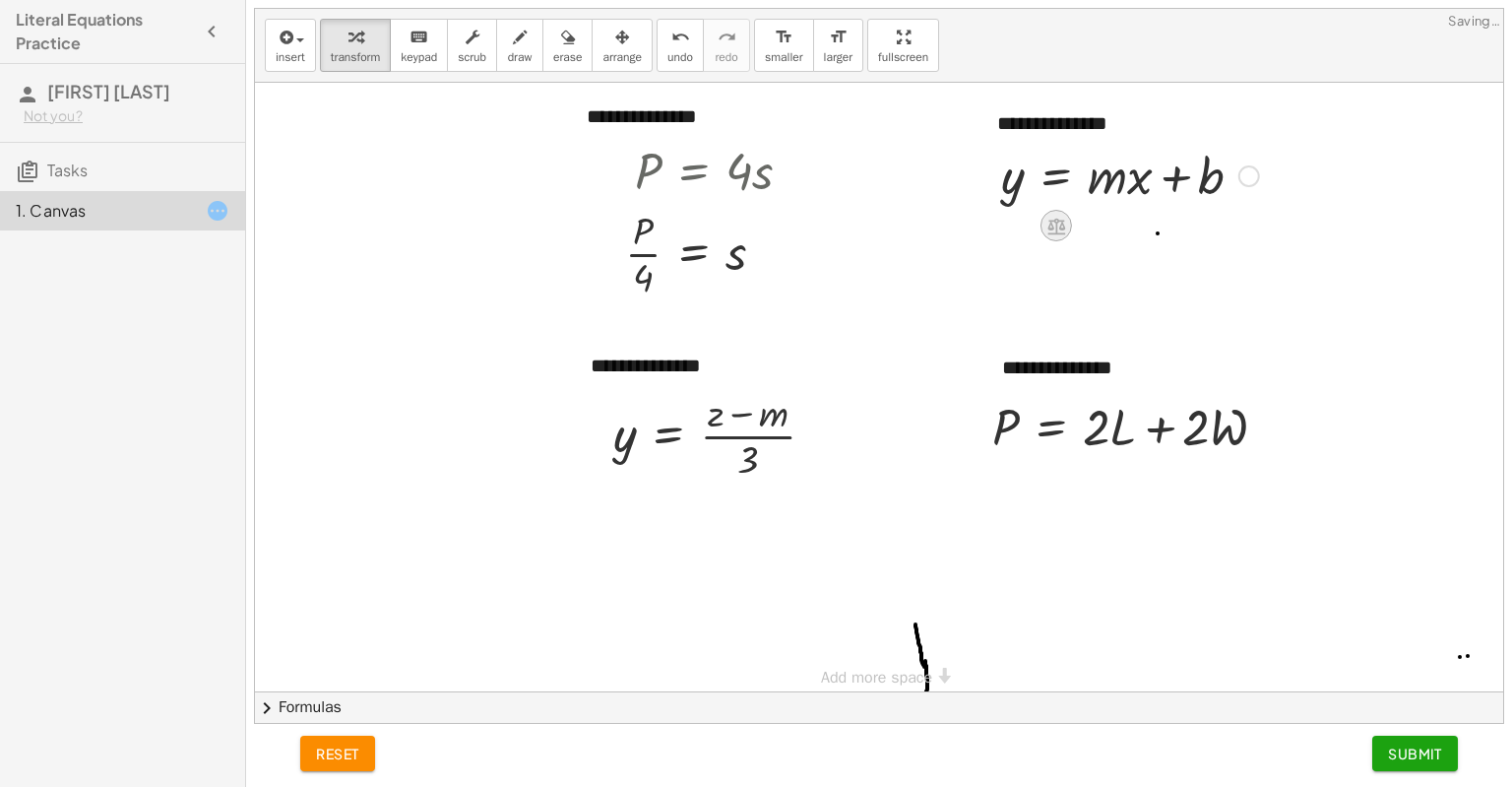 click 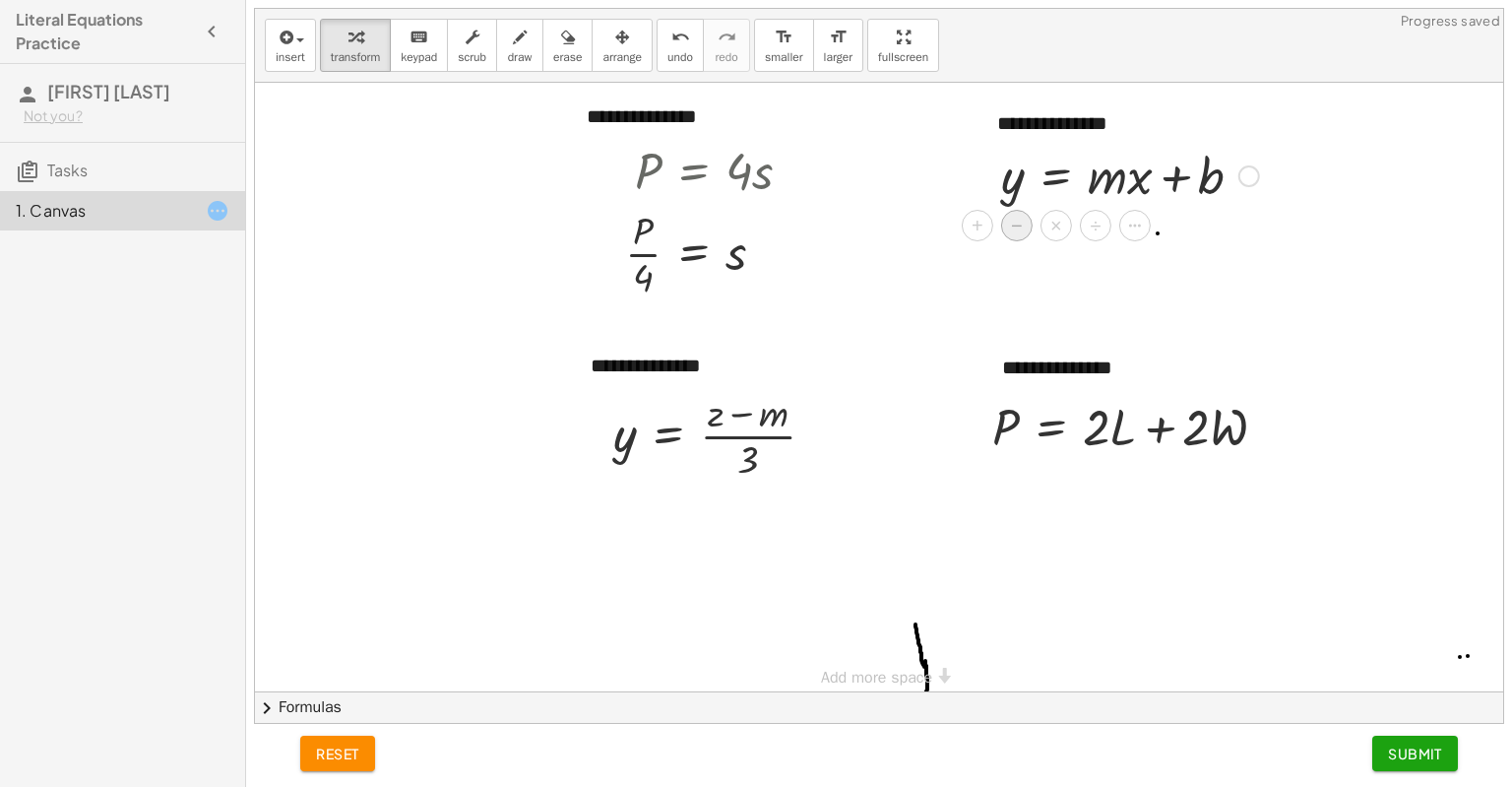 click on "−" at bounding box center [1017, 226] 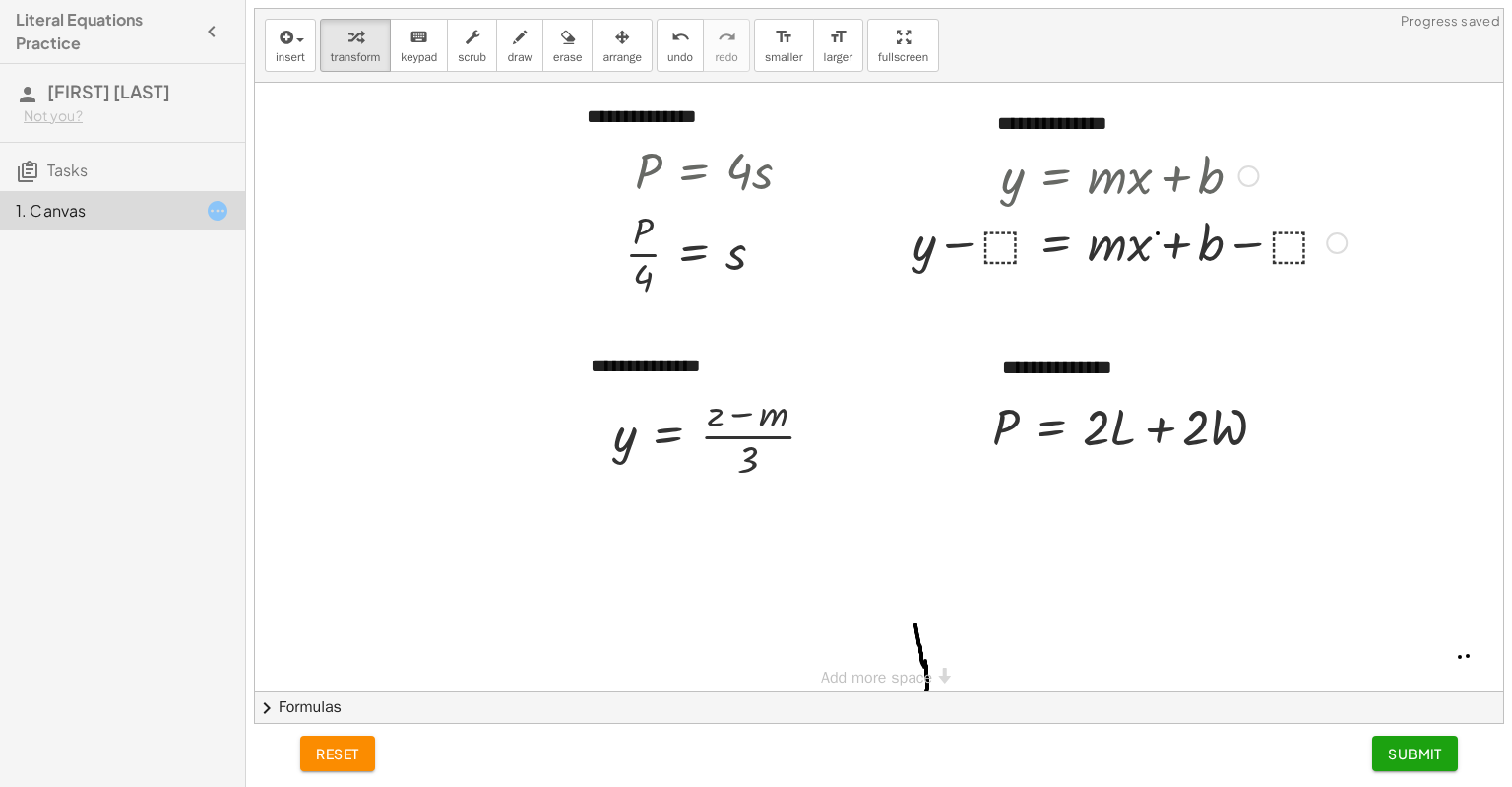 click at bounding box center (1129, 174) 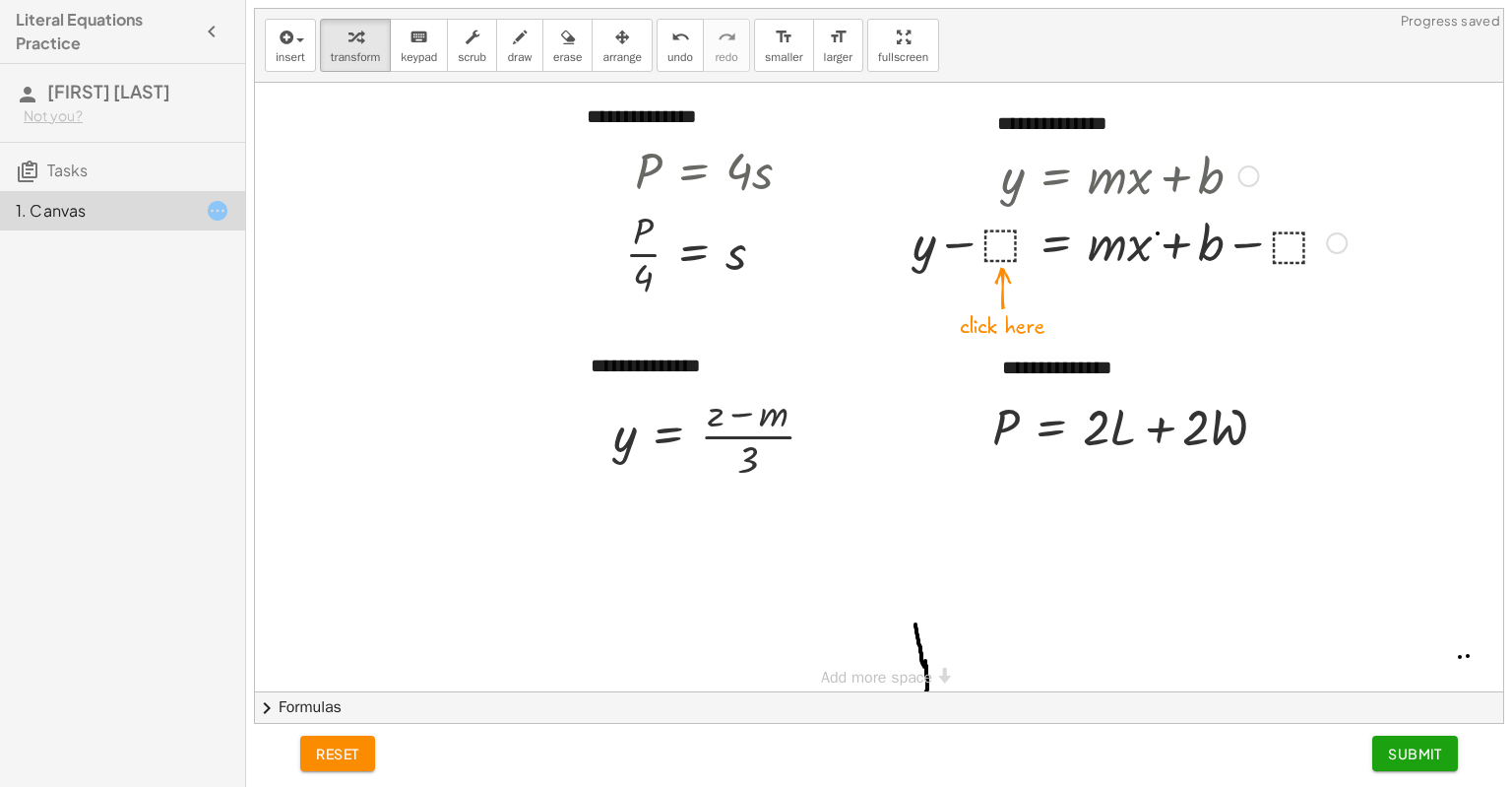 click at bounding box center [1129, 241] 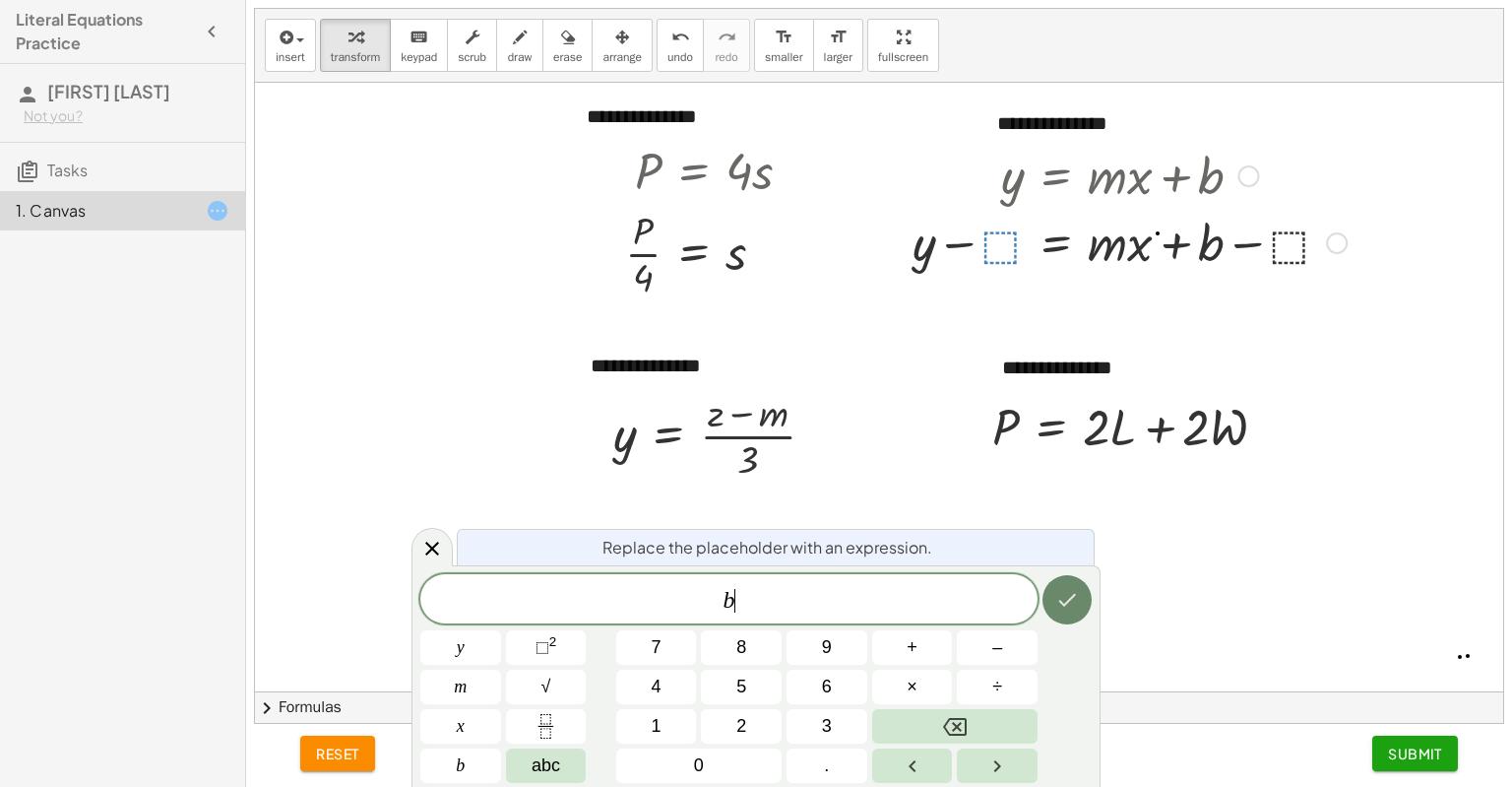 click 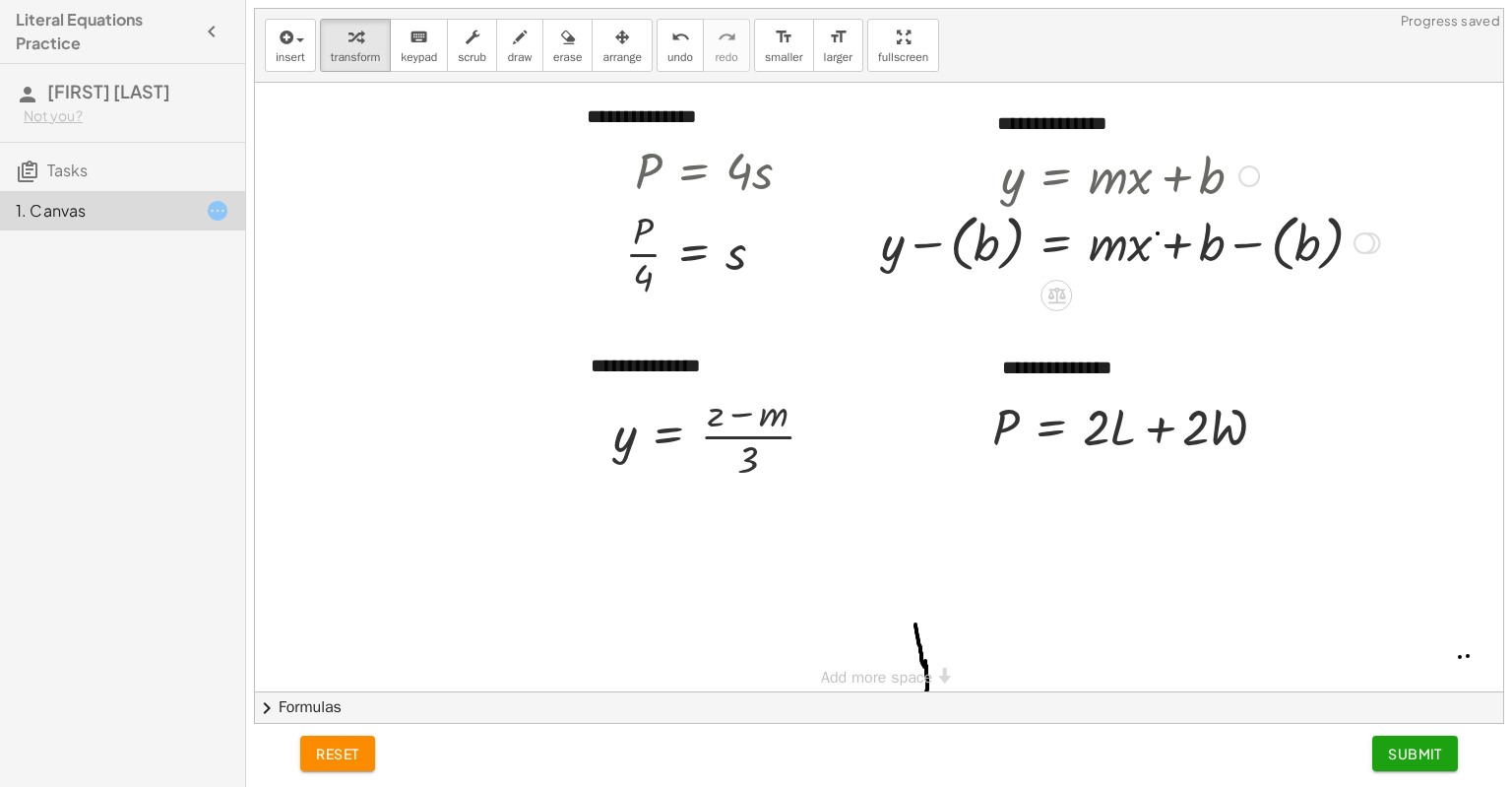 click at bounding box center (1130, 241) 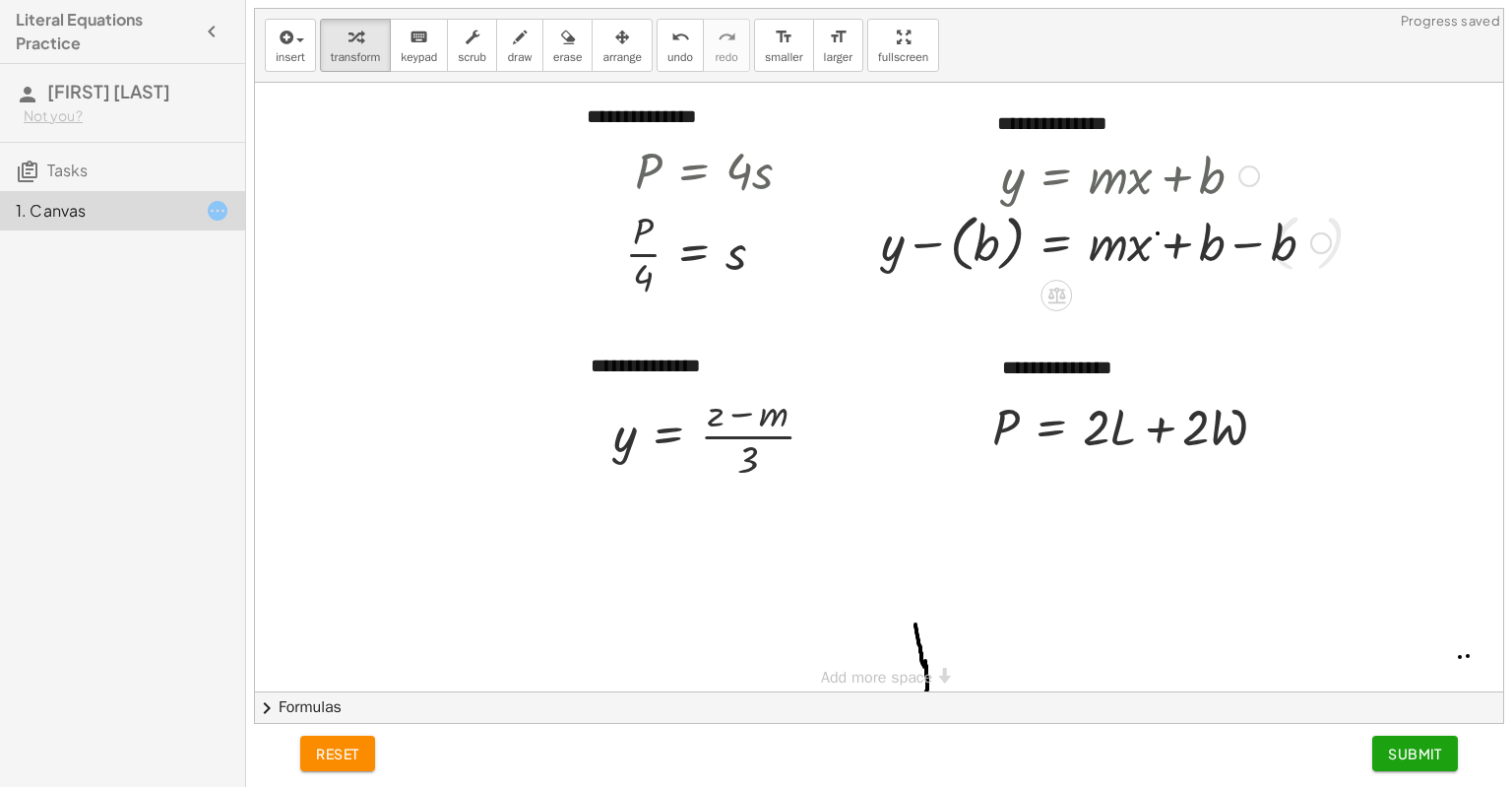 click at bounding box center [1105, 241] 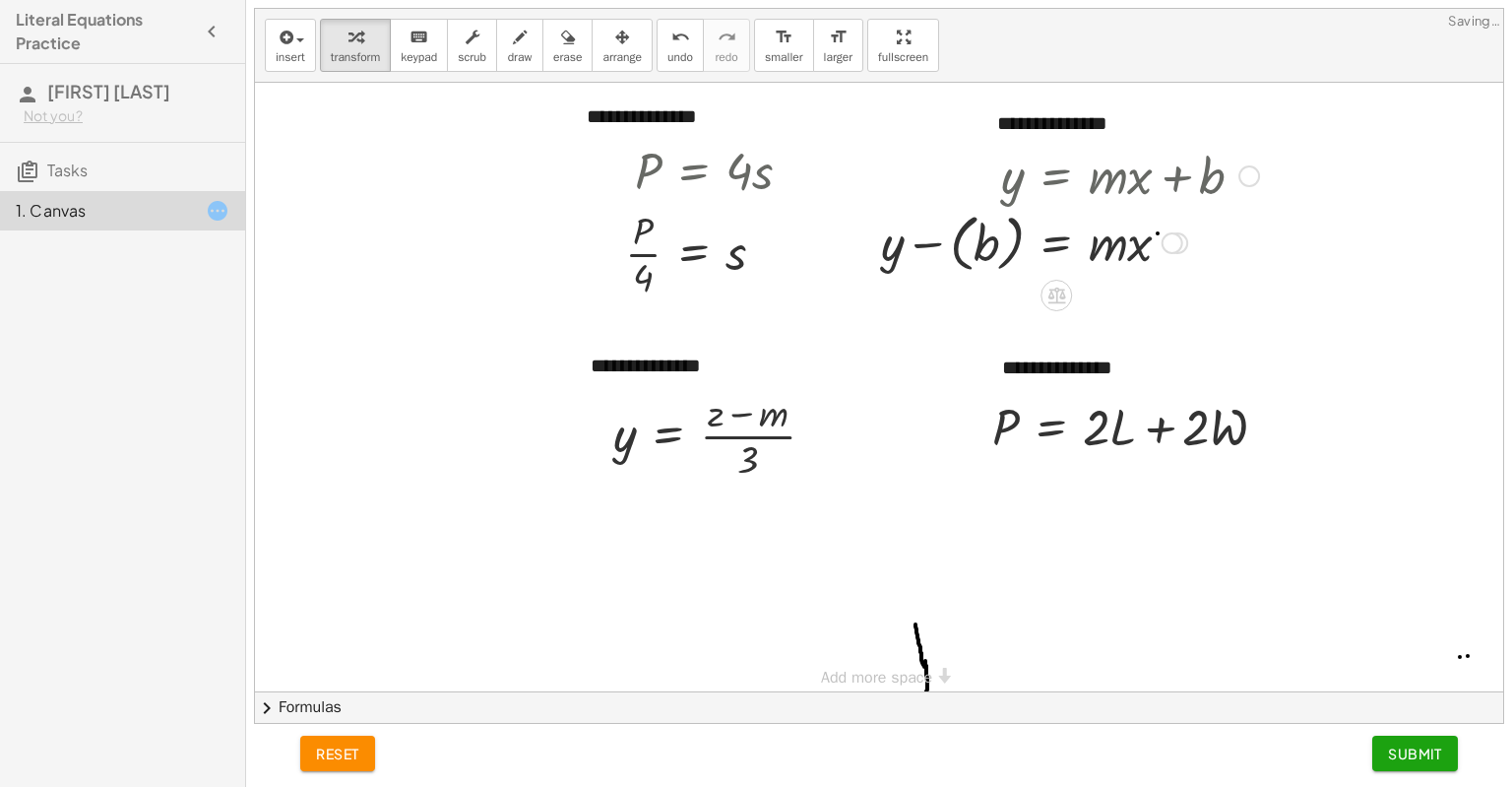 click at bounding box center [1070, 241] 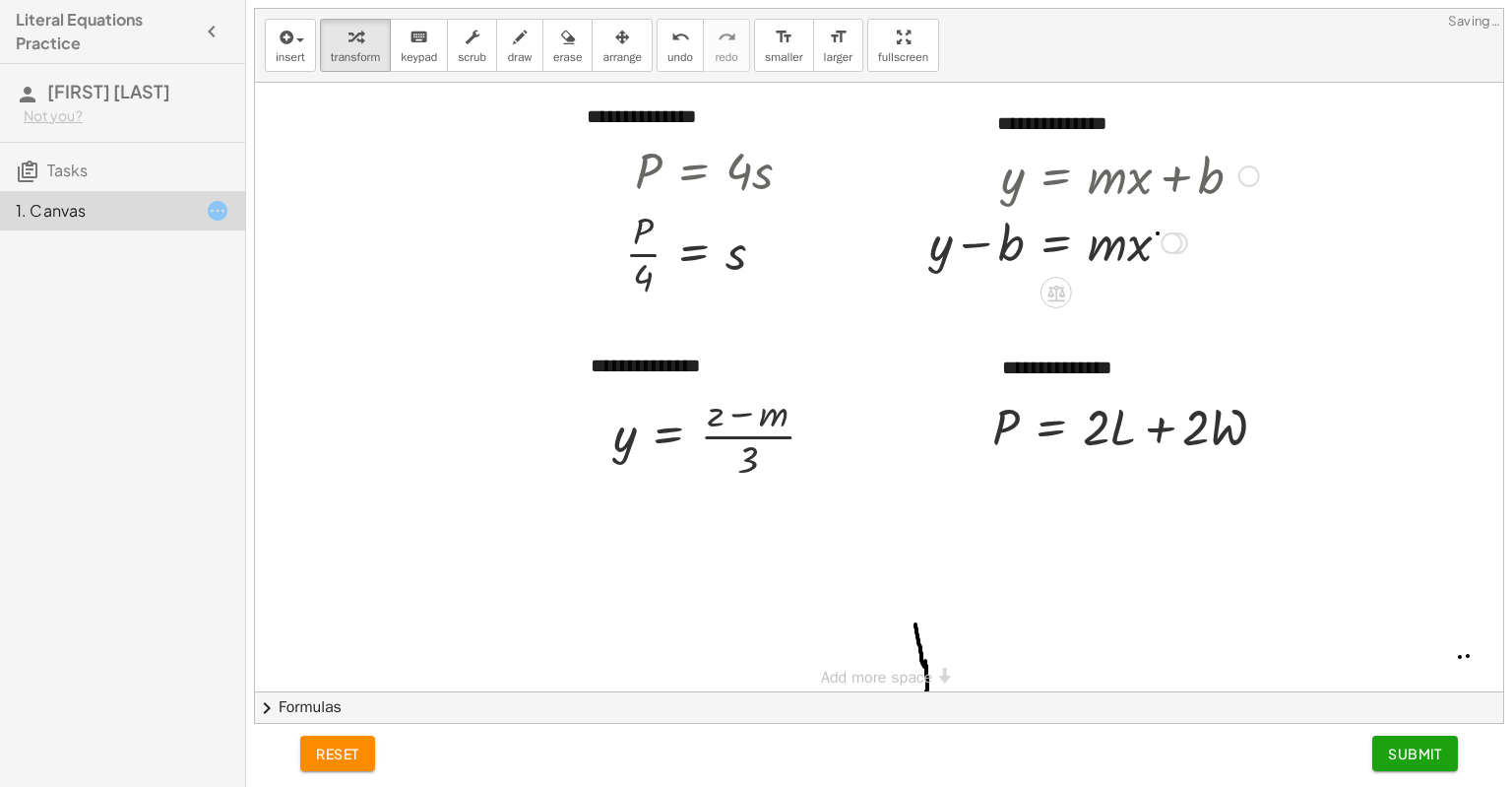 click 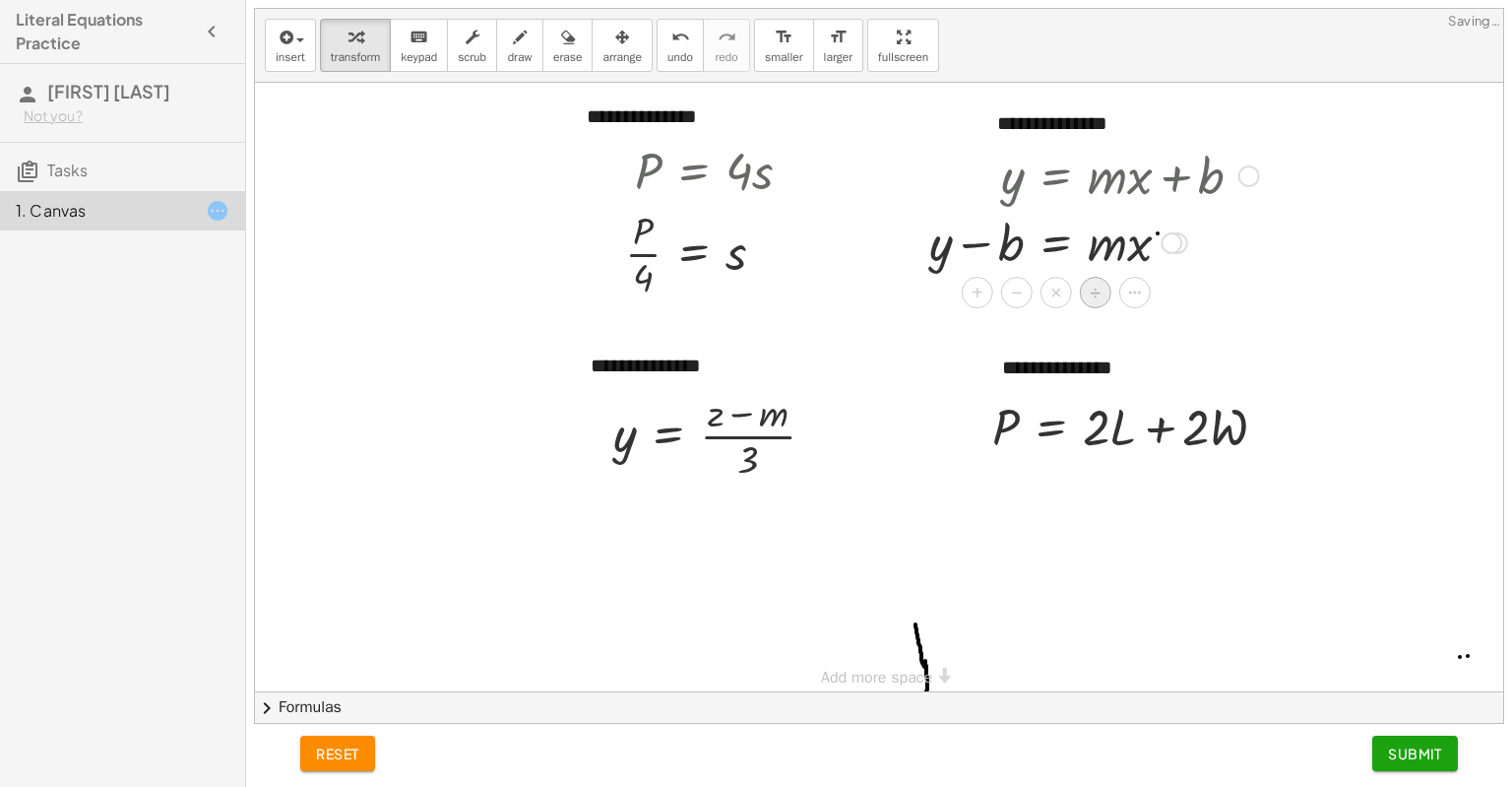 click on "÷" at bounding box center (1095, 293) 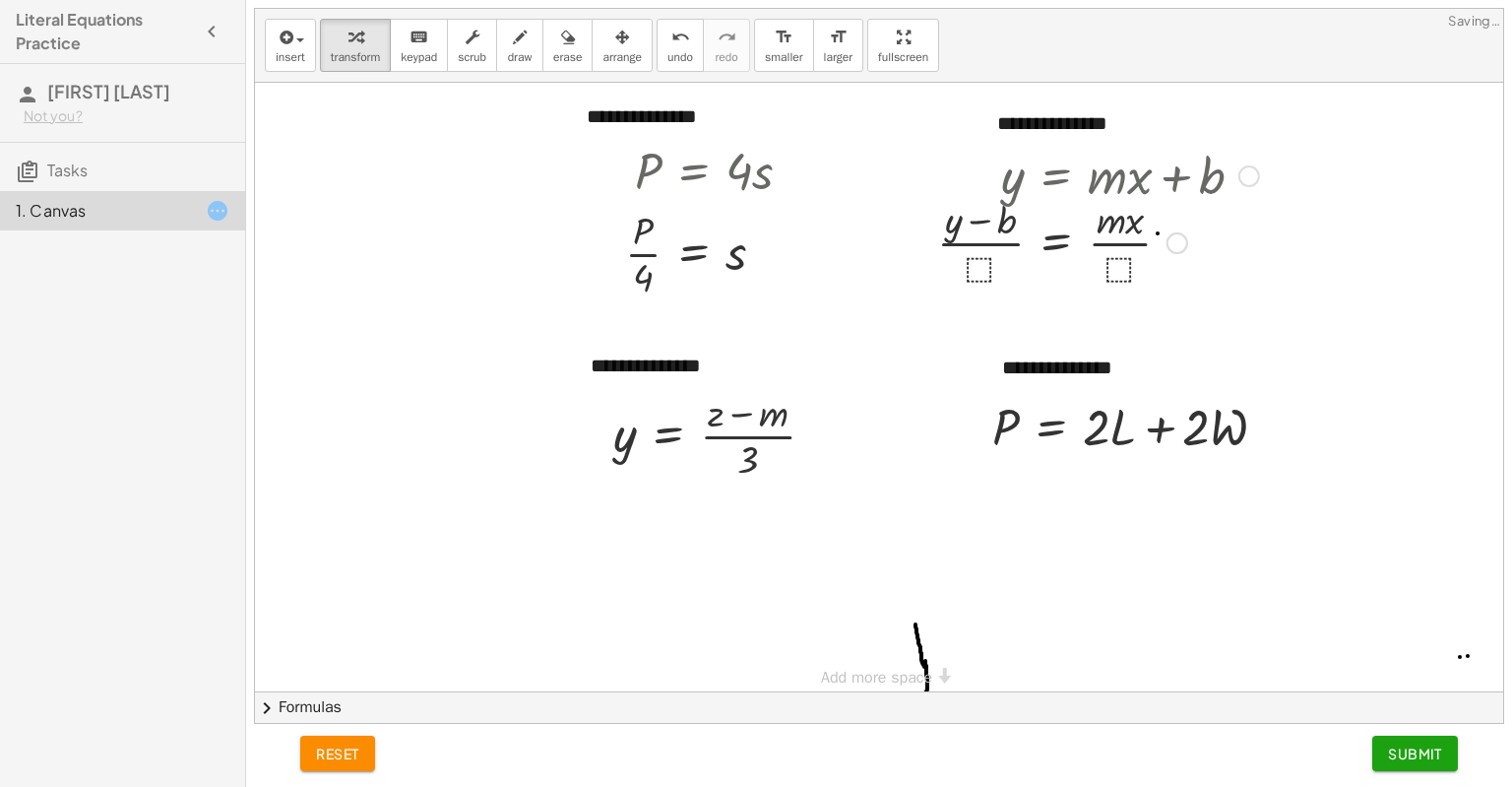 click at bounding box center [1098, 241] 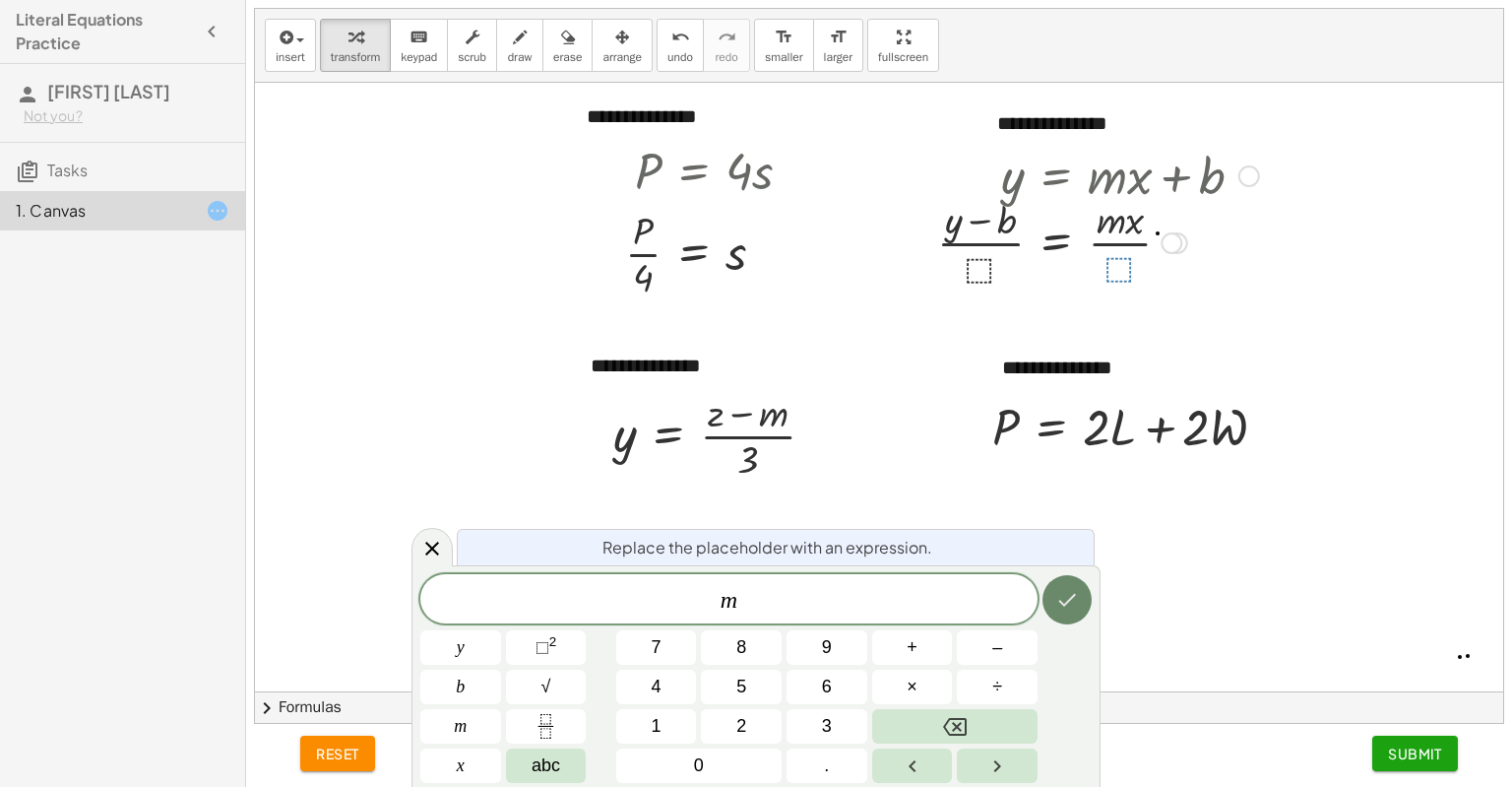 click 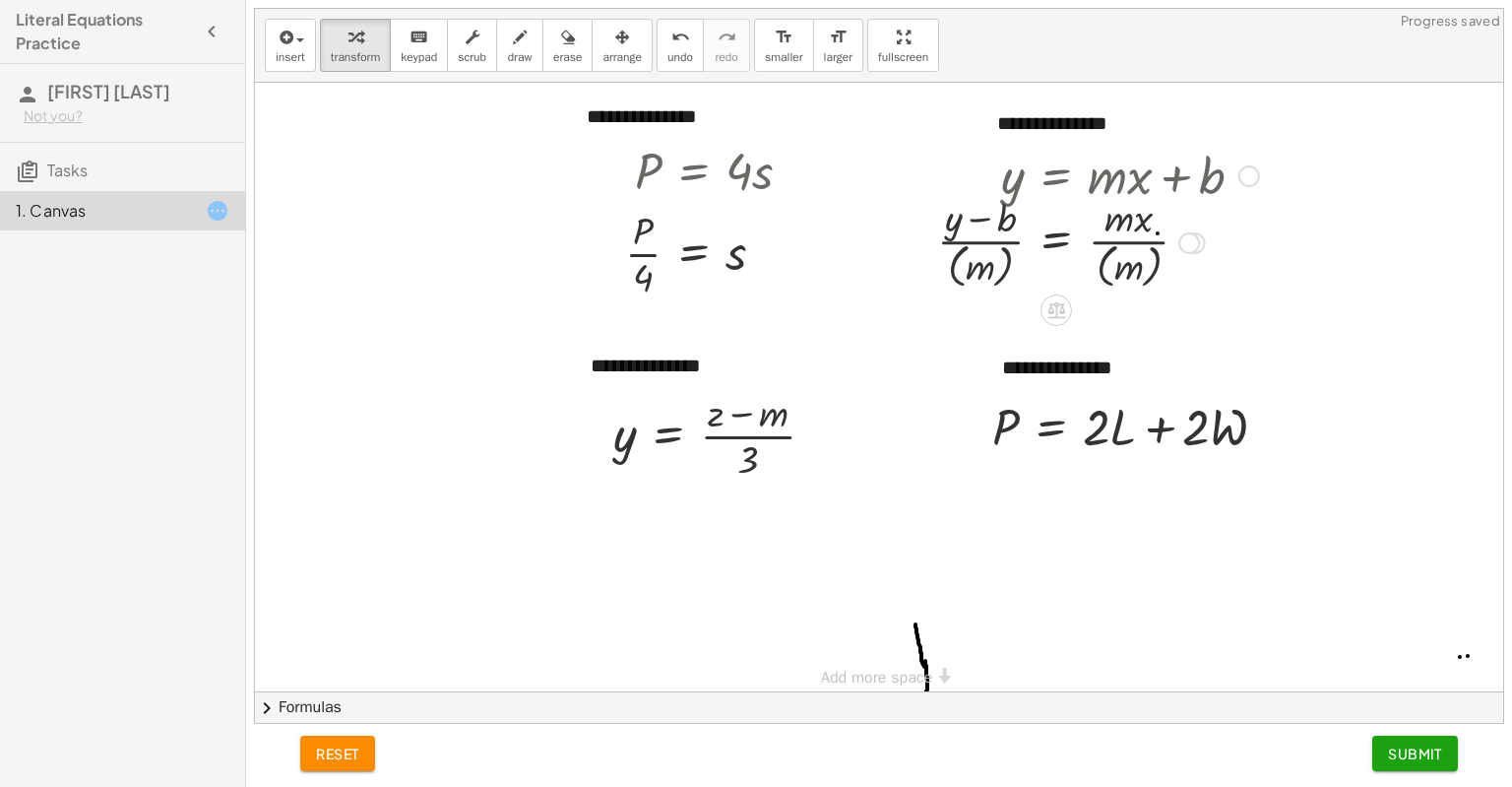 click at bounding box center [1098, 241] 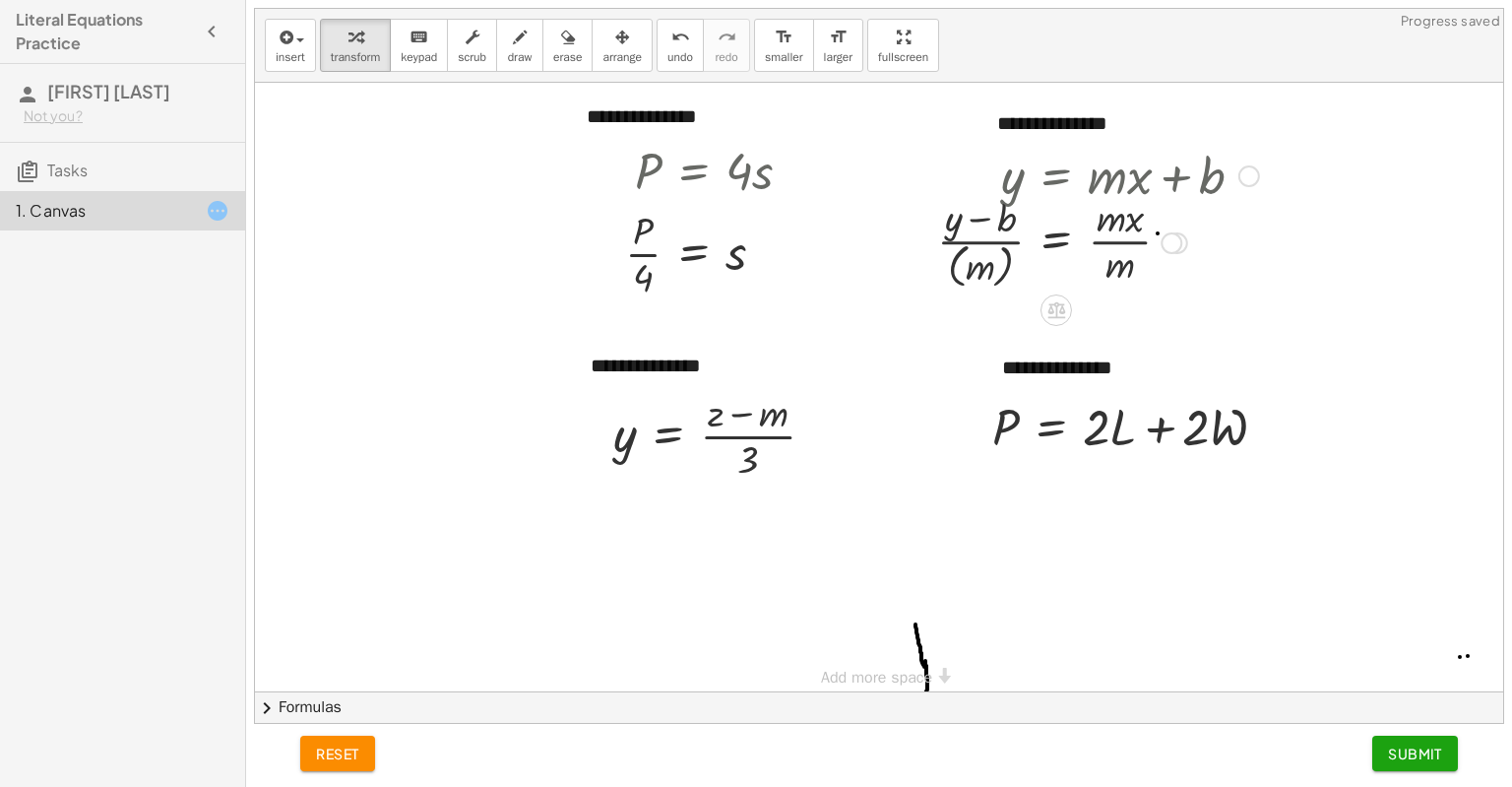 click at bounding box center [1098, 241] 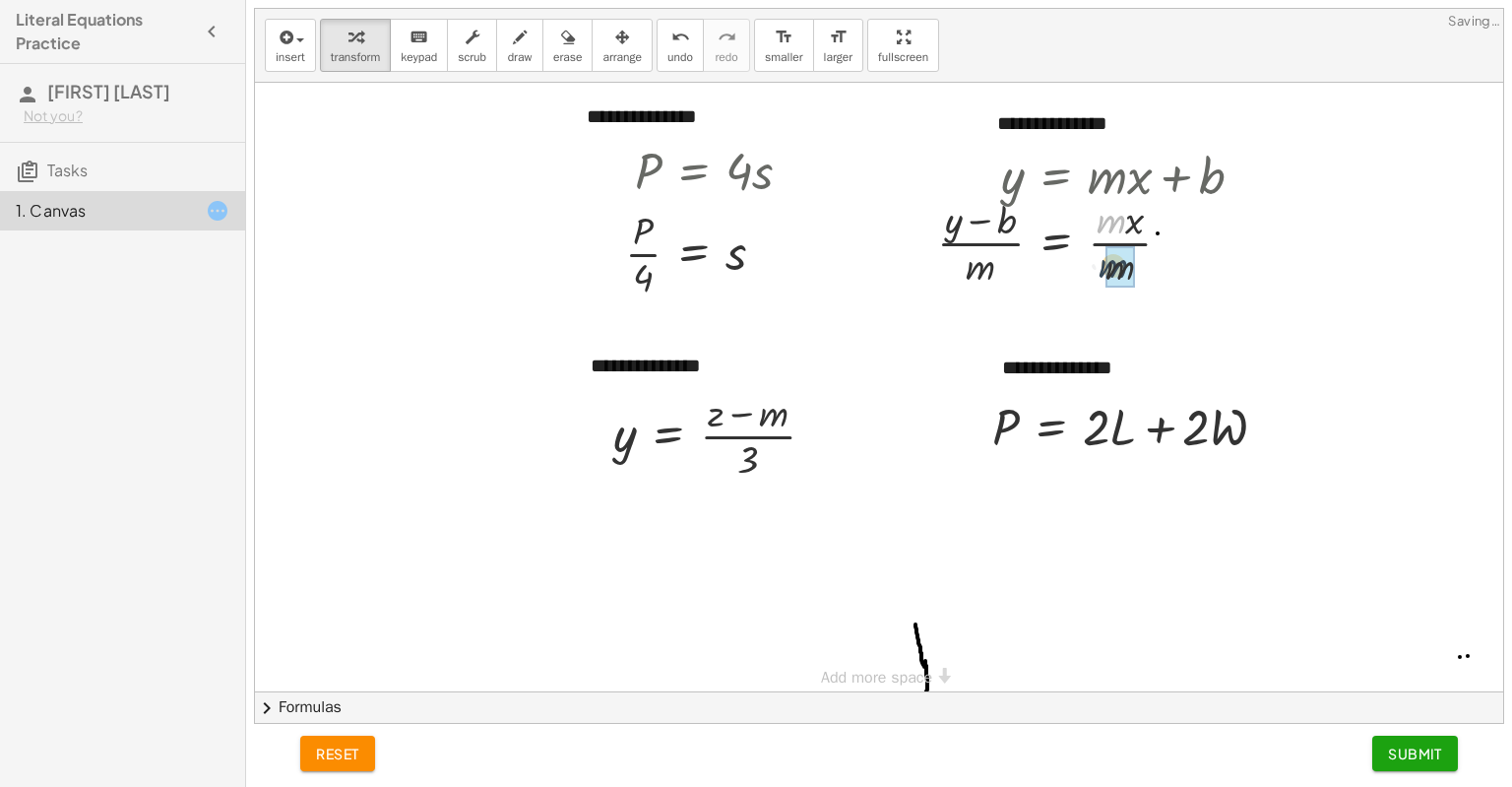 drag, startPoint x: 1111, startPoint y: 225, endPoint x: 1114, endPoint y: 272, distance: 47.09565 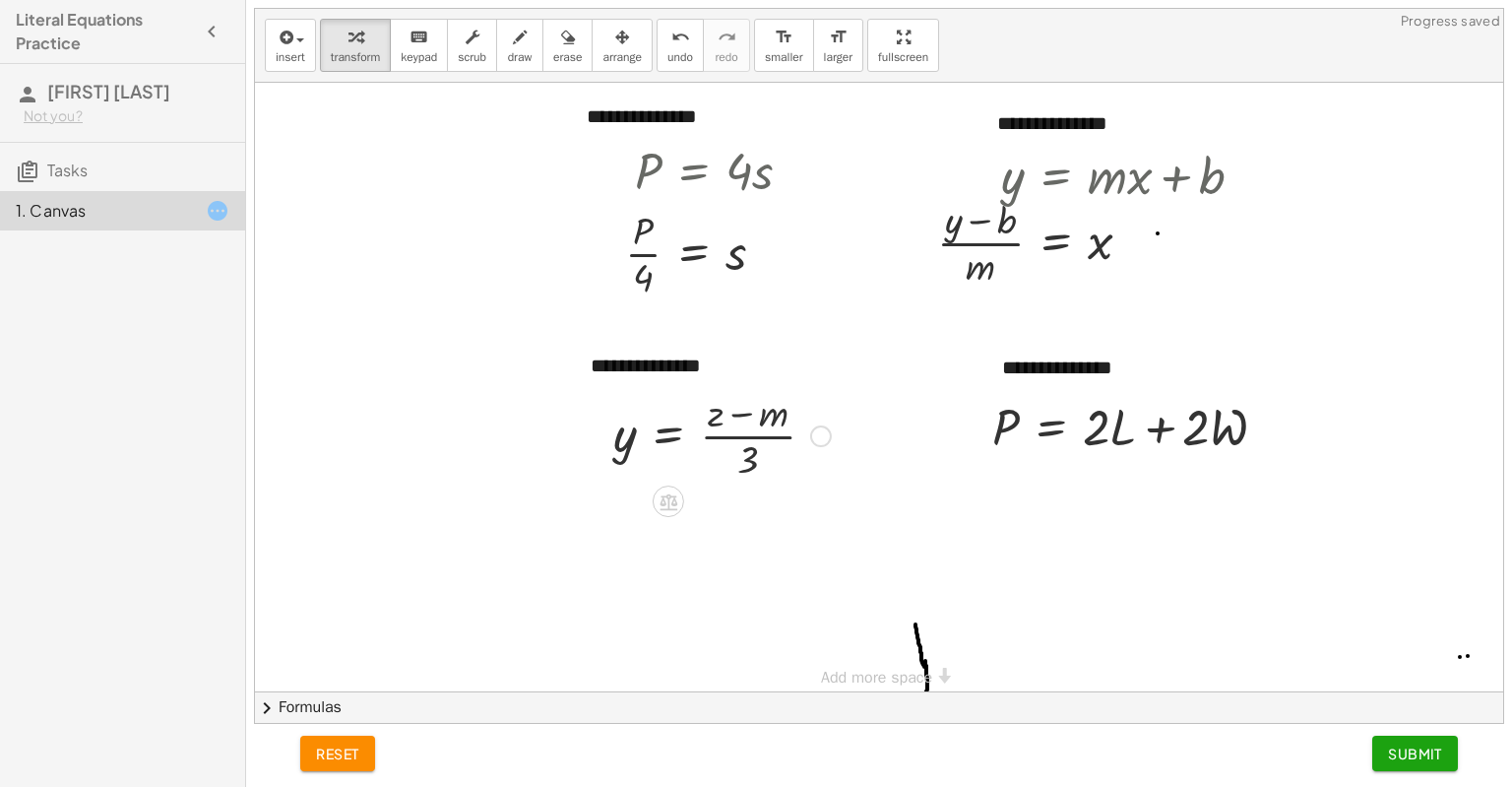 click 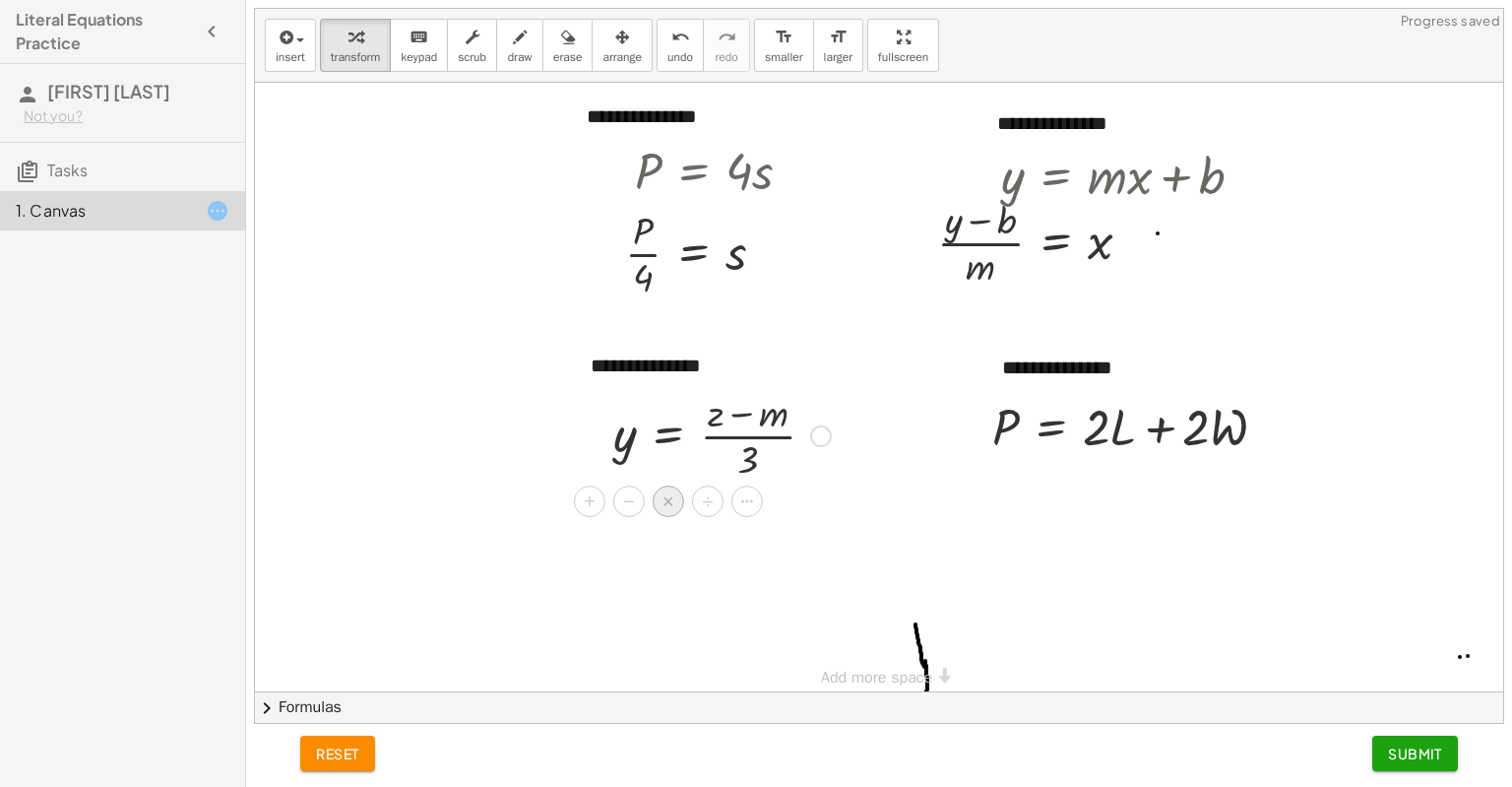 click on "×" at bounding box center [668, 501] 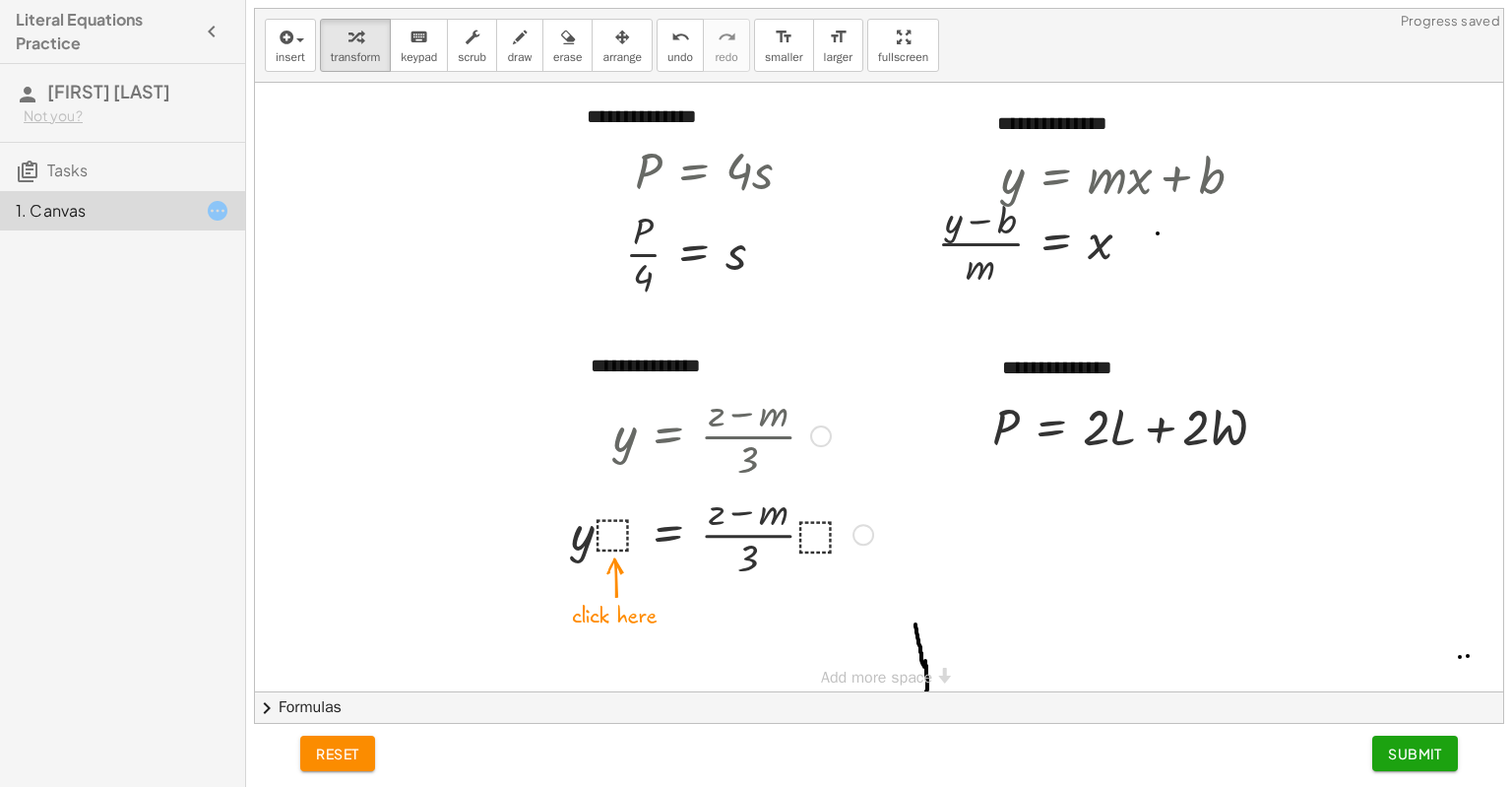 click at bounding box center (722, 533) 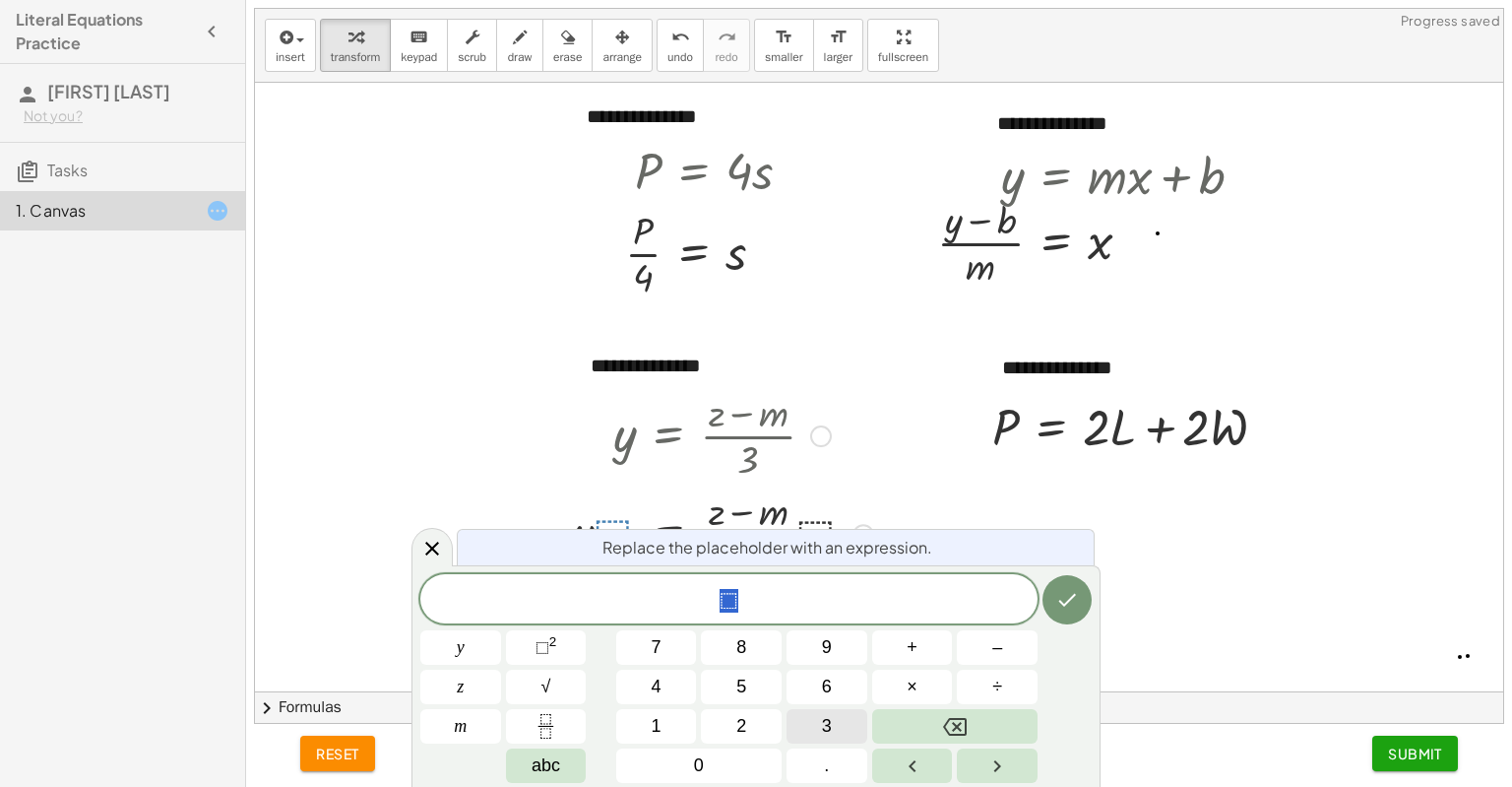 click on "3" at bounding box center (827, 726) 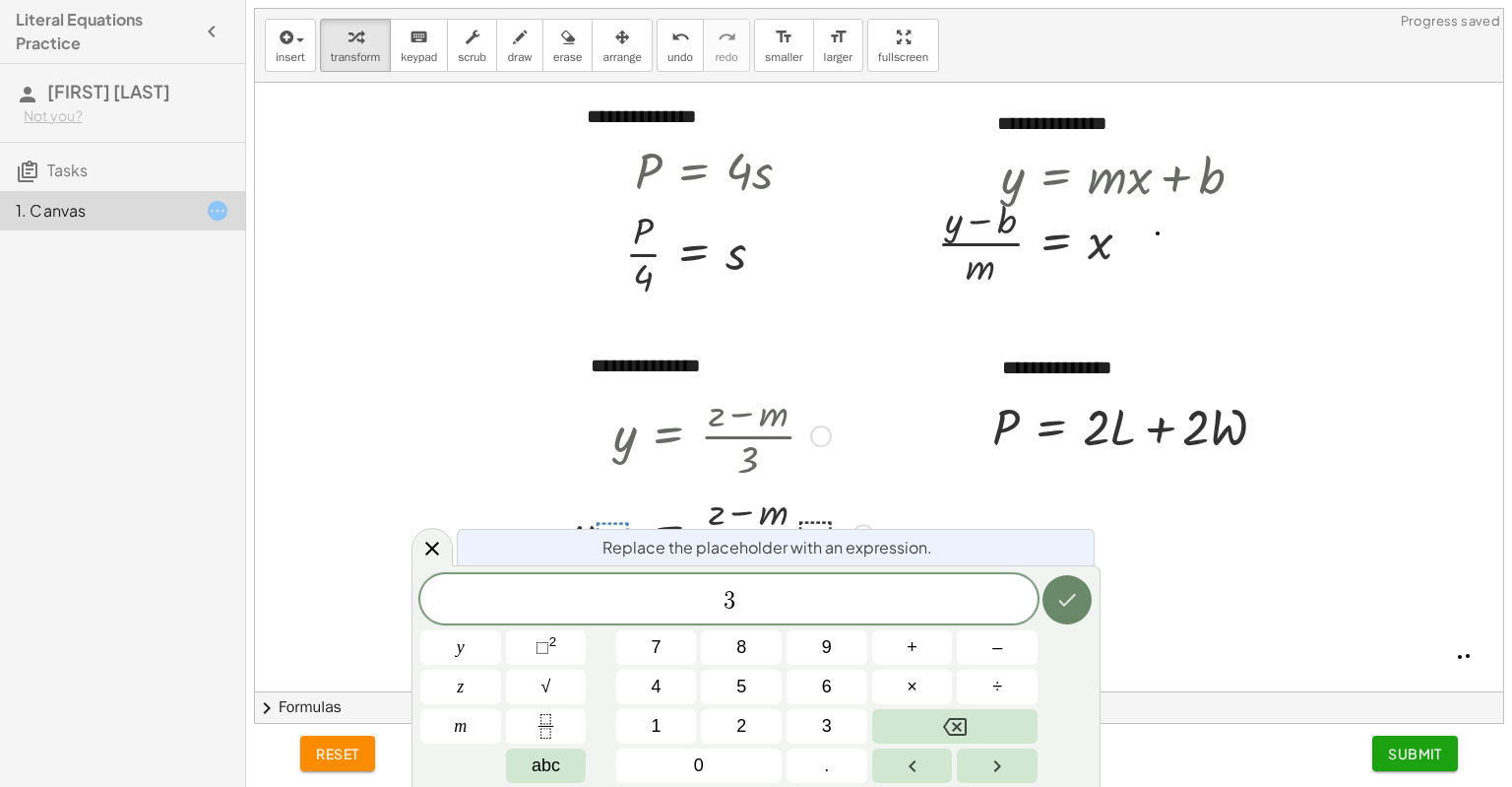 click at bounding box center [1067, 600] 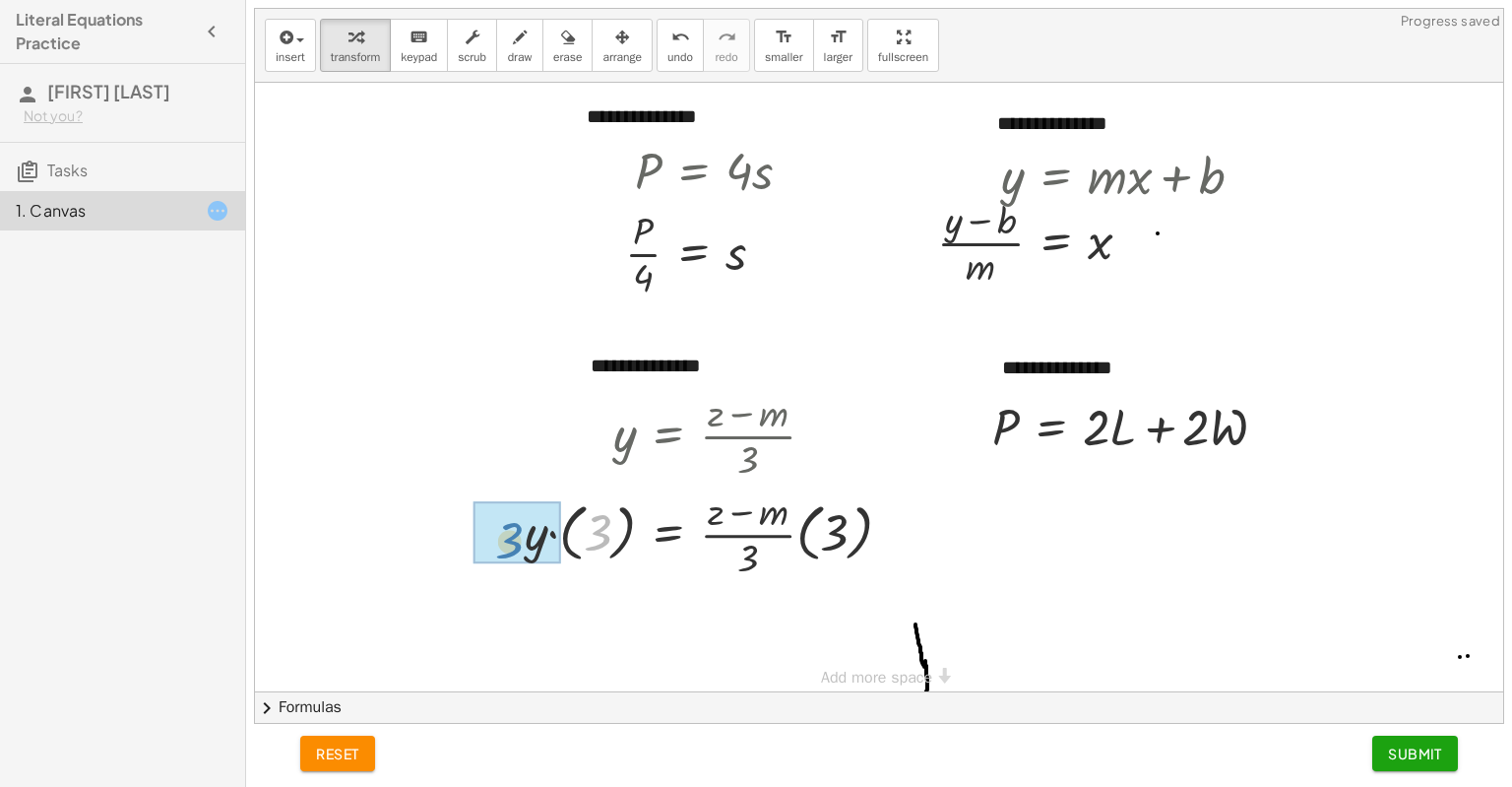 drag, startPoint x: 597, startPoint y: 522, endPoint x: 502, endPoint y: 531, distance: 95.42536 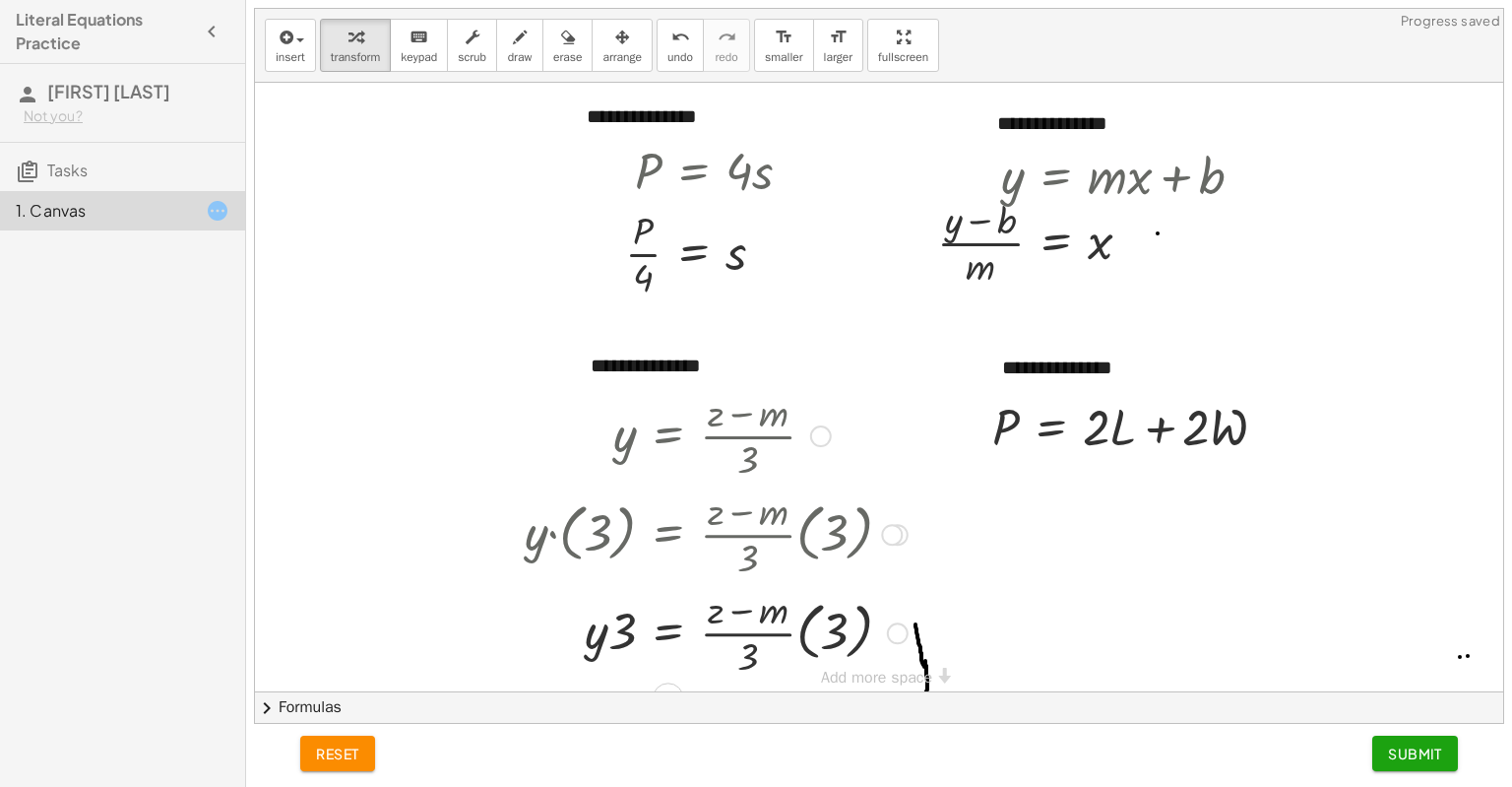 click at bounding box center [716, 631] 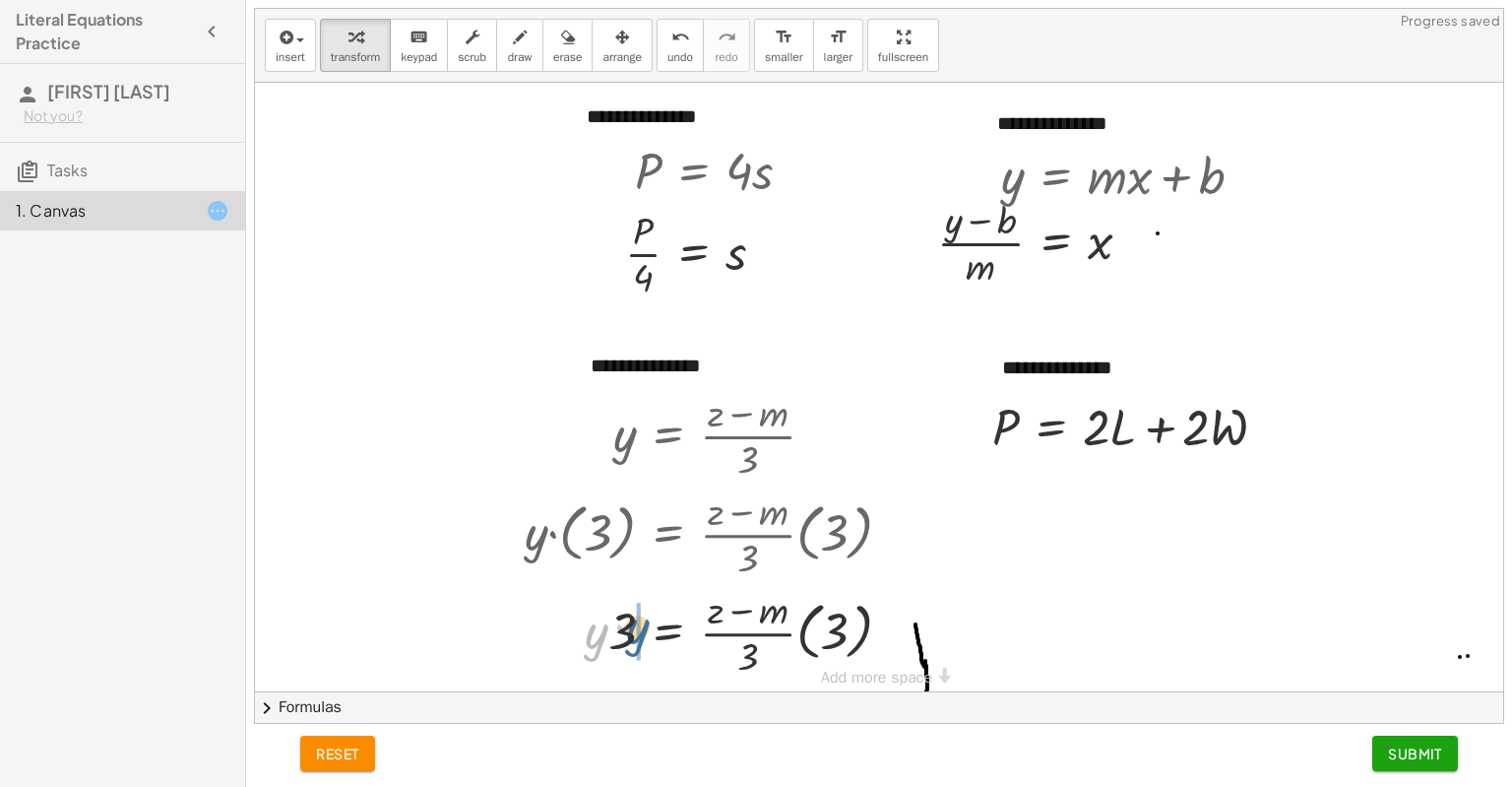 drag, startPoint x: 595, startPoint y: 641, endPoint x: 637, endPoint y: 636, distance: 42.296572 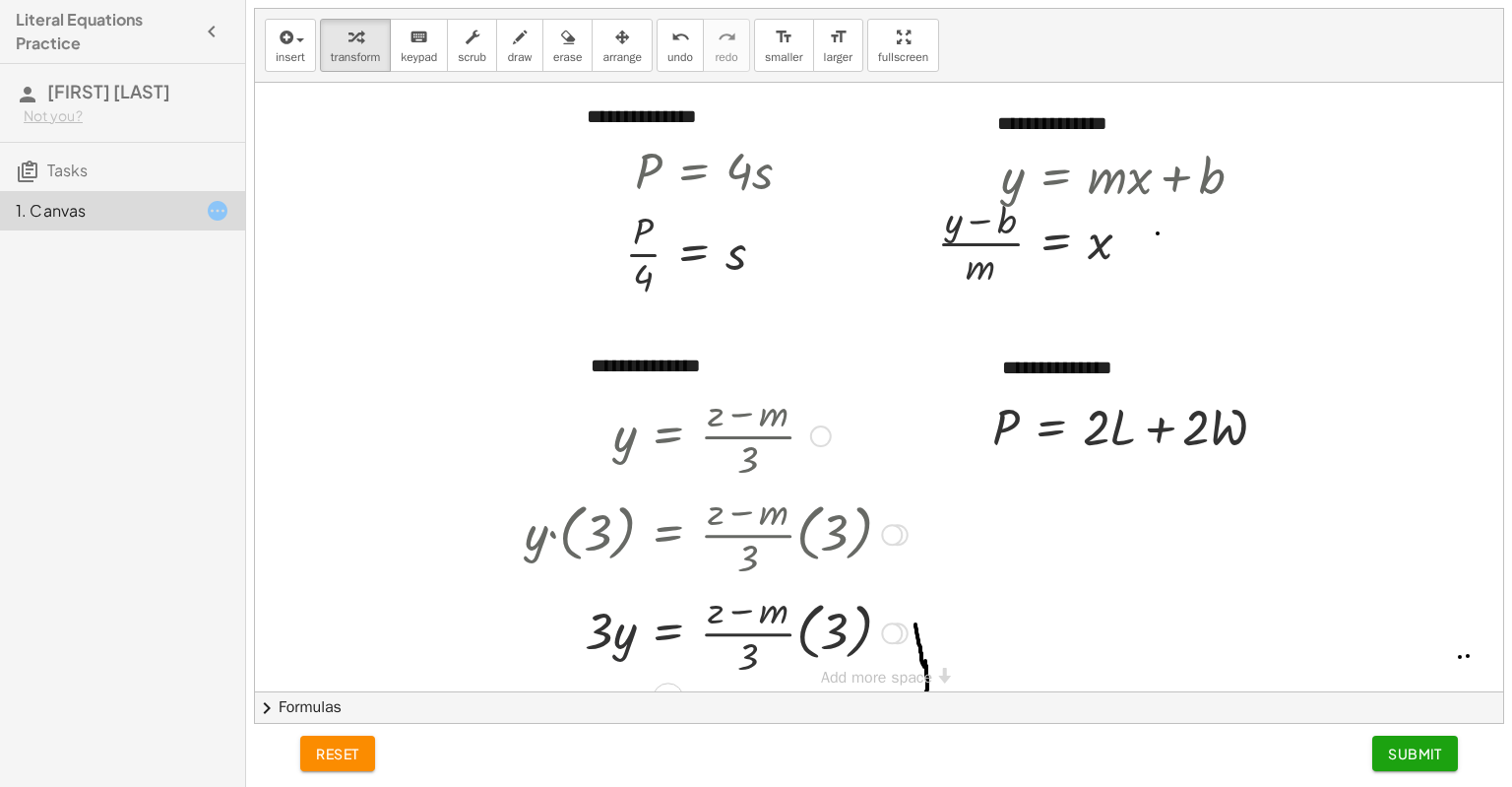 scroll, scrollTop: 22, scrollLeft: 0, axis: vertical 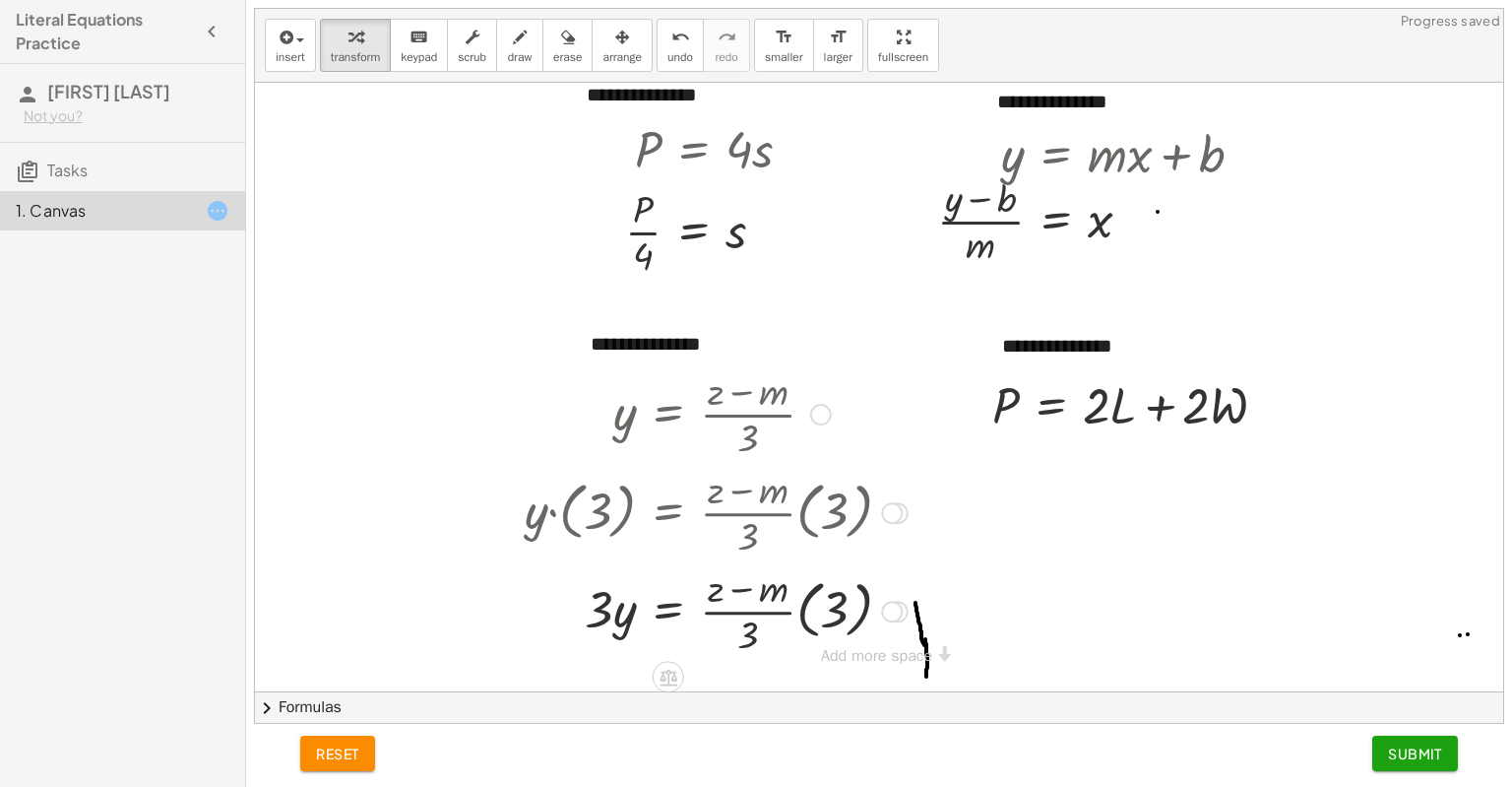 click at bounding box center [716, 610] 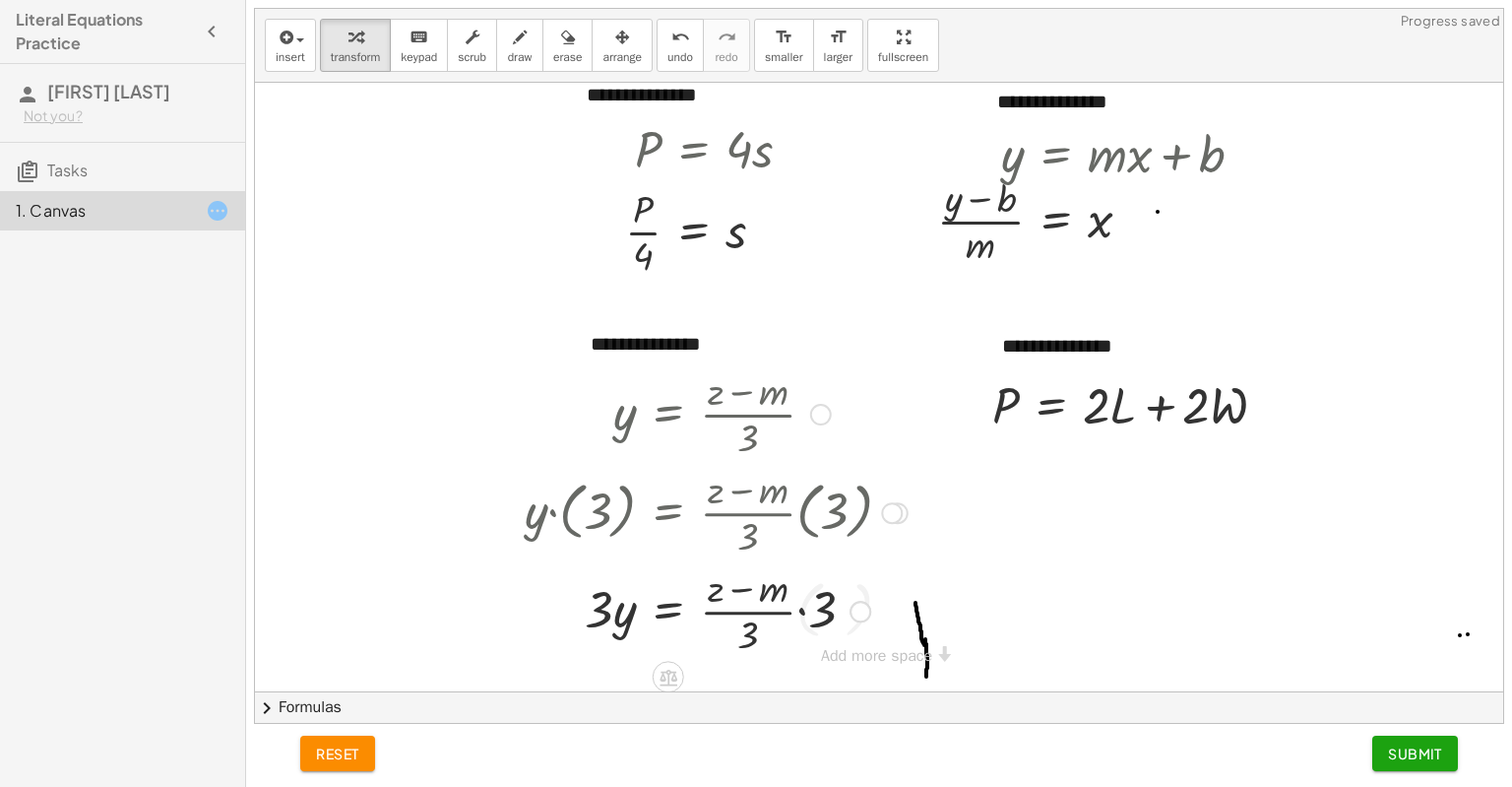 click at bounding box center (716, 610) 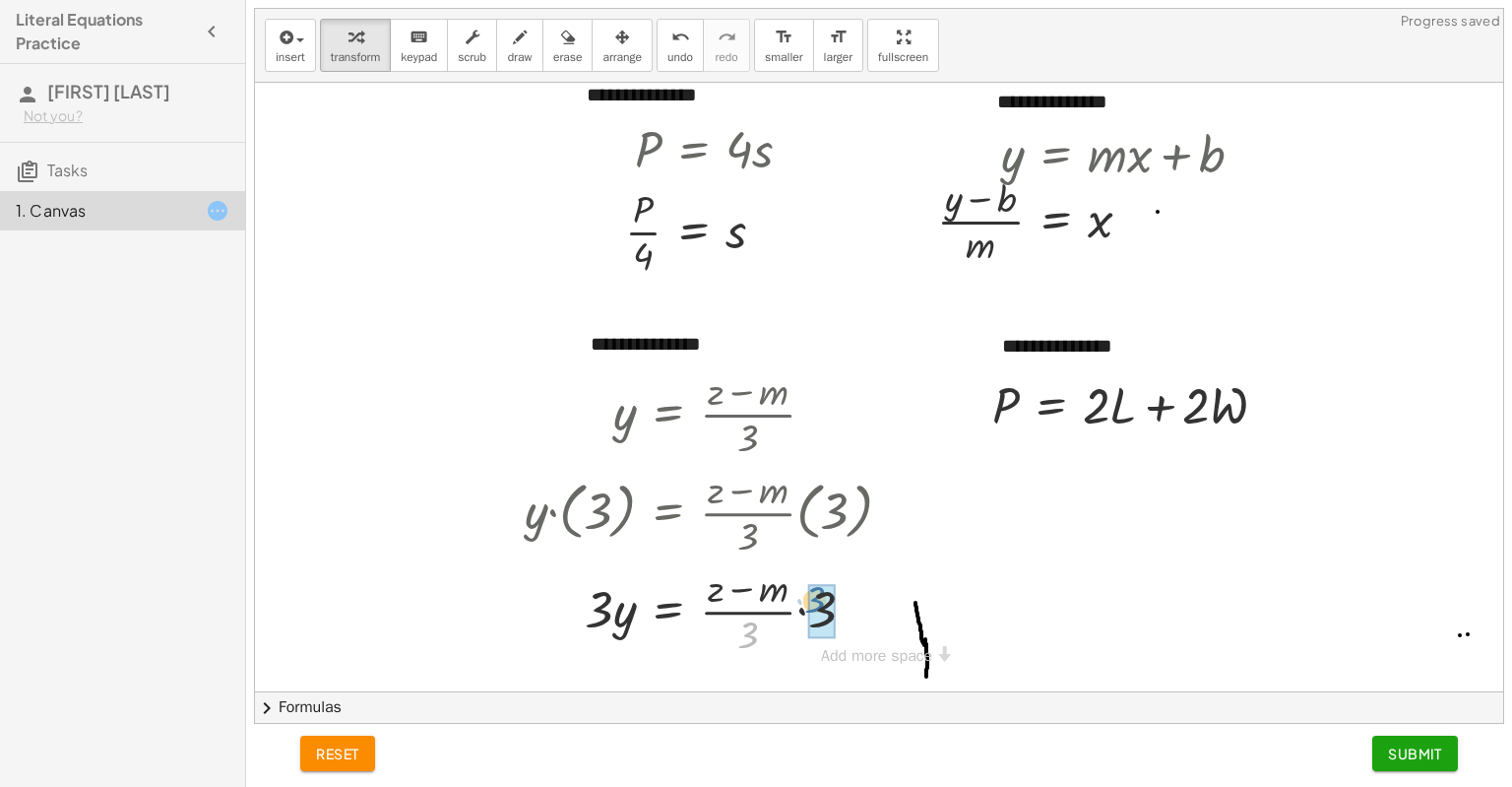 drag, startPoint x: 748, startPoint y: 629, endPoint x: 815, endPoint y: 606, distance: 70.83784 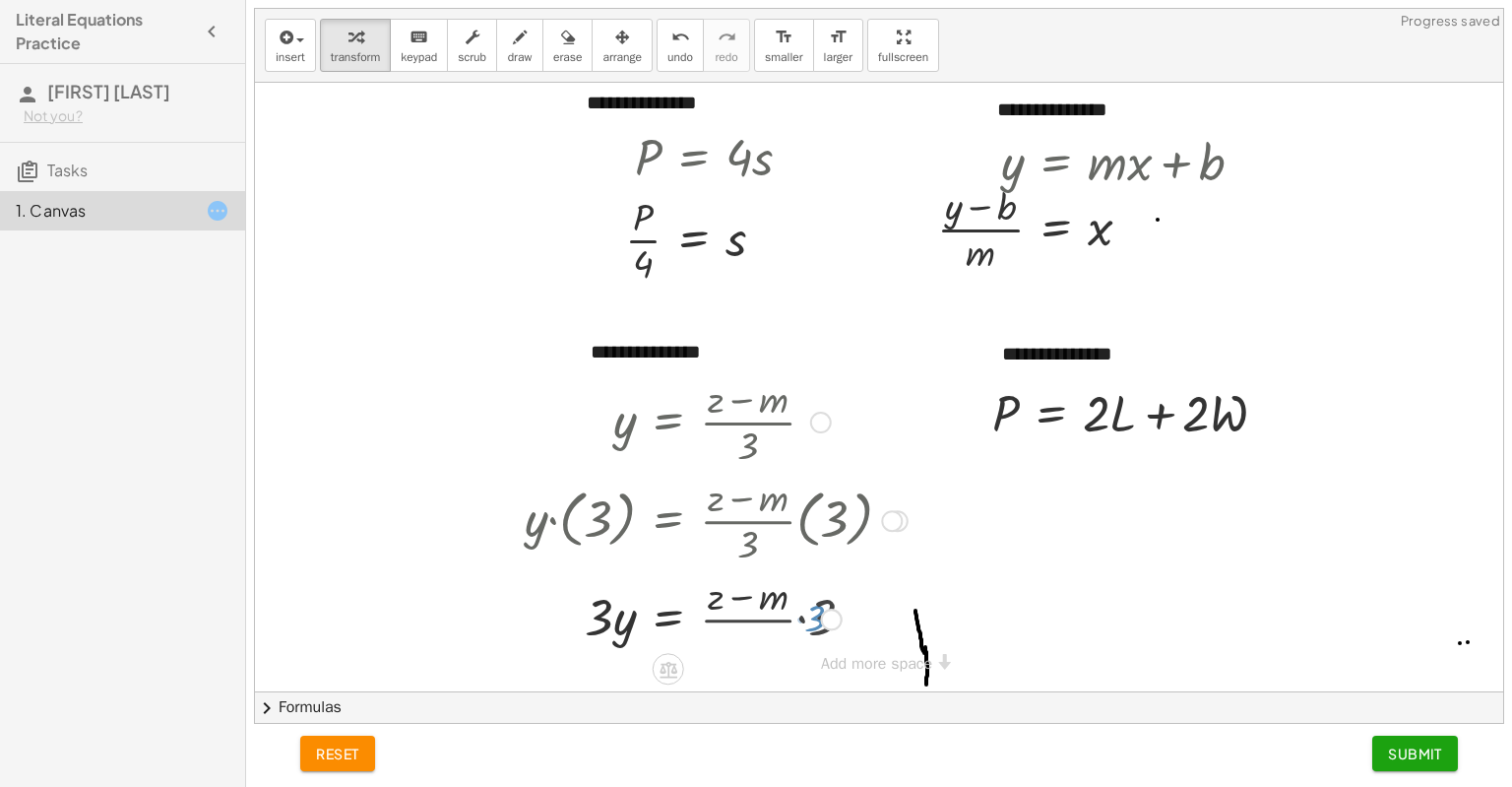 scroll, scrollTop: 12, scrollLeft: 0, axis: vertical 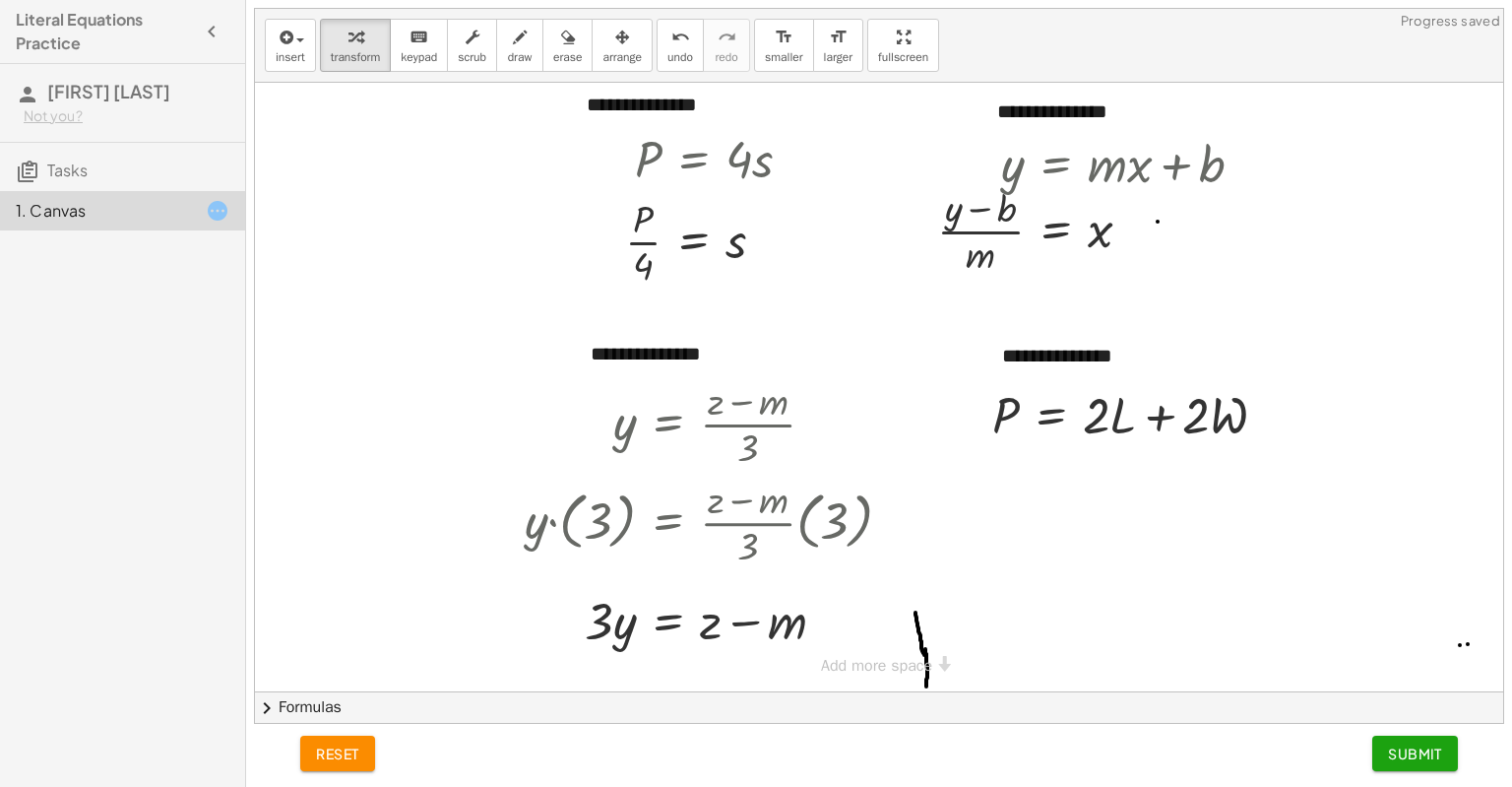 click on "**********" at bounding box center (879, 382) 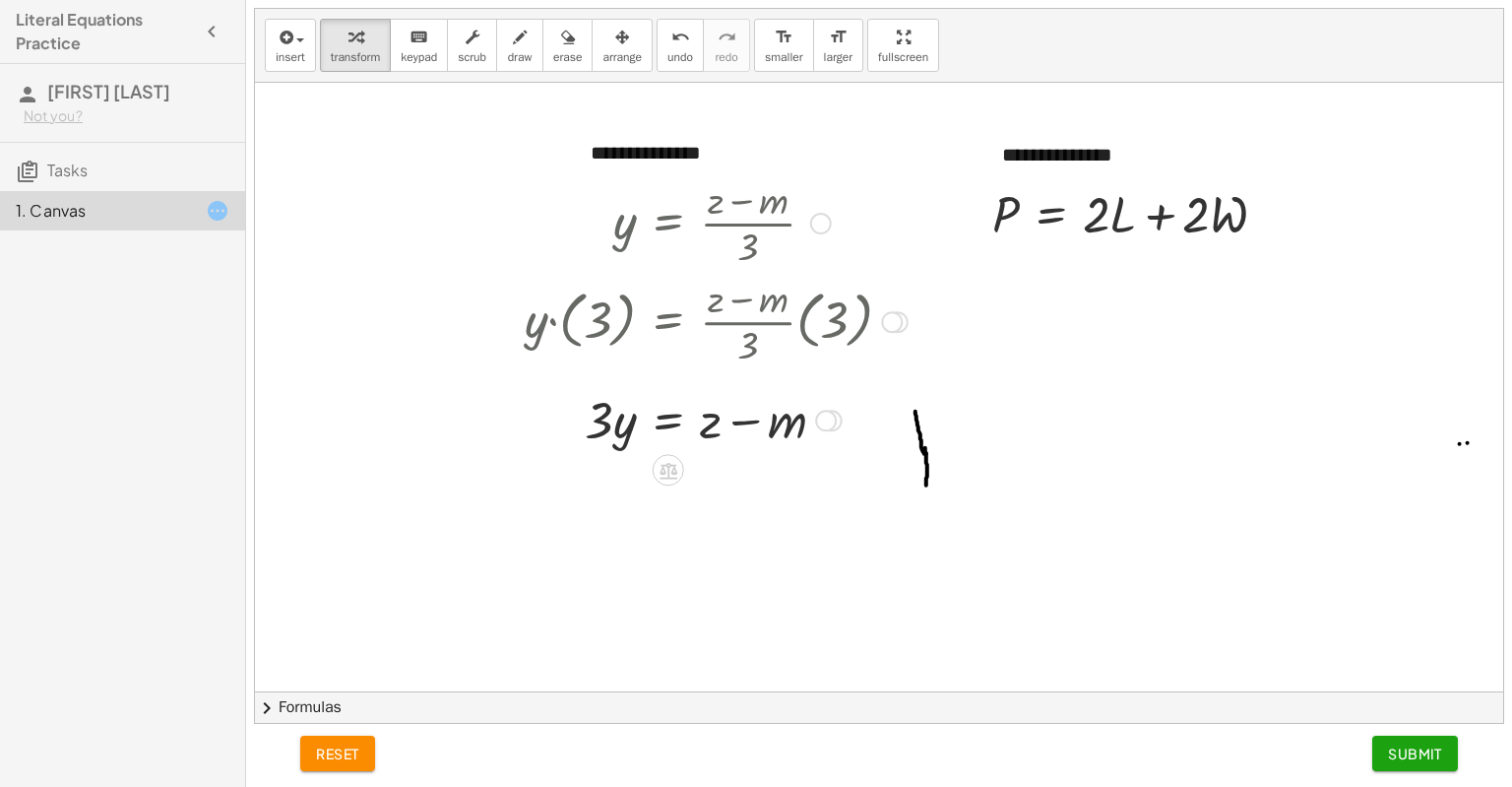 scroll, scrollTop: 214, scrollLeft: 0, axis: vertical 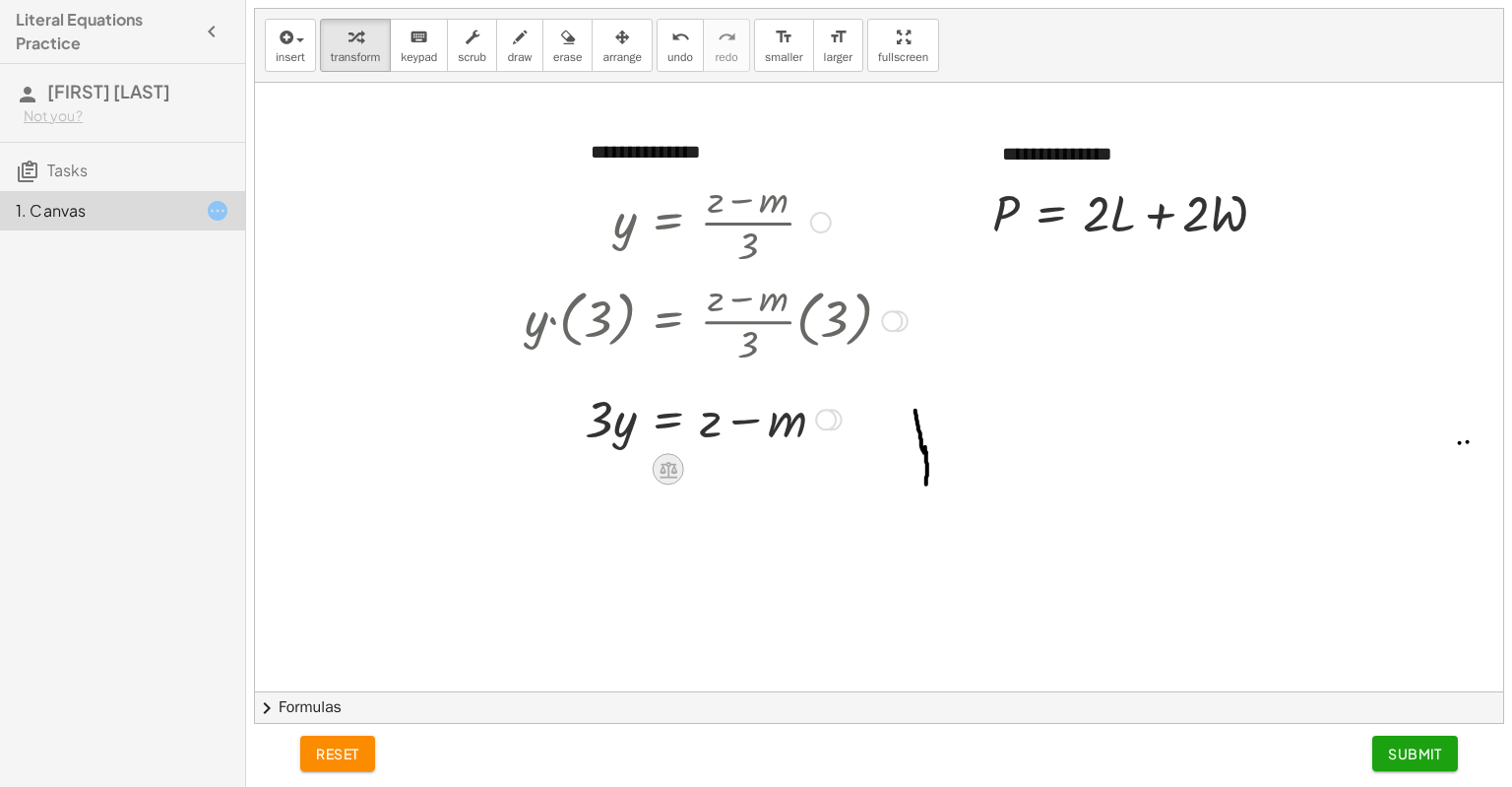 click 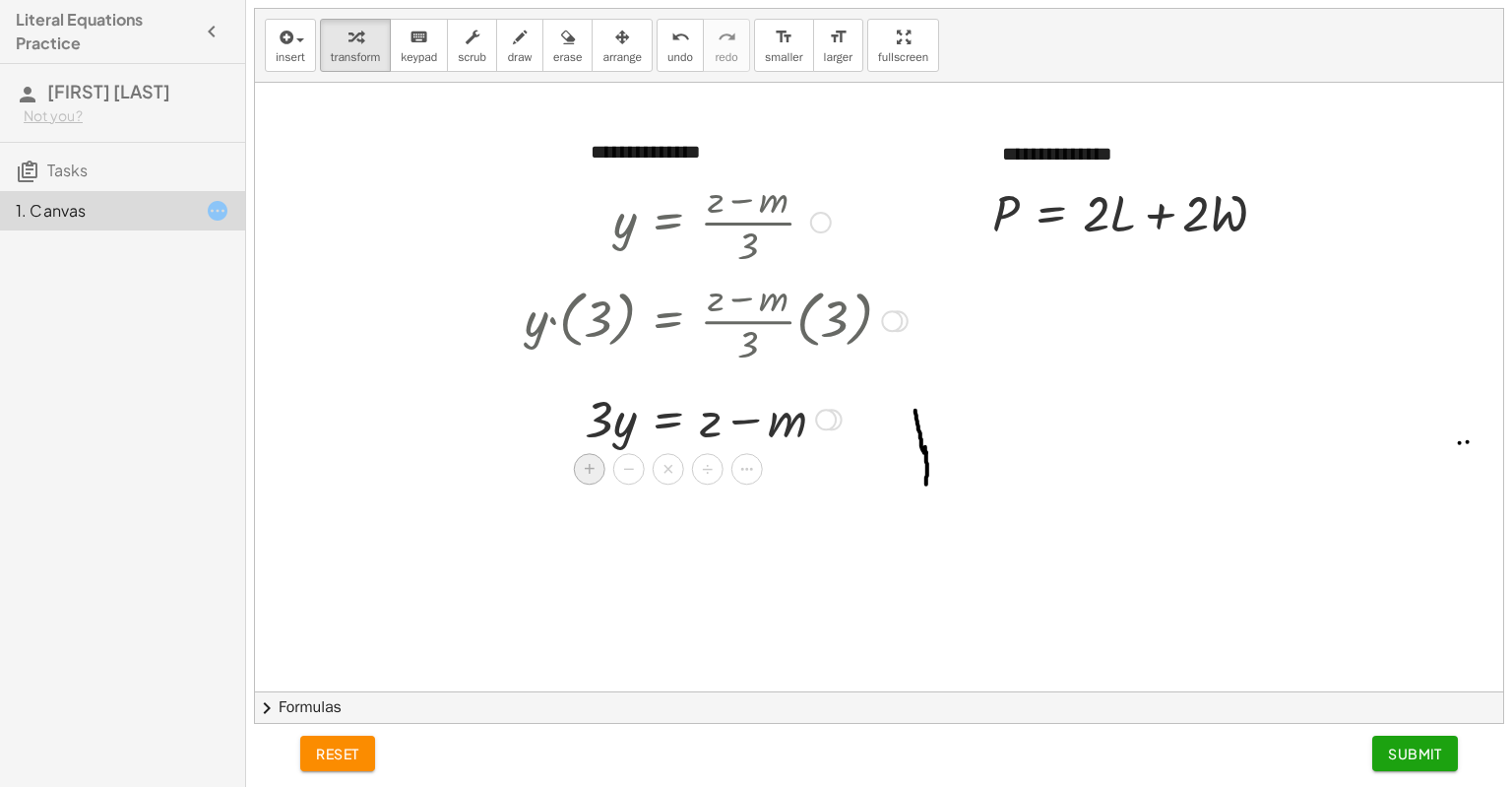 click on "+" at bounding box center [590, 470] 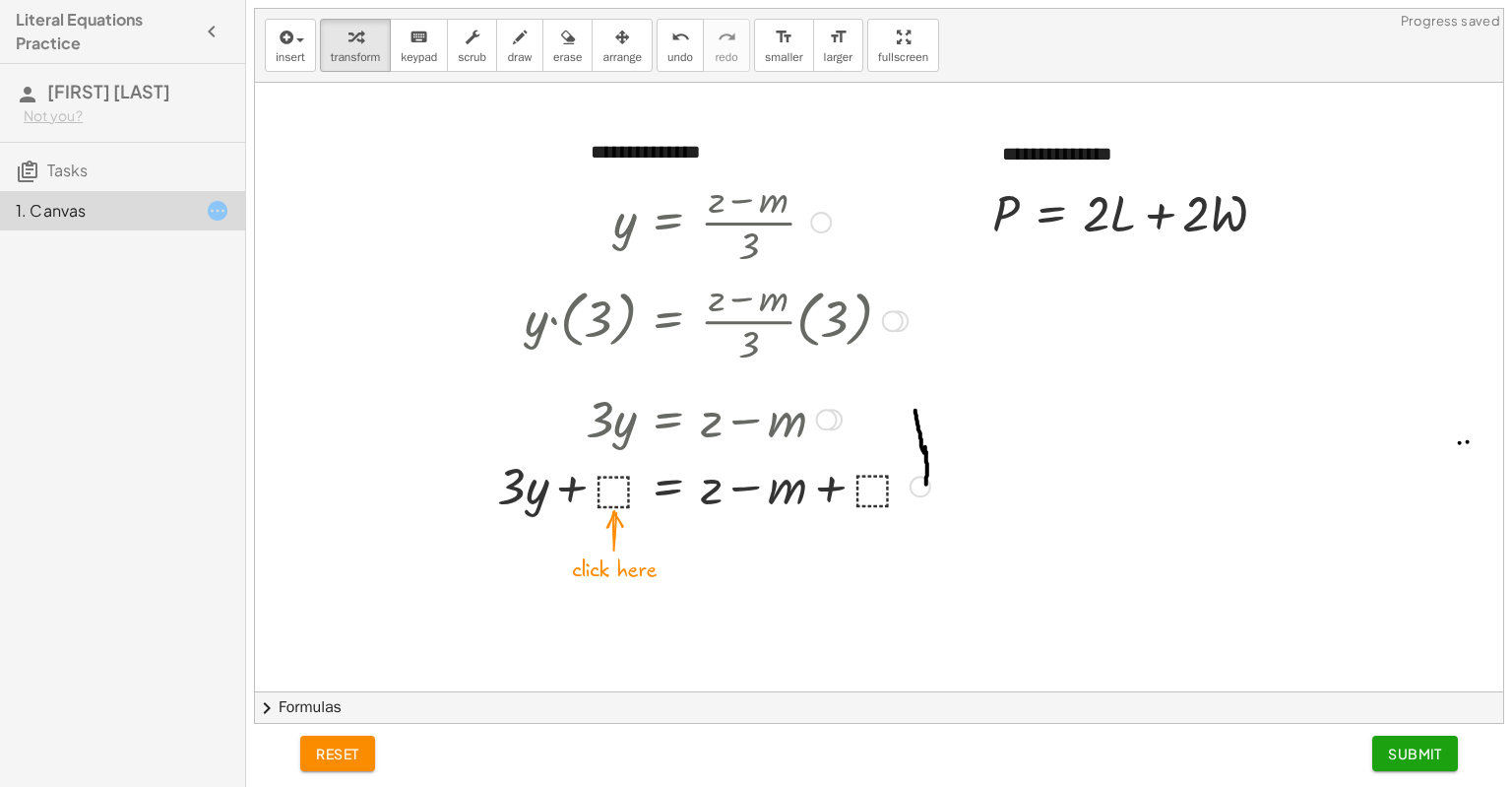 click at bounding box center [714, 485] 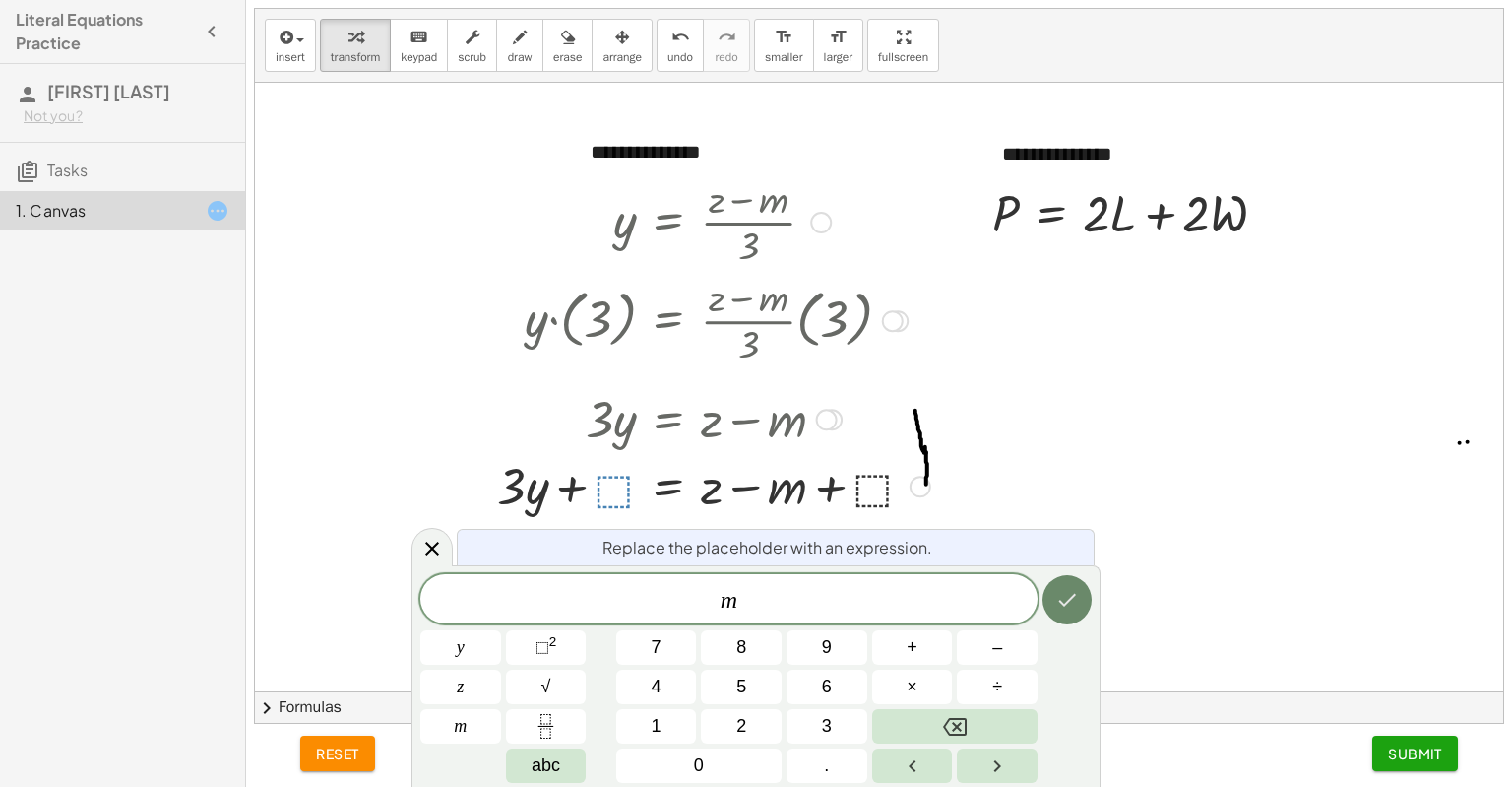 click at bounding box center [1067, 600] 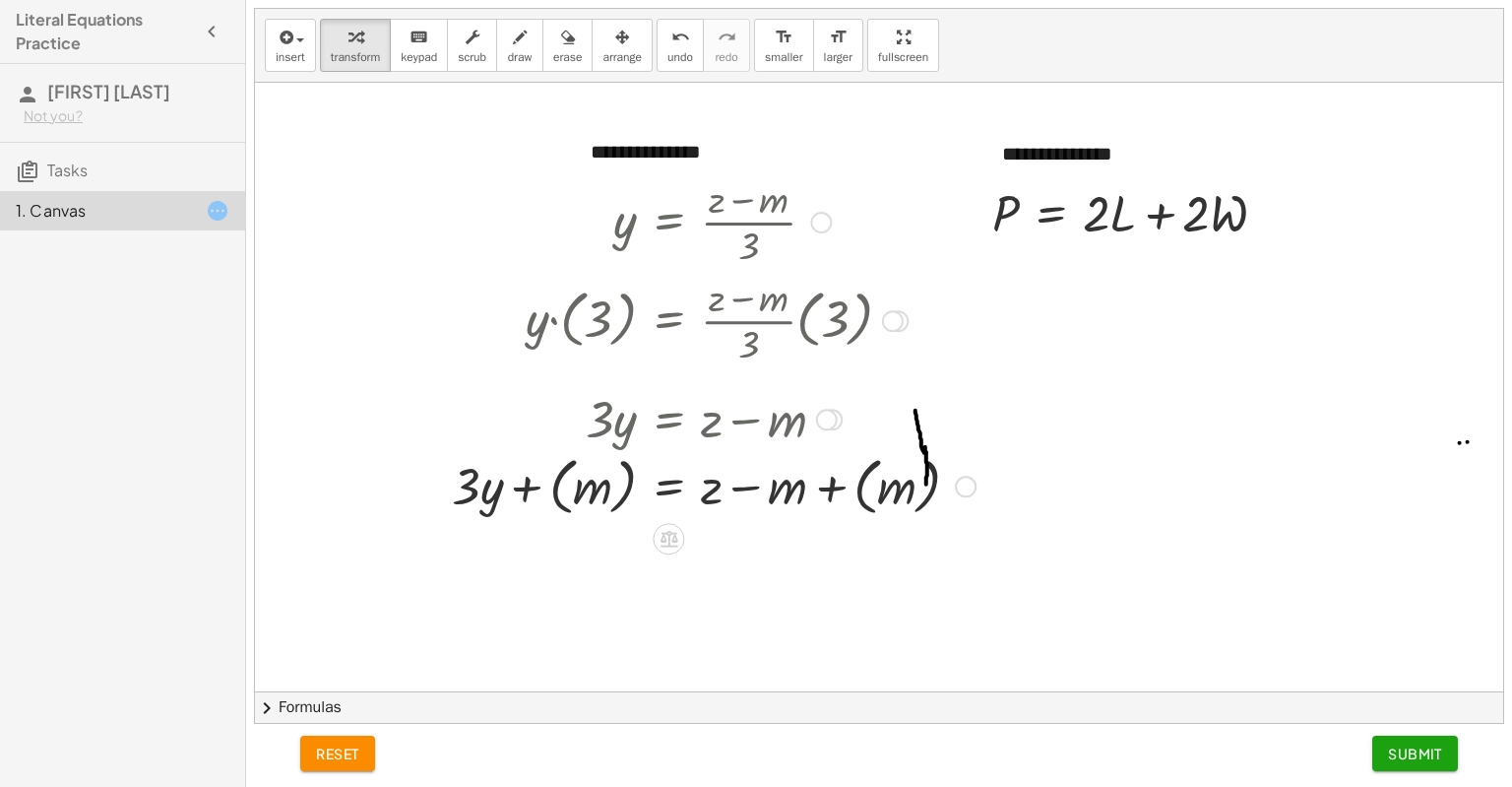 click at bounding box center [714, 485] 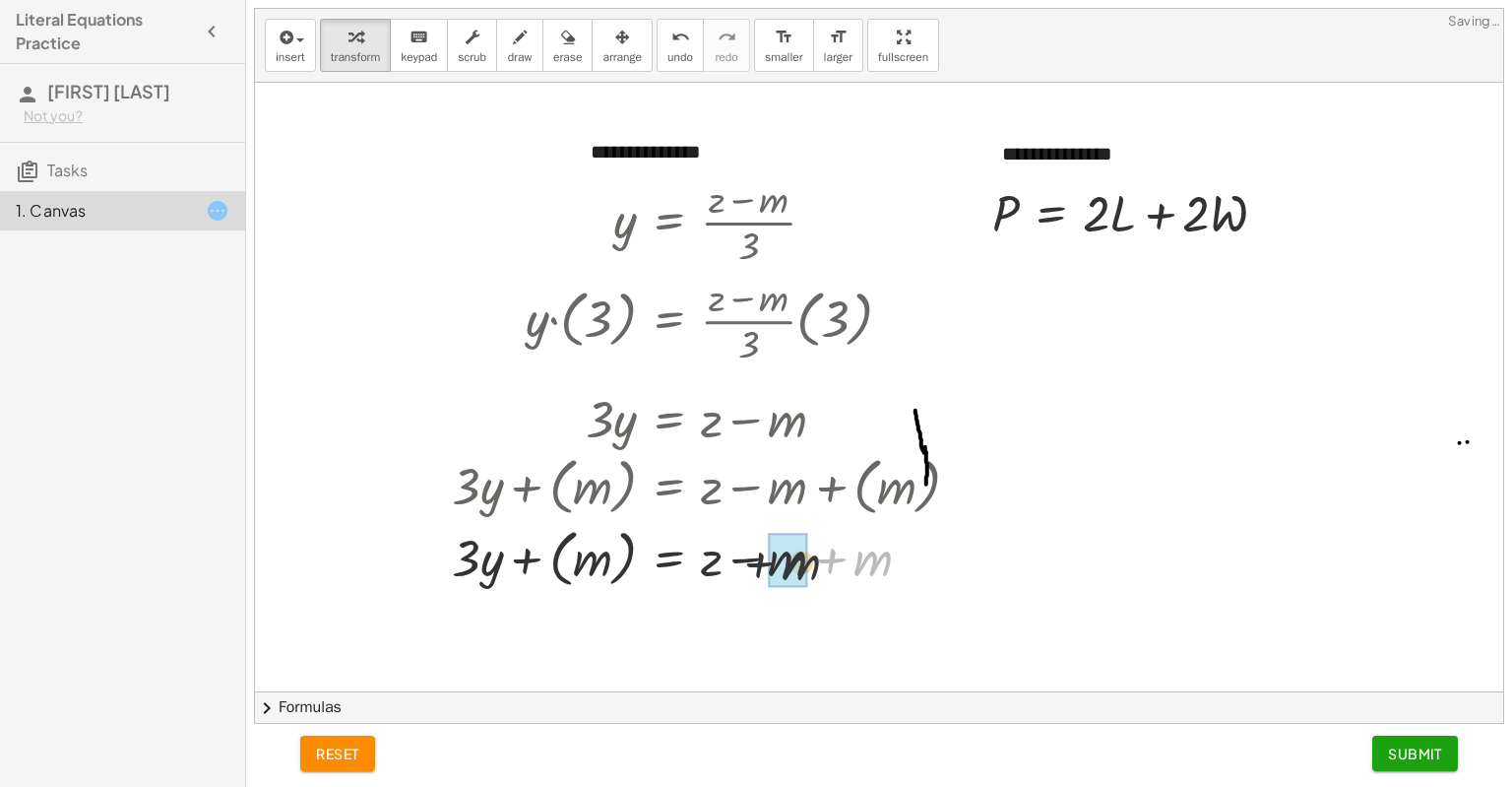 drag, startPoint x: 854, startPoint y: 561, endPoint x: 761, endPoint y: 562, distance: 93.005376 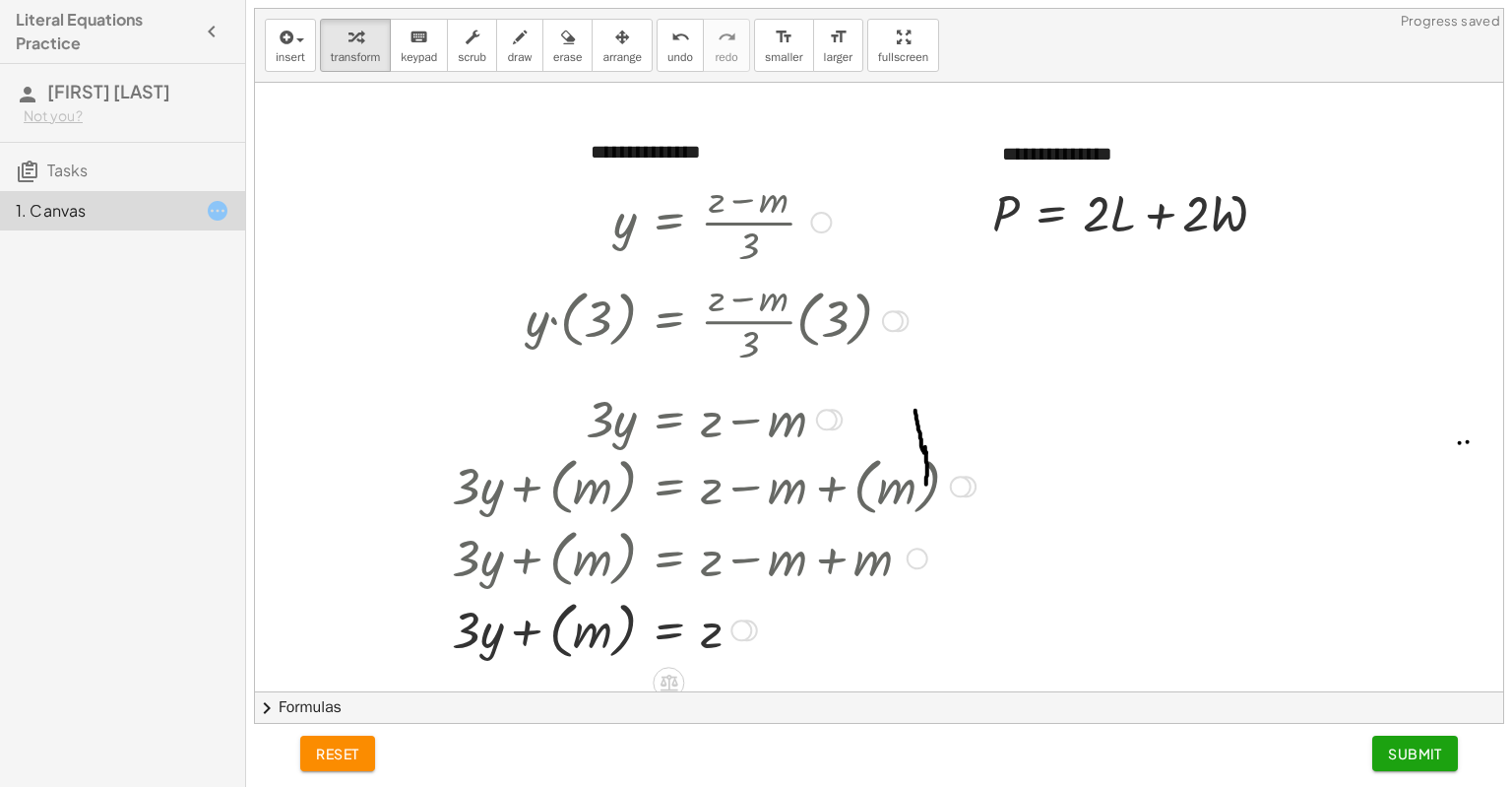 click at bounding box center (763, 557) 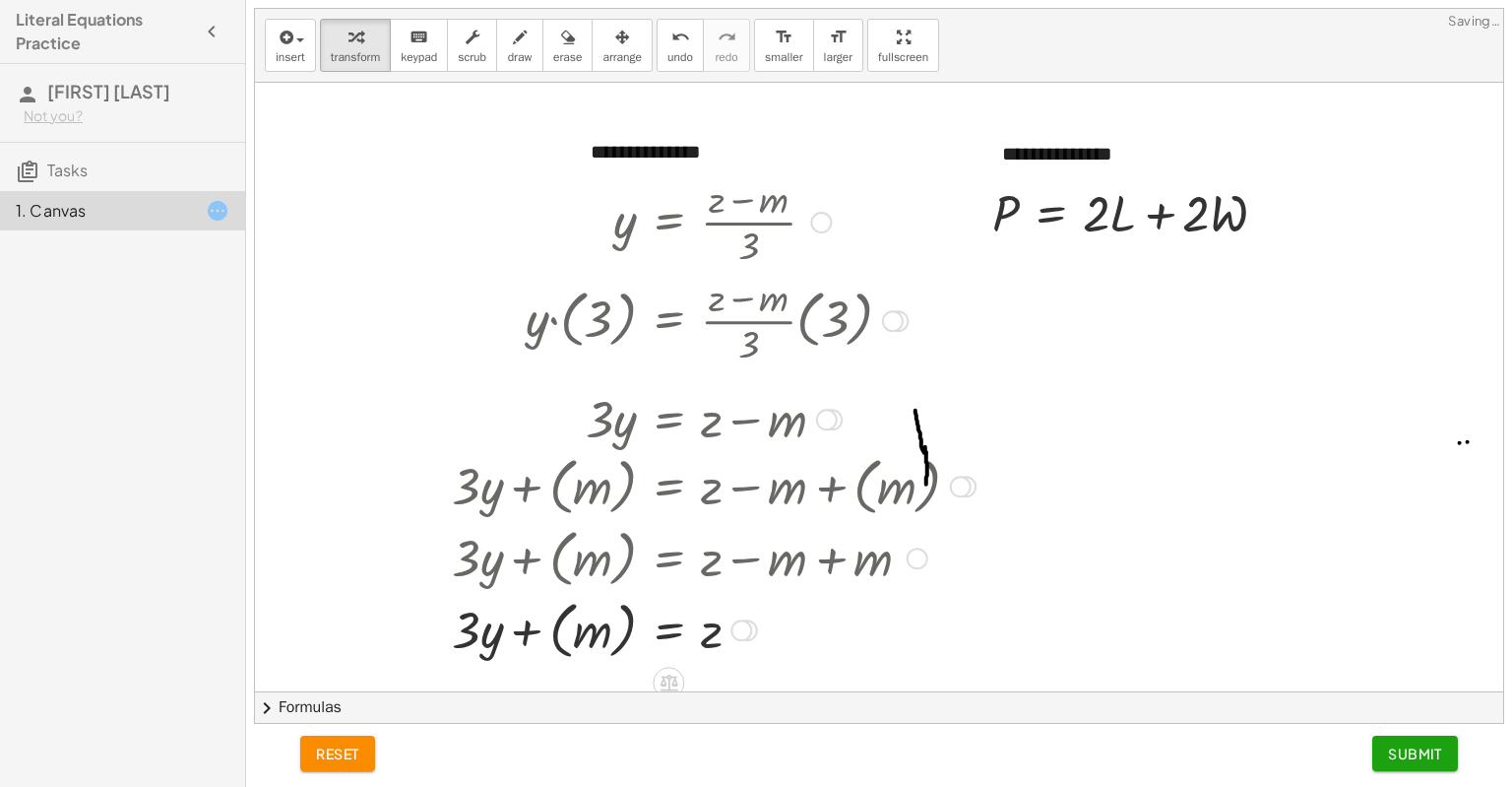 click at bounding box center (714, 628) 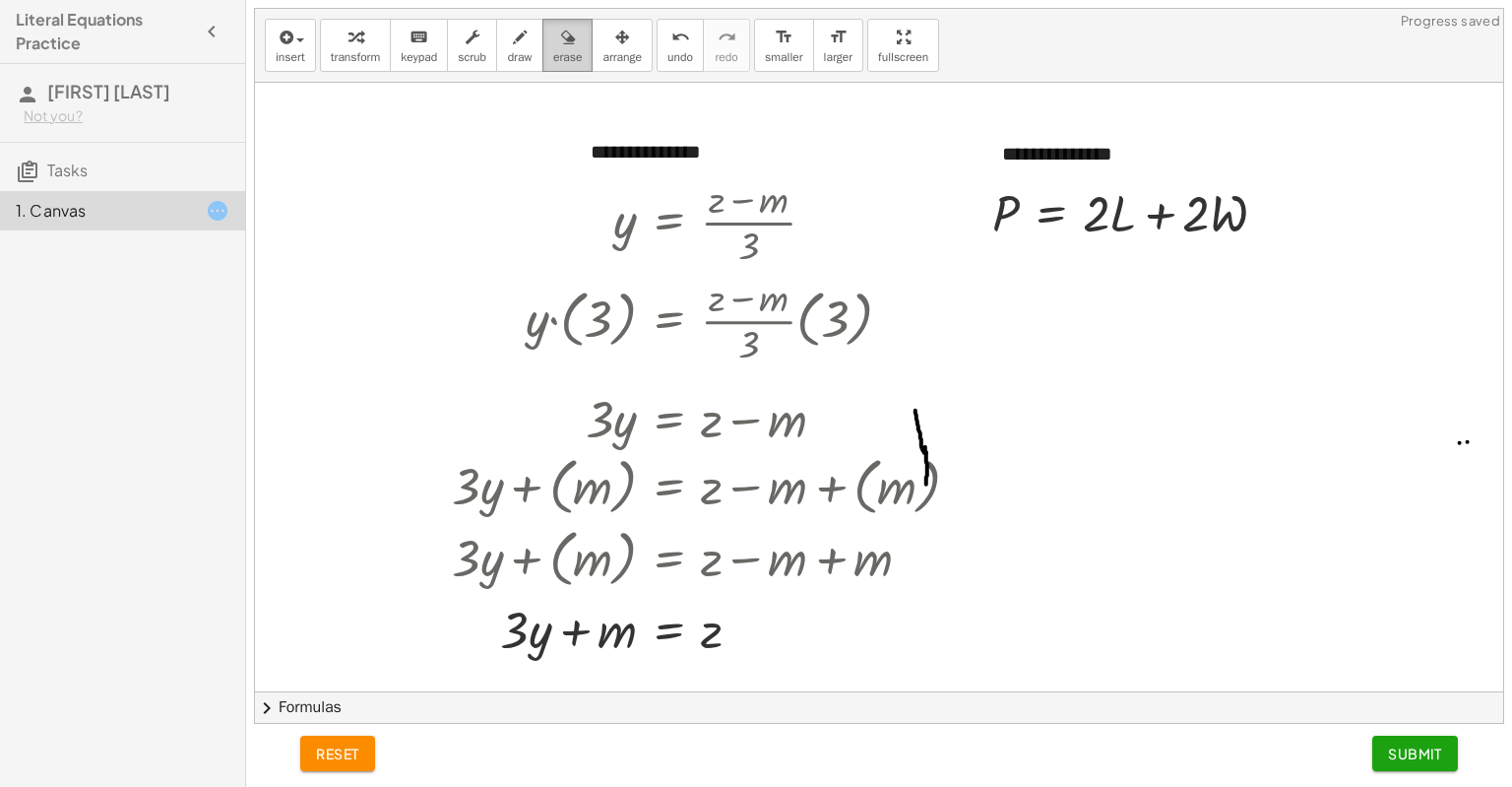 click at bounding box center [567, 36] 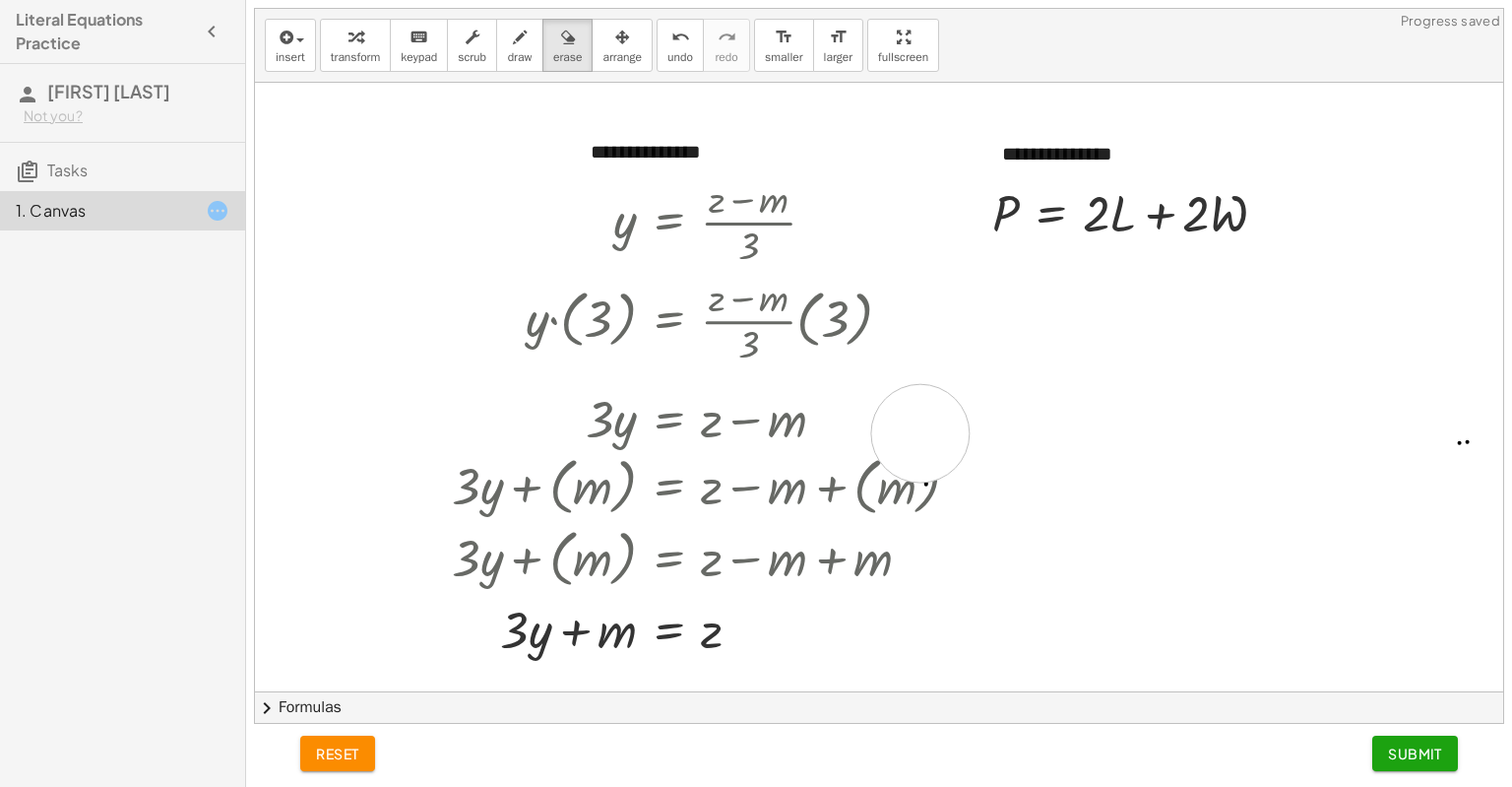 click at bounding box center (879, 479) 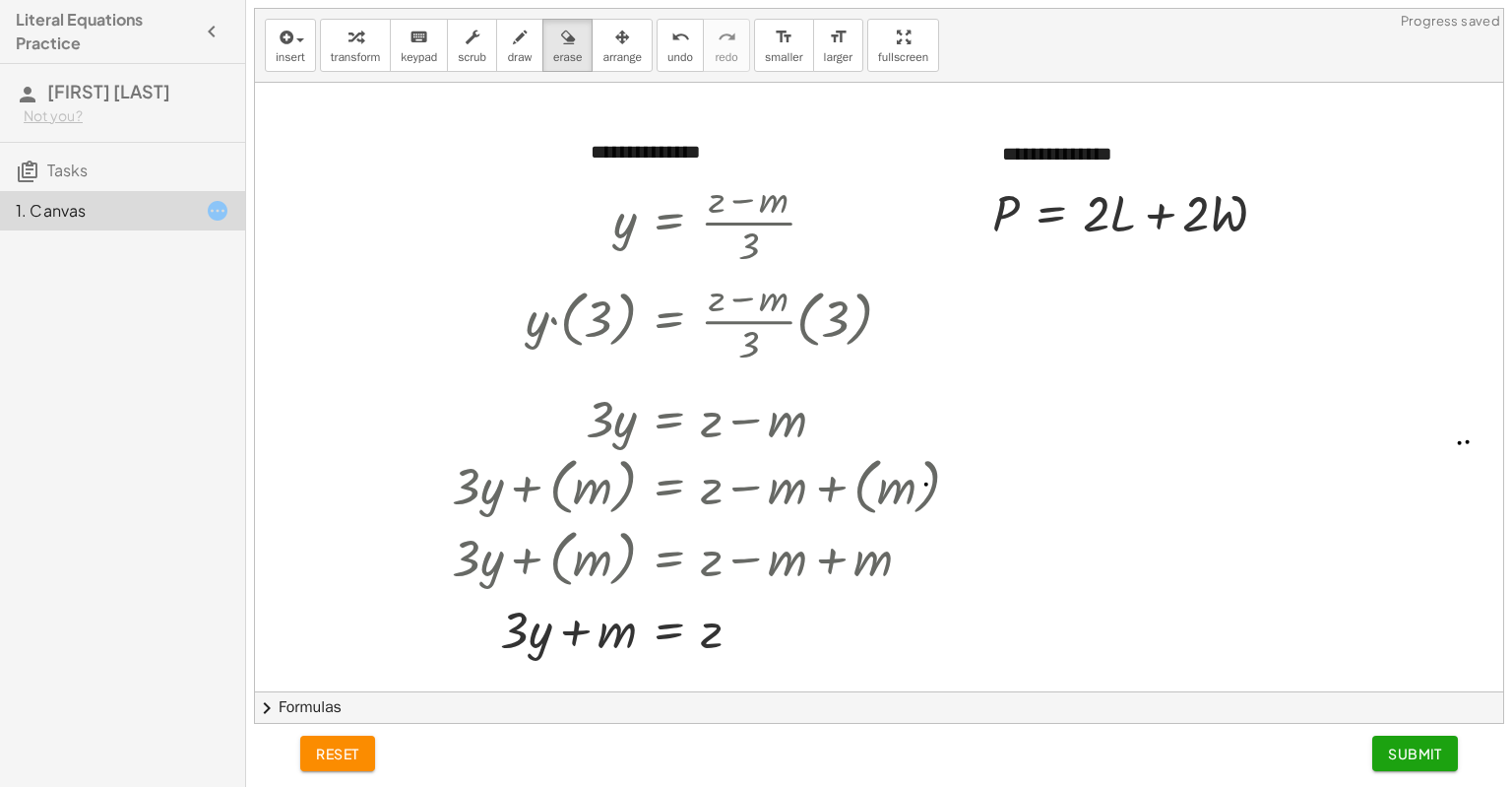 click at bounding box center (879, 479) 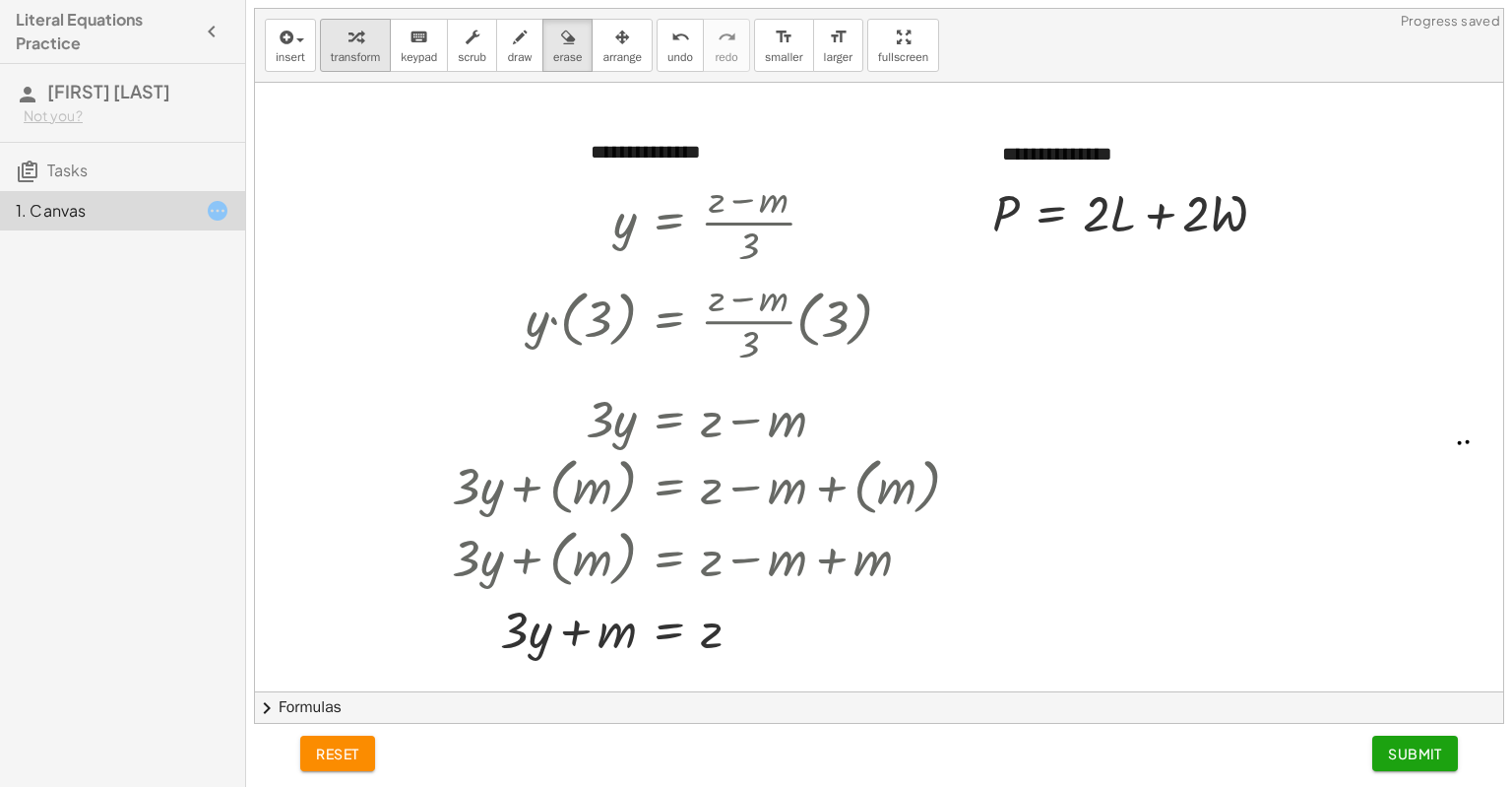 click on "transform" at bounding box center (355, 57) 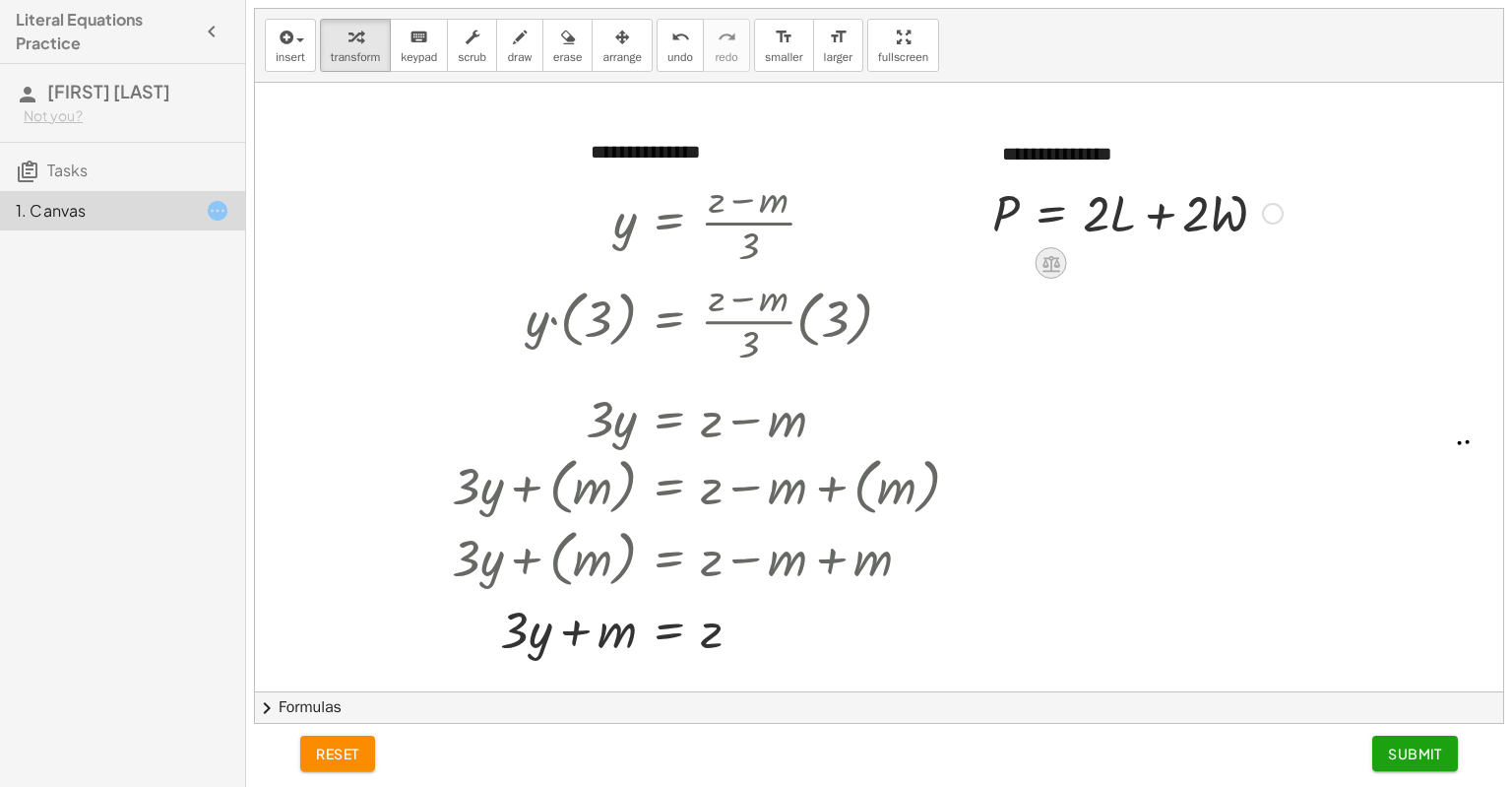 click 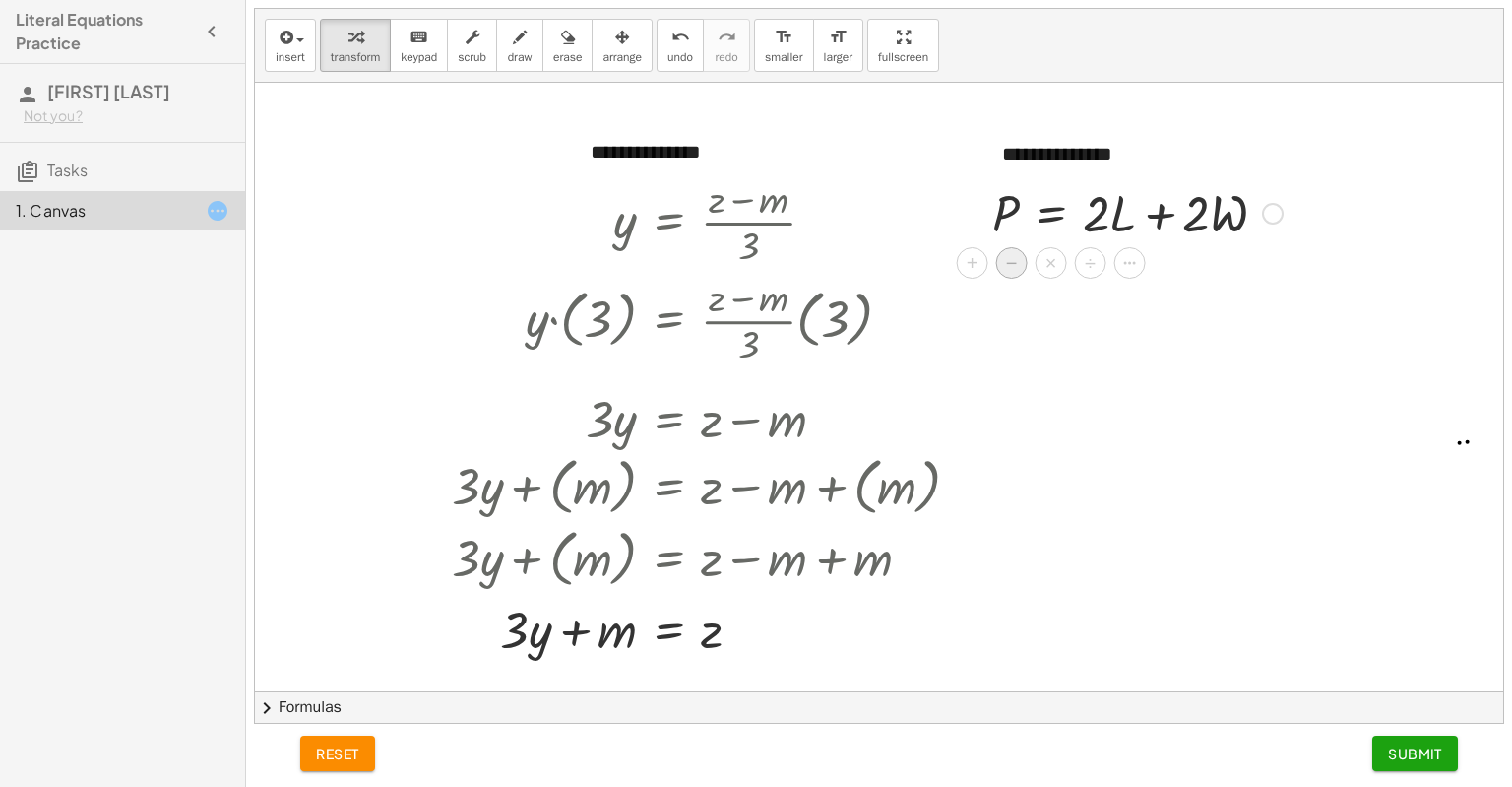 click on "−" at bounding box center [1012, 263] 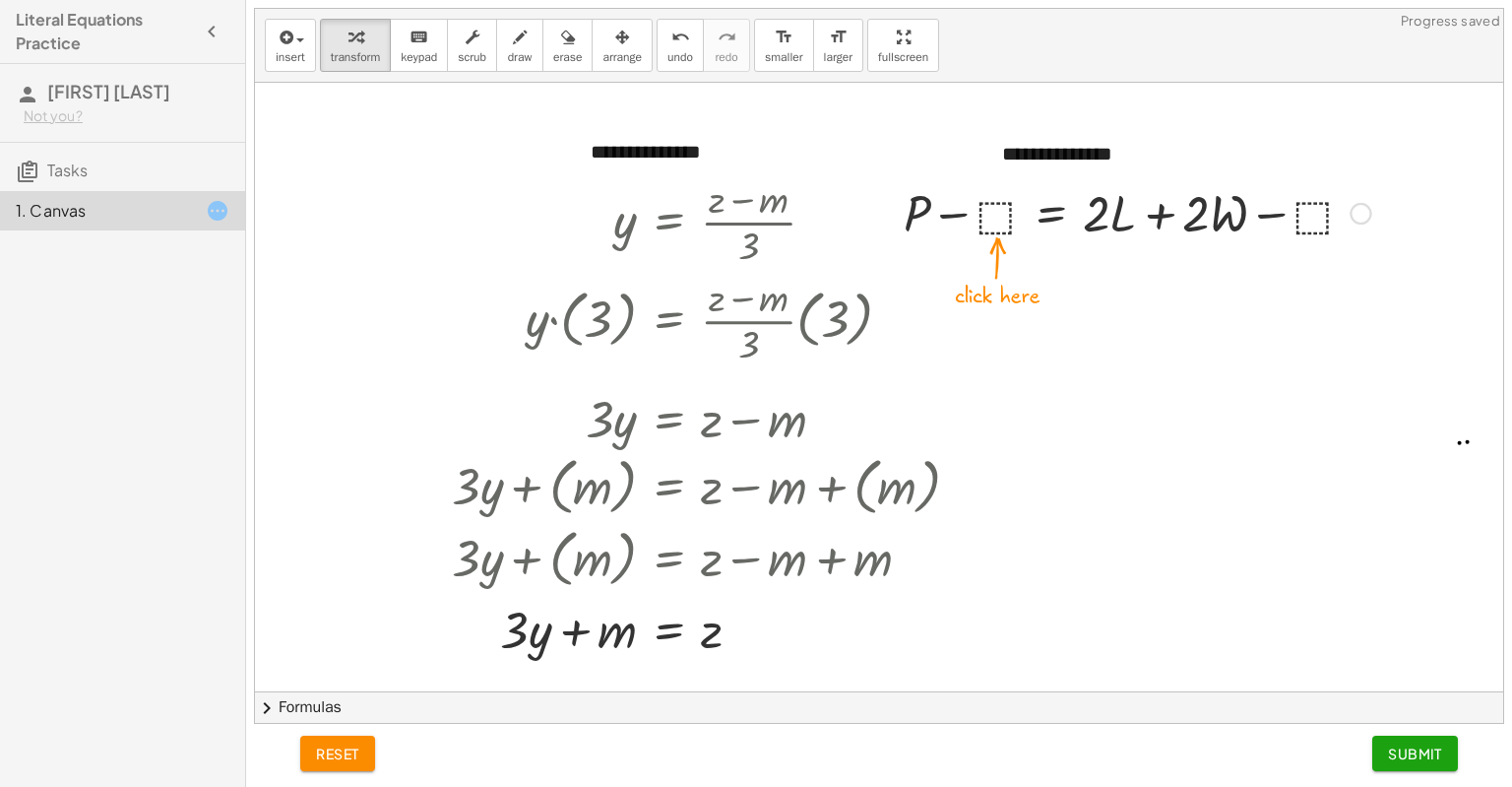 click at bounding box center [1137, 212] 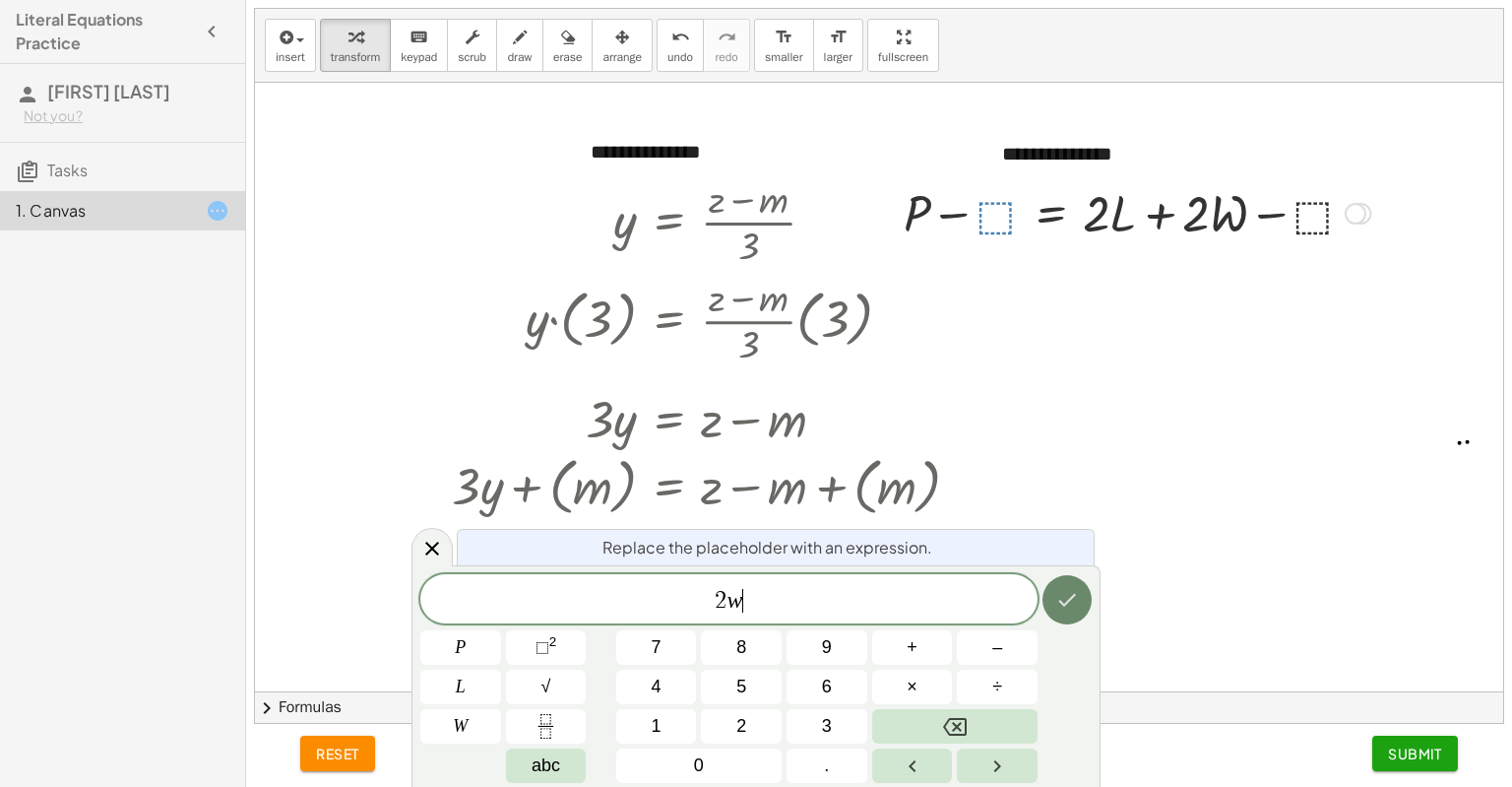 click 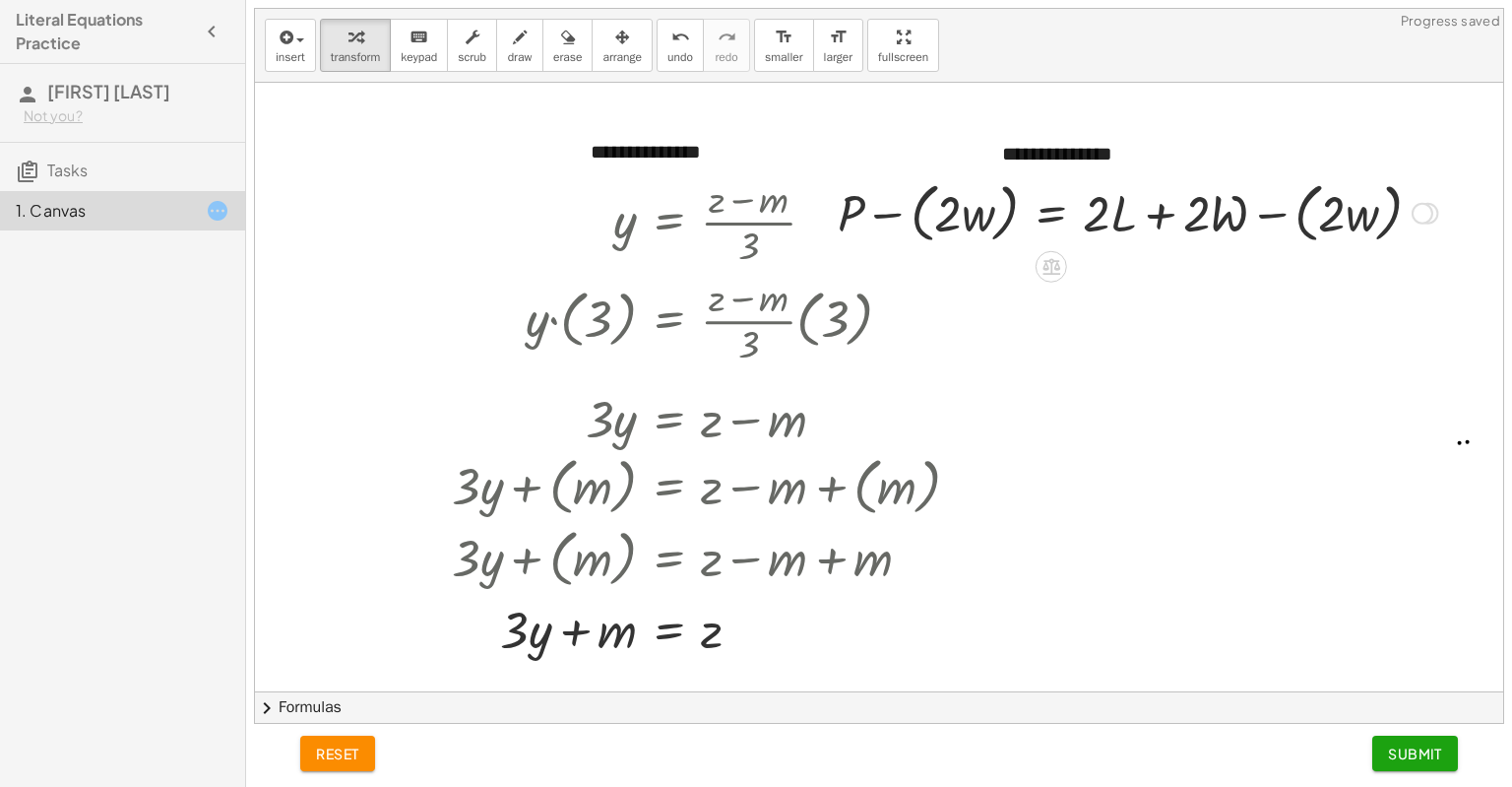 click at bounding box center (1137, 212) 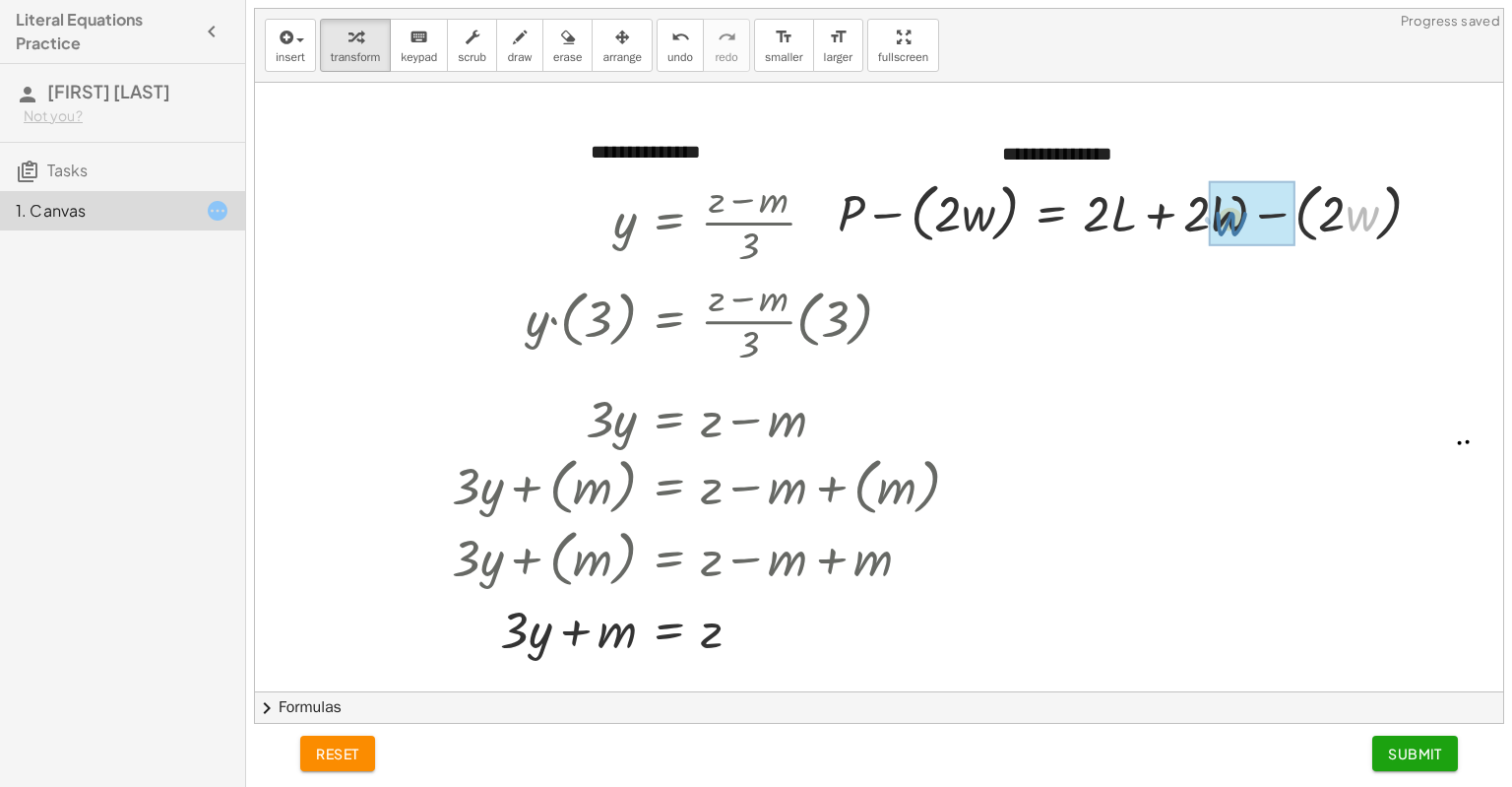 drag, startPoint x: 1370, startPoint y: 222, endPoint x: 1232, endPoint y: 227, distance: 138.09055 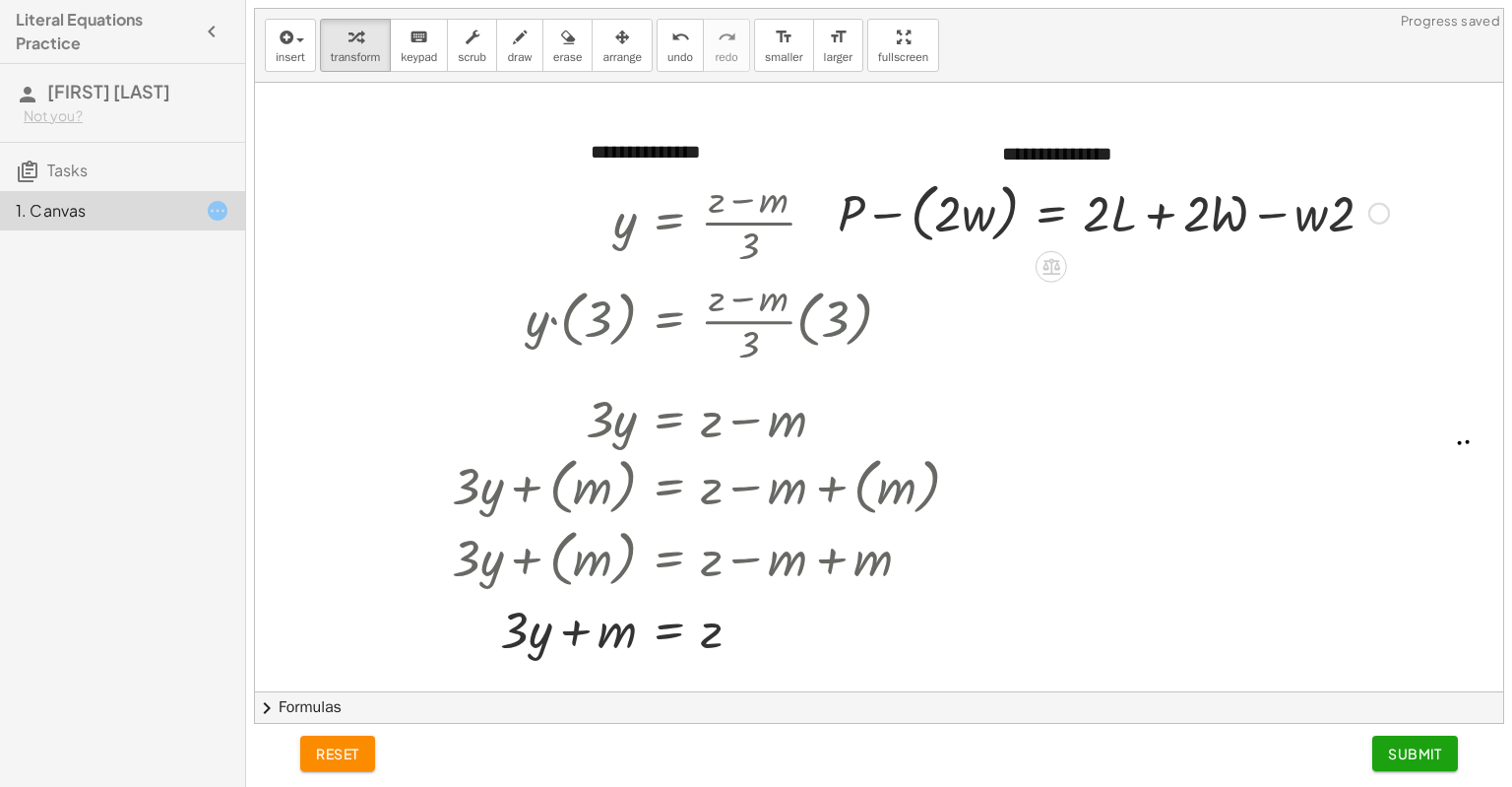 click at bounding box center [1113, 212] 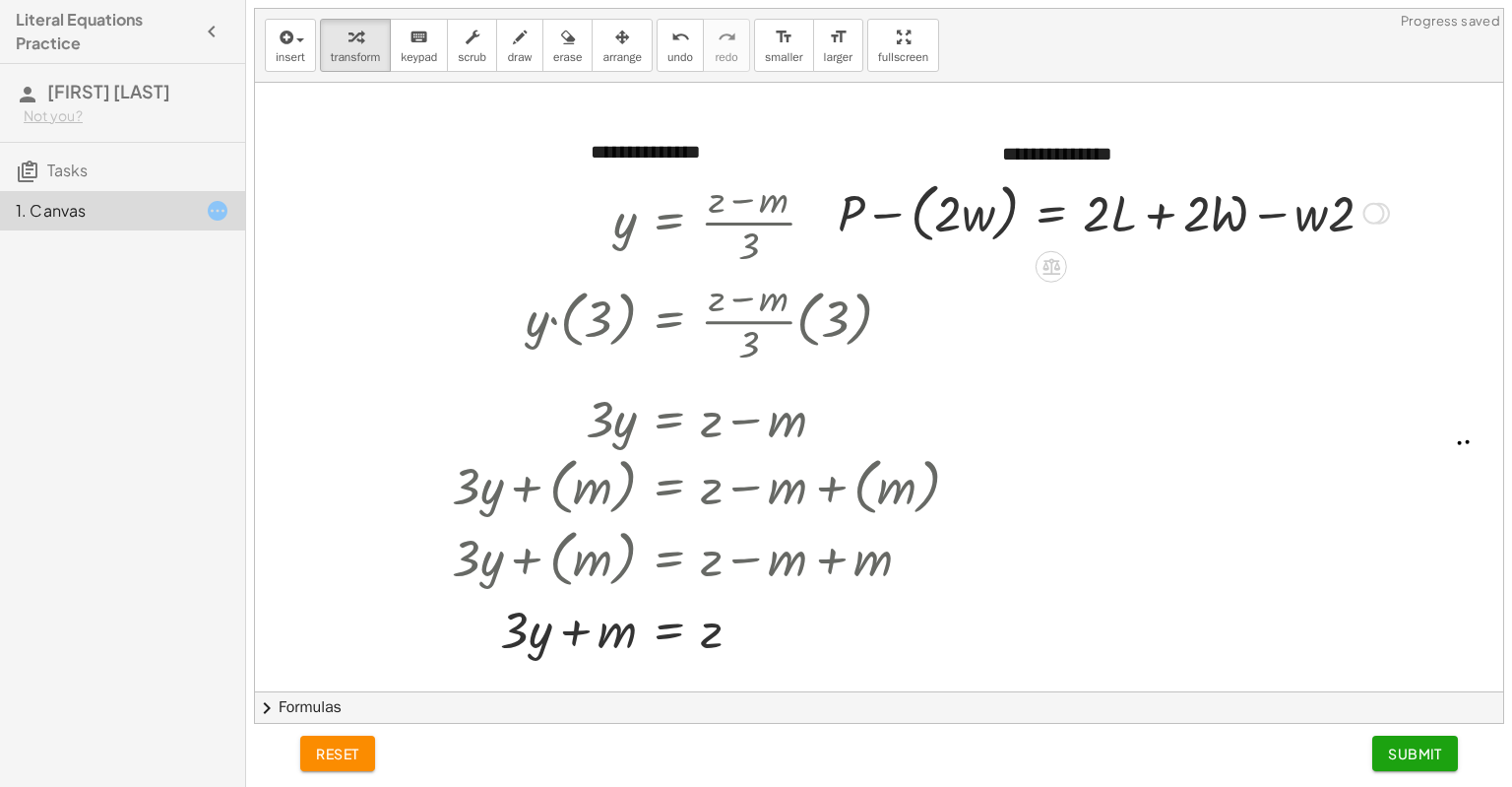 click at bounding box center [1113, 212] 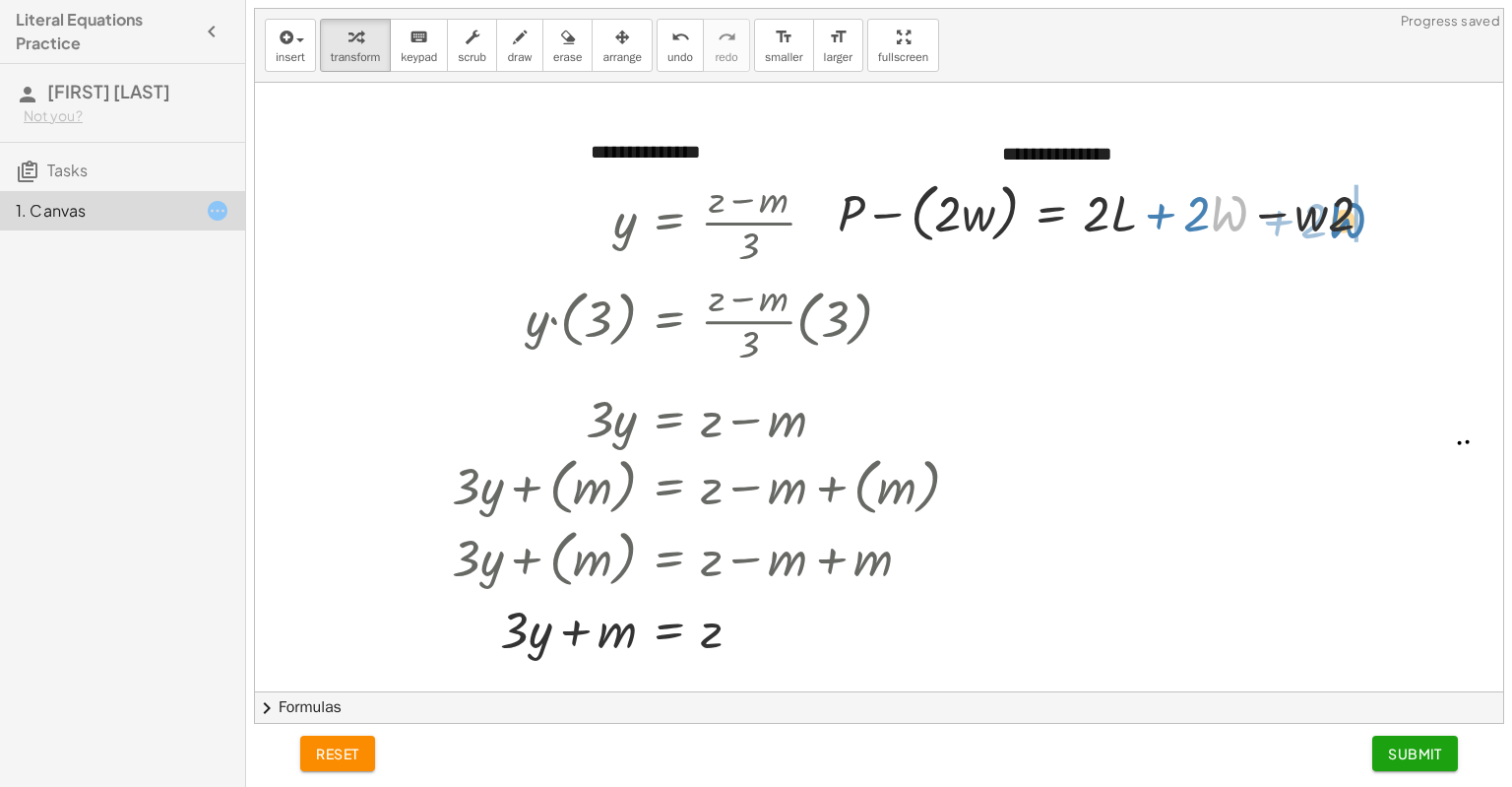 drag, startPoint x: 1227, startPoint y: 214, endPoint x: 1348, endPoint y: 221, distance: 121.20231 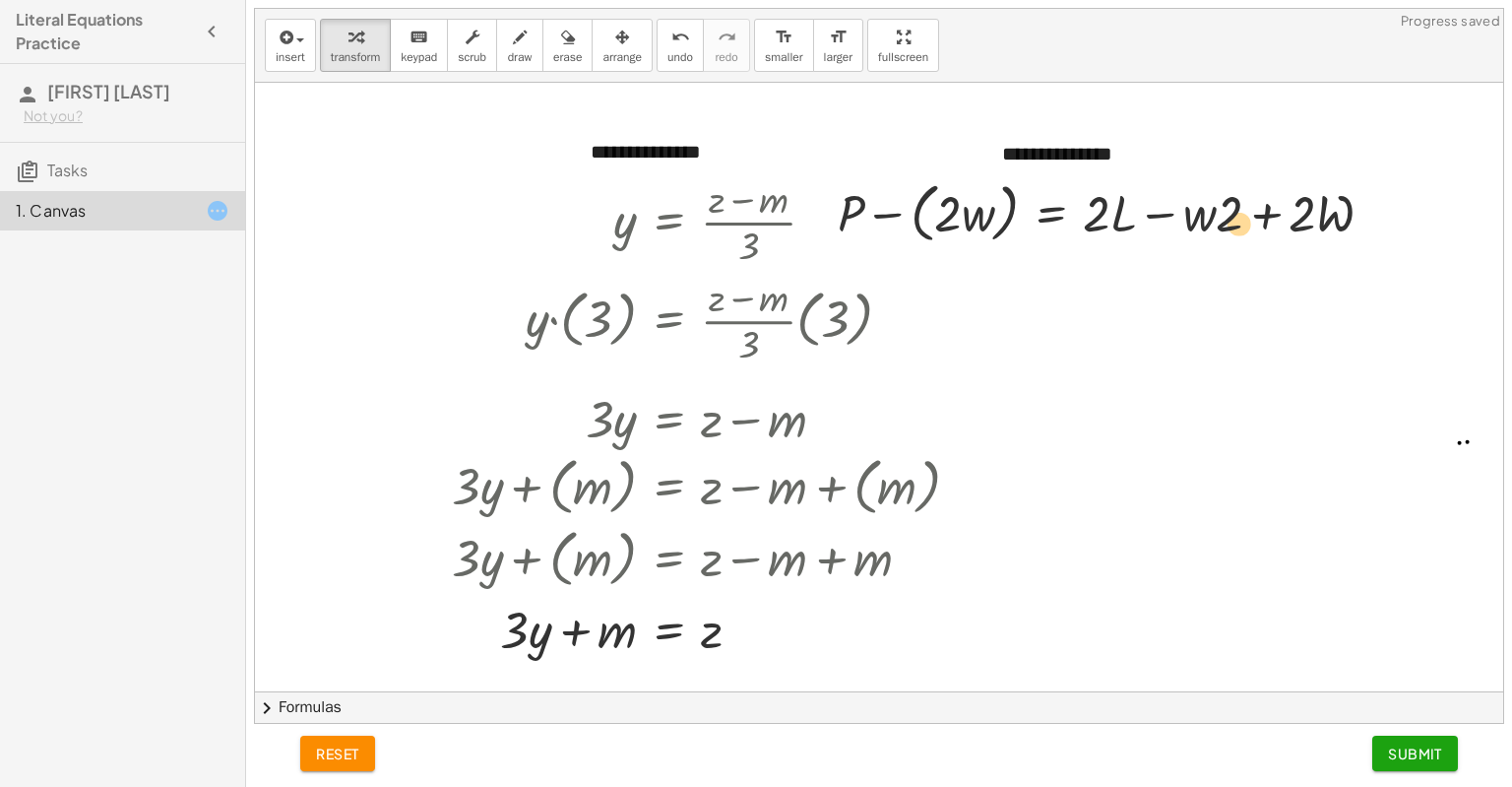 drag, startPoint x: 1319, startPoint y: 220, endPoint x: 1221, endPoint y: 230, distance: 98.50888 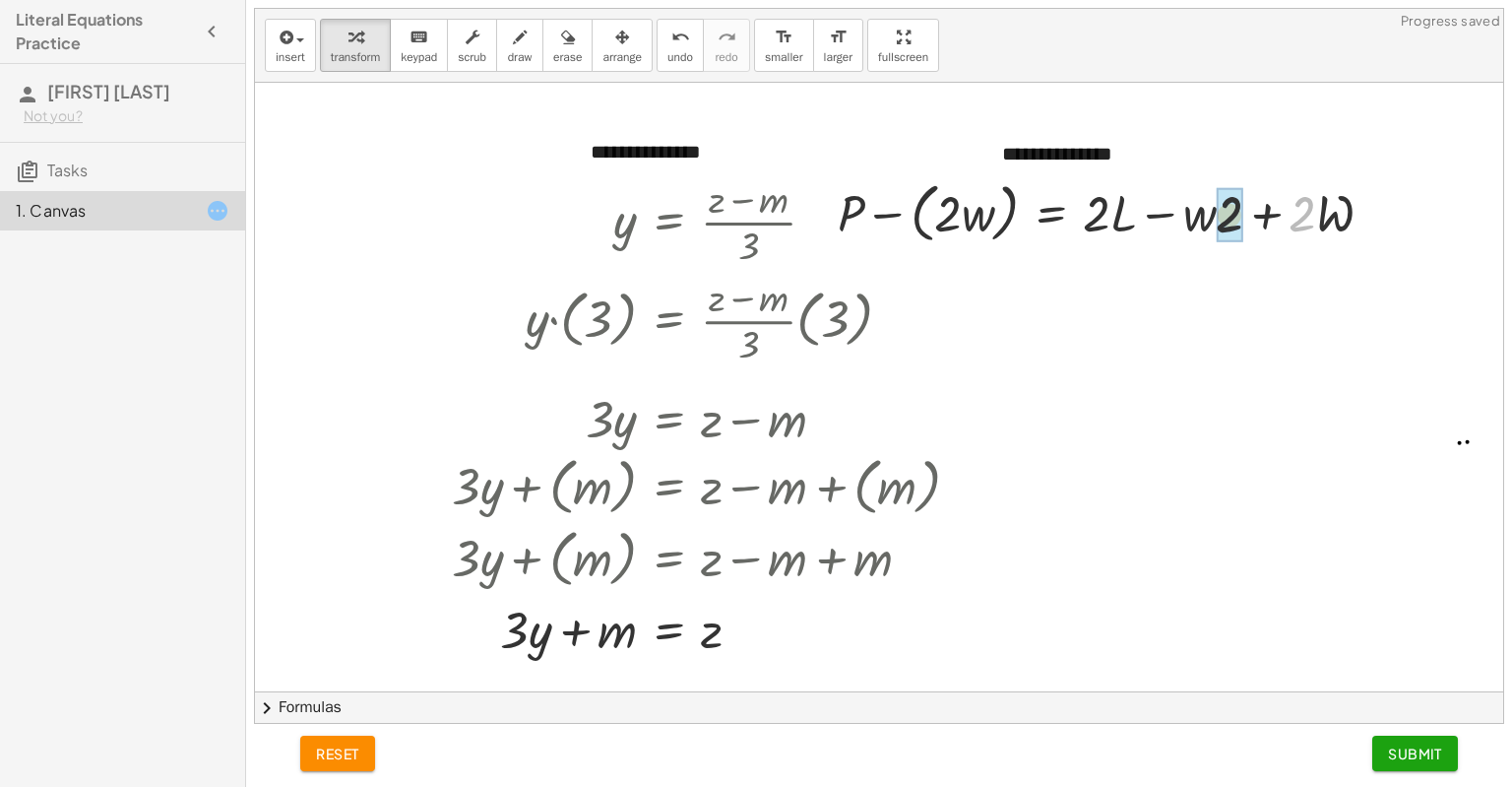 drag, startPoint x: 1302, startPoint y: 215, endPoint x: 1211, endPoint y: 215, distance: 91 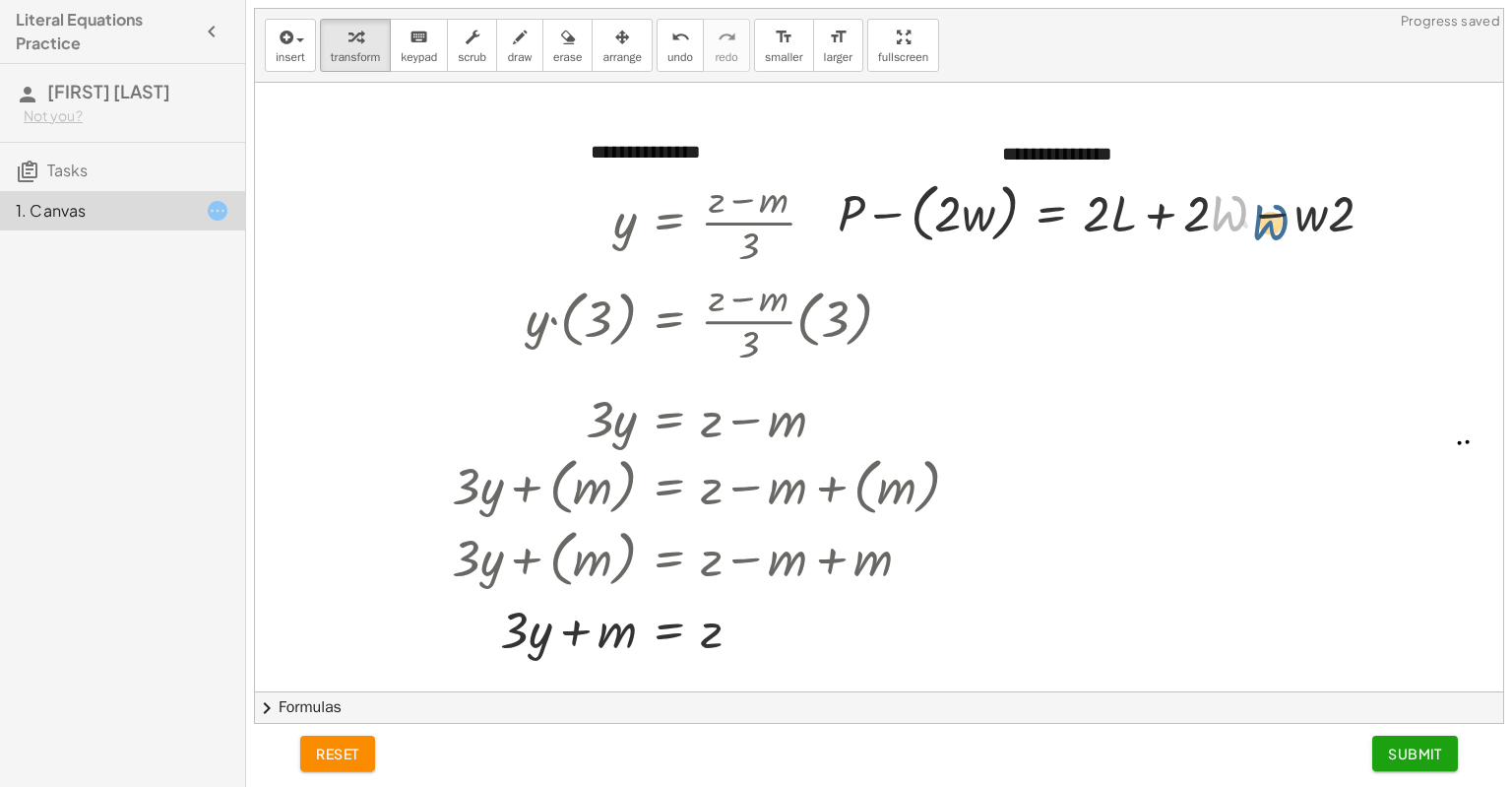 drag, startPoint x: 1240, startPoint y: 221, endPoint x: 1287, endPoint y: 230, distance: 47.853944 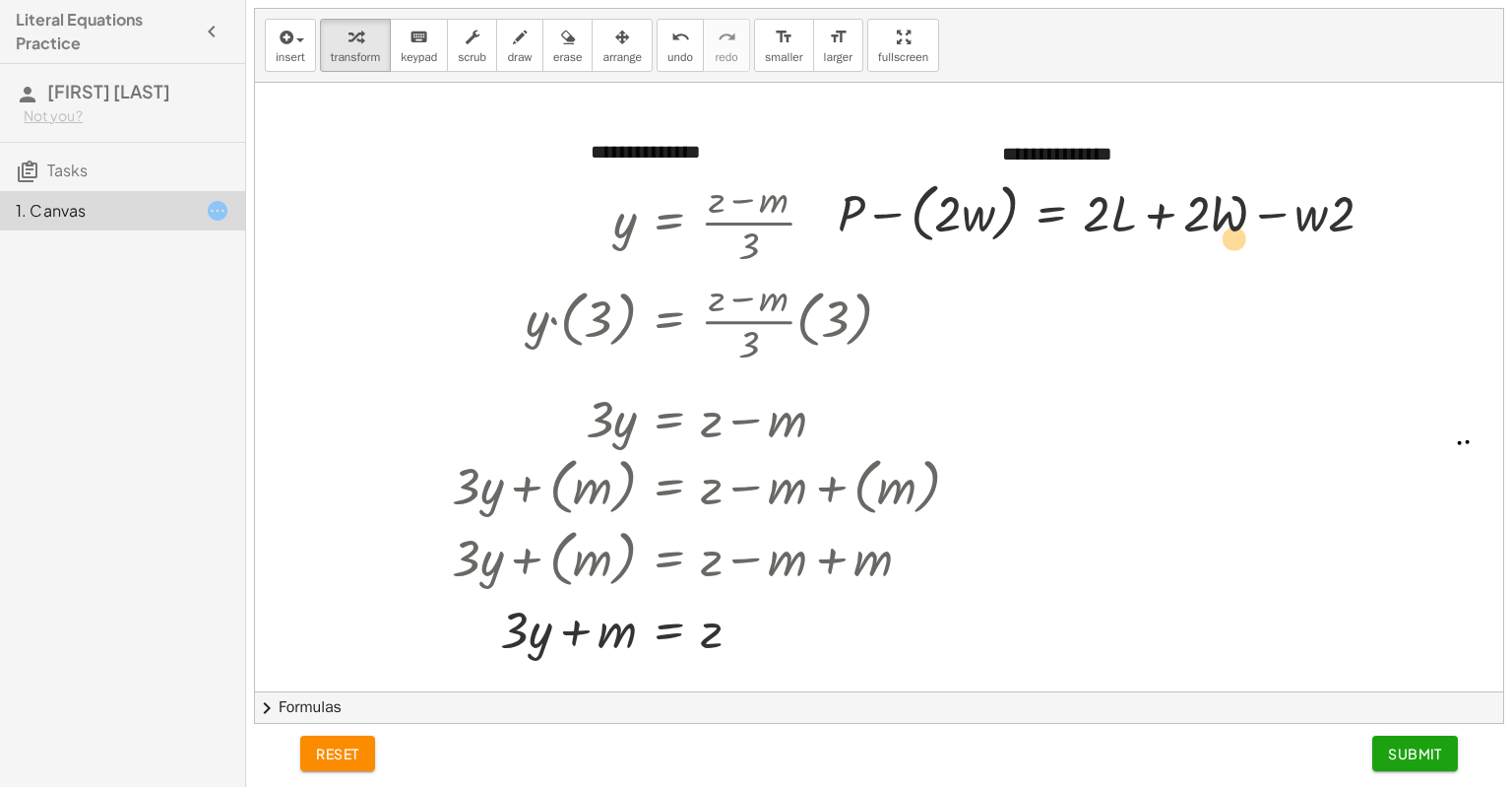 drag, startPoint x: 1201, startPoint y: 217, endPoint x: 1228, endPoint y: 234, distance: 31.906112 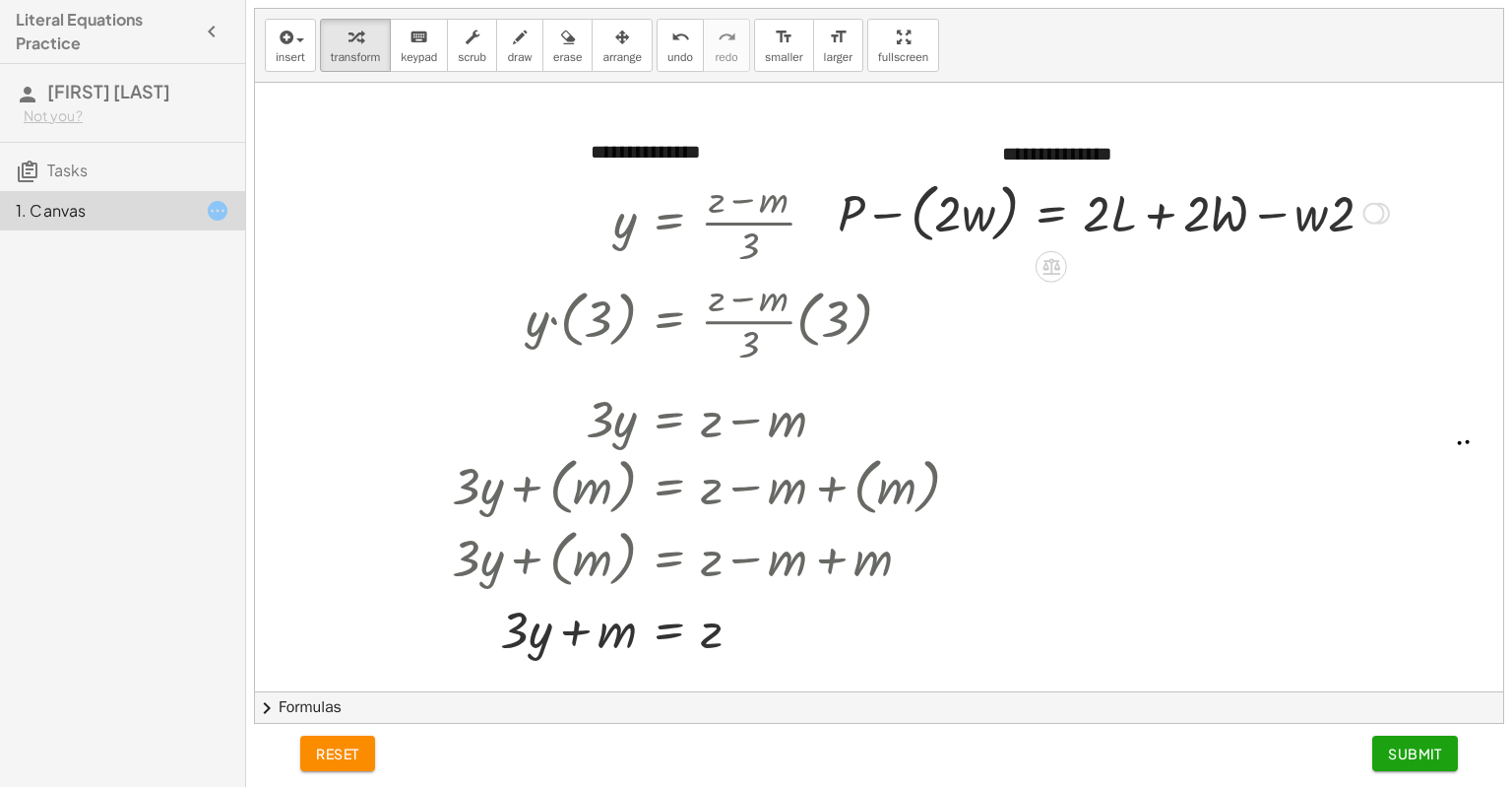 click at bounding box center [1113, 212] 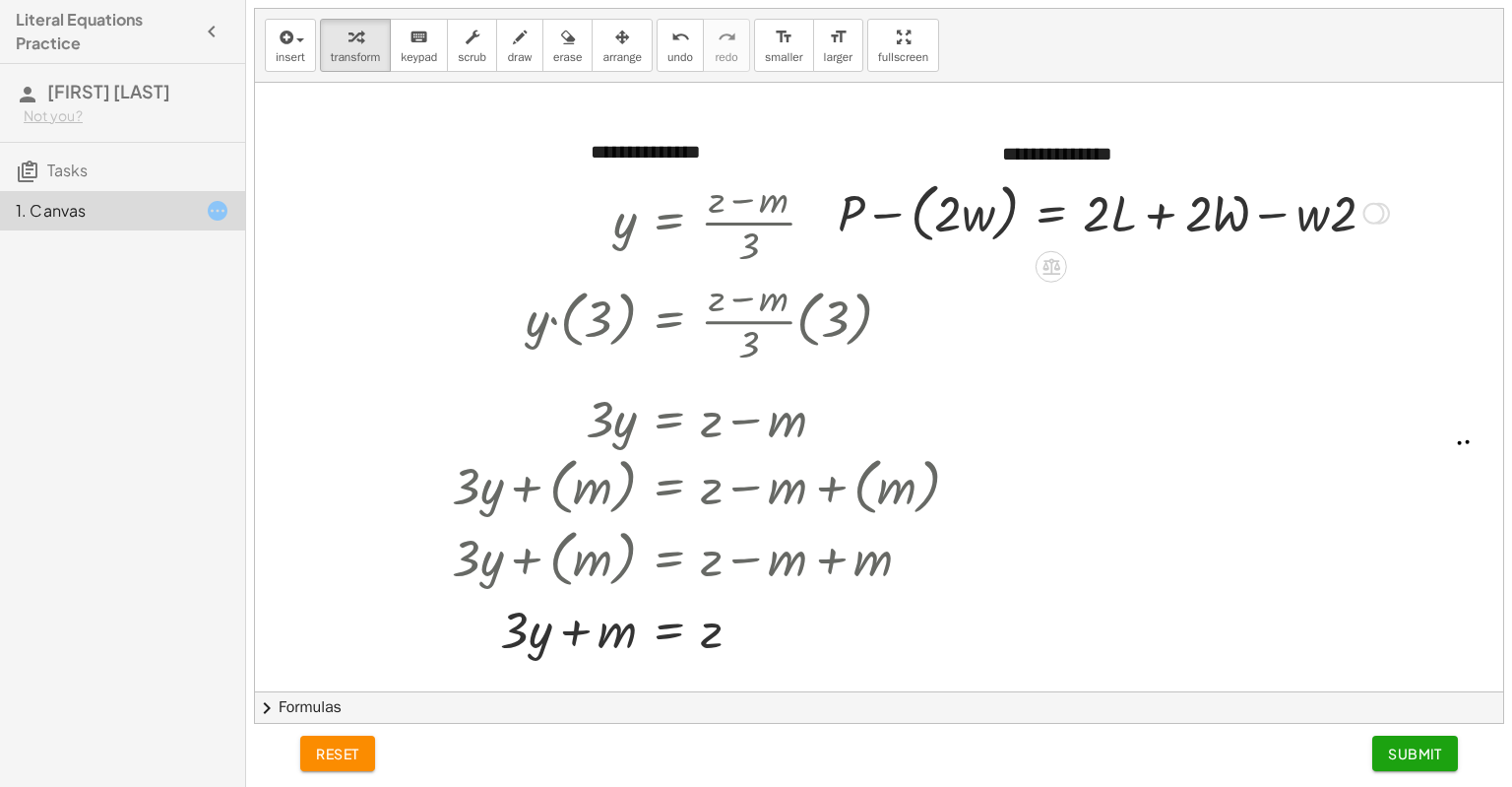 click at bounding box center (1113, 212) 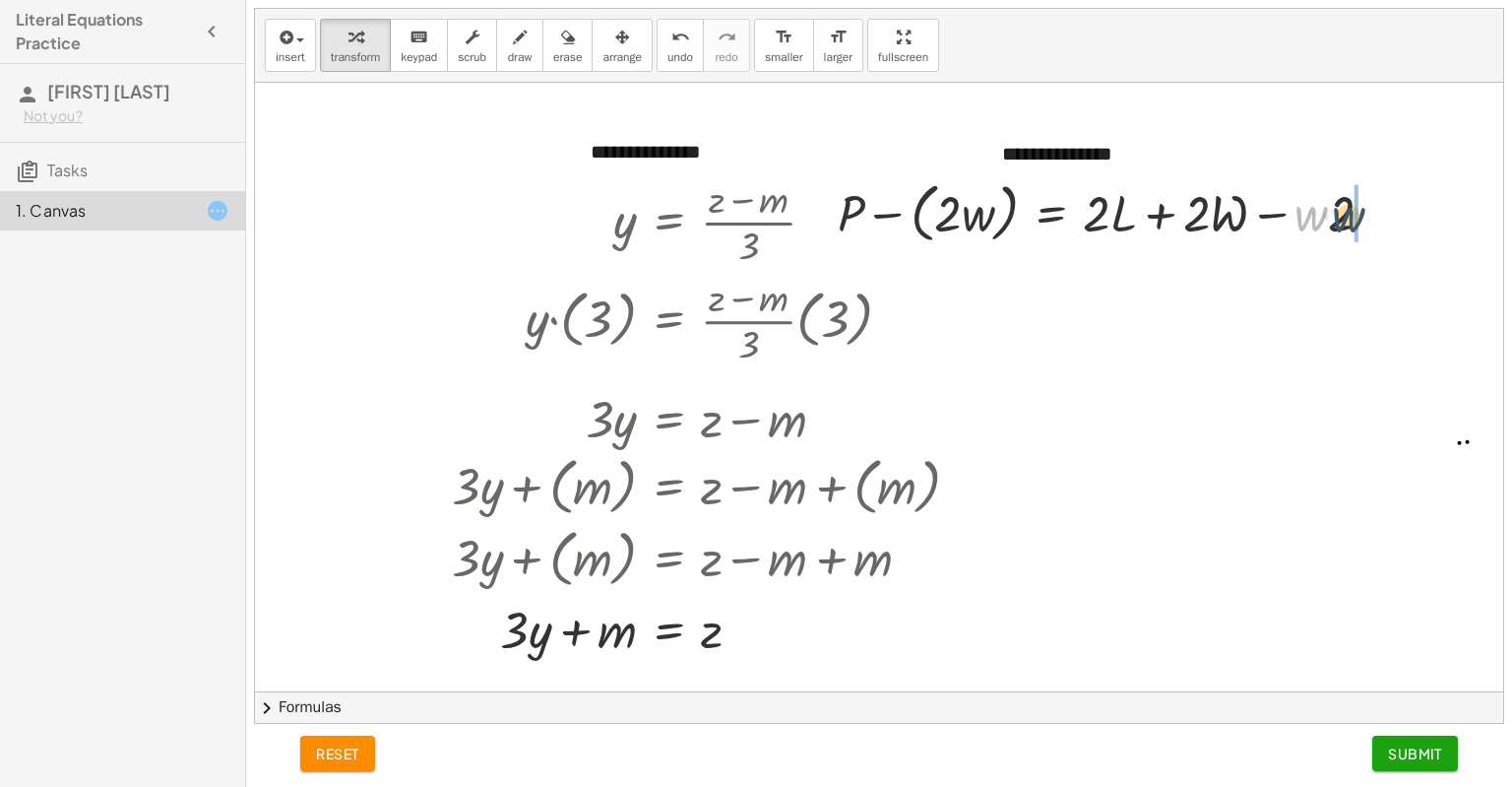 drag, startPoint x: 1324, startPoint y: 215, endPoint x: 1362, endPoint y: 216, distance: 38.013156 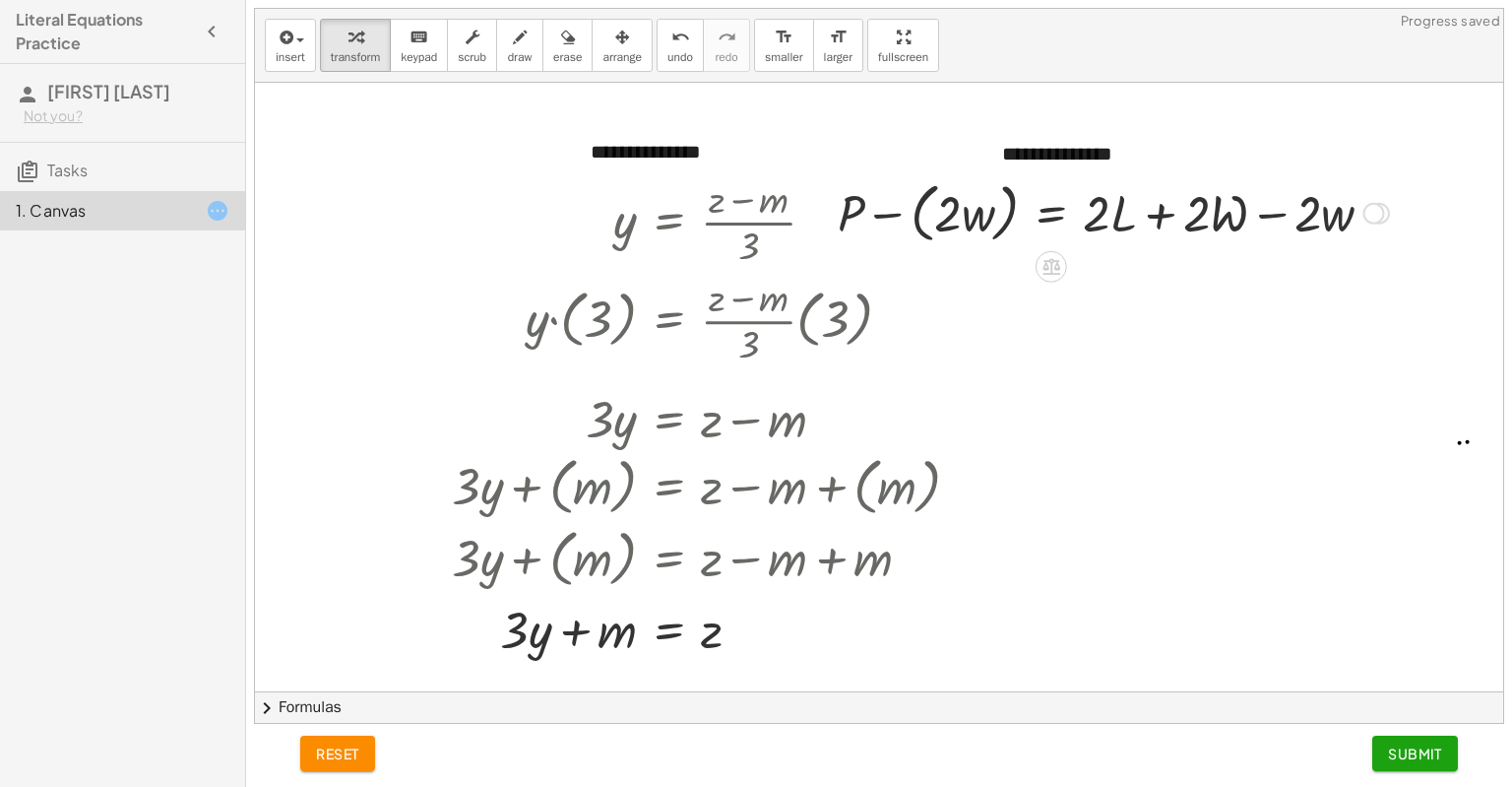 click at bounding box center [1113, 212] 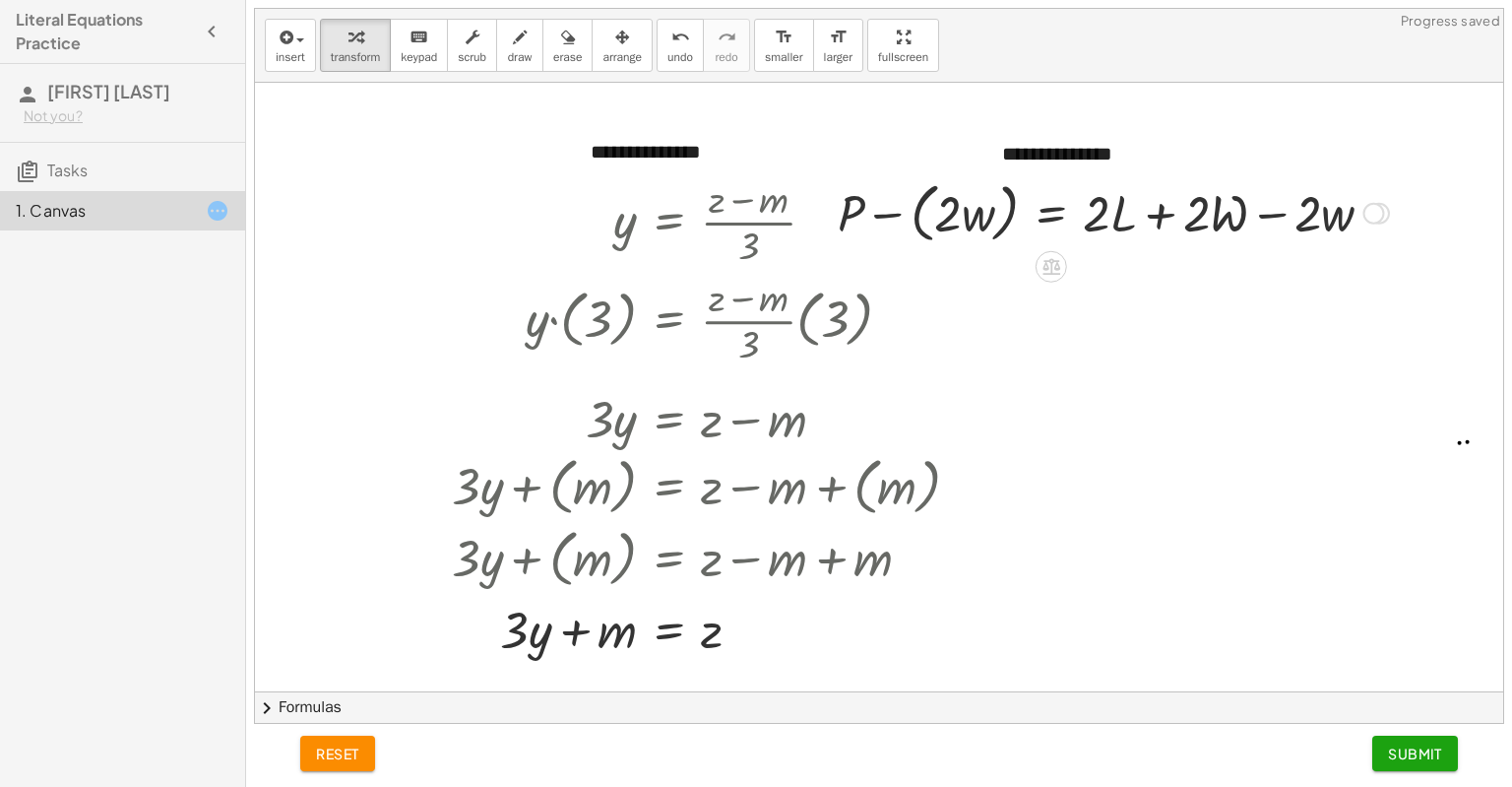 click at bounding box center (1113, 212) 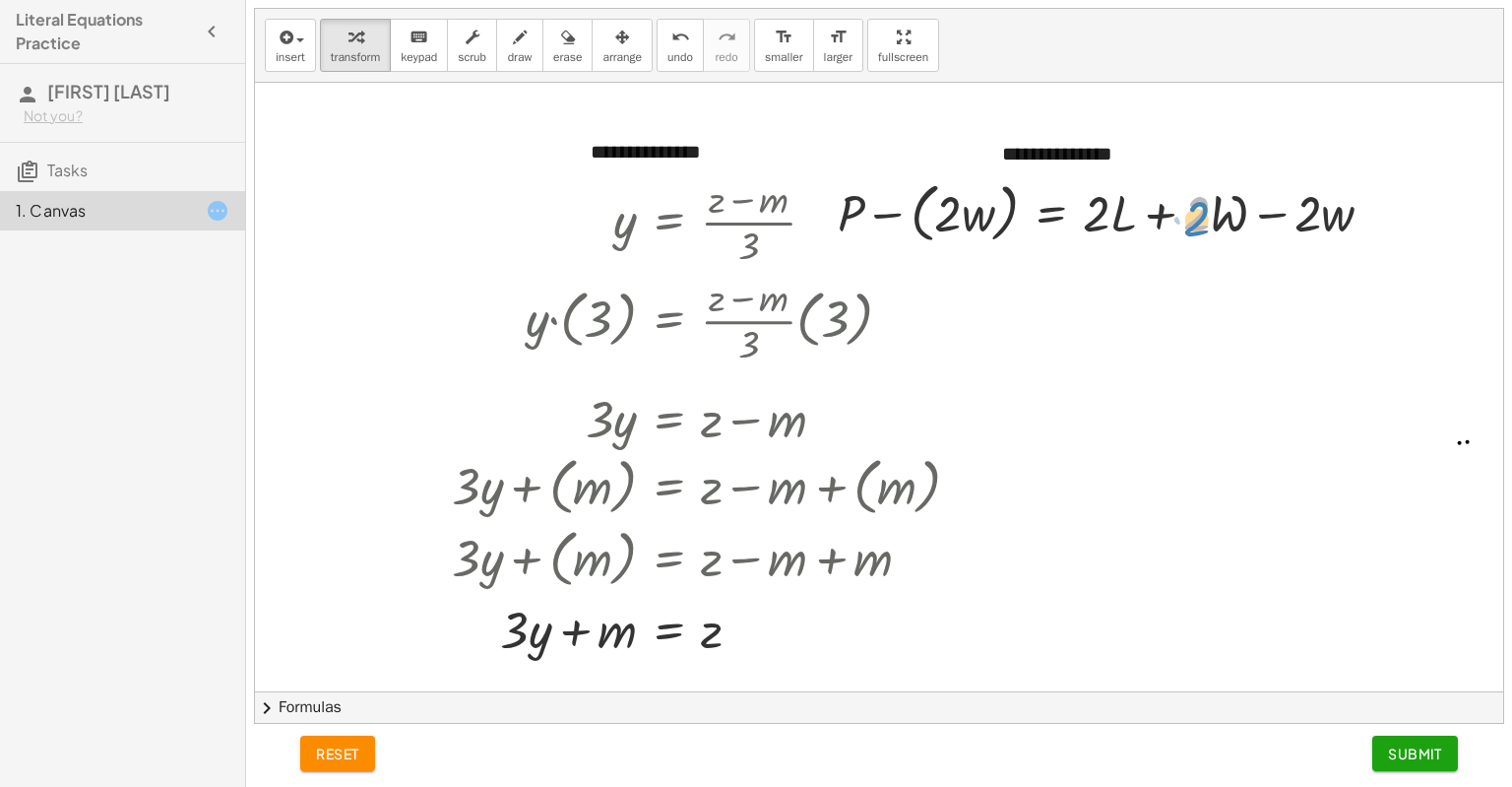 click at bounding box center (1113, 212) 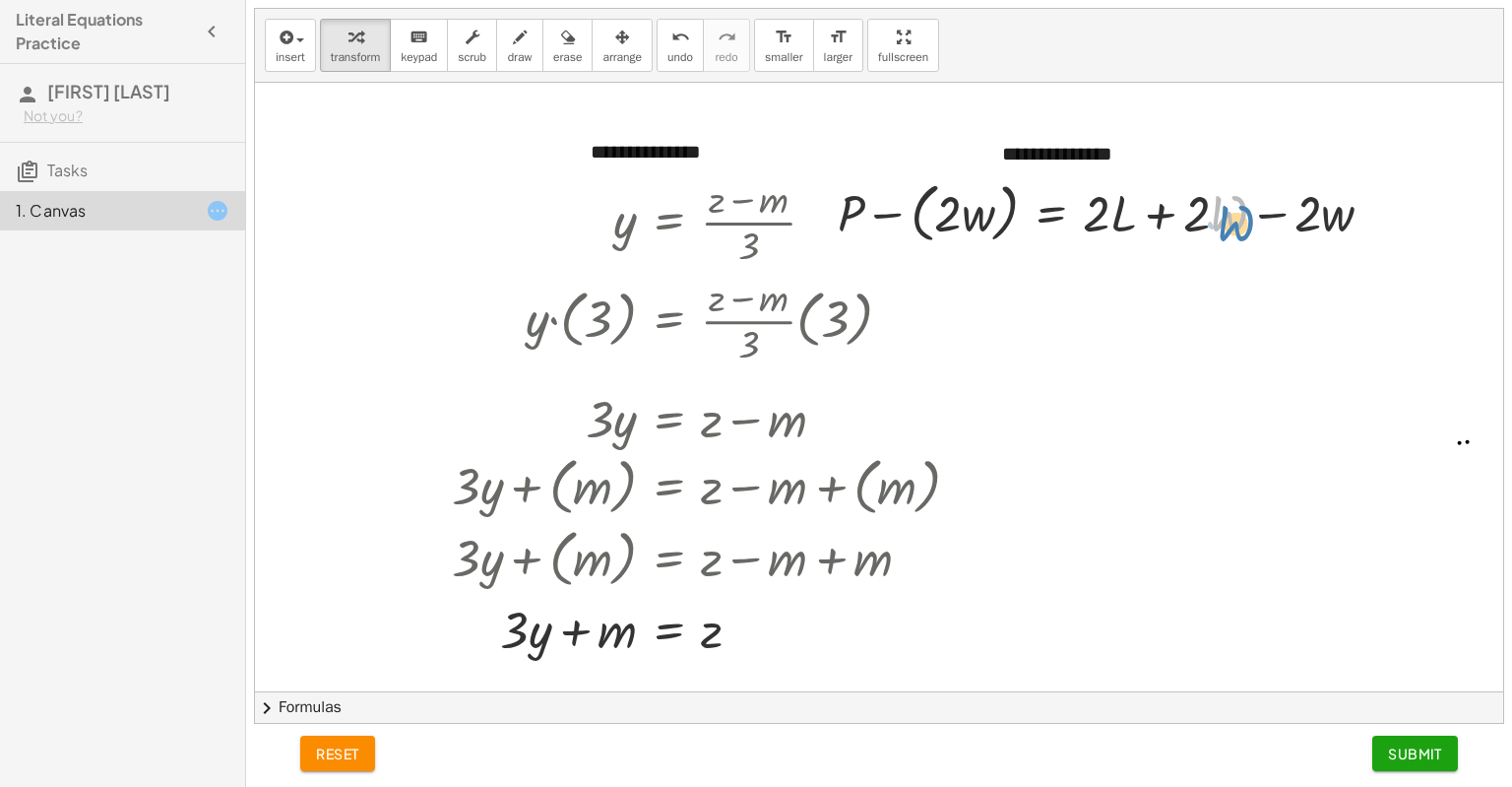 click at bounding box center (1113, 212) 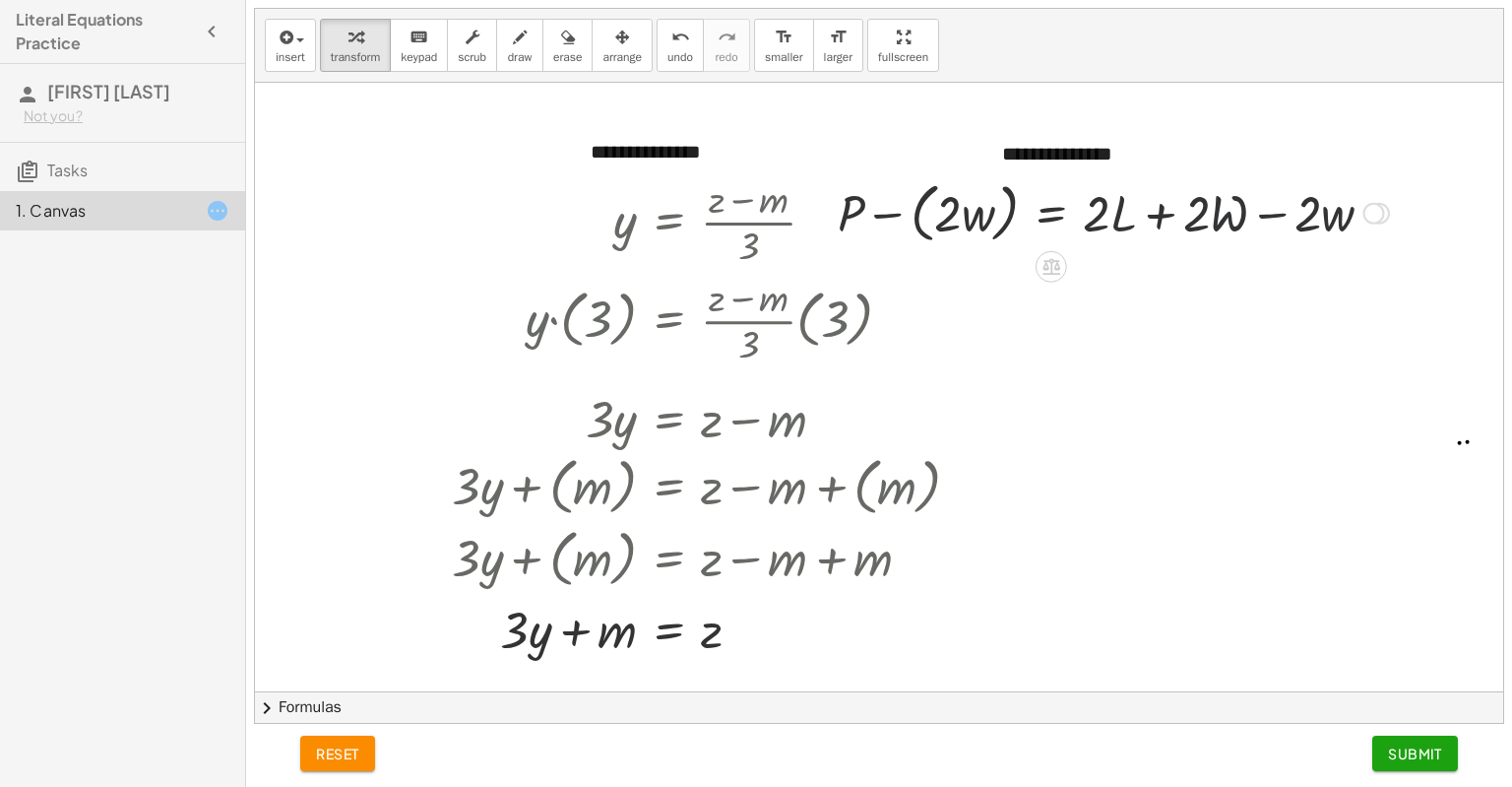 click at bounding box center [1113, 212] 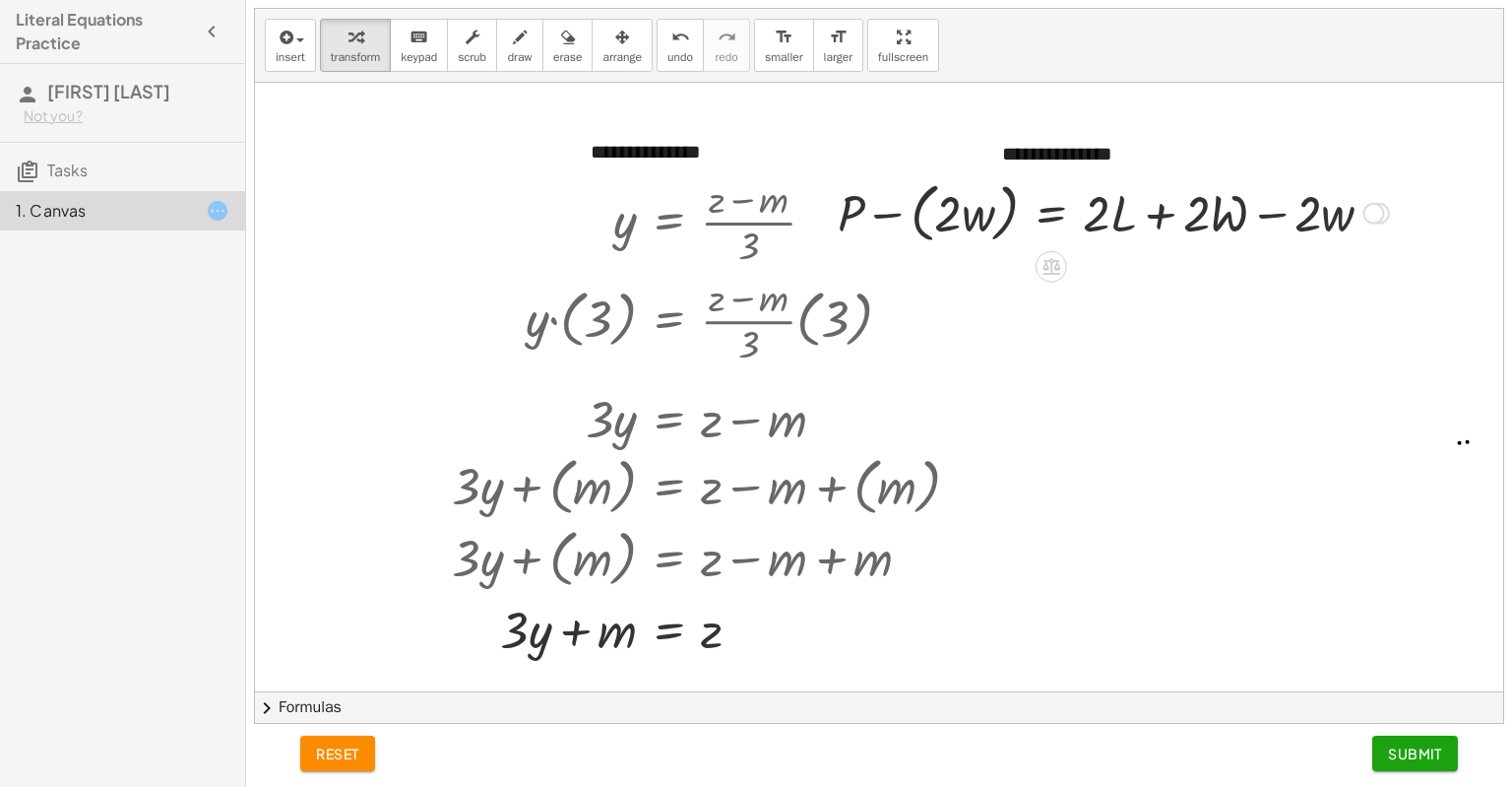 click at bounding box center [1113, 212] 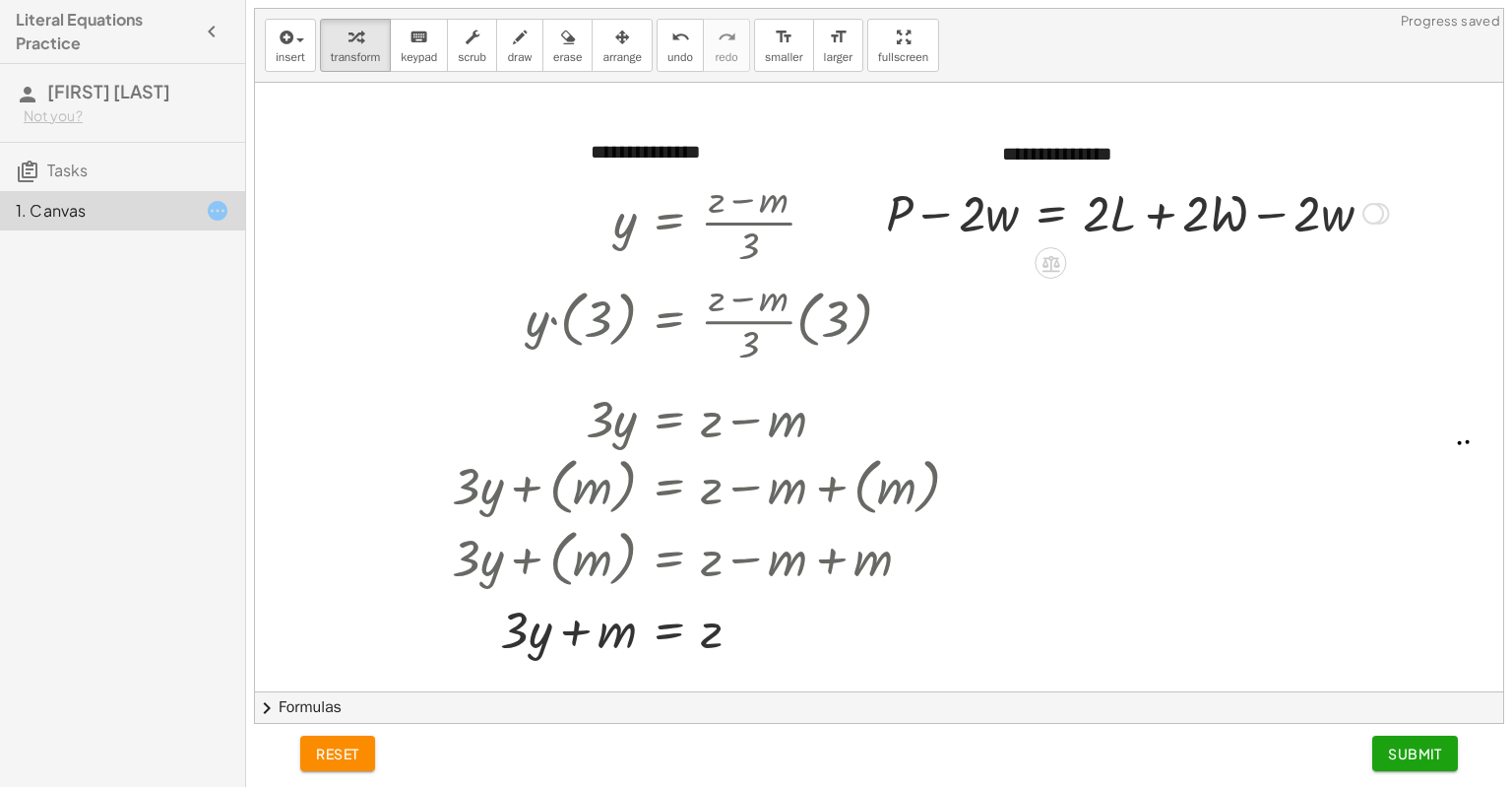 click at bounding box center [1373, 214] 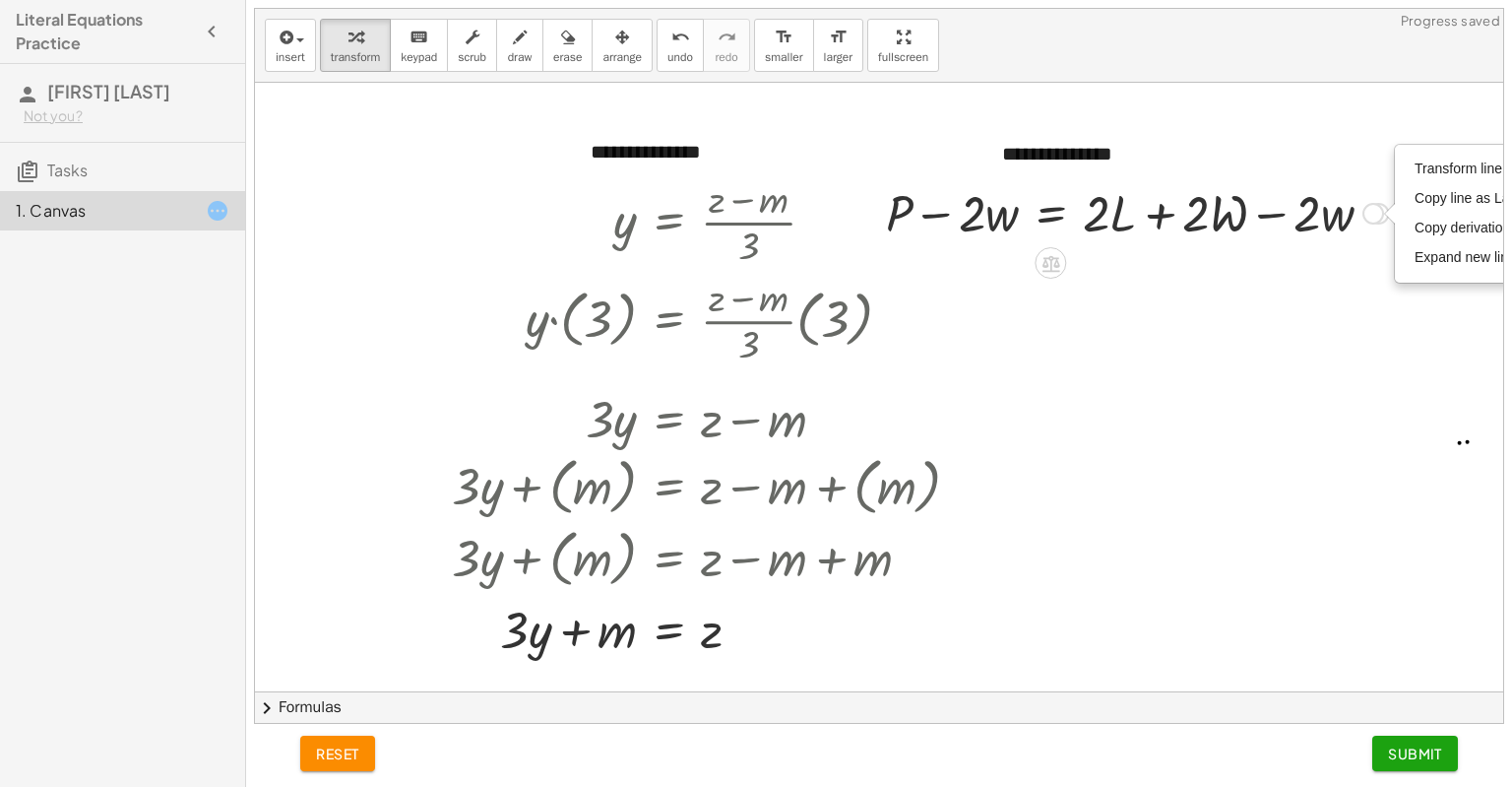 click on "Transform line Copy line as LaTeX Copy derivation as LaTeX Expand new lines: On" at bounding box center (1373, 214) 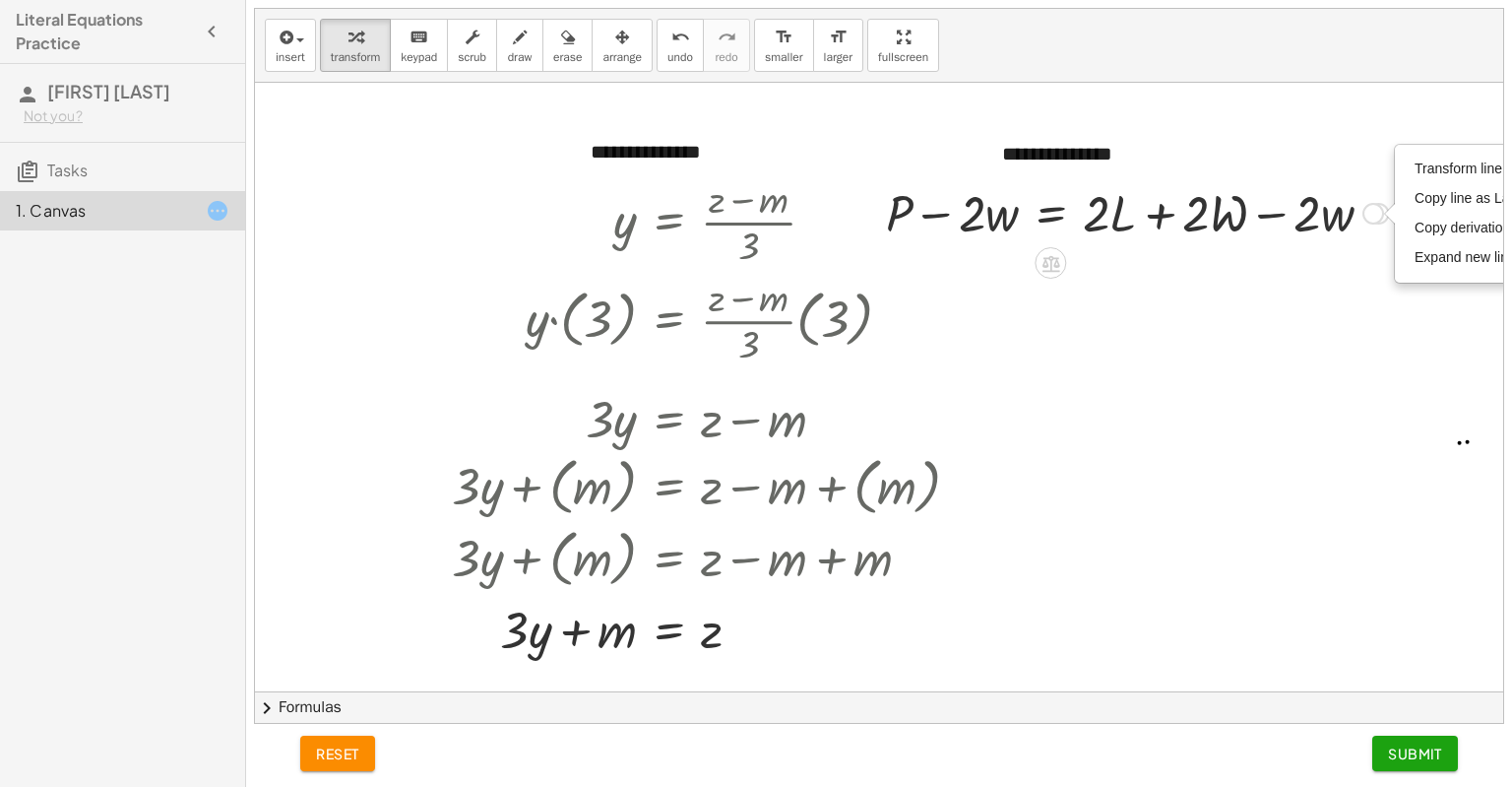 click at bounding box center (1137, 212) 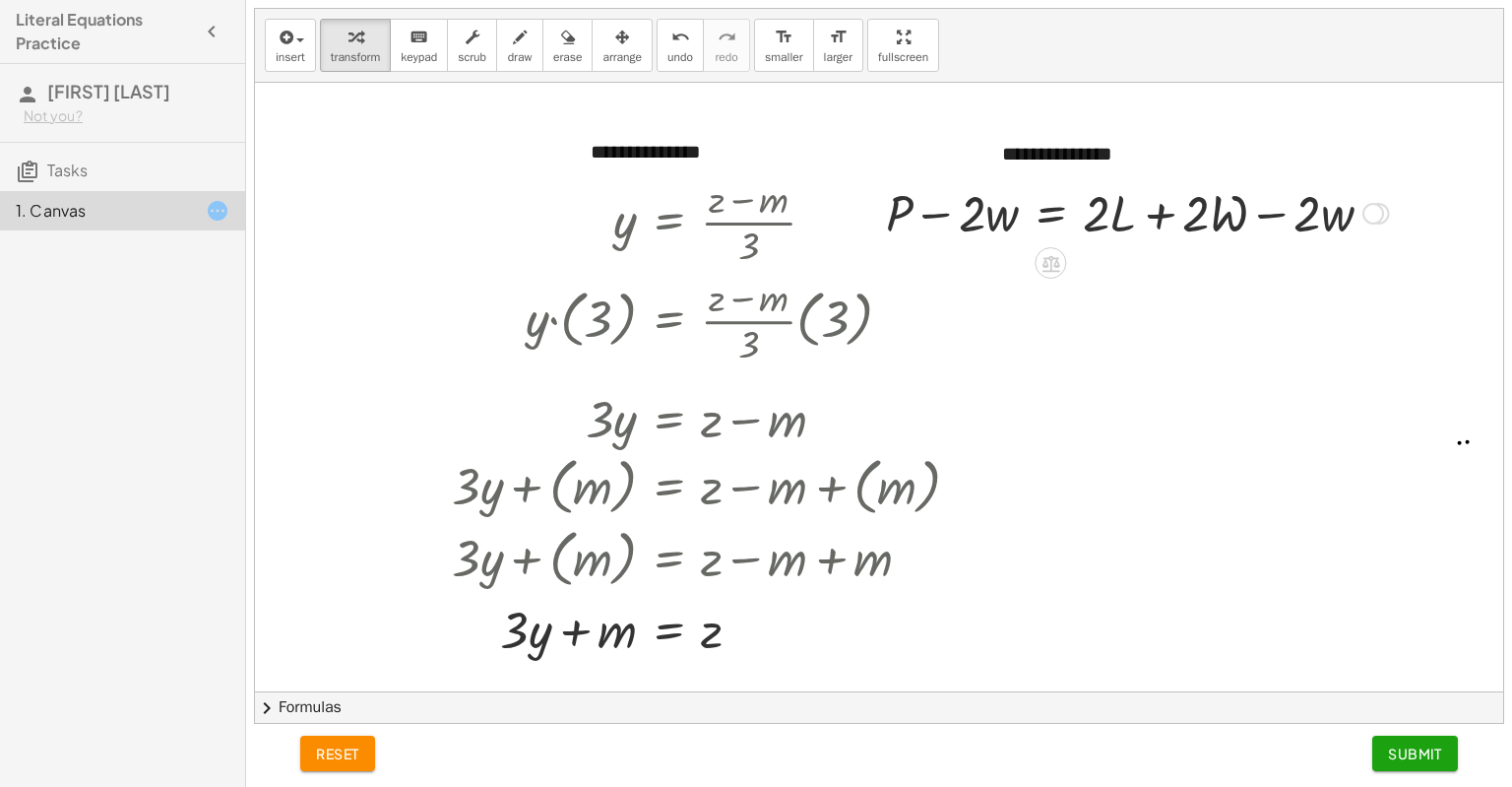 click at bounding box center (1137, 212) 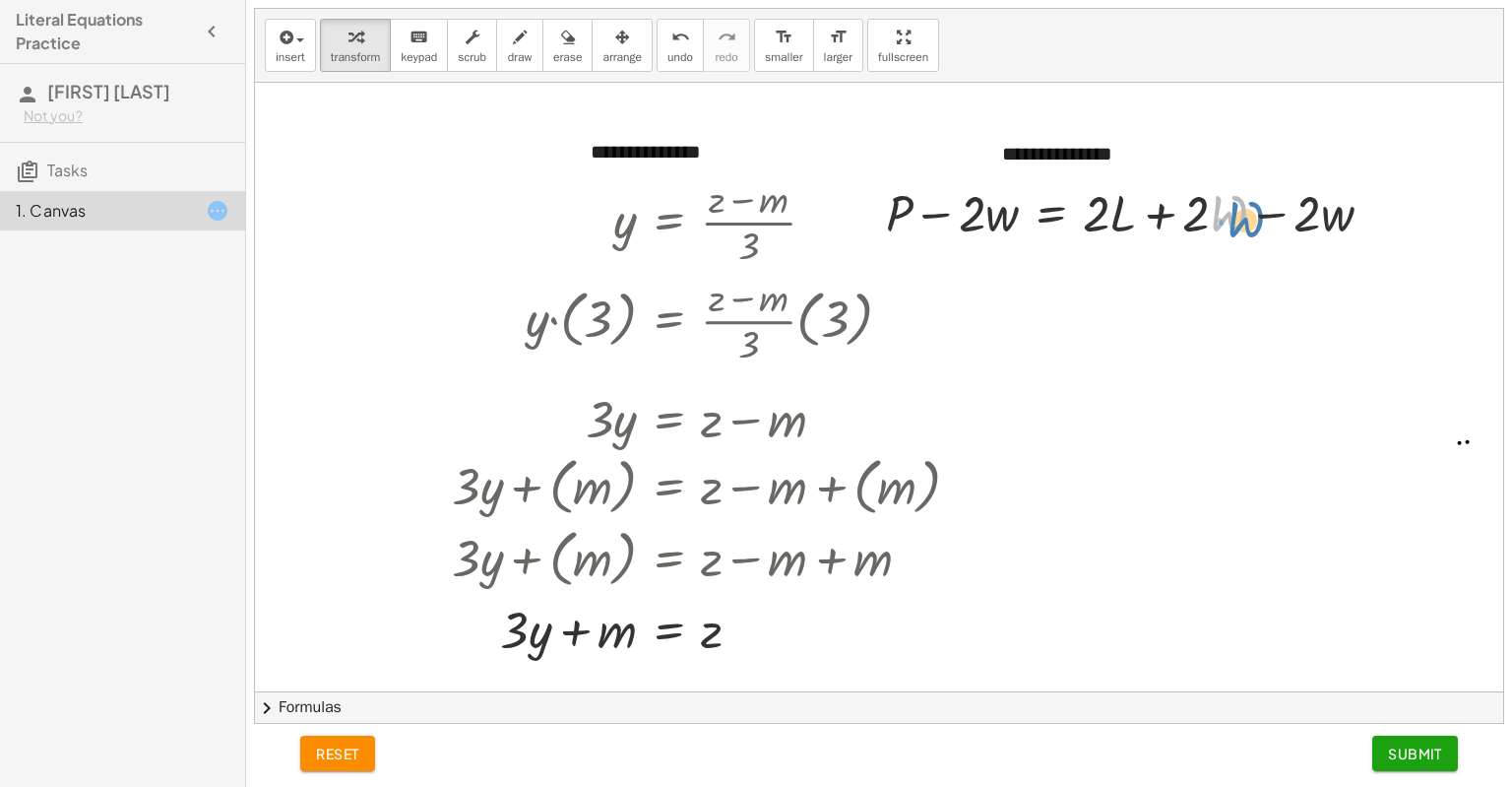 click at bounding box center [1137, 212] 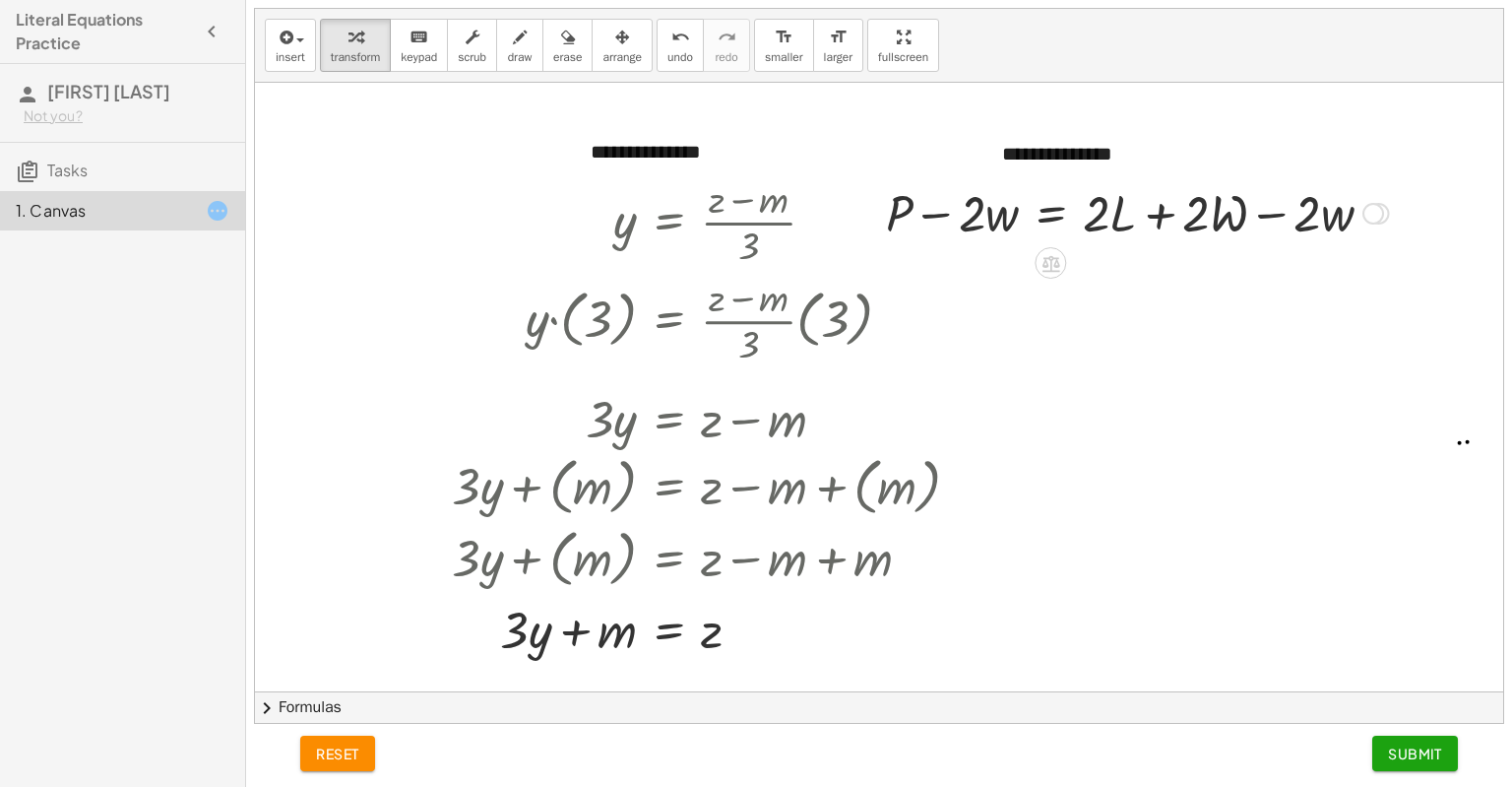 click at bounding box center (1137, 212) 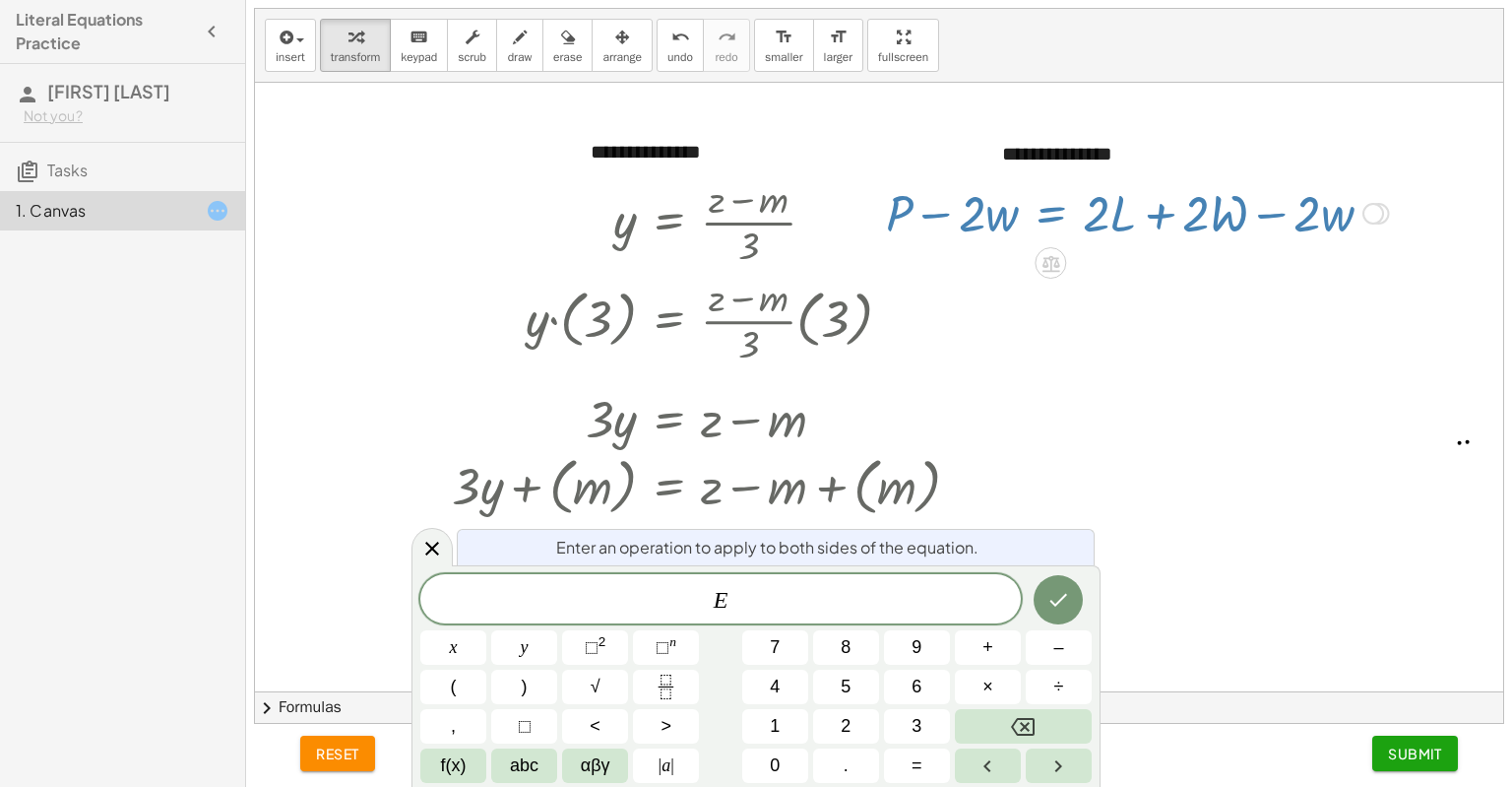 click at bounding box center (1137, 212) 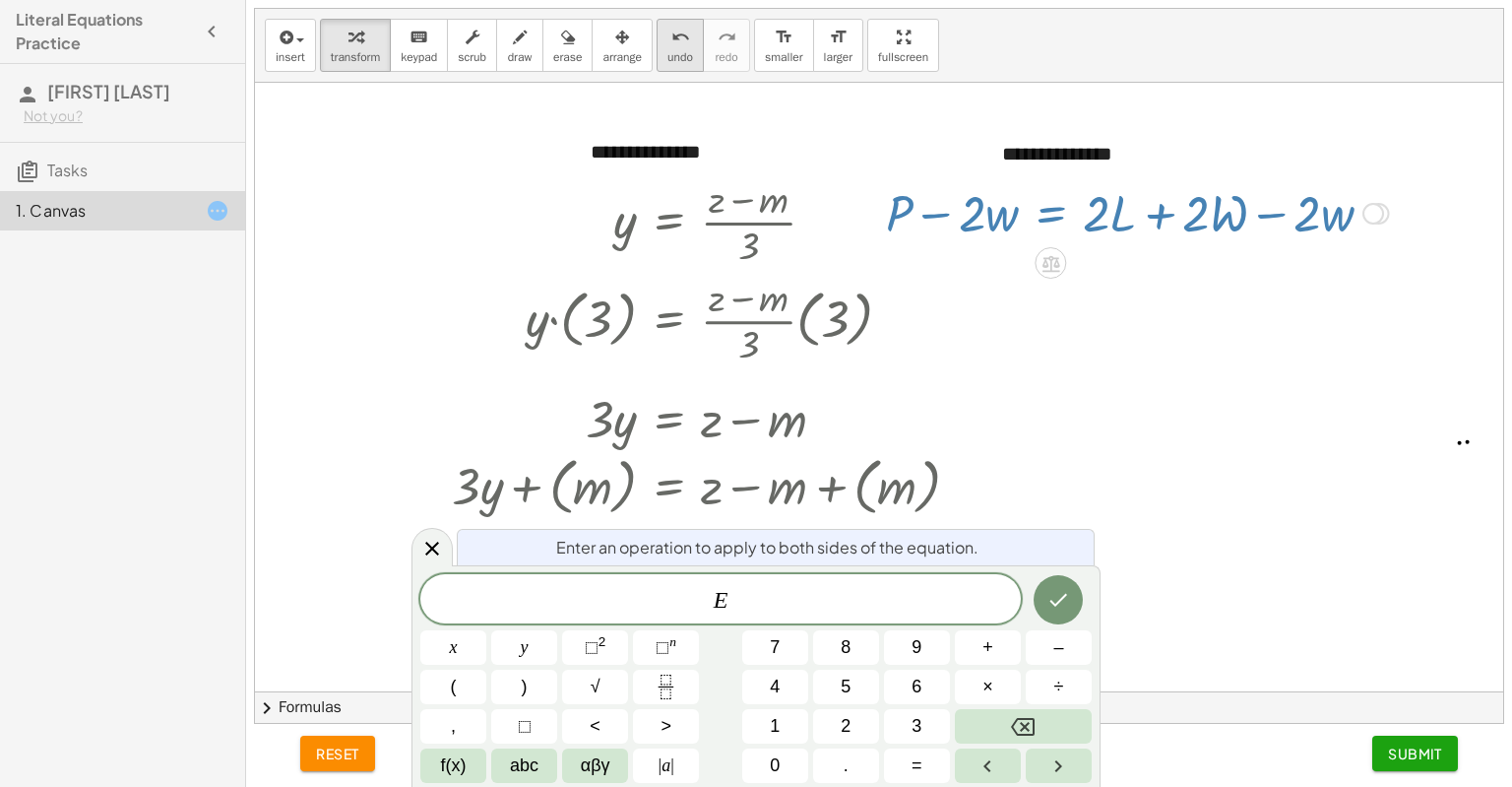 click on "undo" at bounding box center [680, 37] 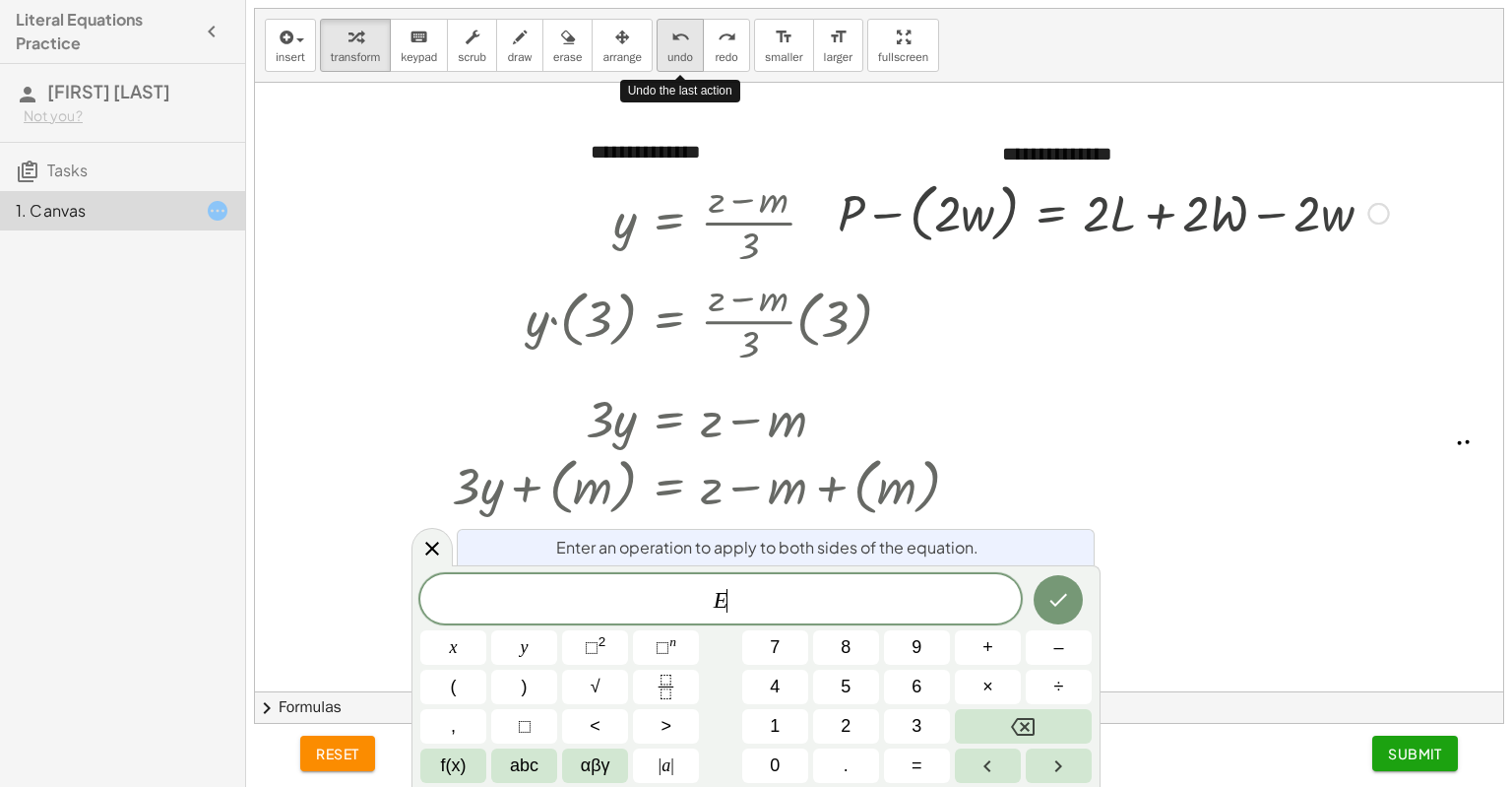 click on "undo" at bounding box center [680, 37] 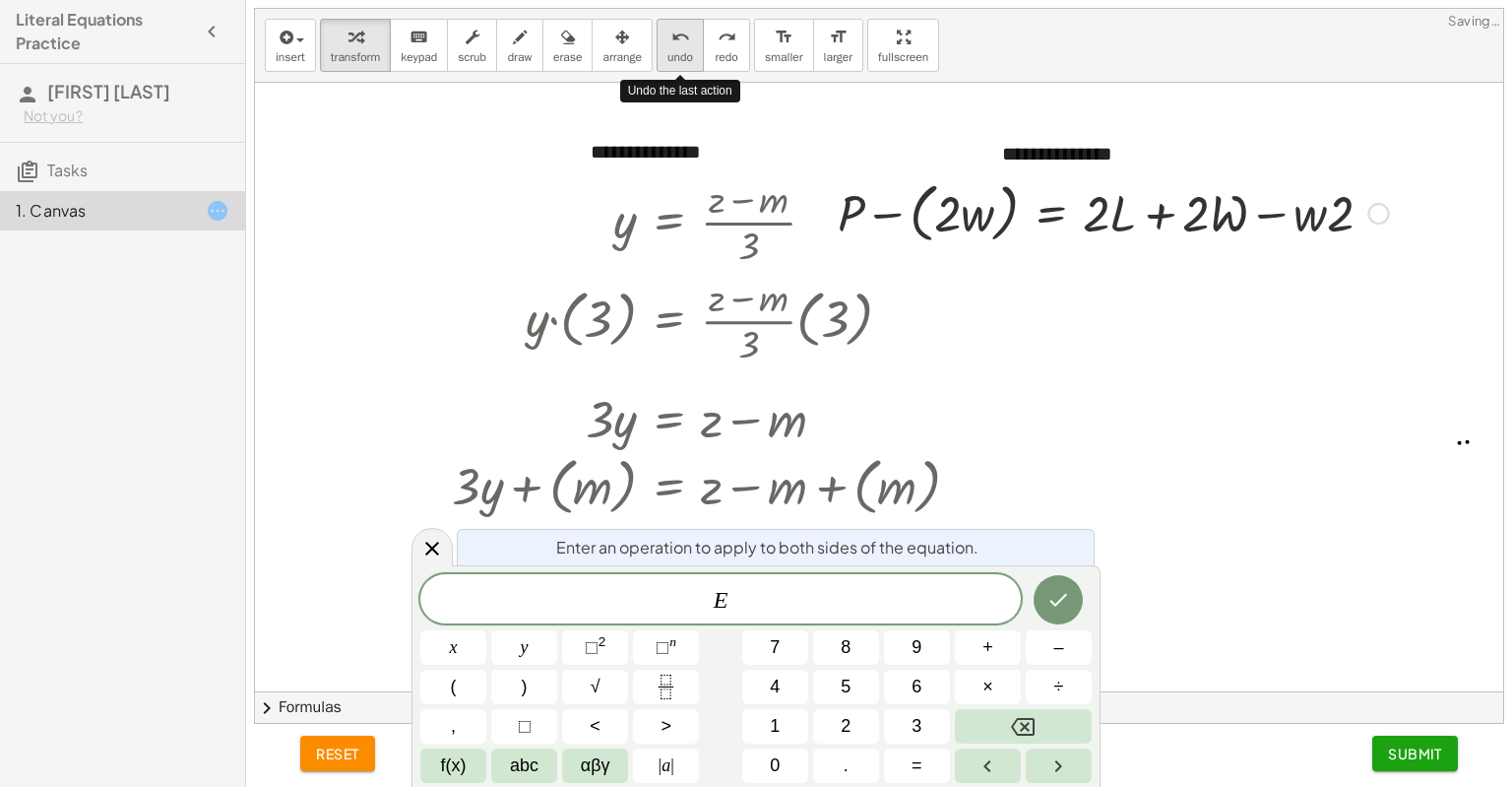 click on "undo" at bounding box center [680, 37] 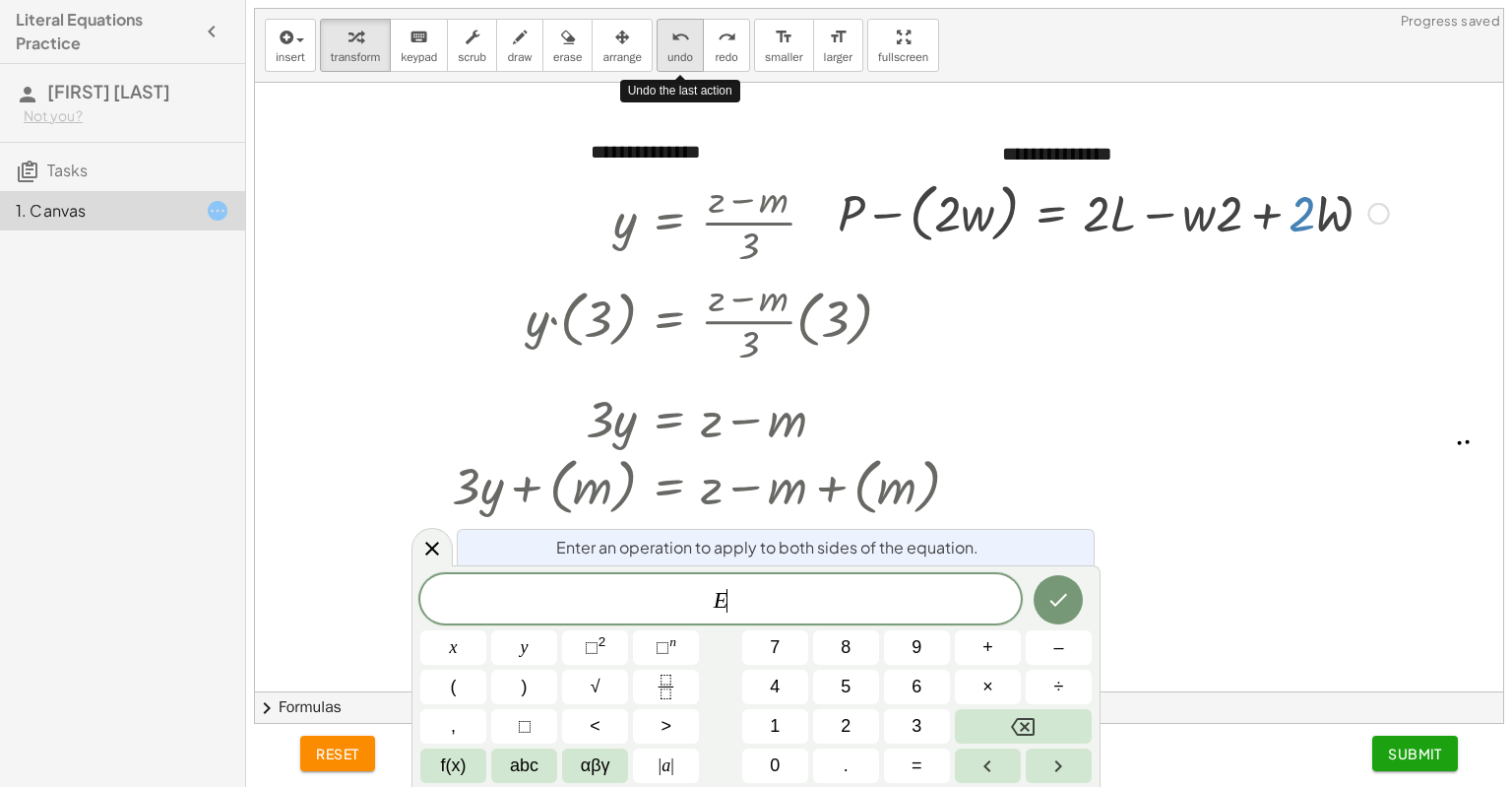 click on "undo" at bounding box center [680, 37] 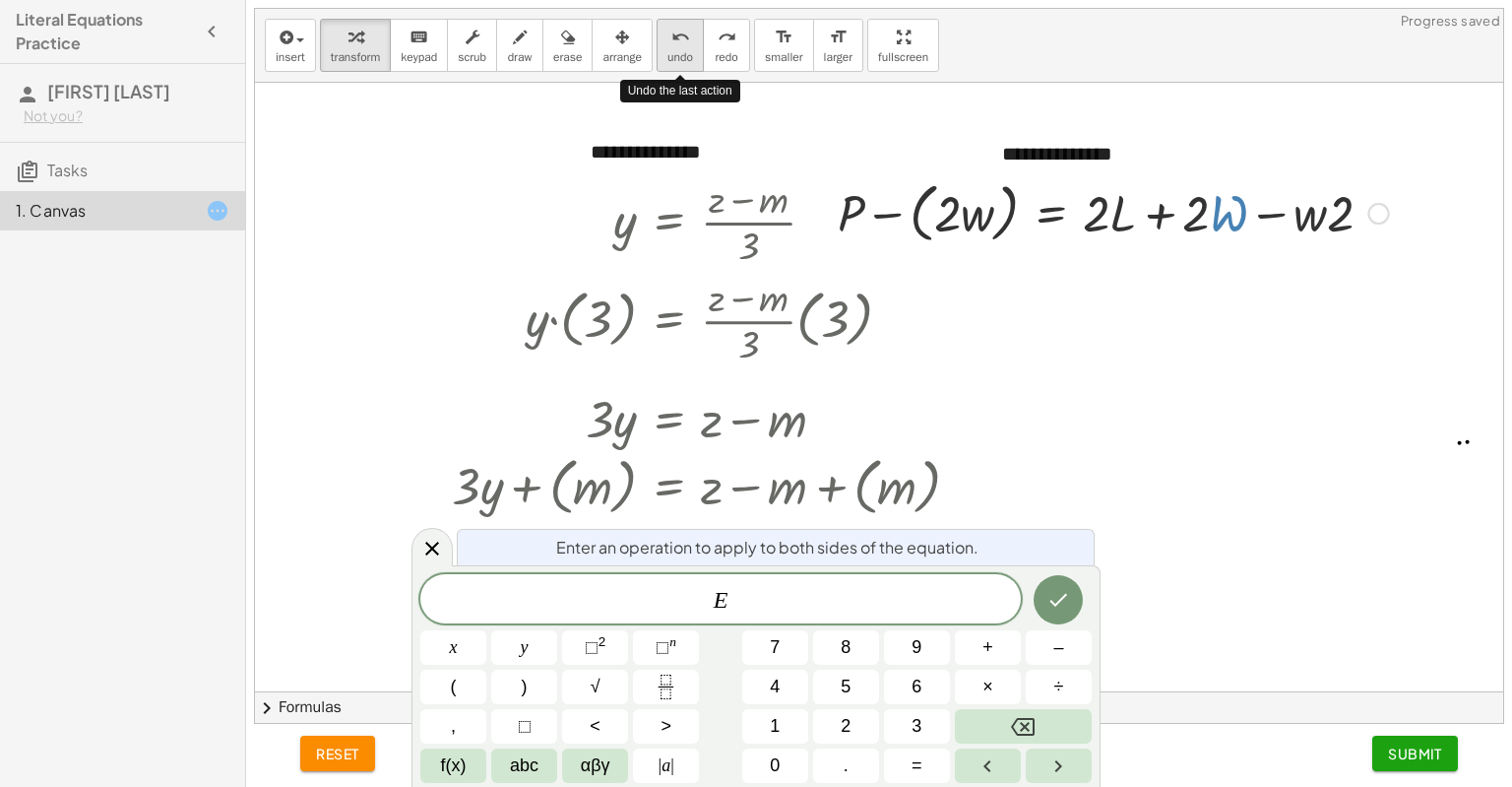 click on "undo" at bounding box center [680, 37] 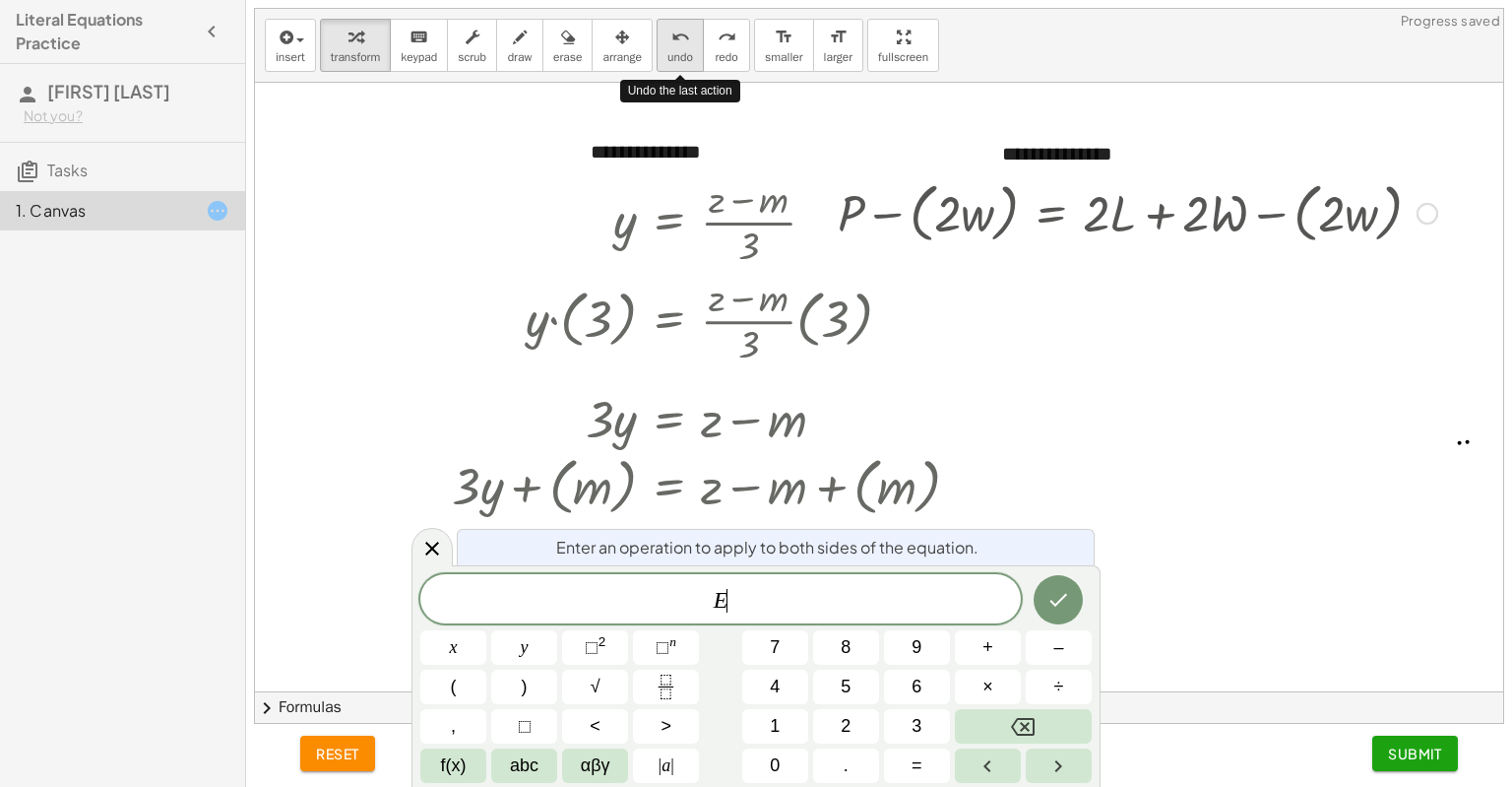 click on "undo" at bounding box center [680, 37] 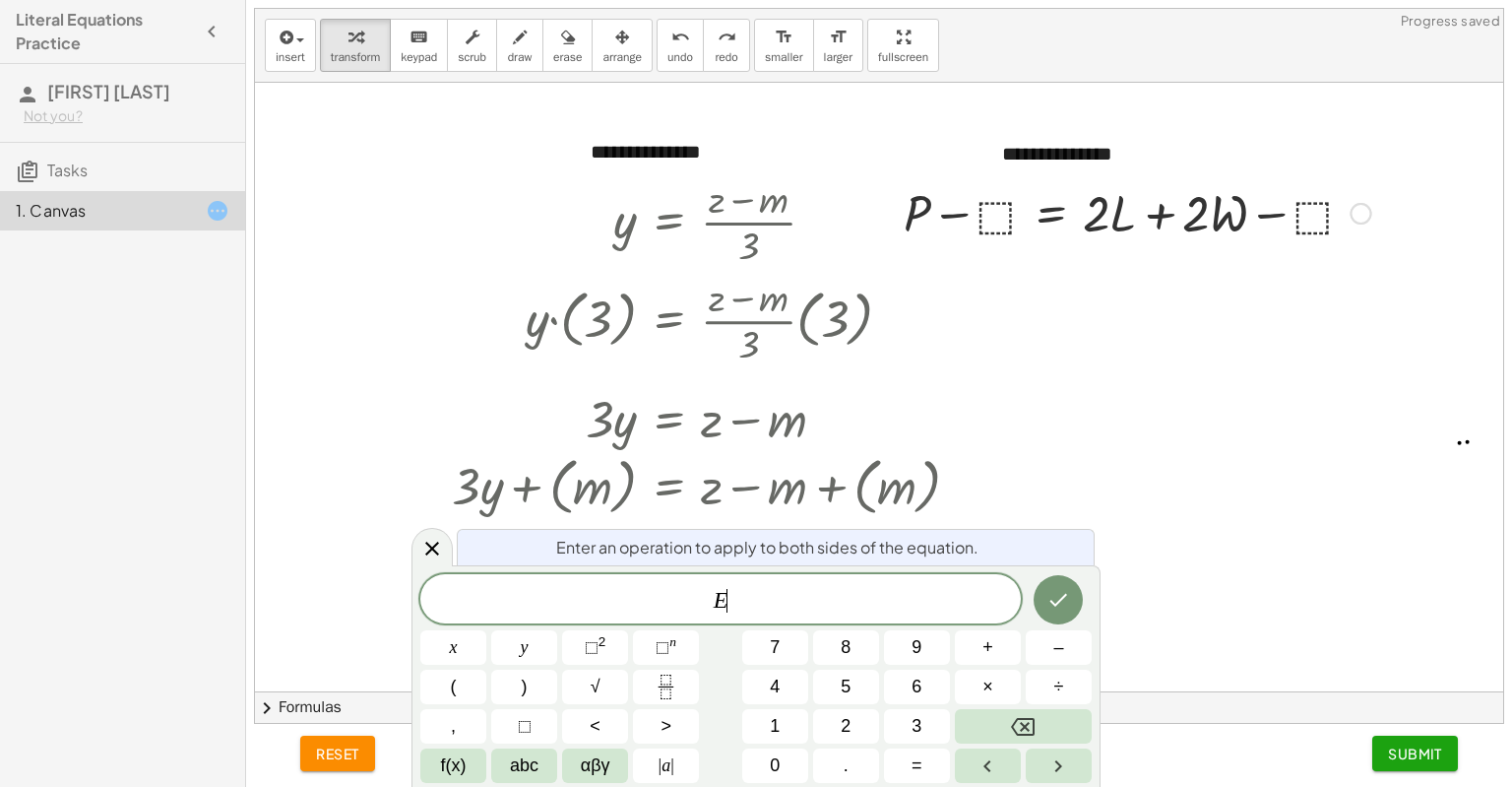 click at bounding box center [1137, 212] 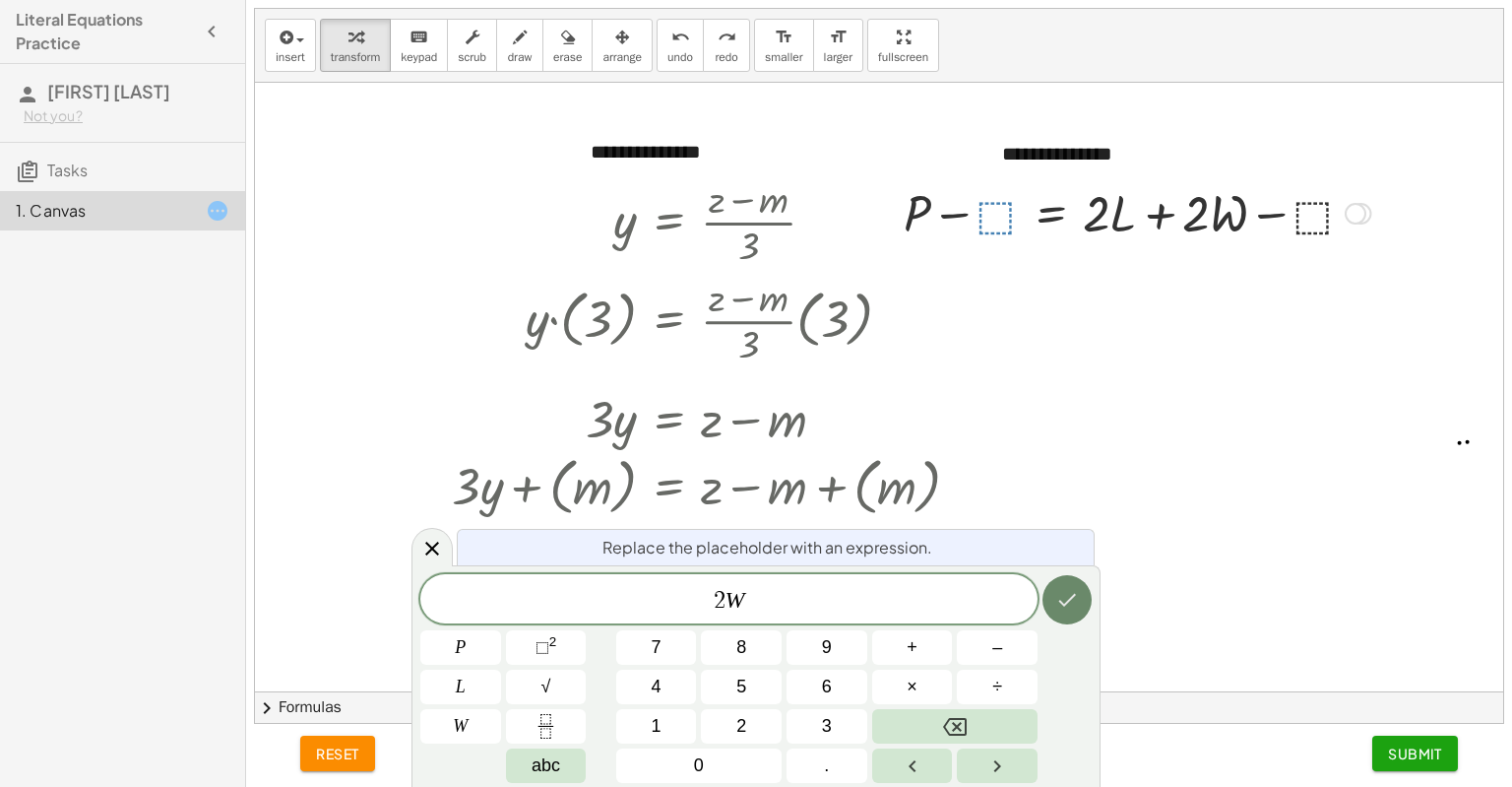 click at bounding box center (1067, 600) 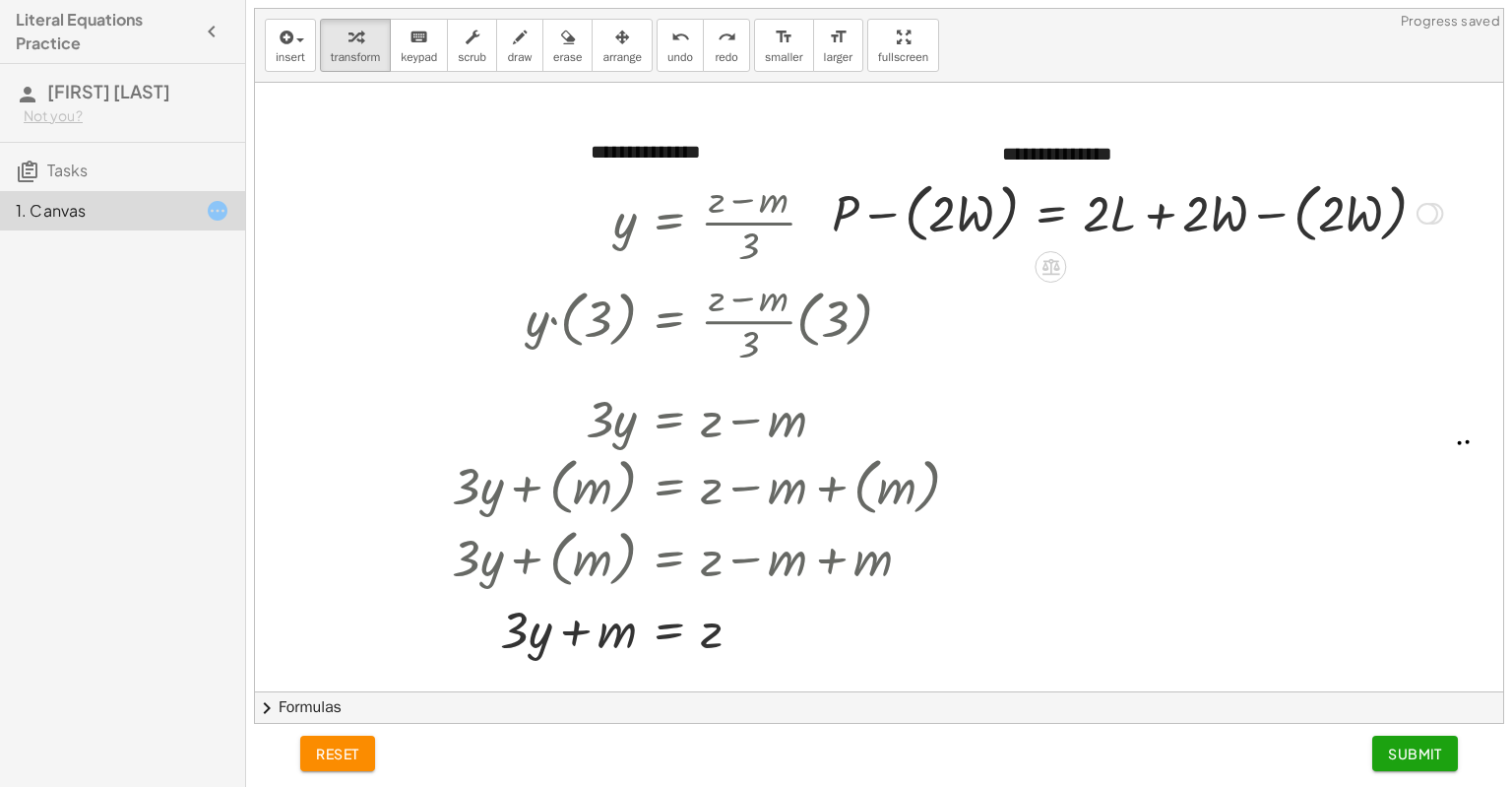 click at bounding box center (1137, 212) 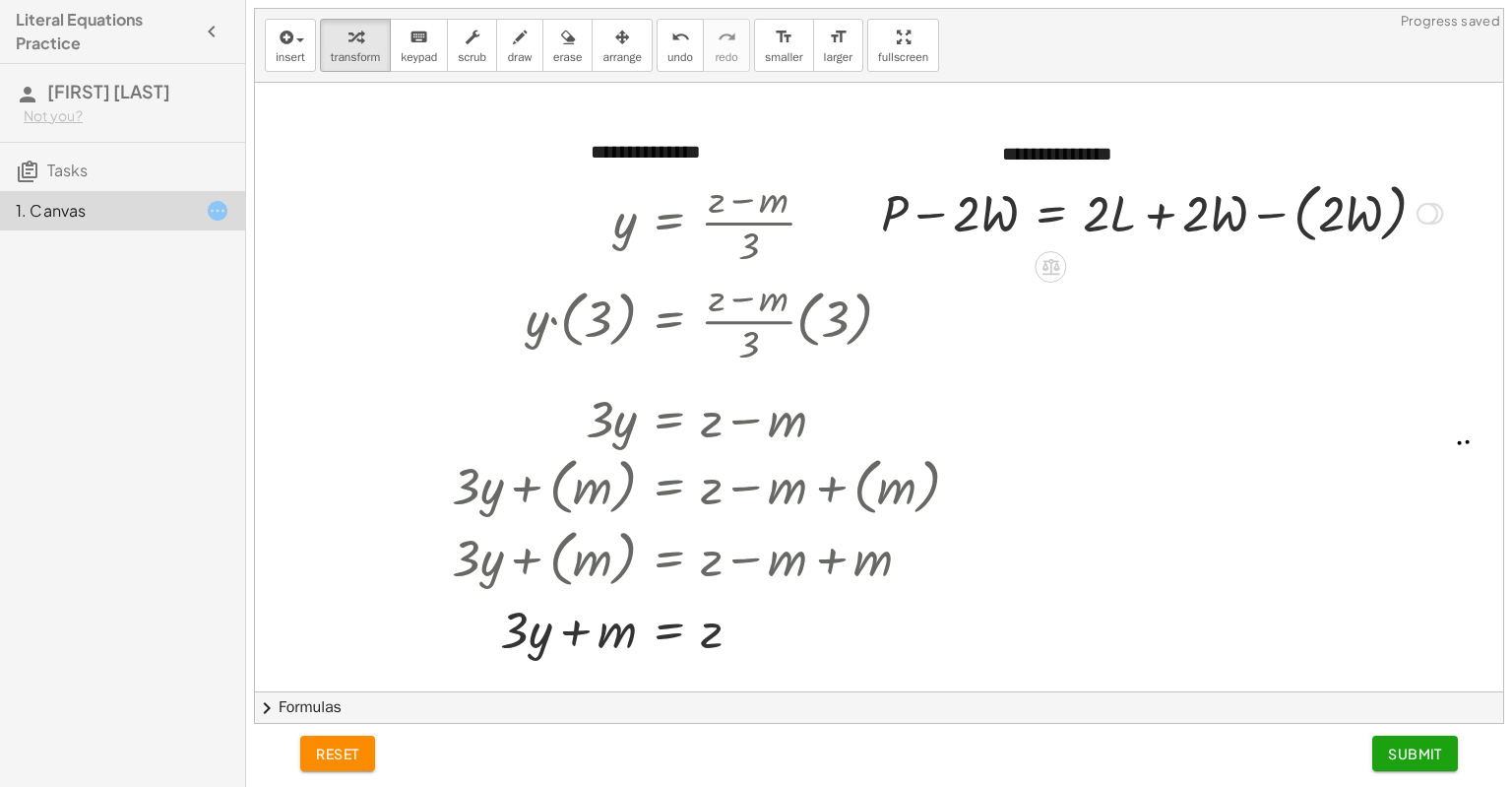 click at bounding box center [1137, 212] 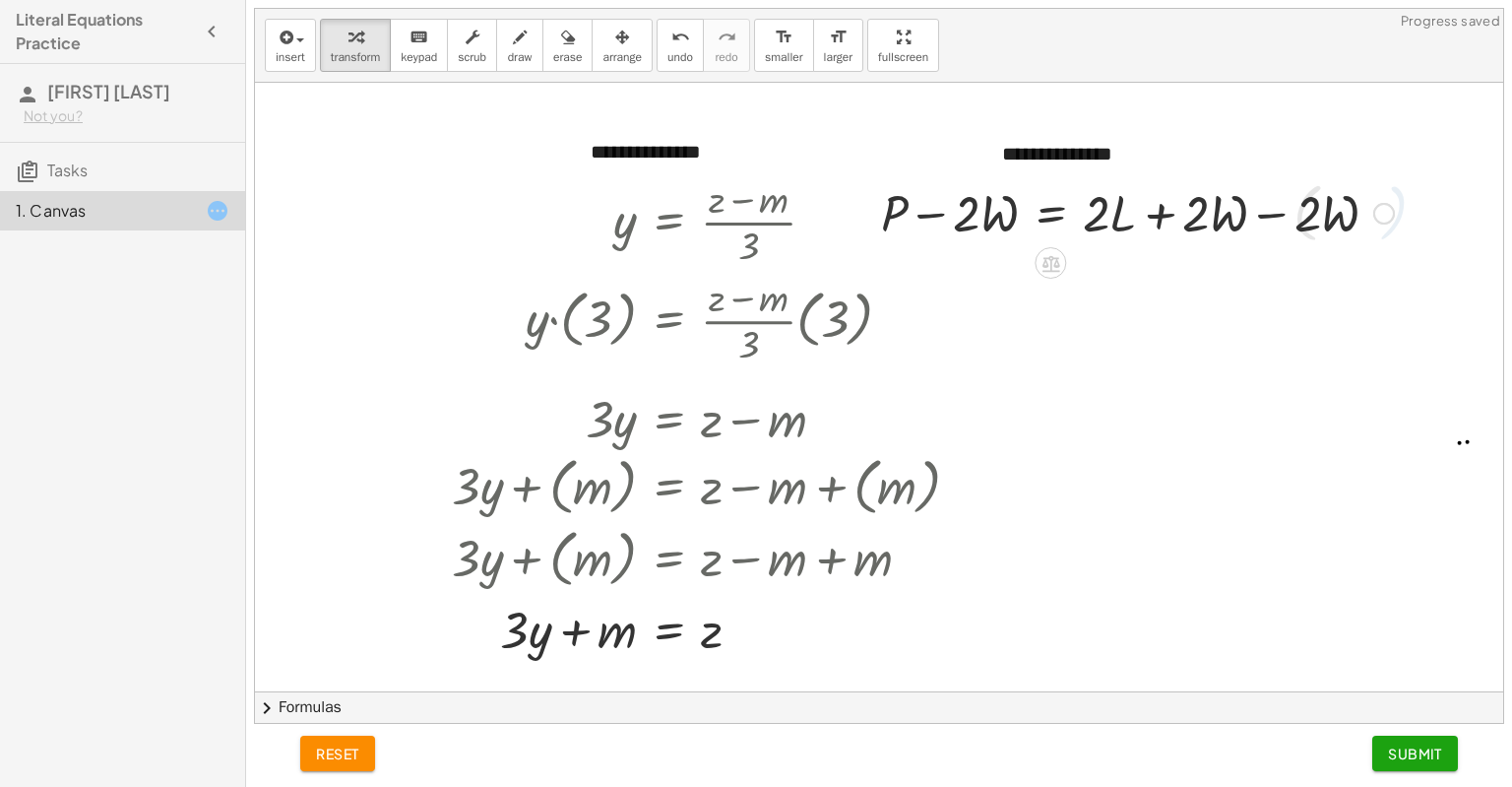 click at bounding box center (1137, 212) 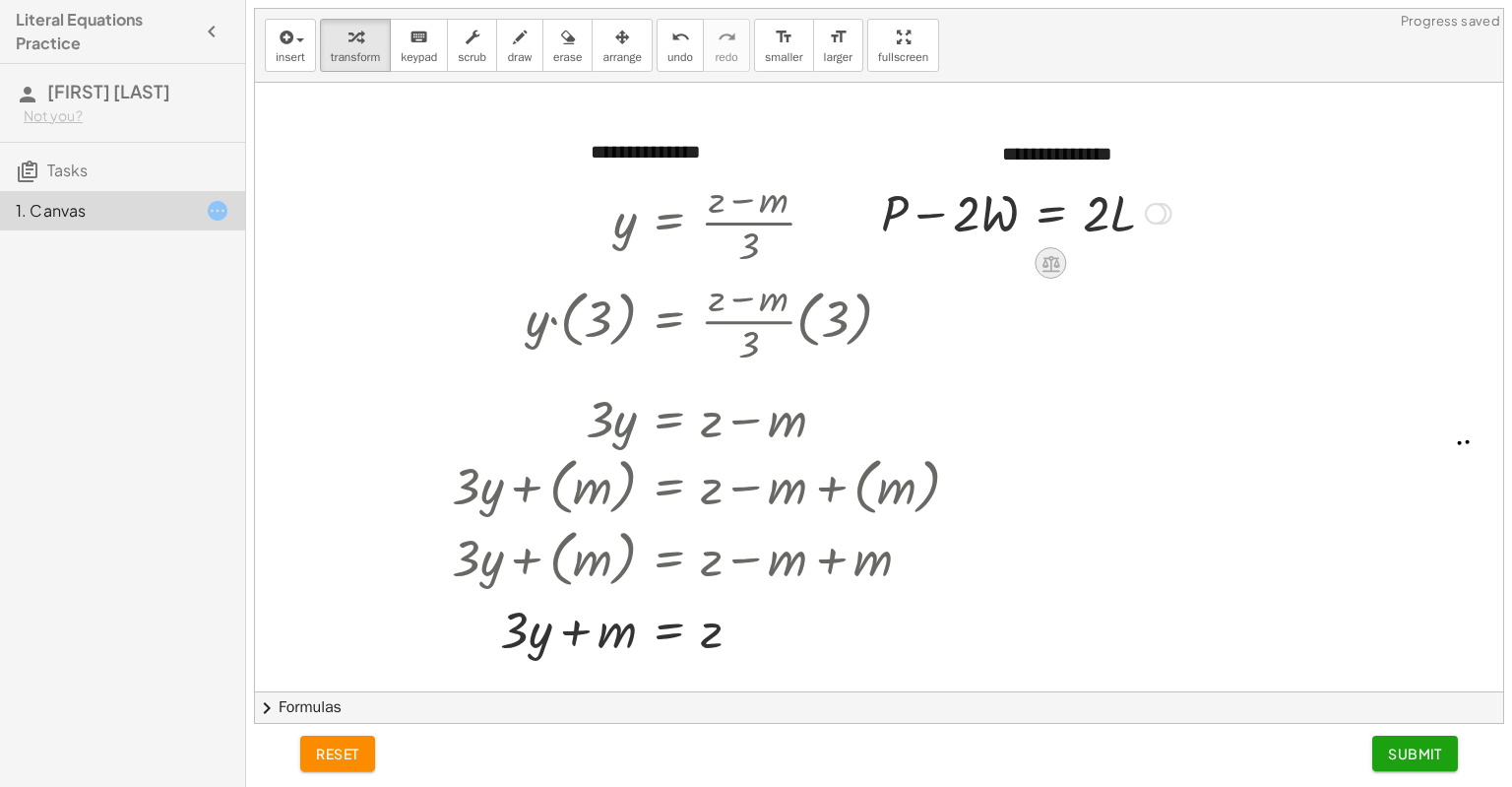 click 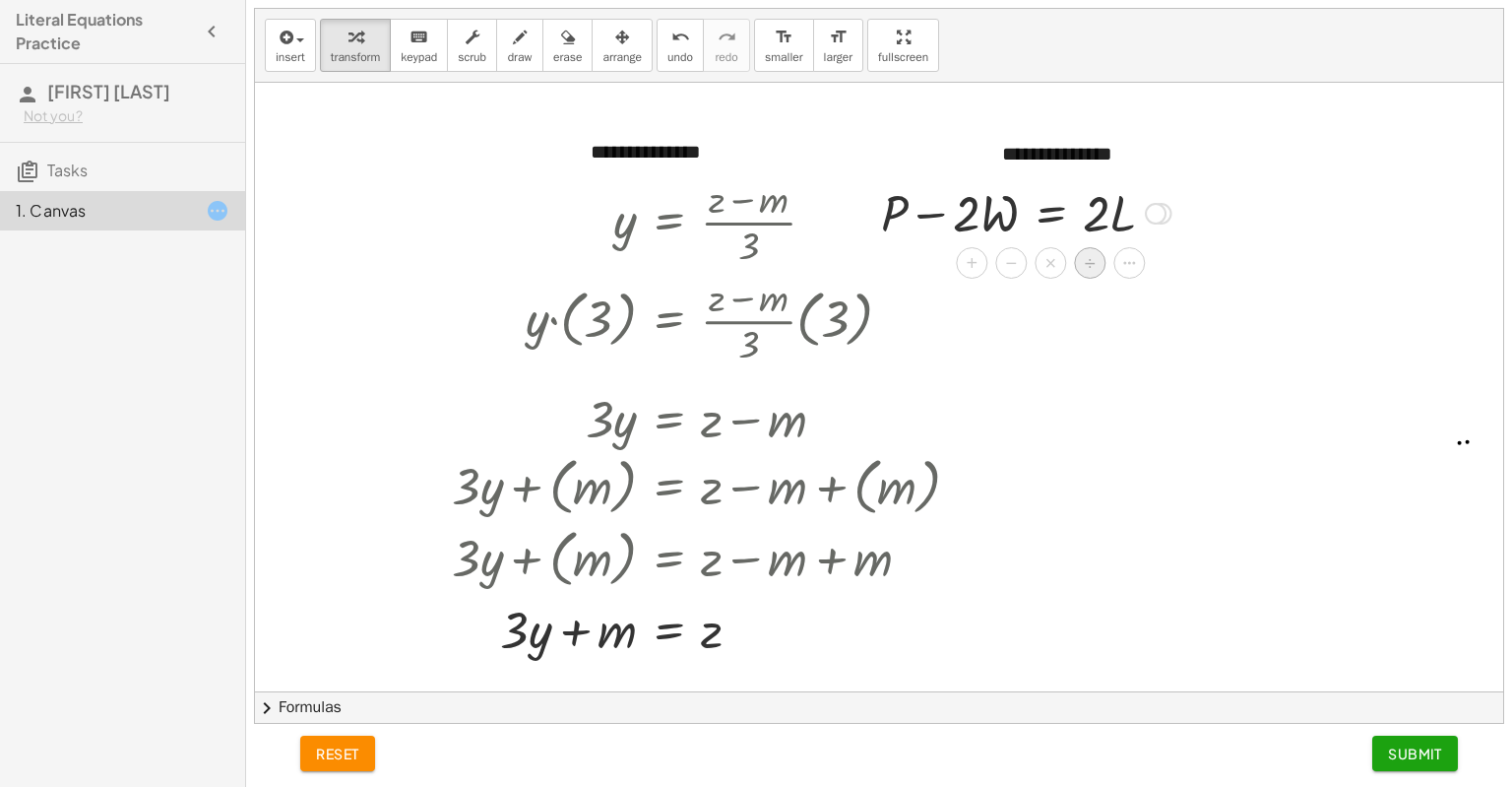 click on "÷" at bounding box center [1090, 263] 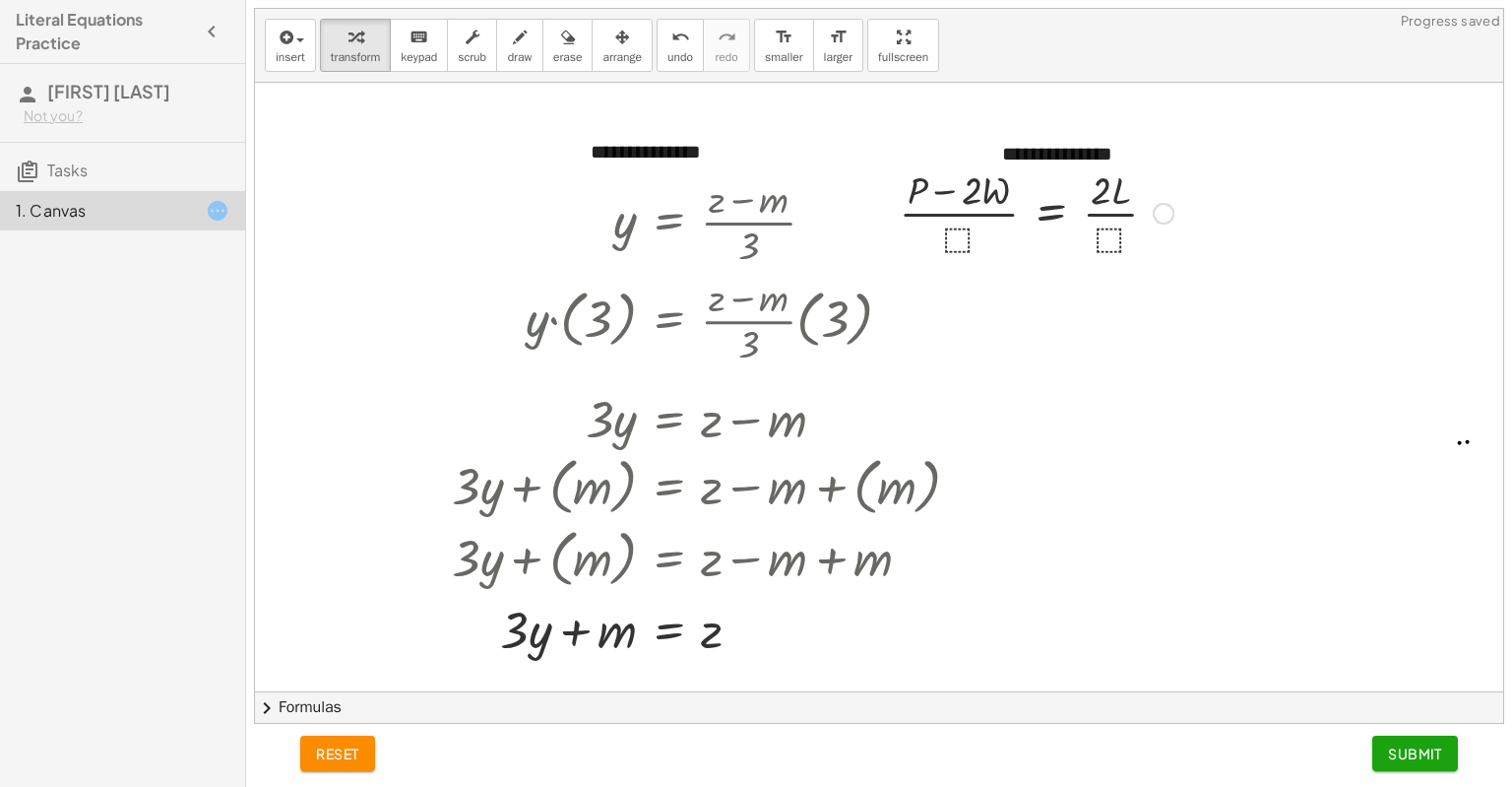 click at bounding box center (1137, 212) 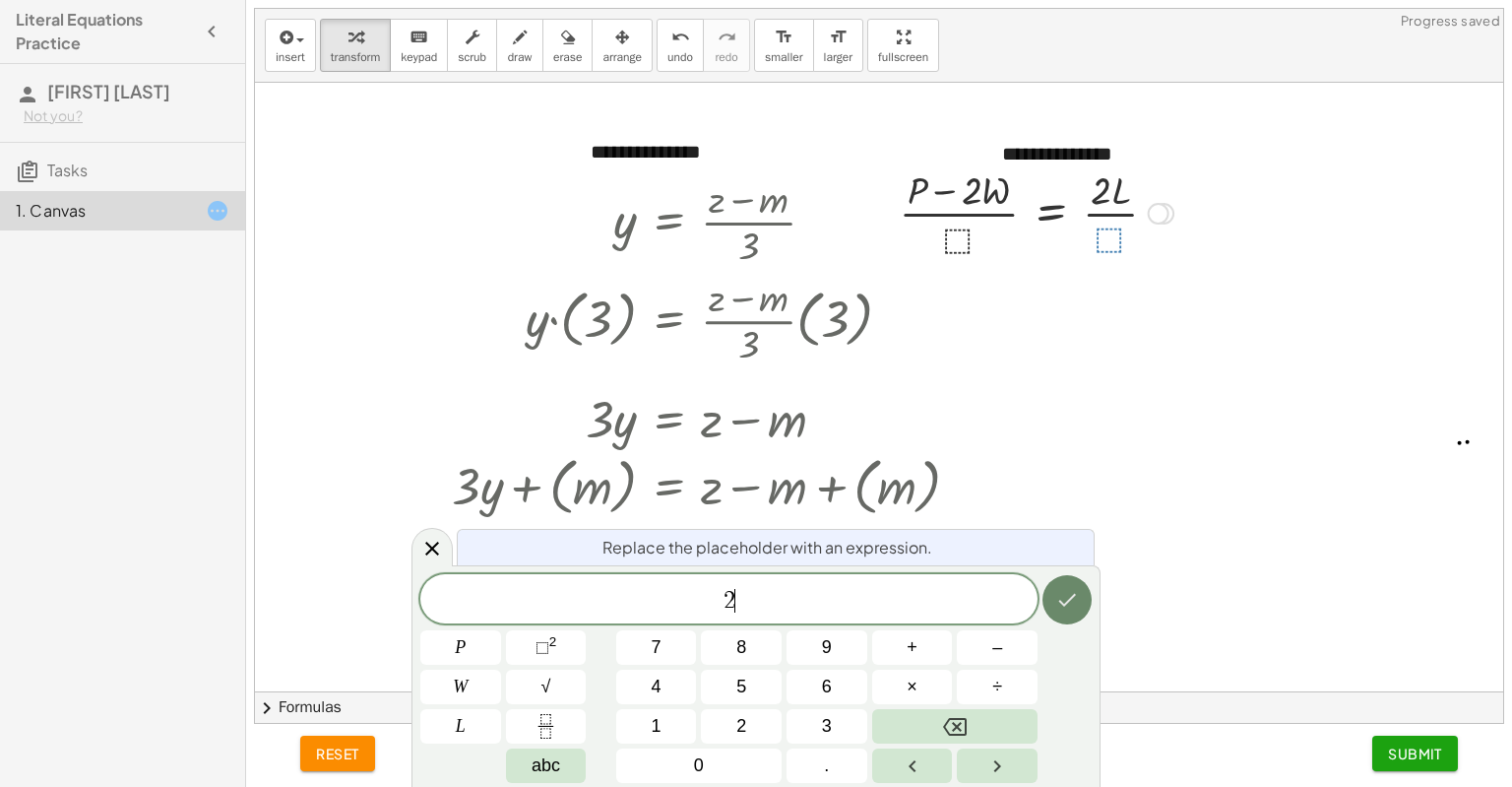 click 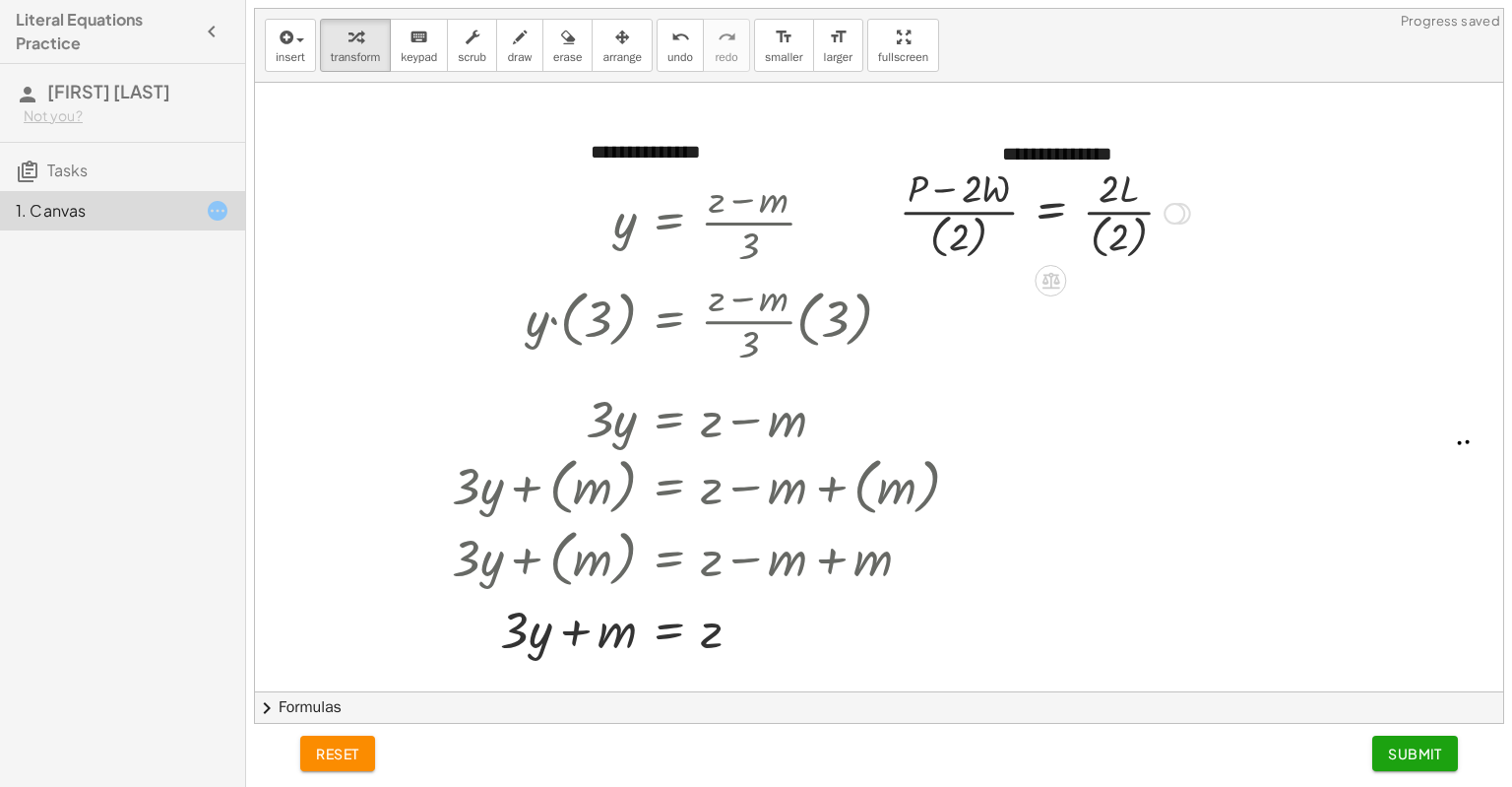 click at bounding box center (1137, 212) 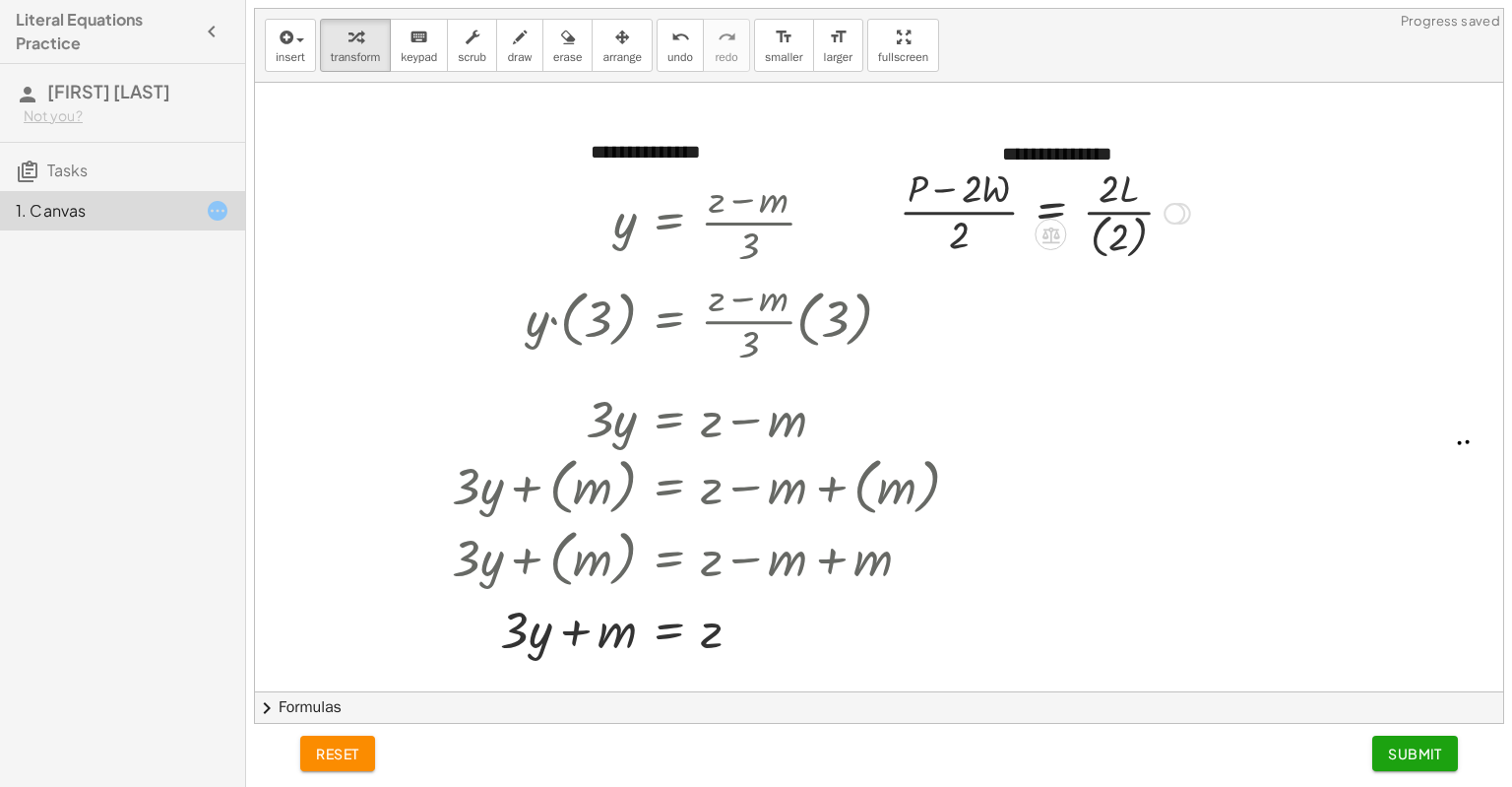 click at bounding box center (1137, 212) 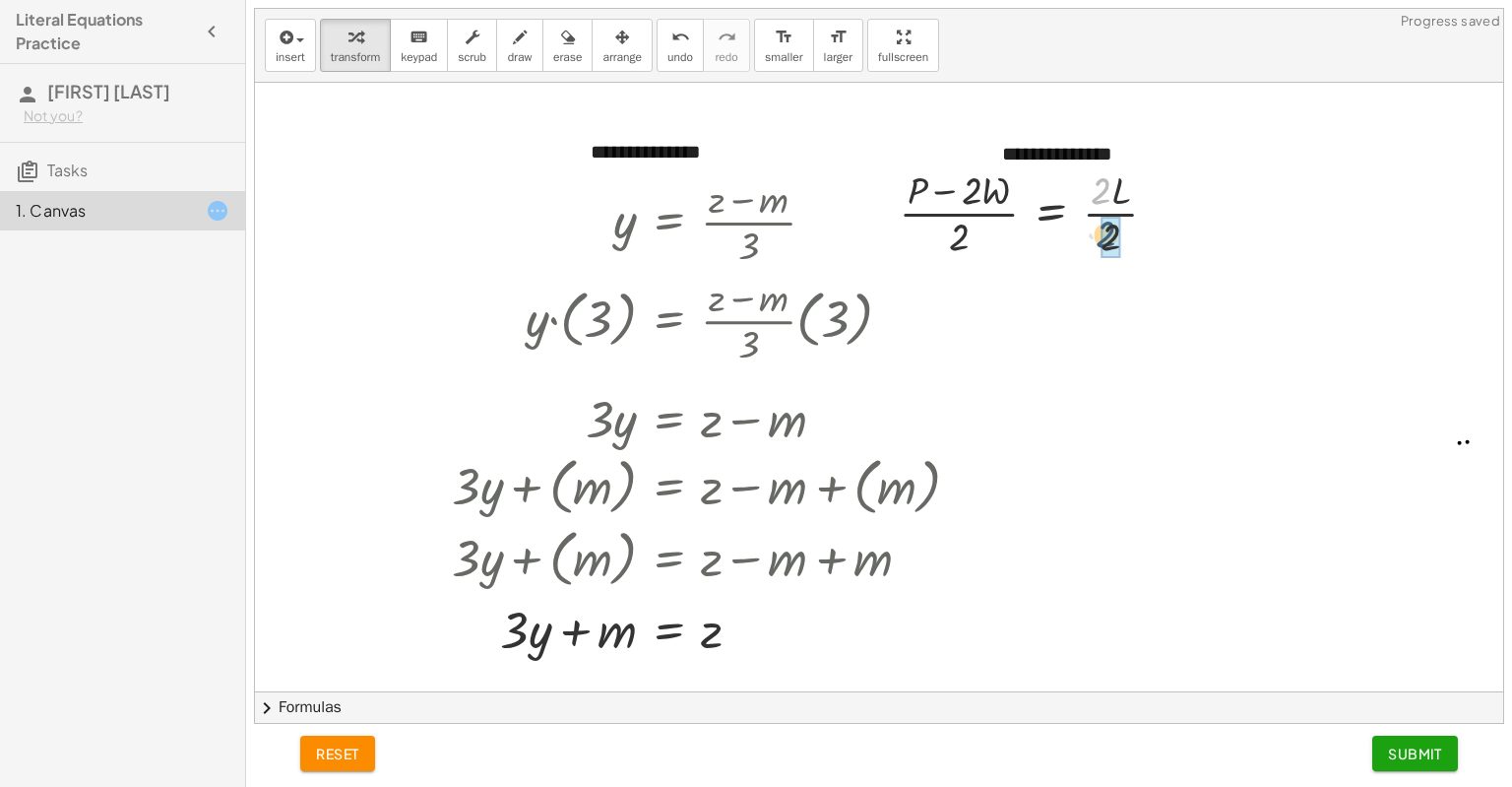 drag, startPoint x: 1103, startPoint y: 192, endPoint x: 1108, endPoint y: 241, distance: 49.25444 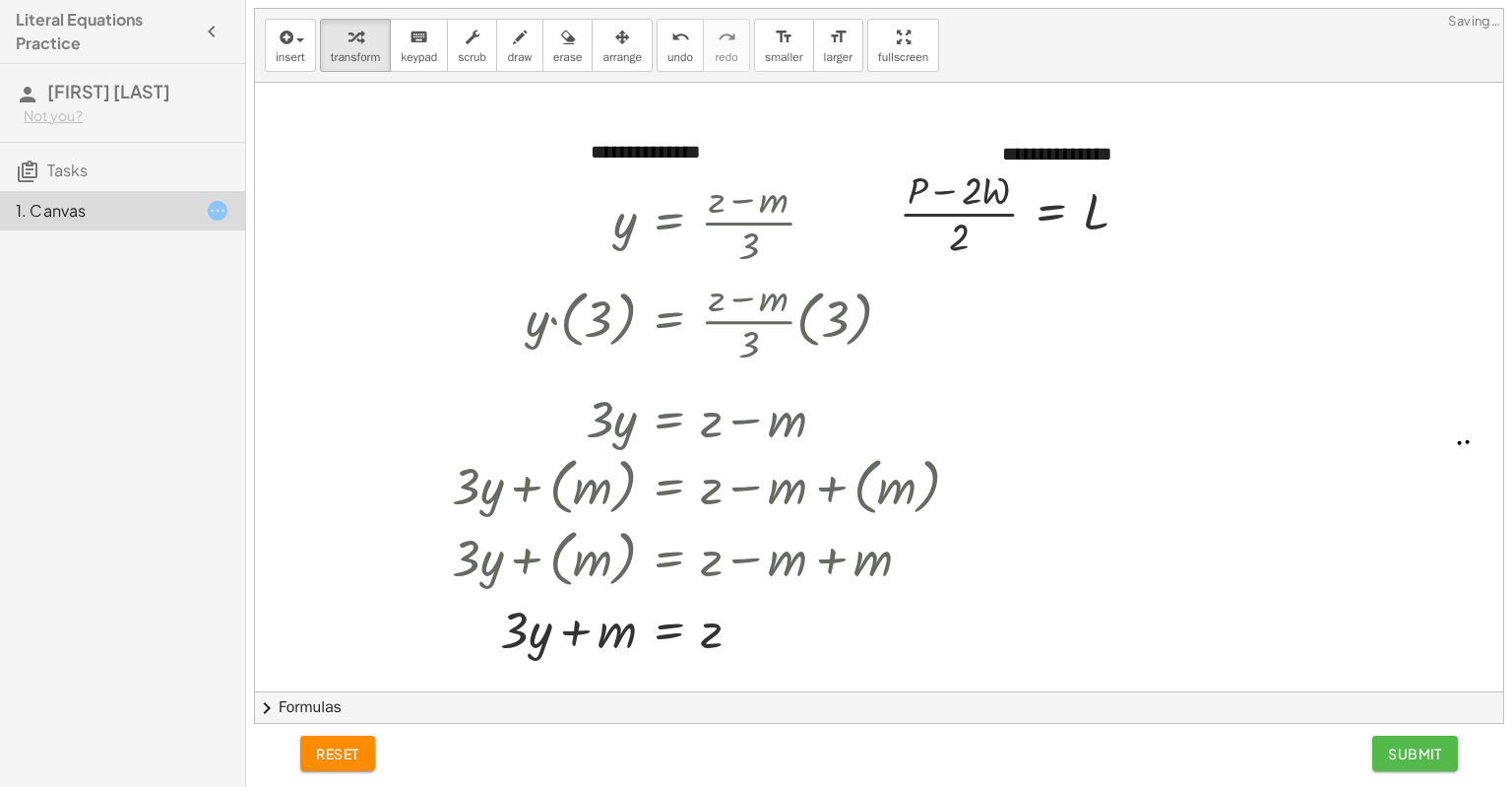 click on "Submit" 